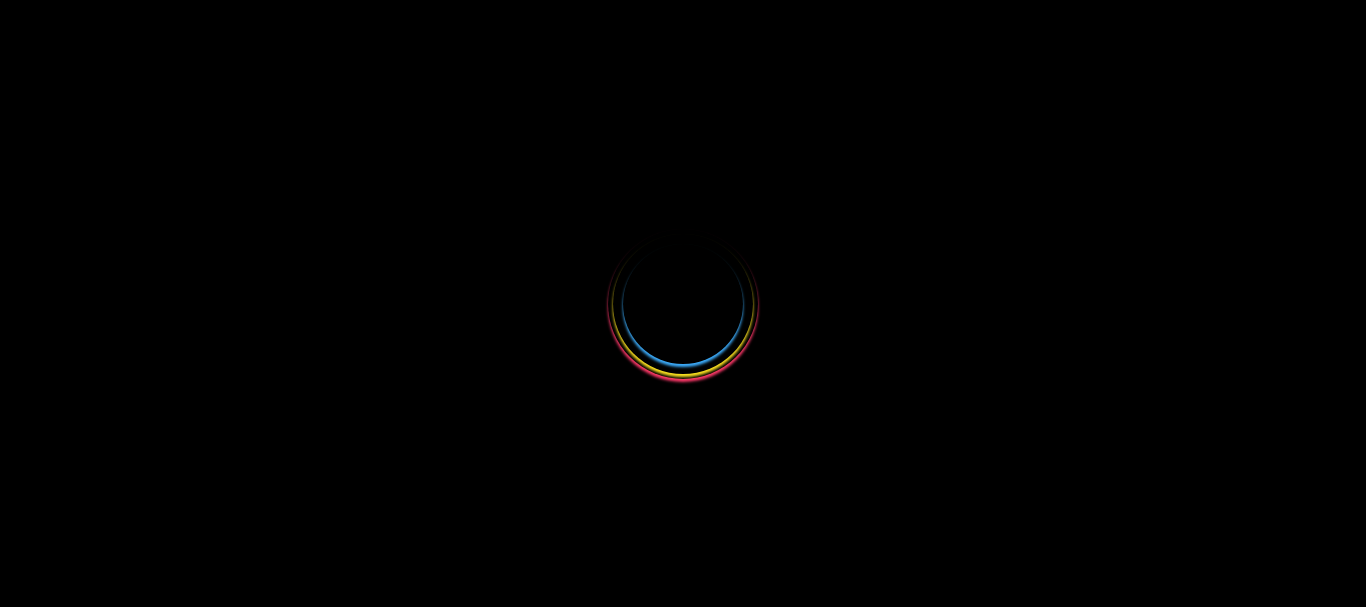 scroll, scrollTop: 0, scrollLeft: 0, axis: both 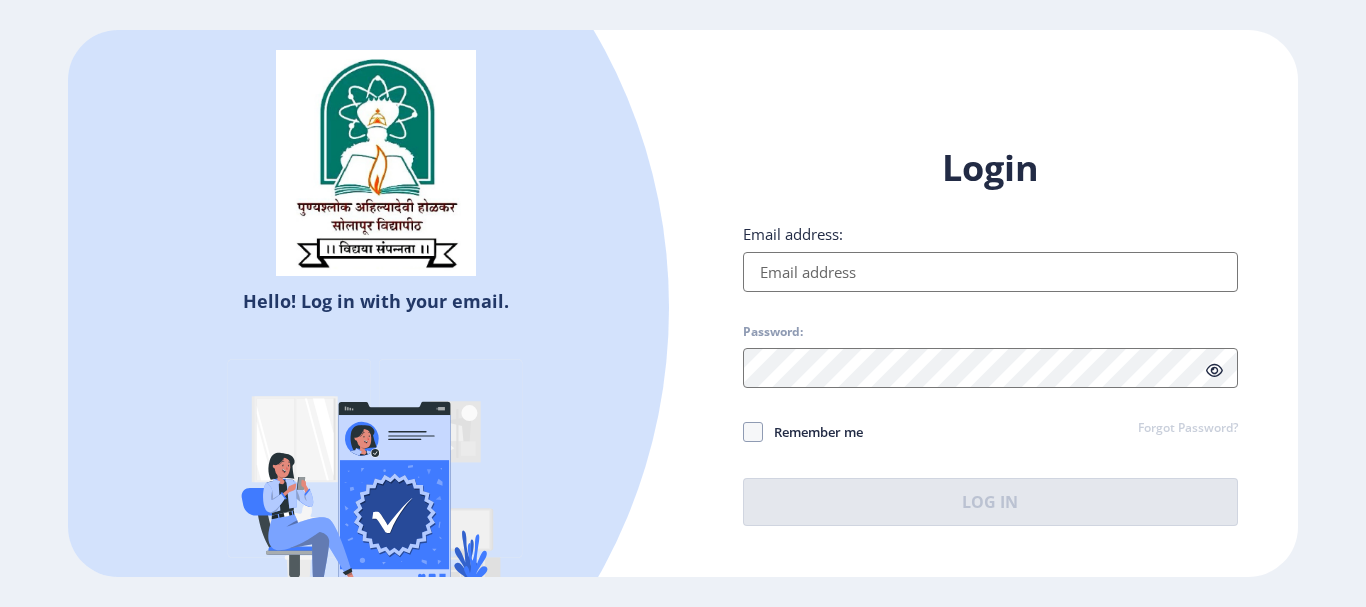 click on "Email address:" at bounding box center [990, 272] 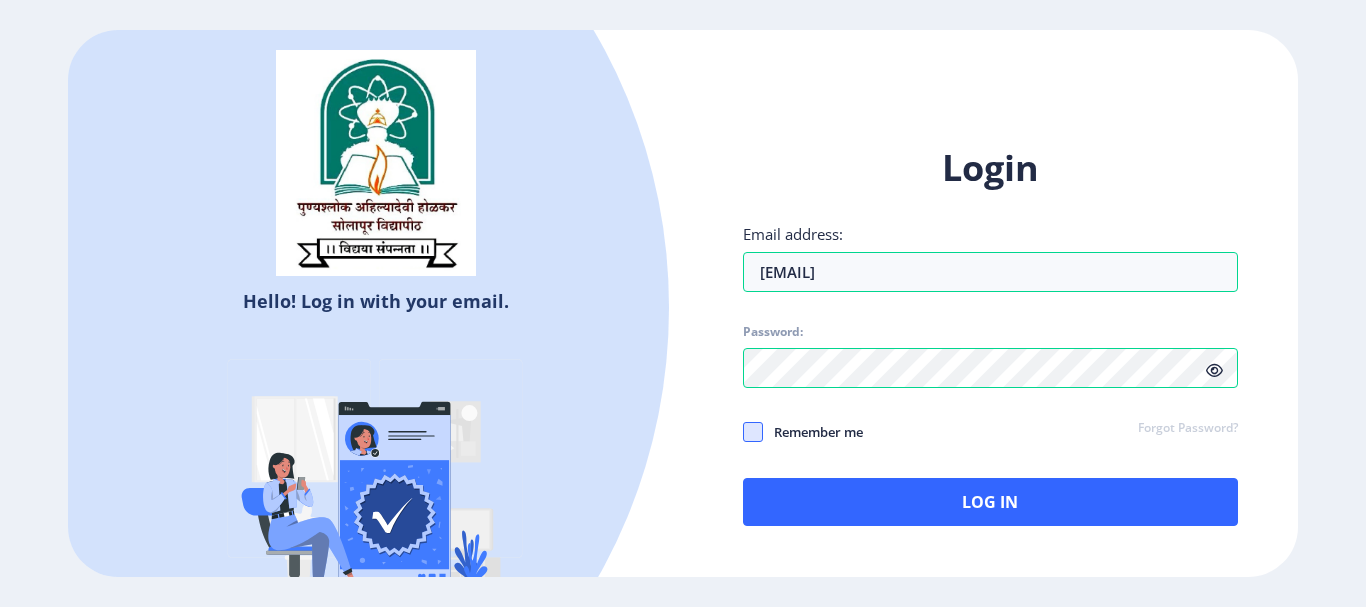 click 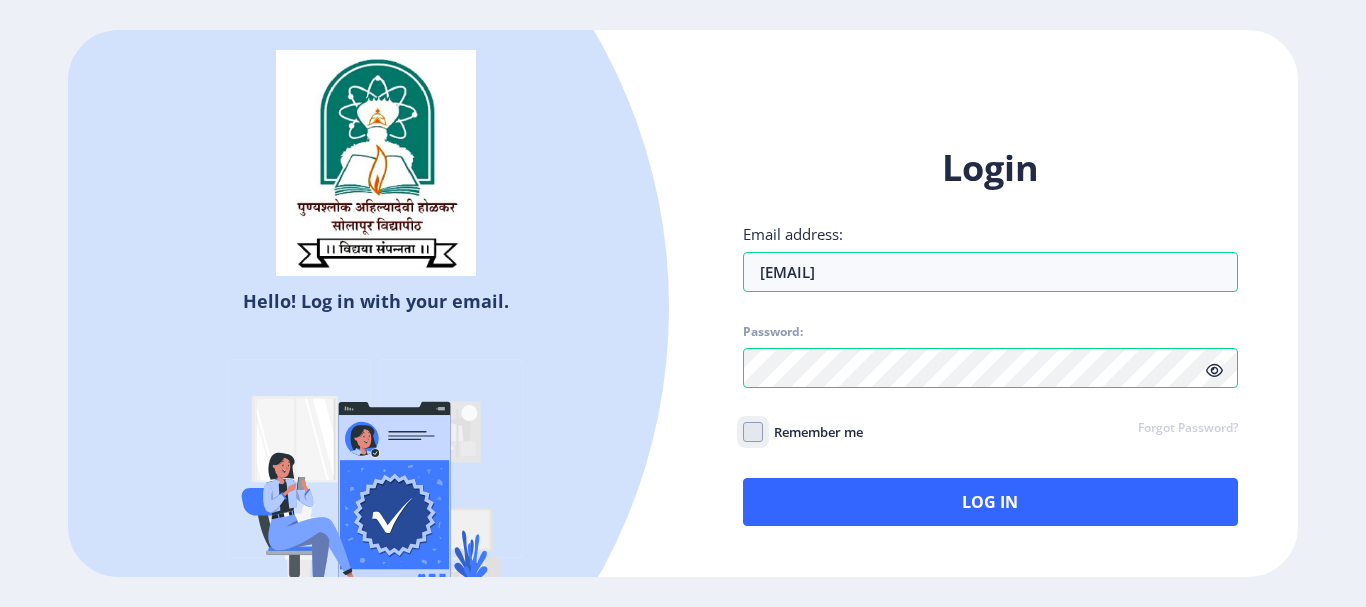 click on "Remember me" 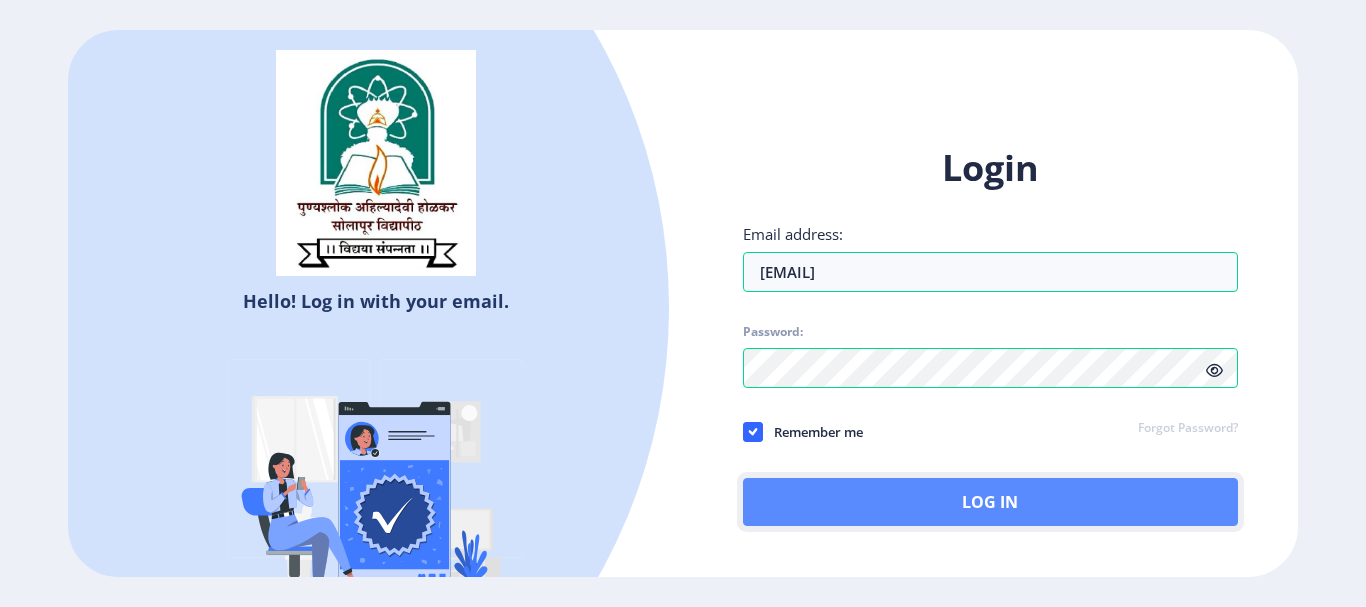 click on "Log In" 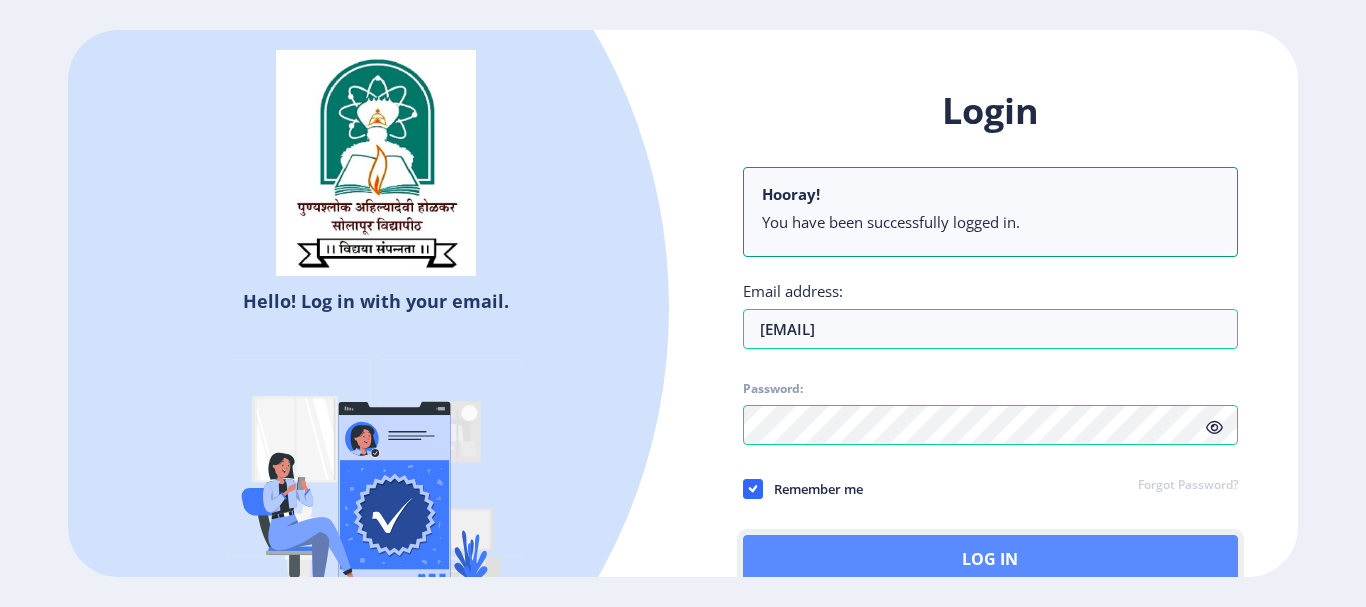 click on "Log In" 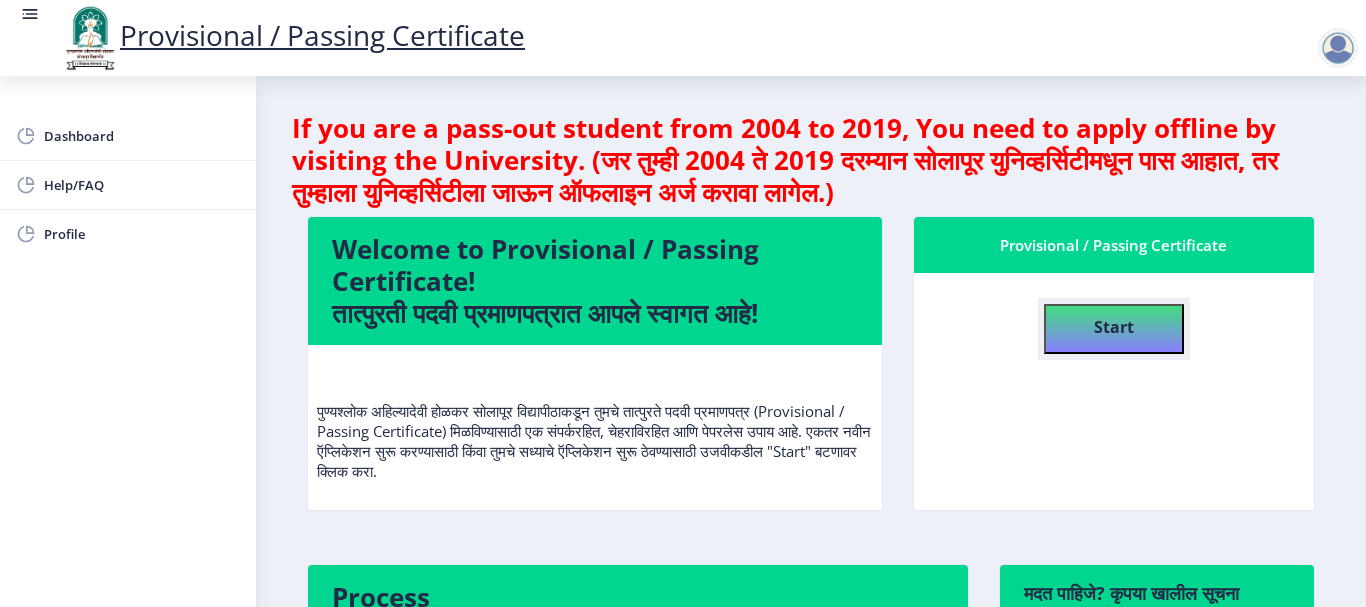 click on "Start" 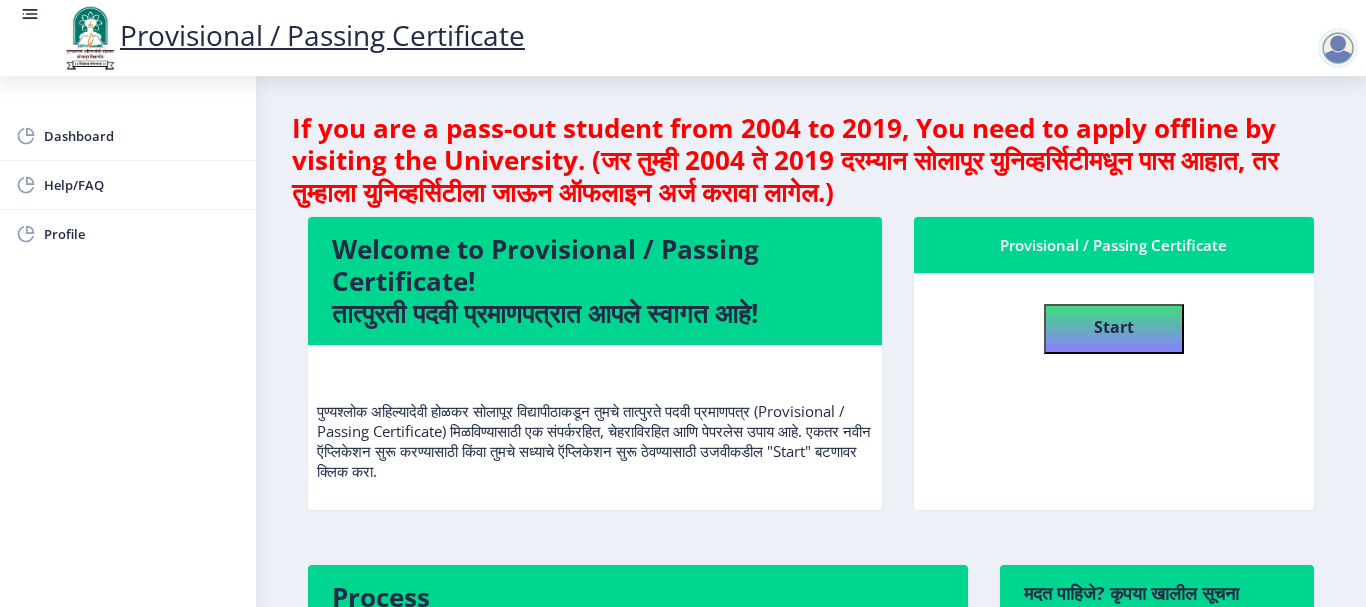 select 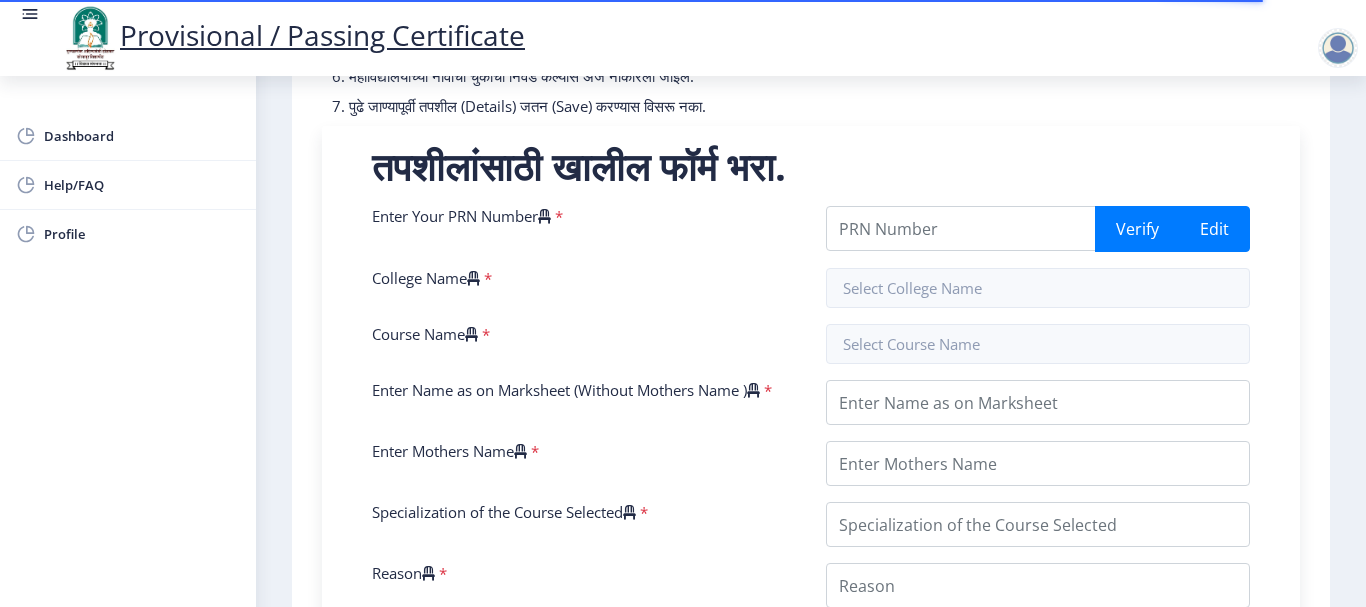 scroll, scrollTop: 360, scrollLeft: 0, axis: vertical 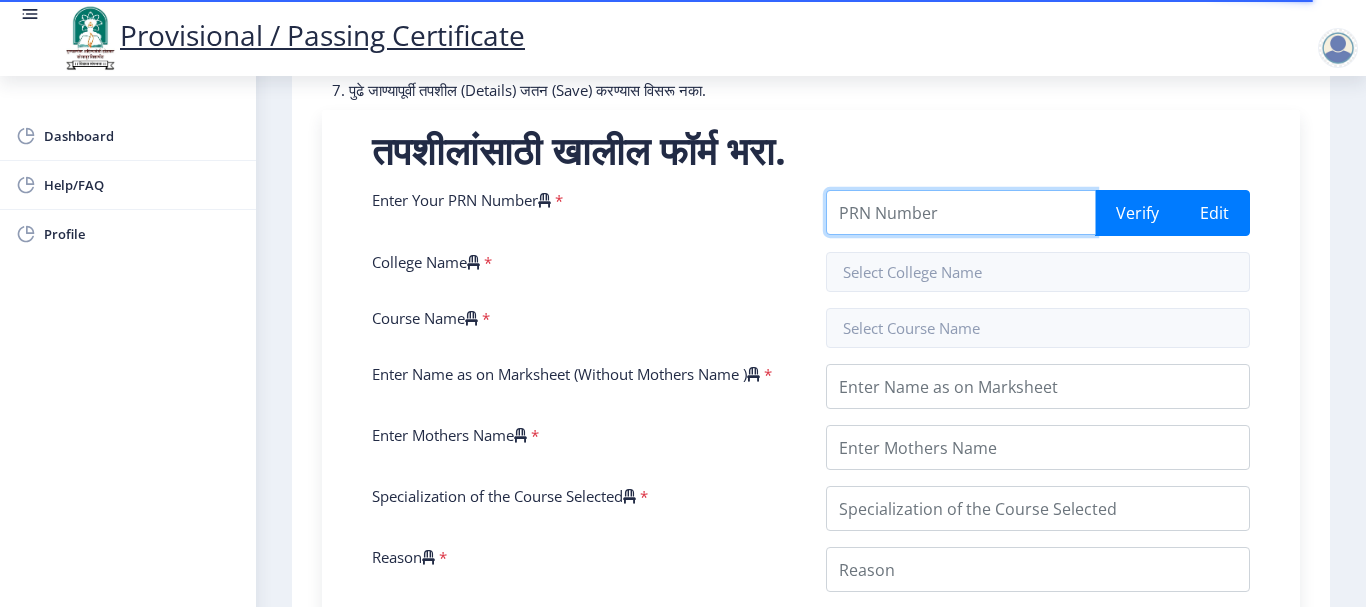 click on "Enter Your PRN Number" at bounding box center [961, 212] 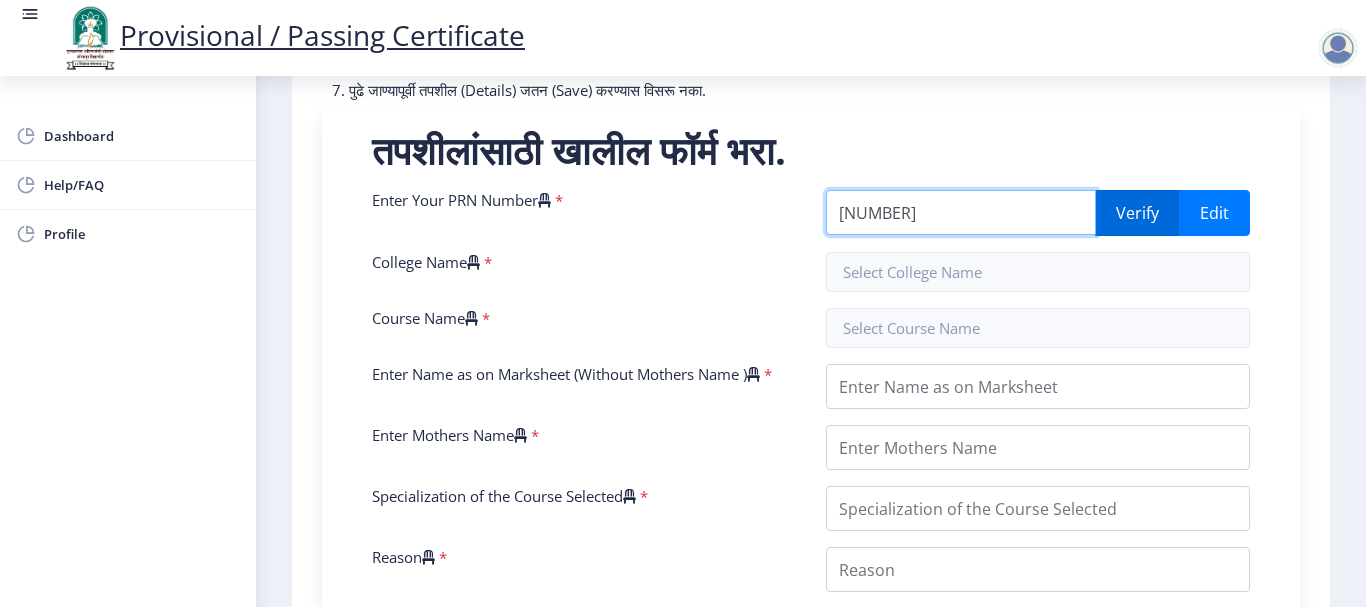 type on "[DOCUMENT_ID]" 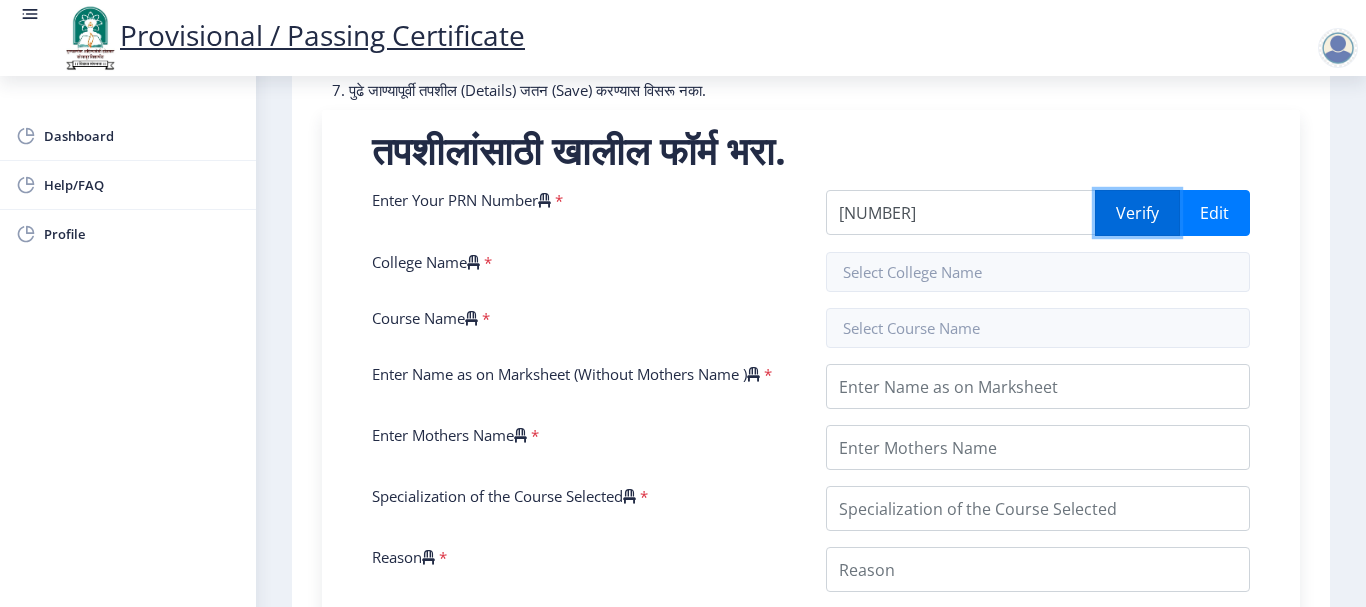 click on "Verify" at bounding box center (1137, 213) 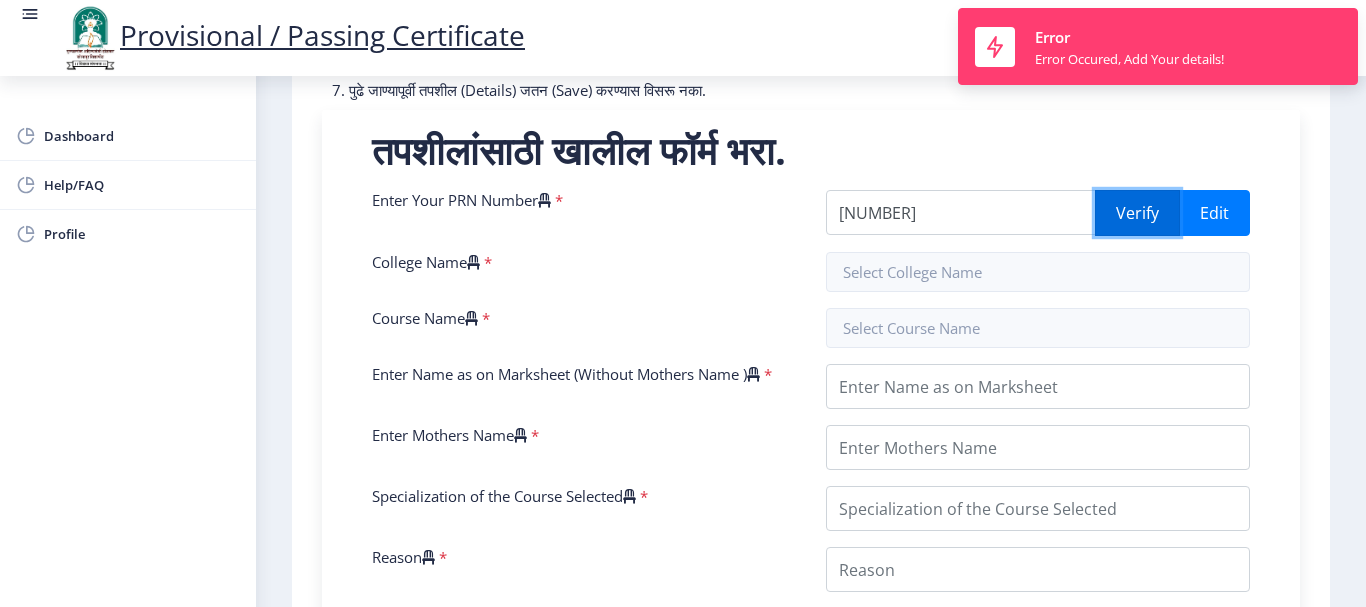 click on "Verify" at bounding box center (1137, 213) 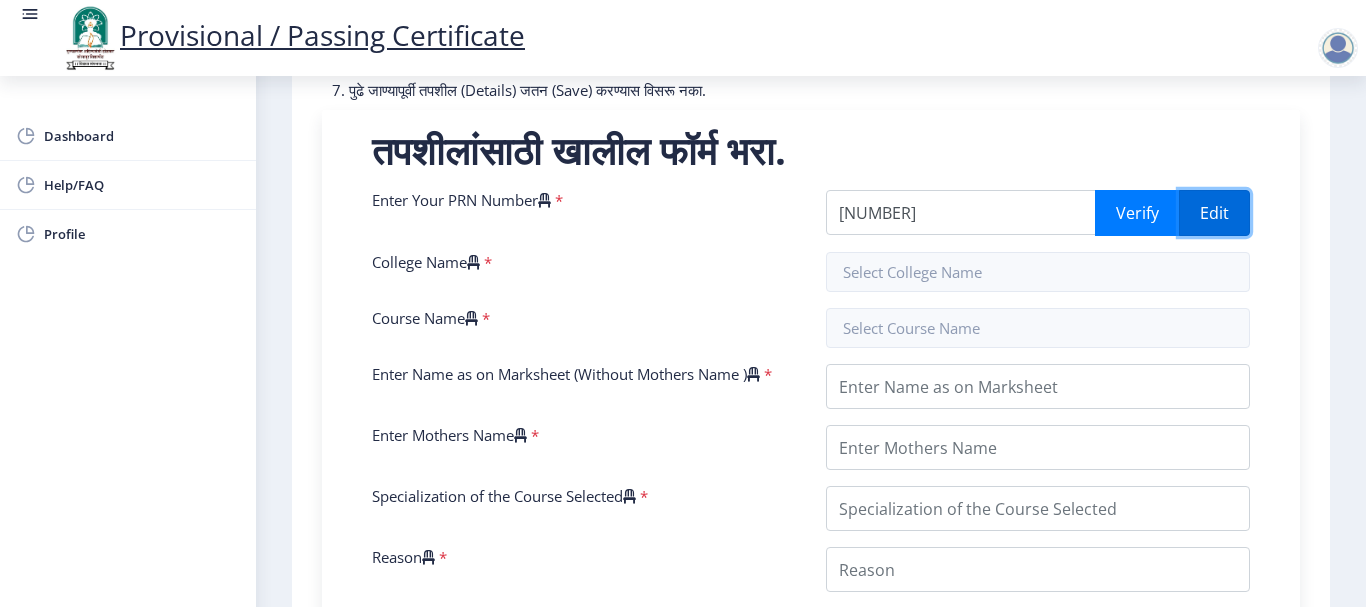 click on "Edit" at bounding box center [1214, 213] 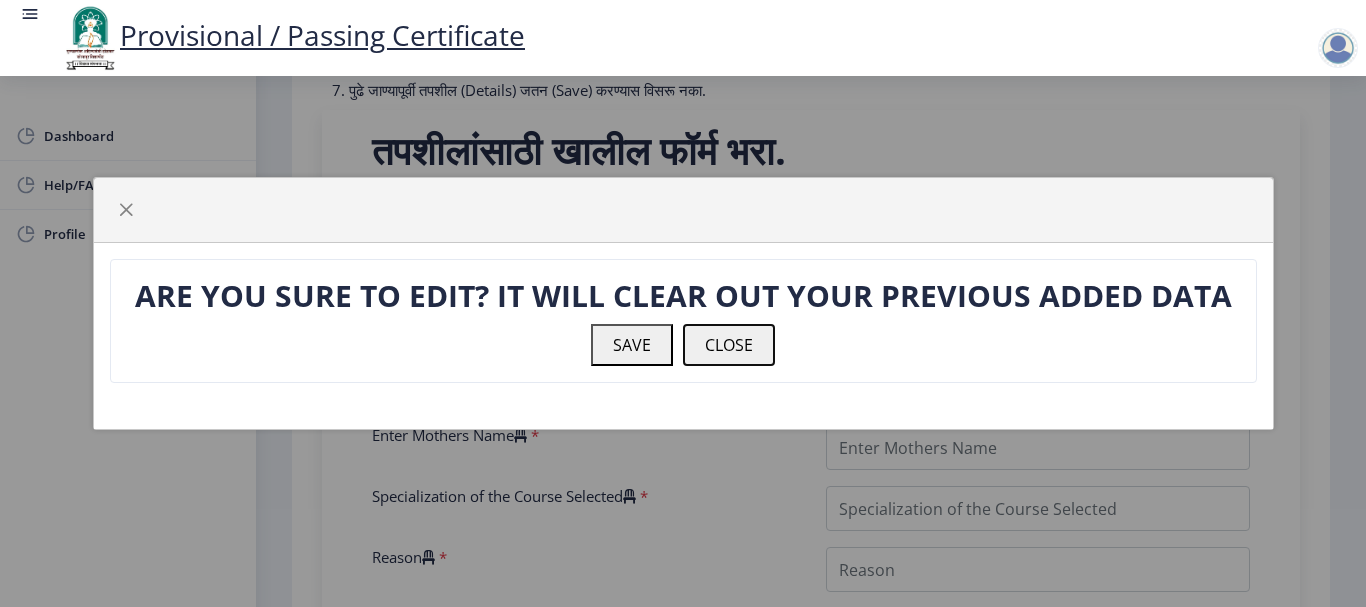 click on "CLOSE" 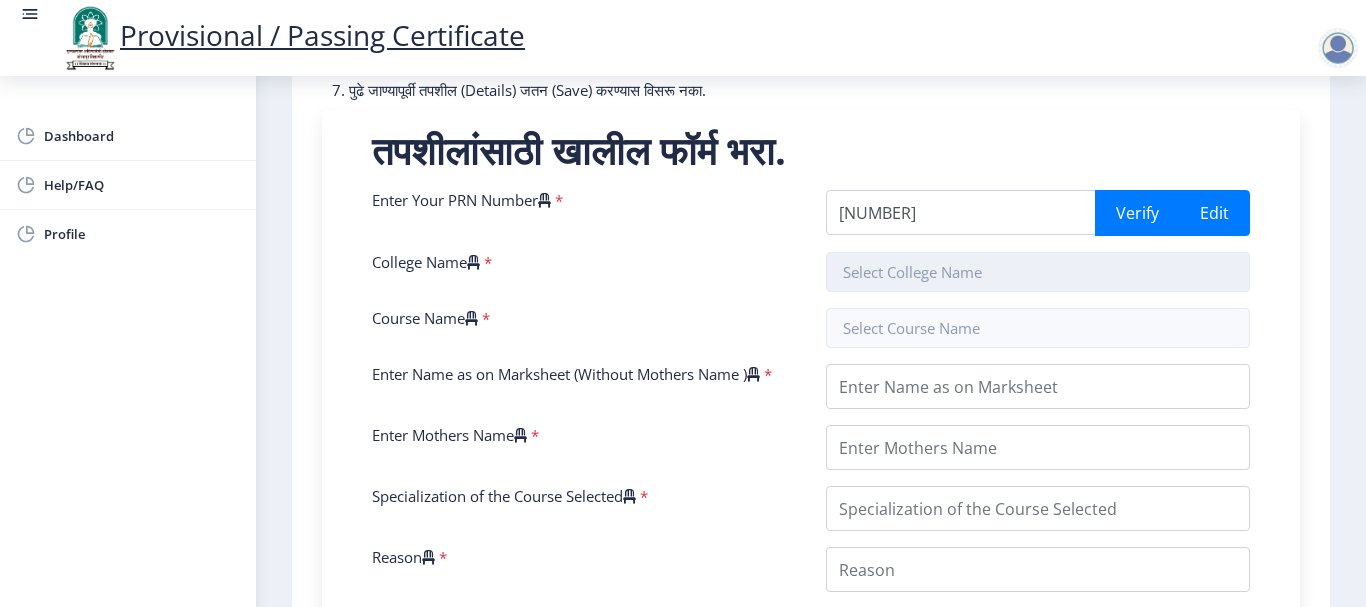 click at bounding box center [1038, 272] 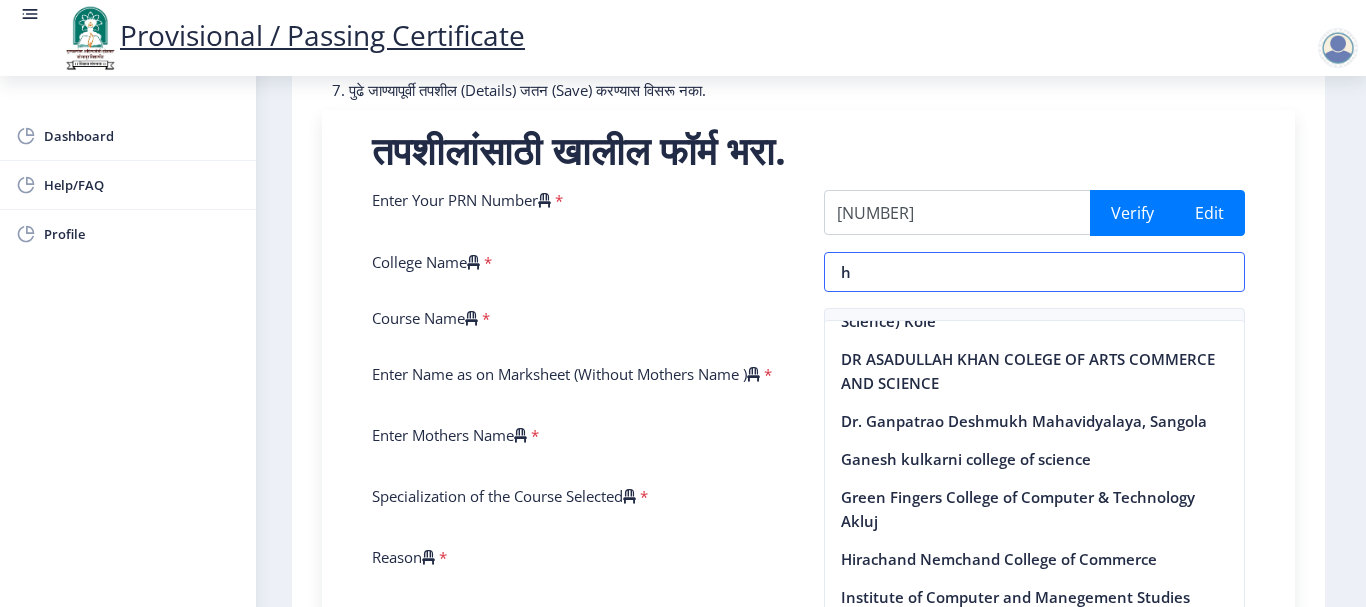 scroll, scrollTop: 884, scrollLeft: 0, axis: vertical 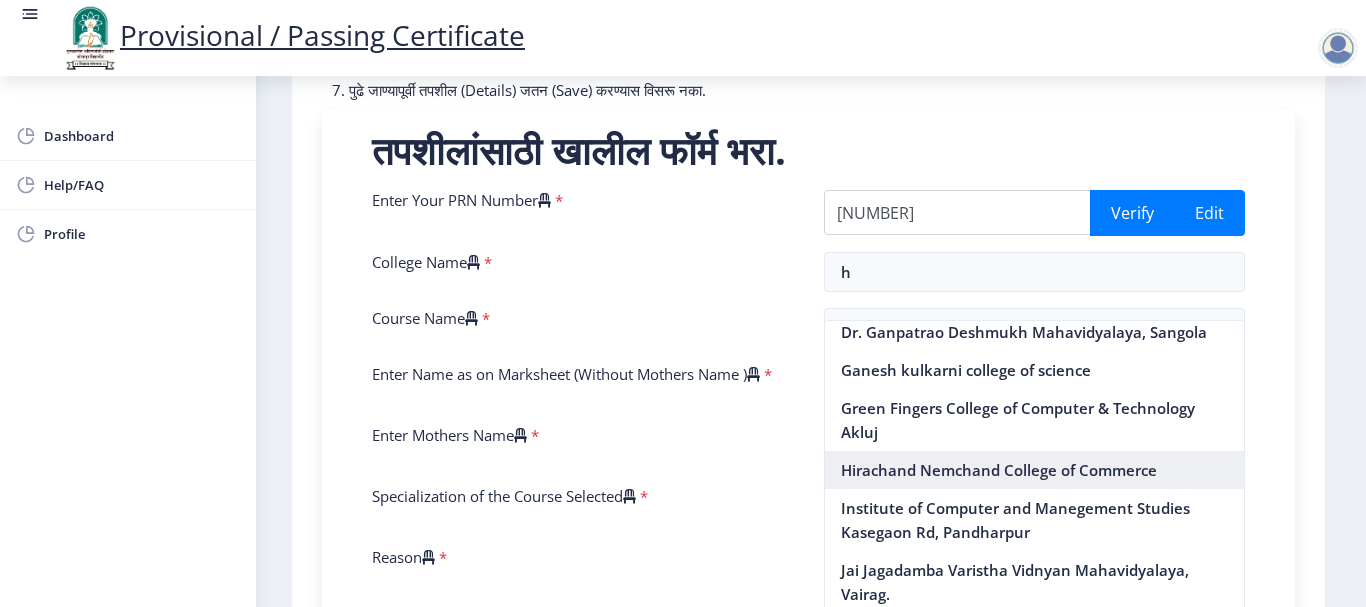 click on "Hirachand Nemchand College of Commerce" at bounding box center (1035, 470) 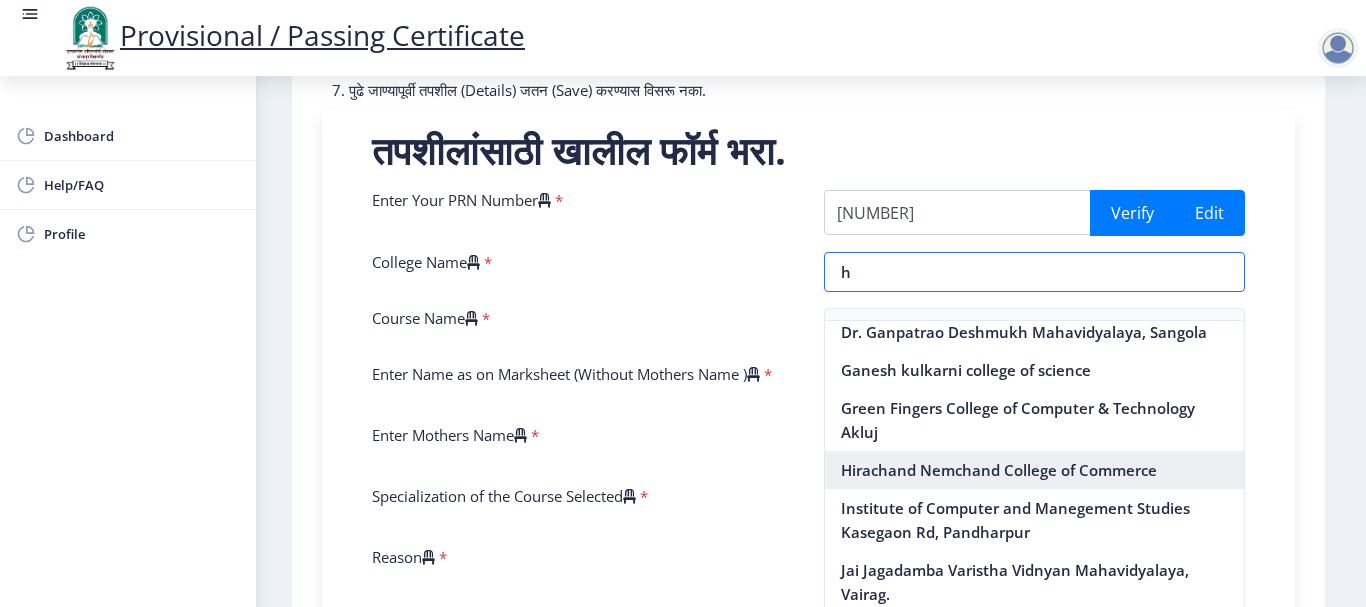 type on "Hirachand Nemchand College of Commerce" 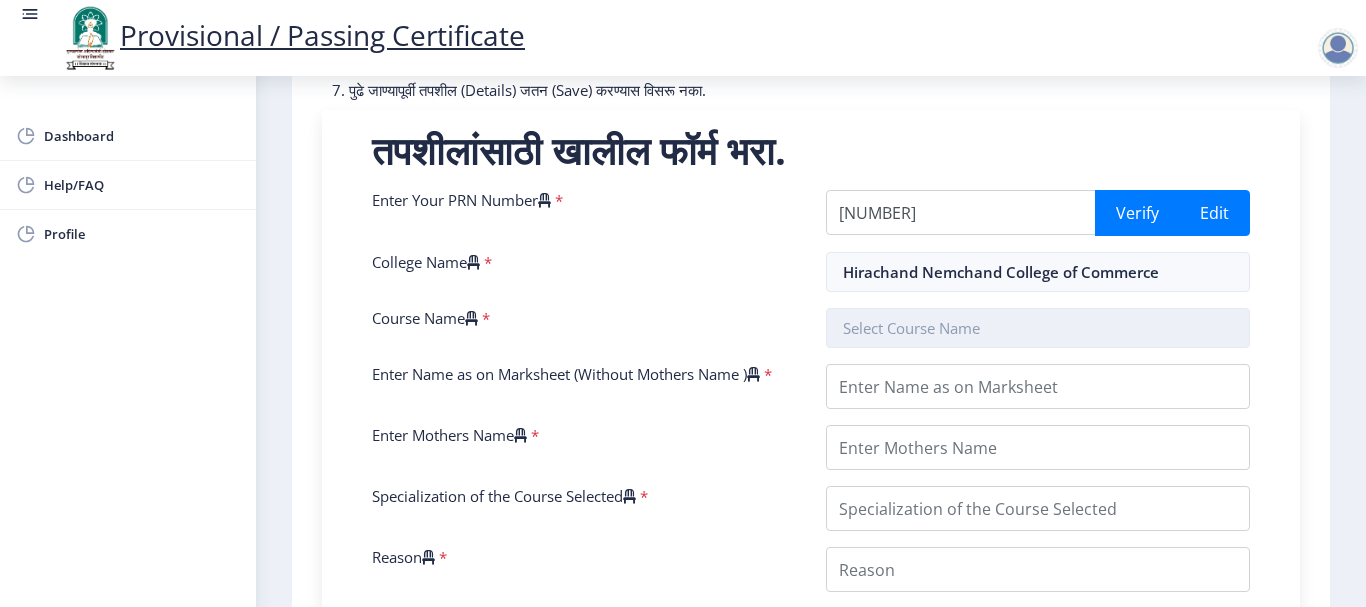 click at bounding box center [1038, 328] 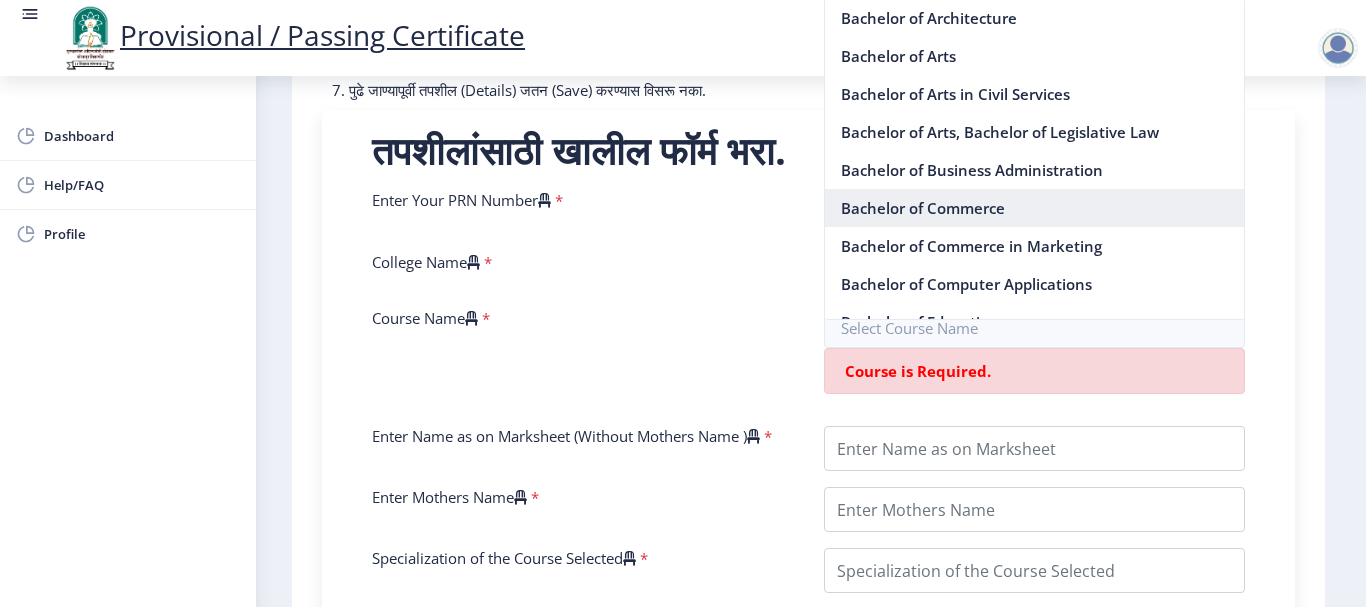 click on "Bachelor of Commerce" at bounding box center (1035, 208) 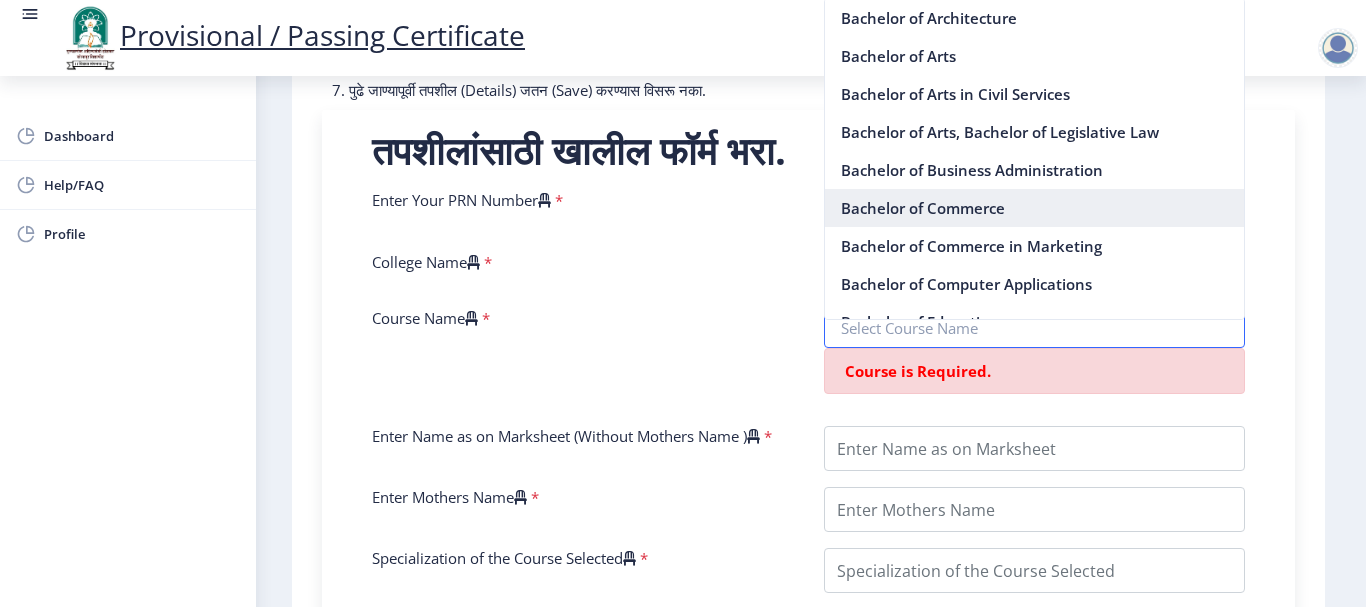 type on "Bachelor of Commerce" 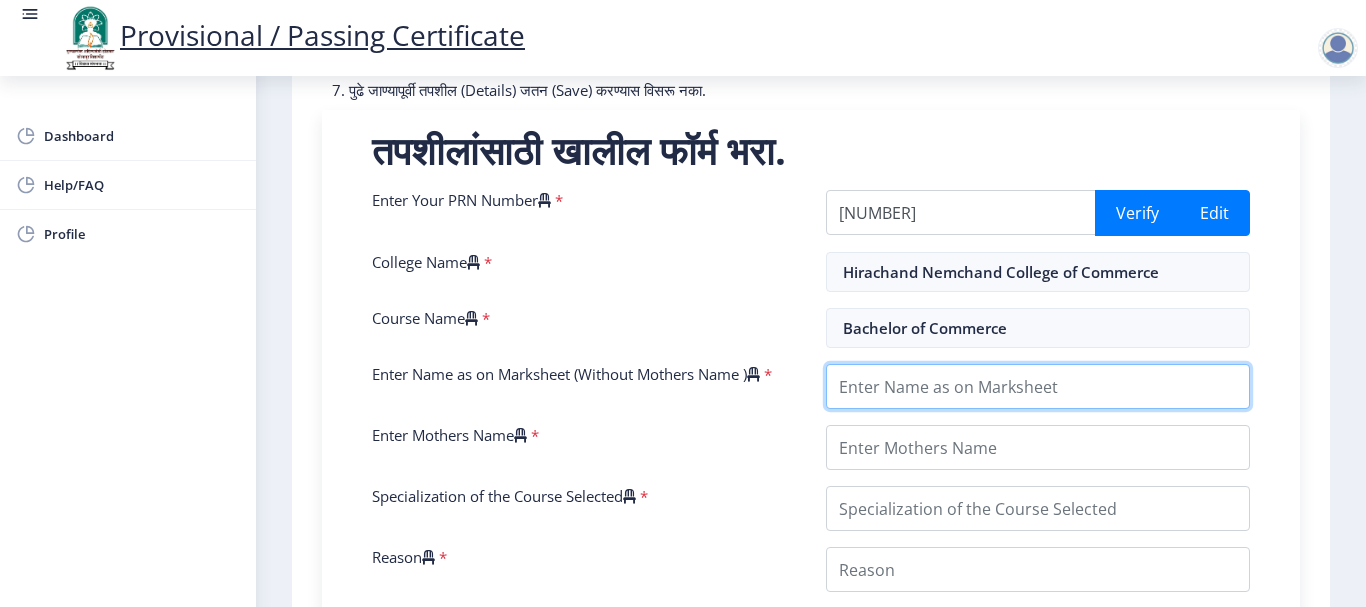 click on "Enter Name as on Marksheet (Without Mothers Name )" at bounding box center (1038, 386) 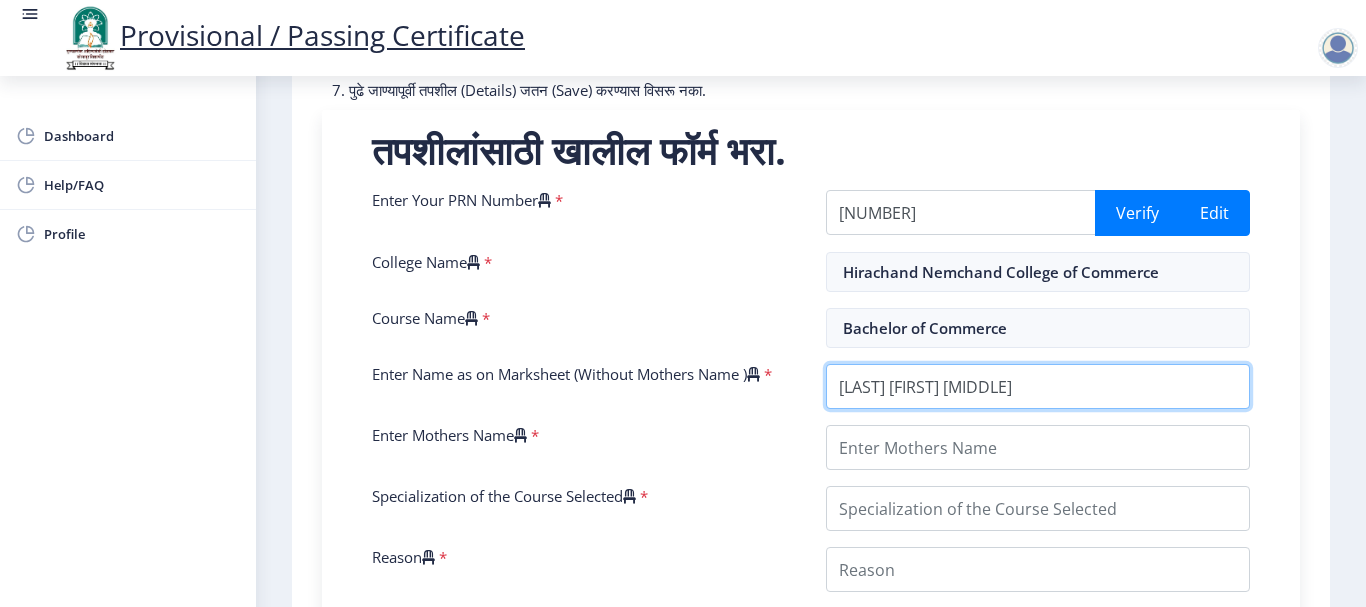 type on "LONDHE SWATI LAXMAN" 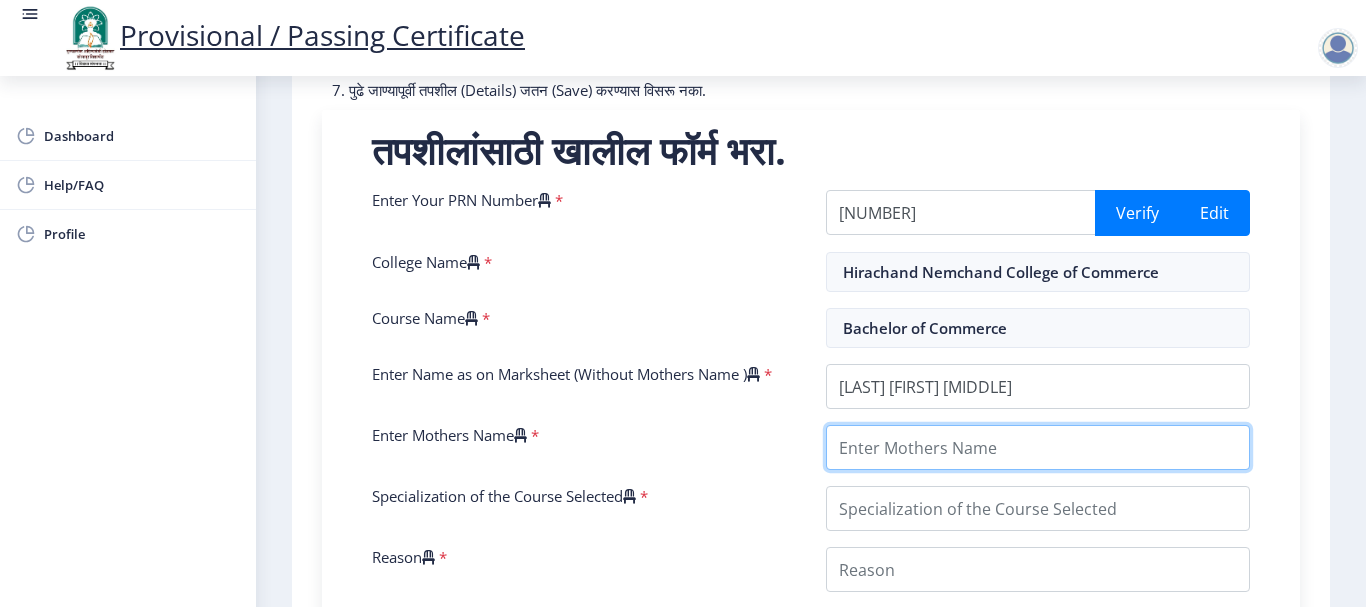 type on "E" 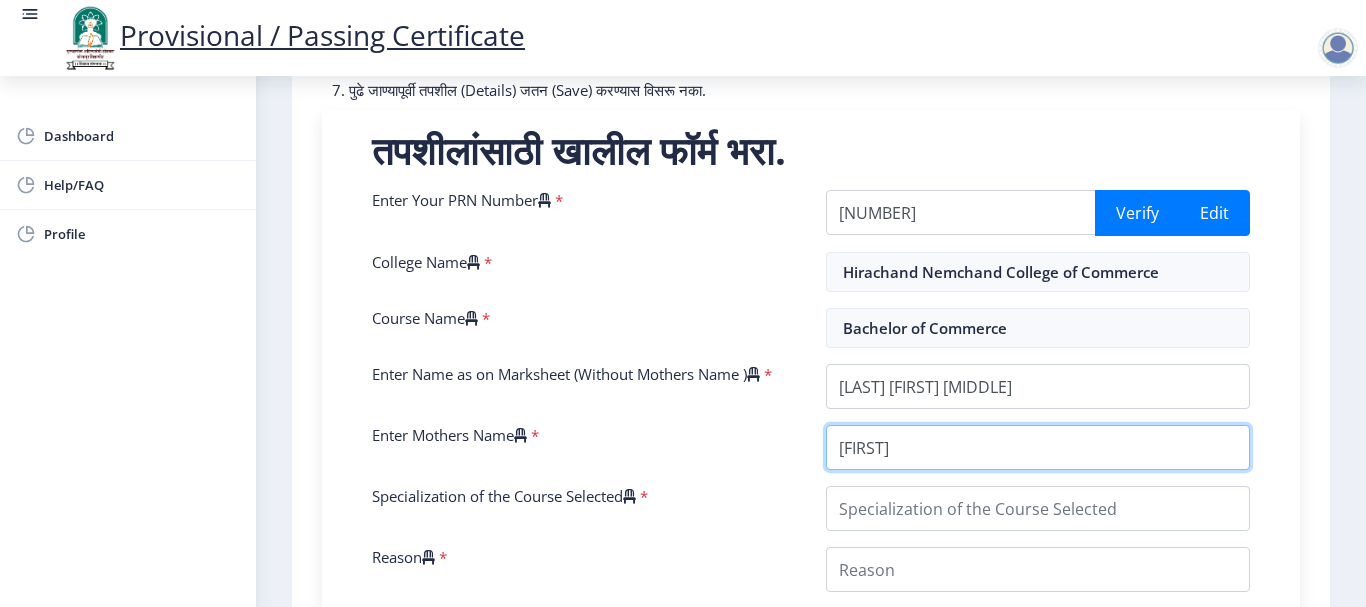 type on "RUKMINI" 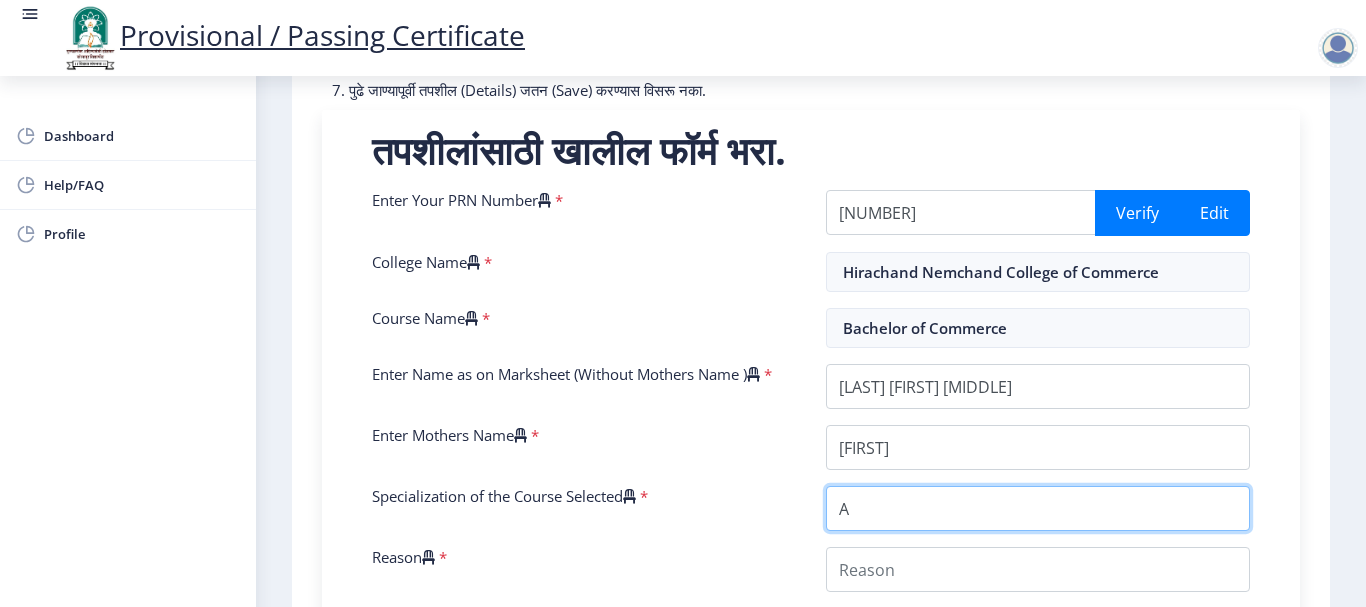 click on "Specialization of the Course Selected" at bounding box center (1038, 508) 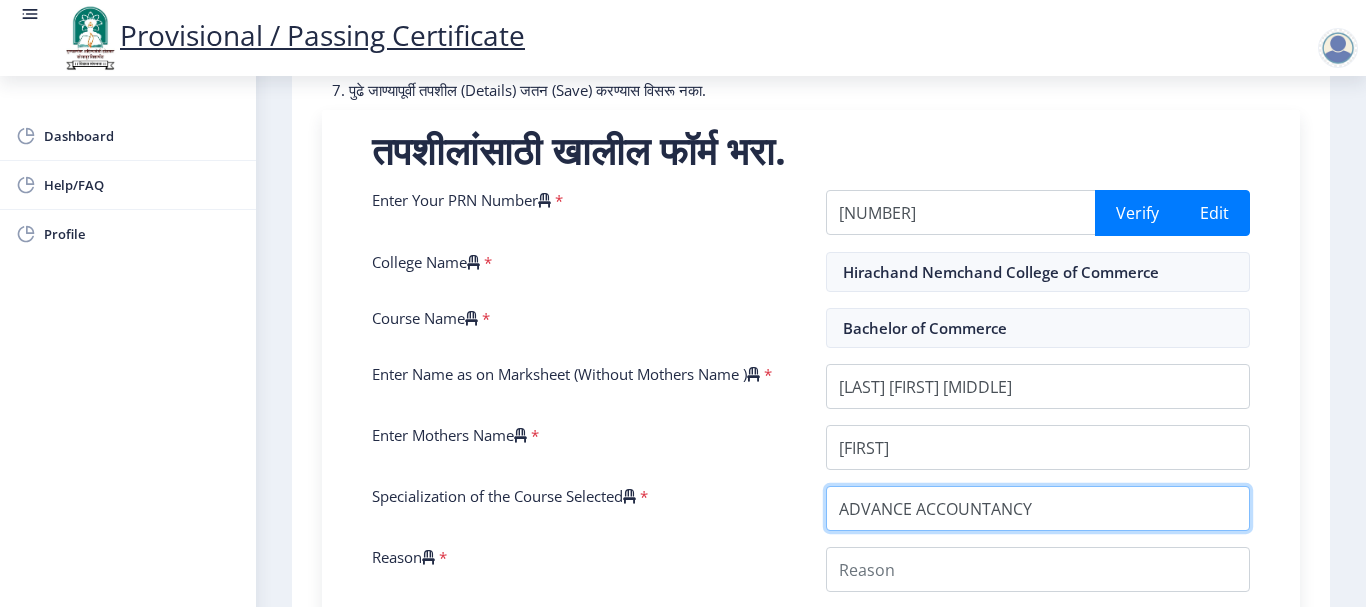 type on "ADVANCE ACCOUNTANCY" 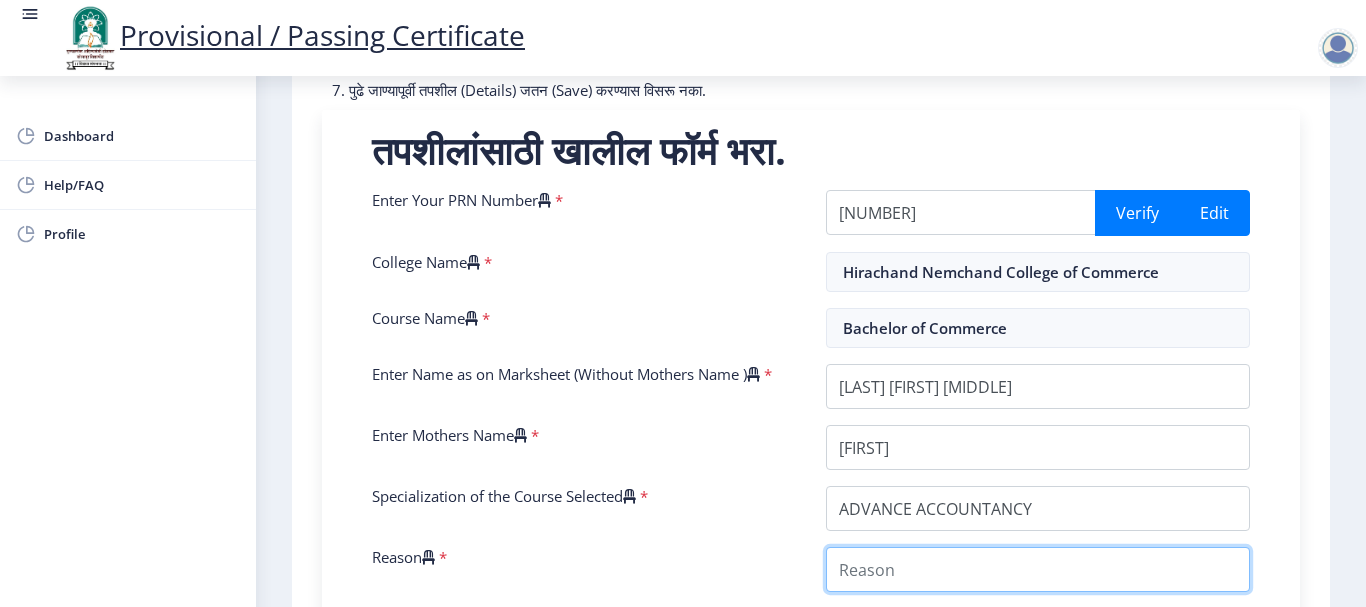 scroll, scrollTop: 365, scrollLeft: 0, axis: vertical 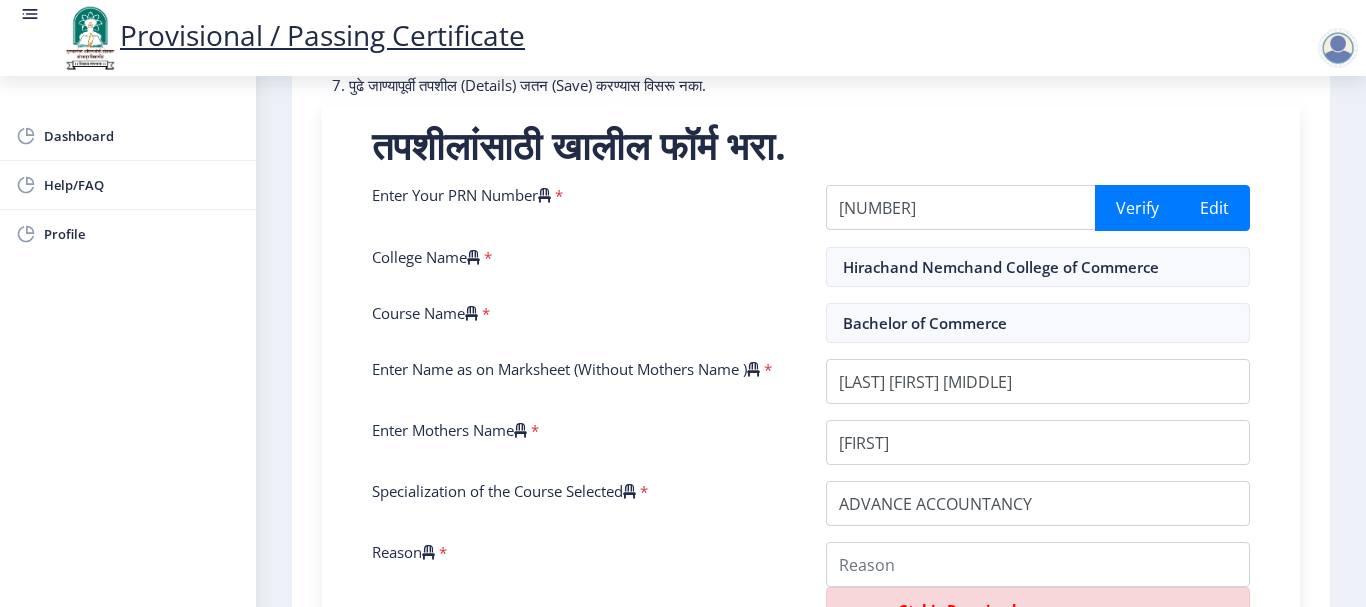 click on "सूचना  1. * सह चिन्हांकित फील्ड अनिवार्य आहेत. 2. आसन क्रमांक प्रविष्ट करा (Input the seat Number) - तुमच्या शेवटच्या वर्षाच्या/सेमिस्टरच्या मार्कशीटनुसार.  3. तुमच्या मार्कशीट/हॉल तिकिटावर आसन (Seat) क्रमांक नमूद केलेला (Mentioned) आहे.  4. कृपया तुमच्या अंतिम वर्ष/सेमिस्टरच्या मार्कशीटमधील योग्य वर्ग निवडा.  6. महाविद्यालयाच्या नावाची चुकीची निवड केल्यास अर्ज नाकारला जाईल.  Need Help? Email Us on   su.sfc@studentscenter.in  Enter Your PRN Number    * 2013032500121151 Verify Edit * *" 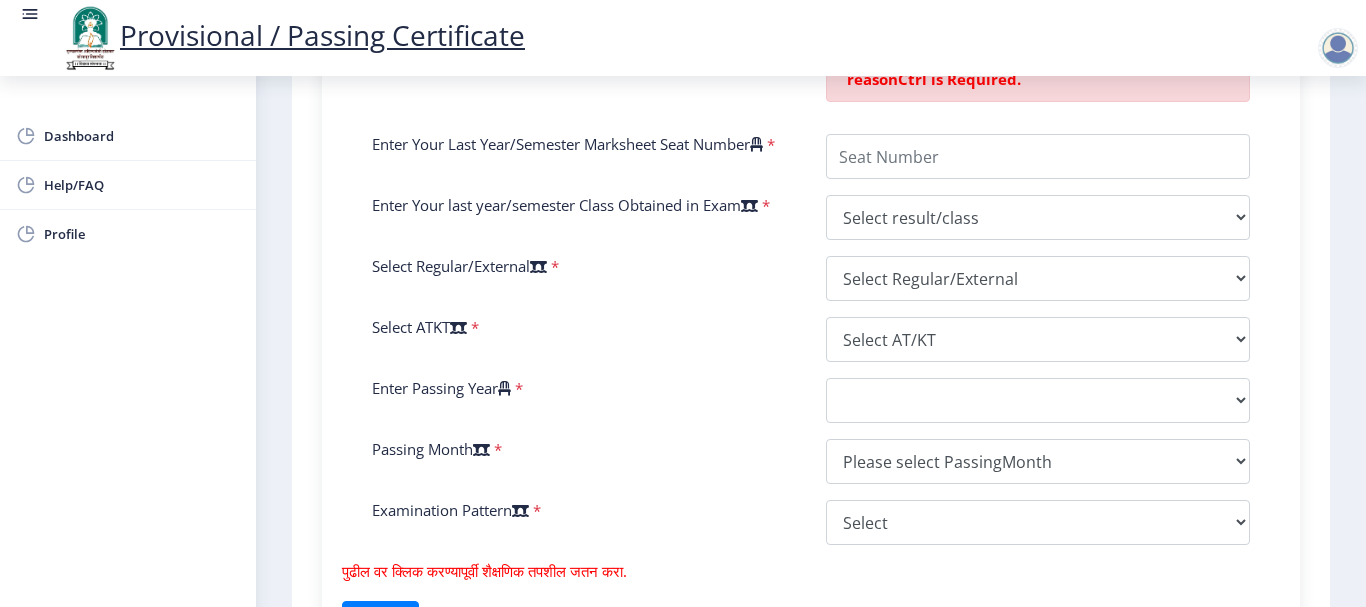 scroll, scrollTop: 365, scrollLeft: 0, axis: vertical 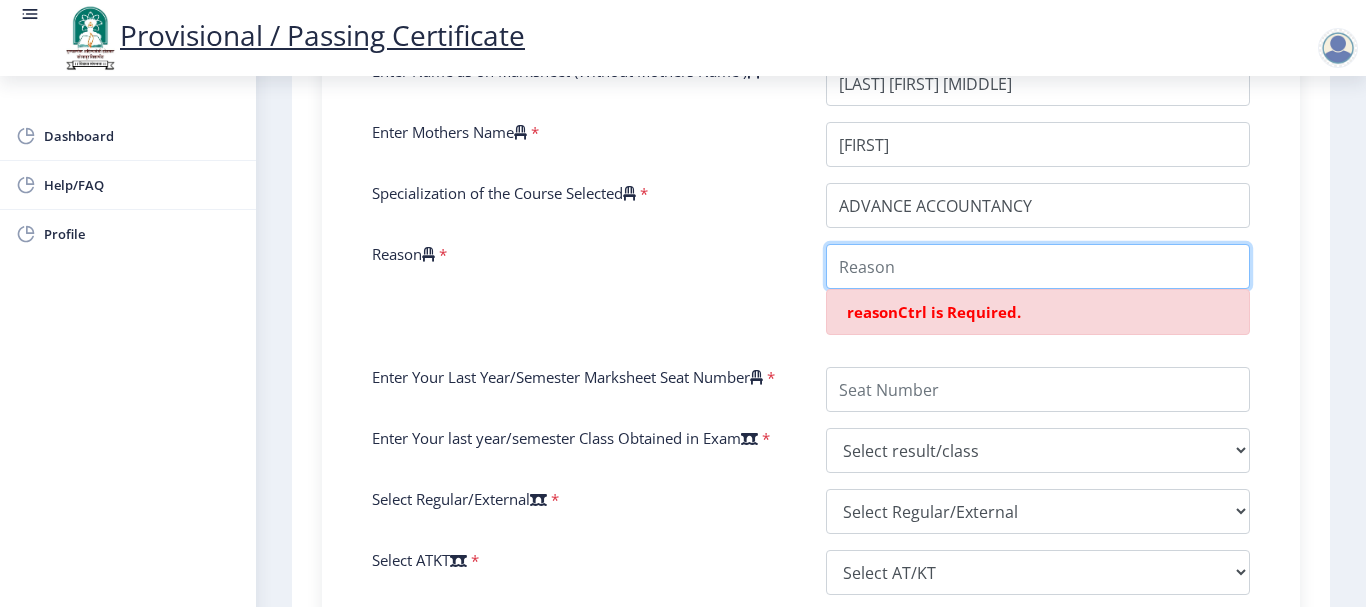 click on "Reason" at bounding box center (1038, 266) 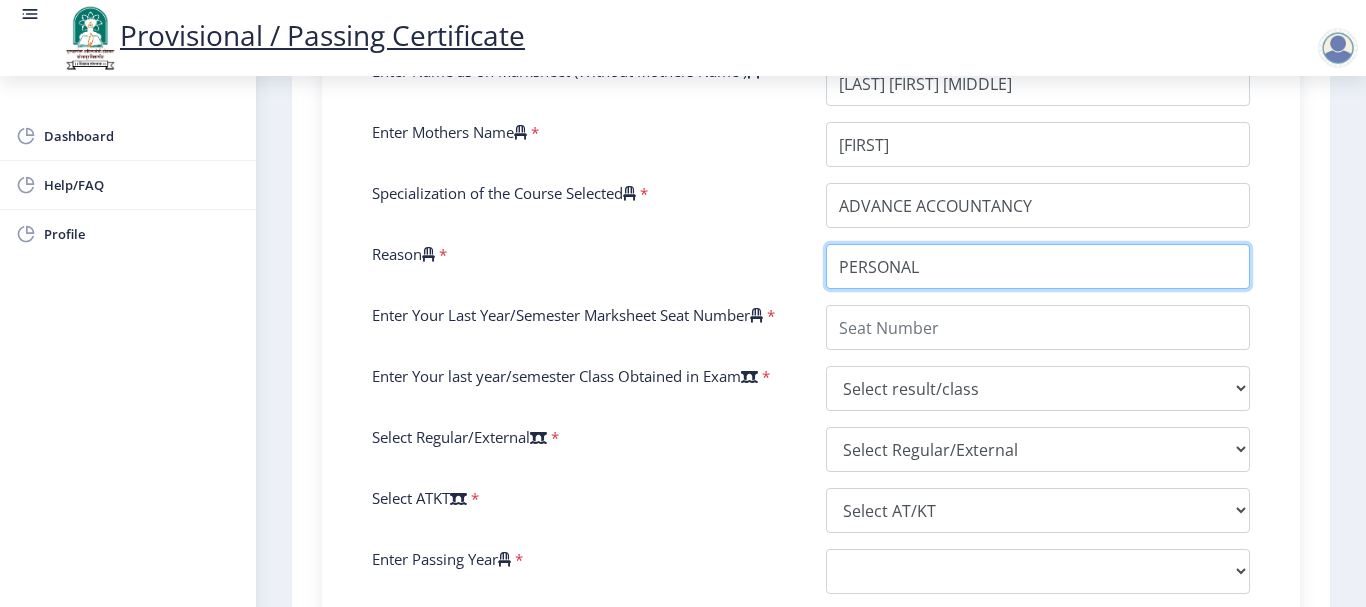 type on "PERSONAL" 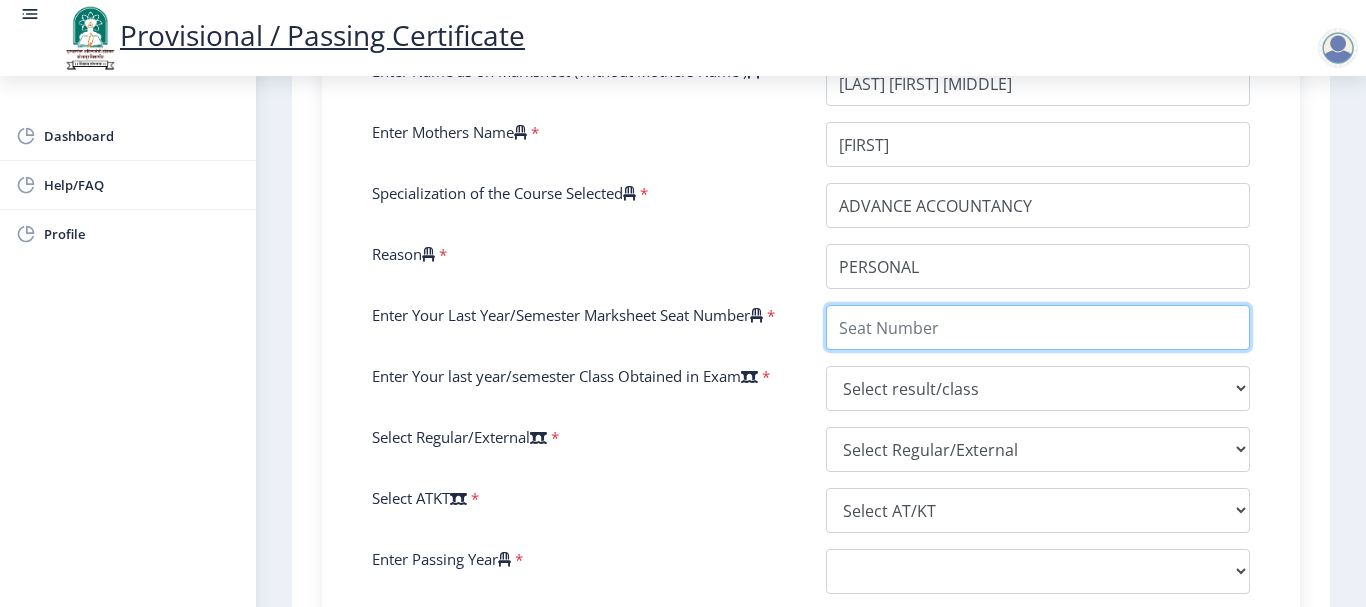 click on "Enter Your Last Year/Semester Marksheet Seat Number" at bounding box center (1038, 327) 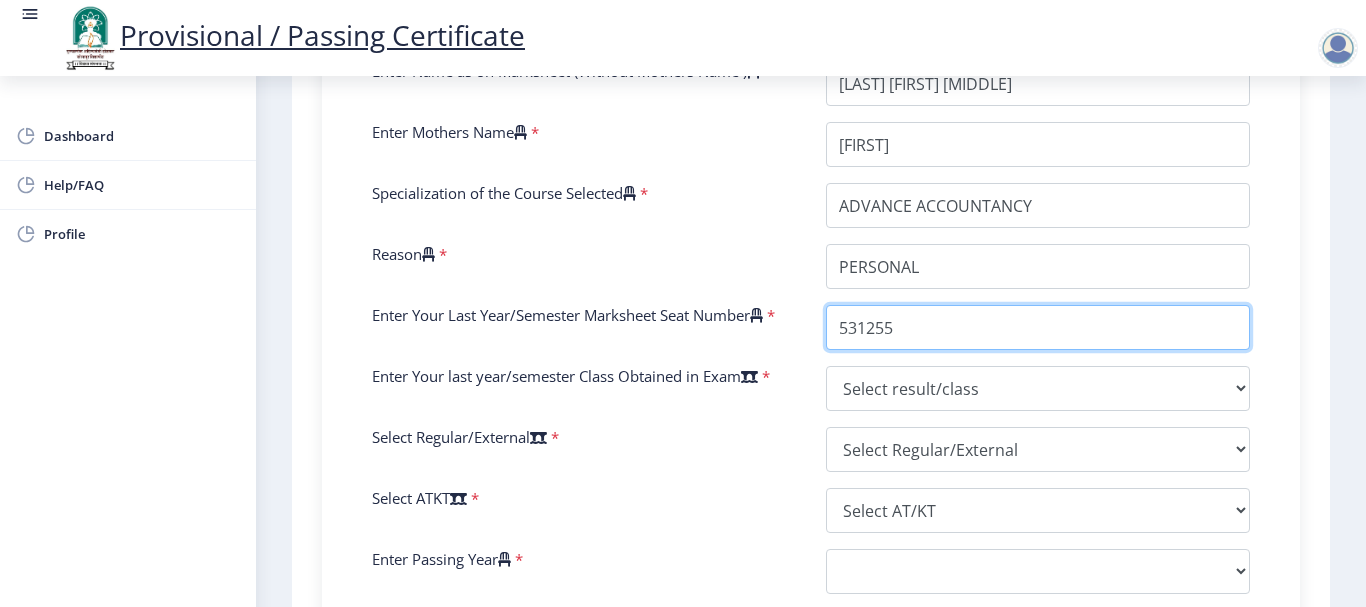 type on "531255" 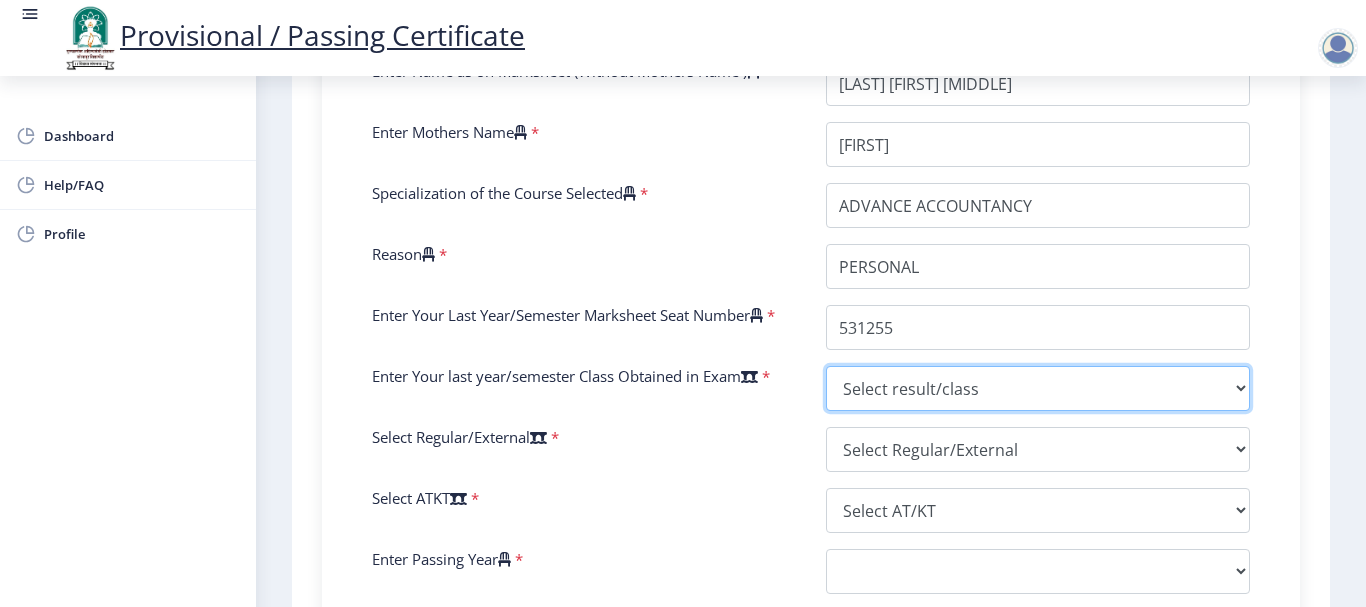 click on "Select result/class  DISTINCTION   FIRST CLASS   HIGHER SECOND CLASS   SECOND CLASS   PASS CLASS   SUCCESSFUL   OUTSTANDING - EXEMPLARY  Grade O Grade A+ Grade A Grade B+ Grade B Grade C+ Grade C Grade F/FC Grade F Grade D Grade E FIRST CLASS WITH DISTINCTION" at bounding box center [1038, 388] 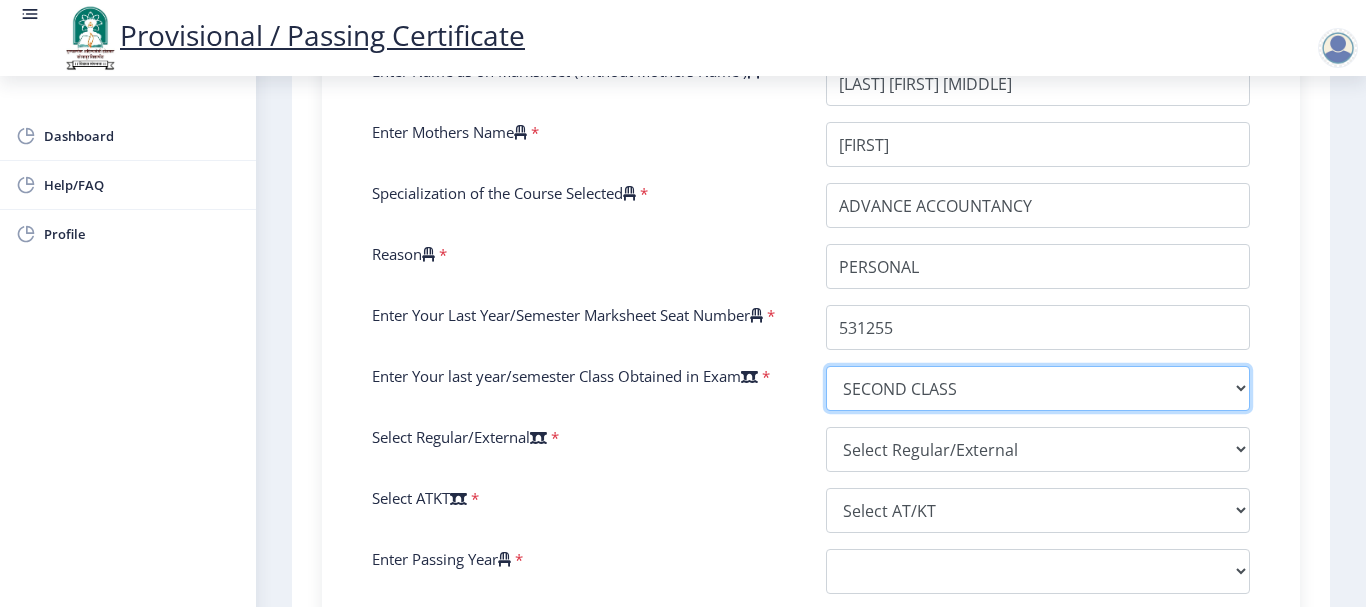 click on "Select result/class  DISTINCTION   FIRST CLASS   HIGHER SECOND CLASS   SECOND CLASS   PASS CLASS   SUCCESSFUL   OUTSTANDING - EXEMPLARY  Grade O Grade A+ Grade A Grade B+ Grade B Grade C+ Grade C Grade F/FC Grade F Grade D Grade E FIRST CLASS WITH DISTINCTION" at bounding box center (1038, 388) 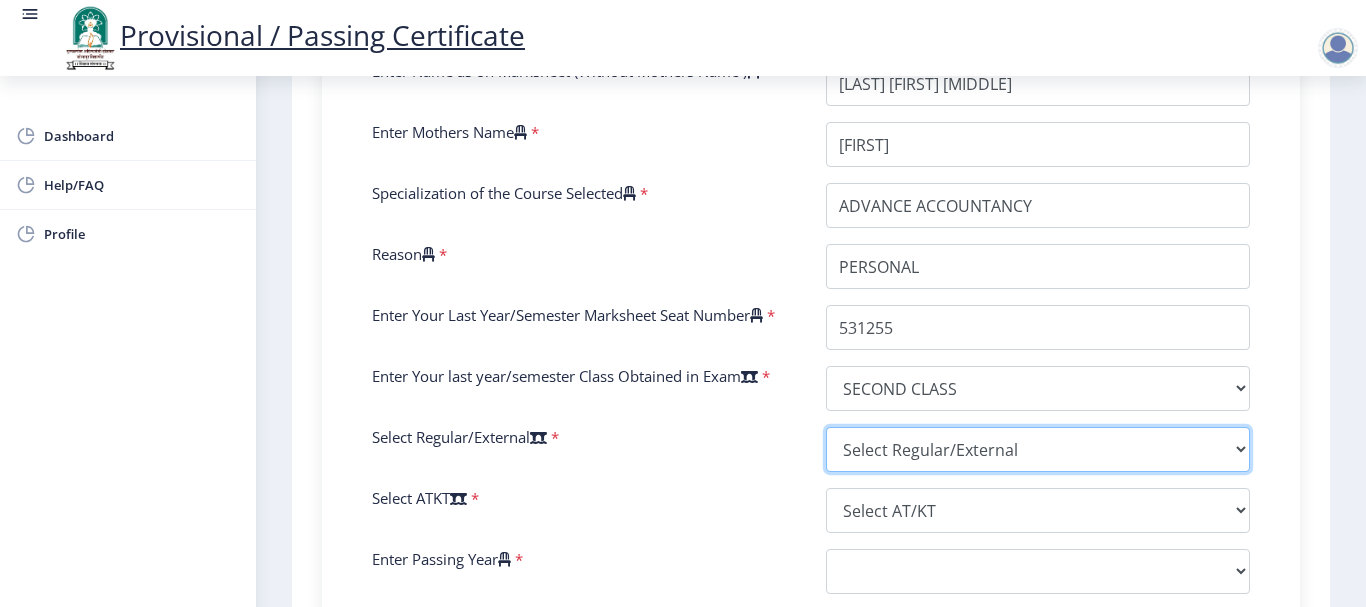click on "Select Regular/External   Regular  External  Special" at bounding box center [1038, 449] 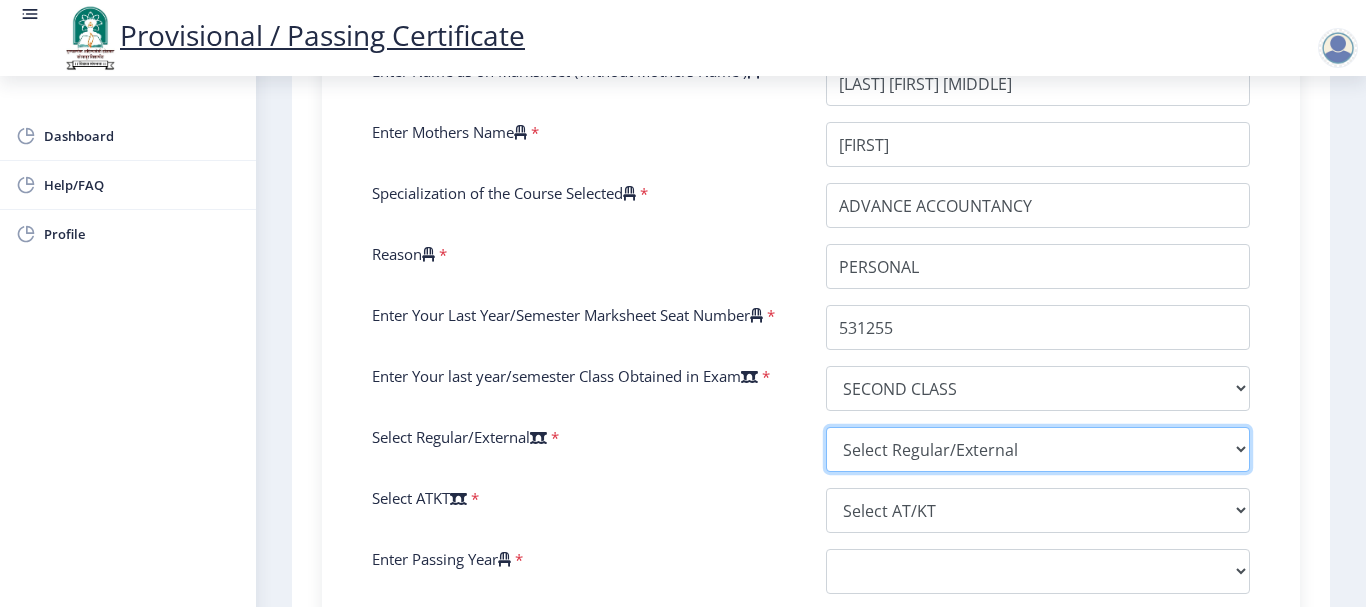 select on "Regular" 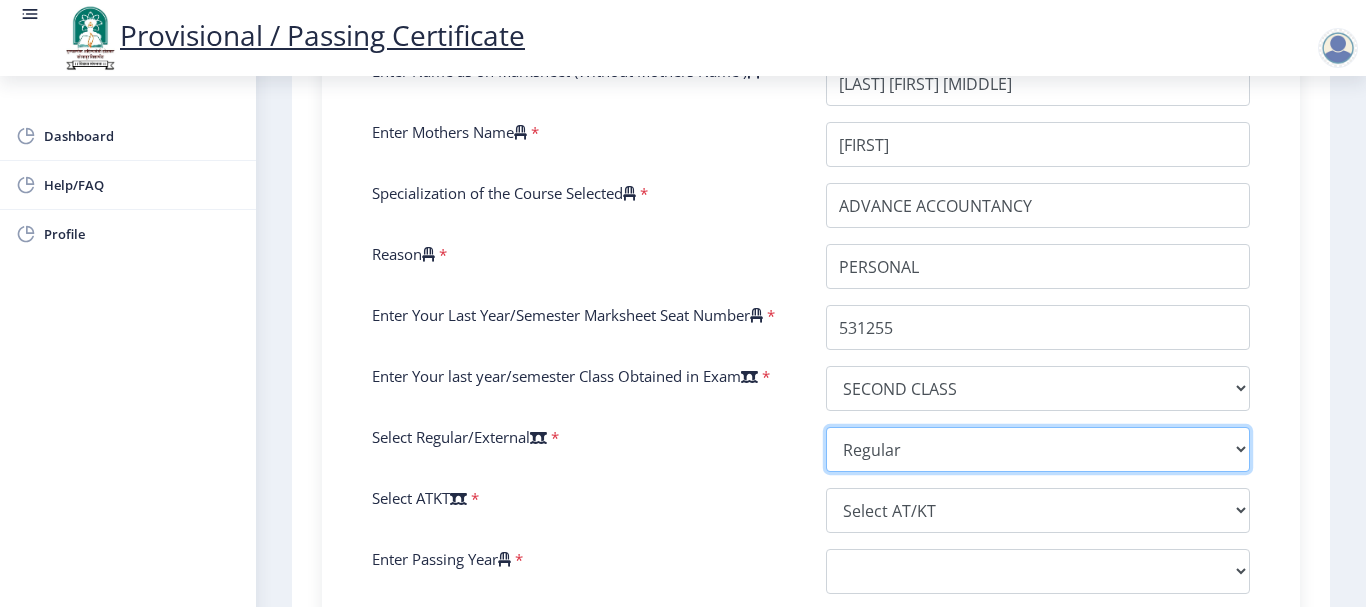 click on "Select Regular/External   Regular  External  Special" at bounding box center [1038, 449] 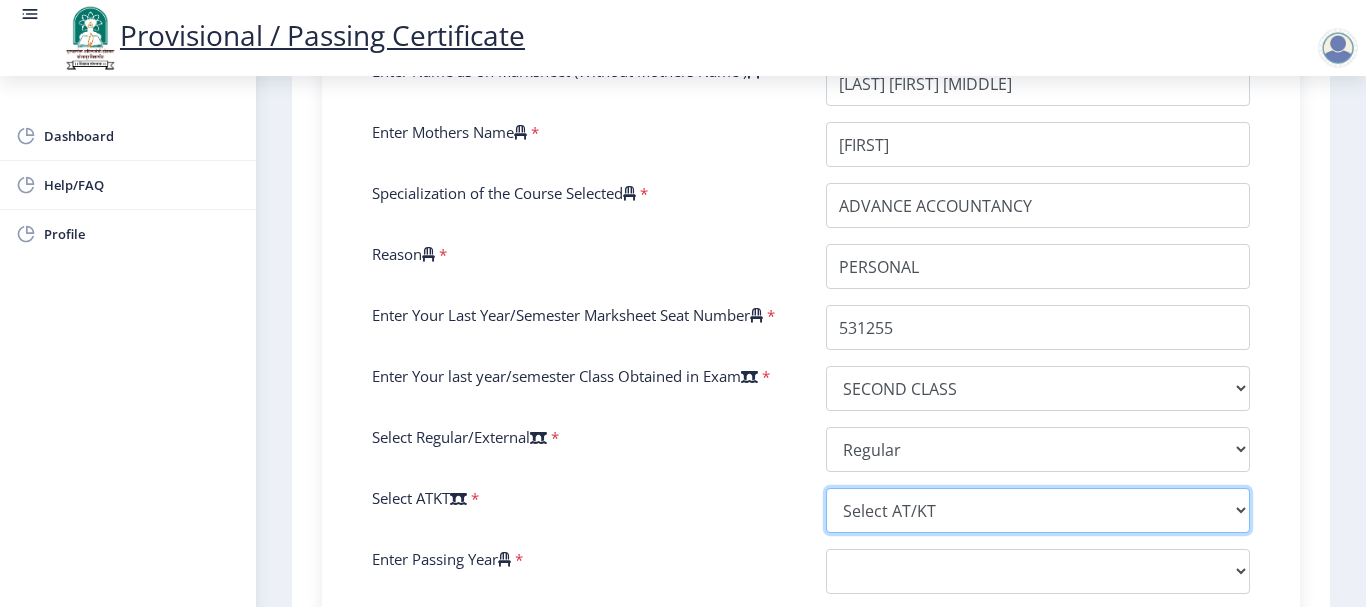 click on "Select AT/KT   None ATKT" at bounding box center (1038, 510) 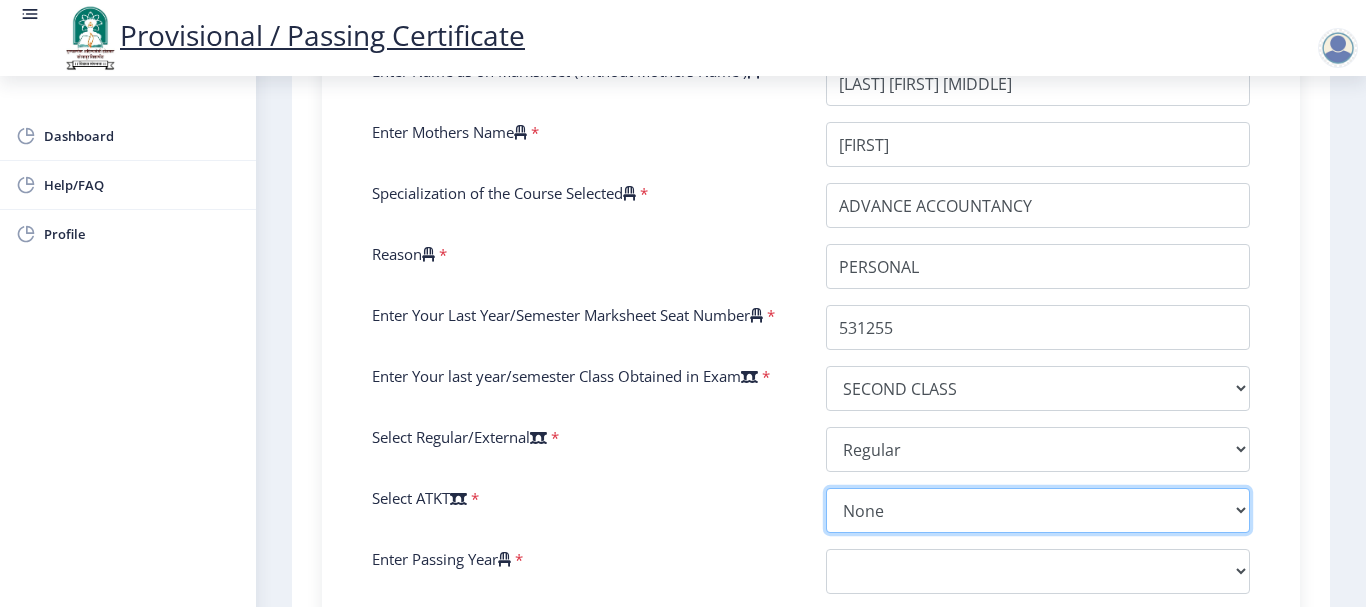 click on "Select AT/KT   None ATKT" at bounding box center (1038, 510) 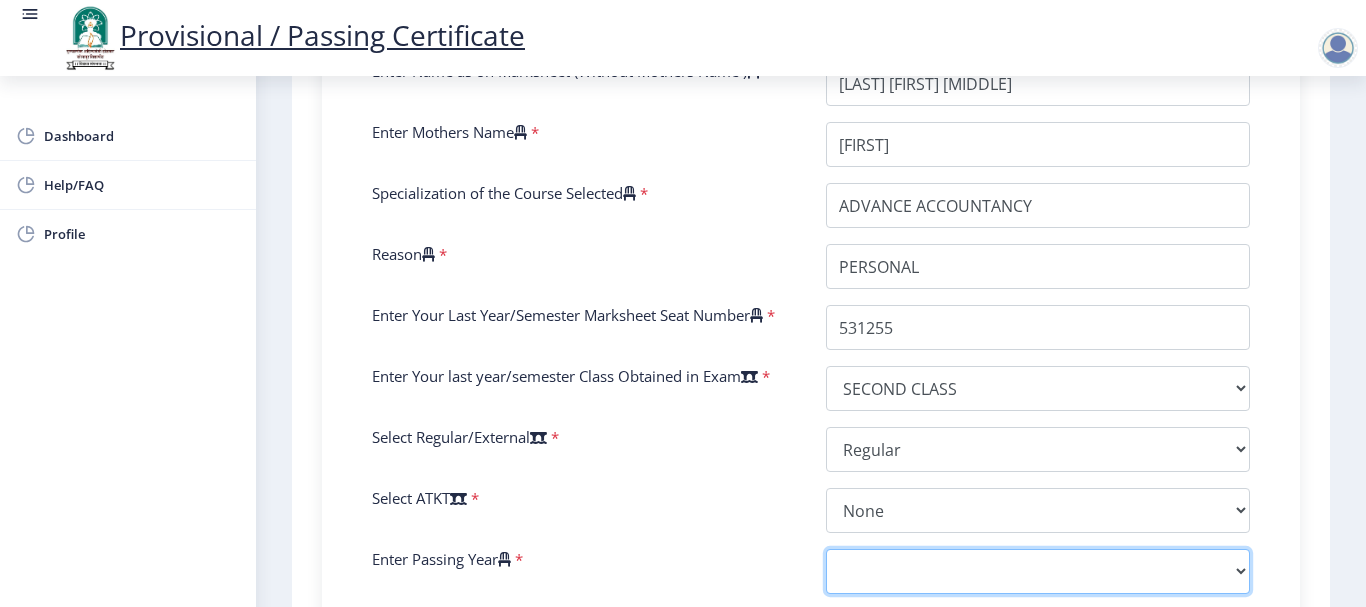 scroll, scrollTop: 670, scrollLeft: 0, axis: vertical 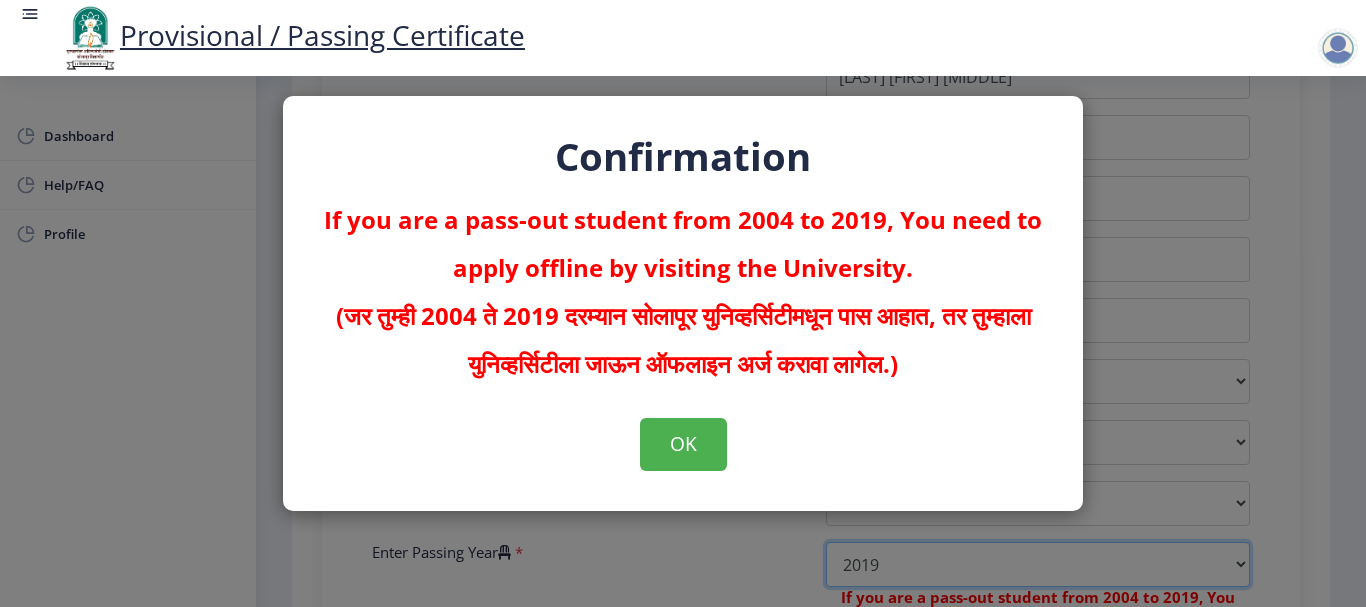 select on "2015" 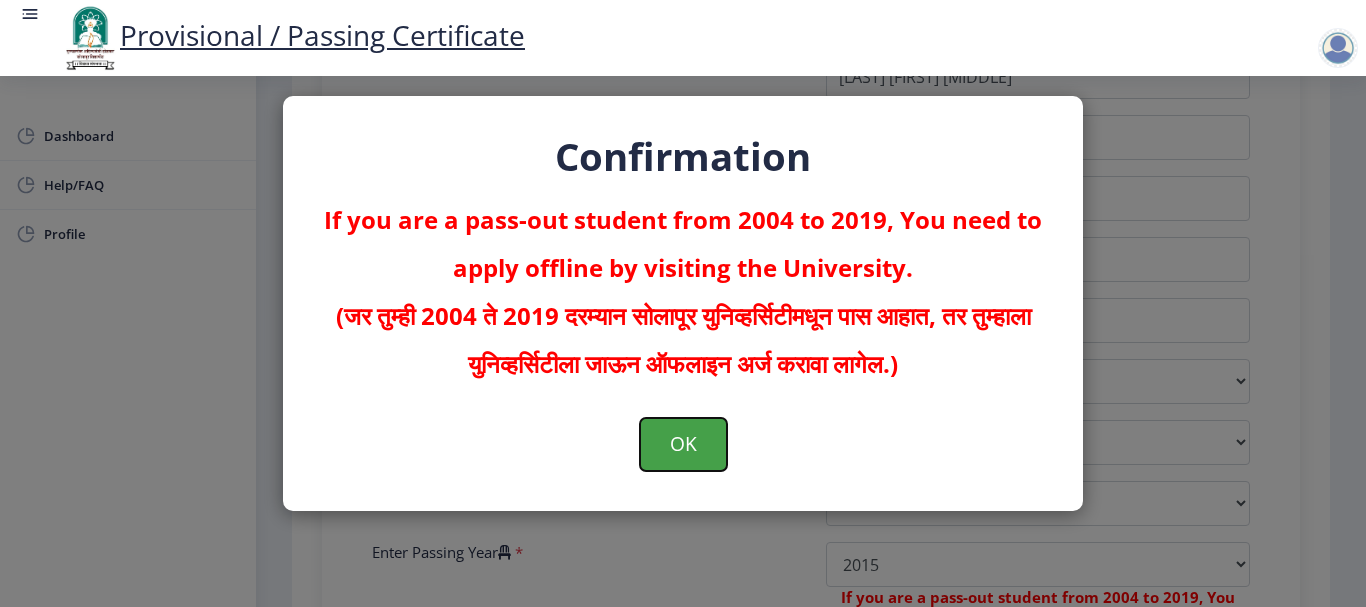 click on "OK" 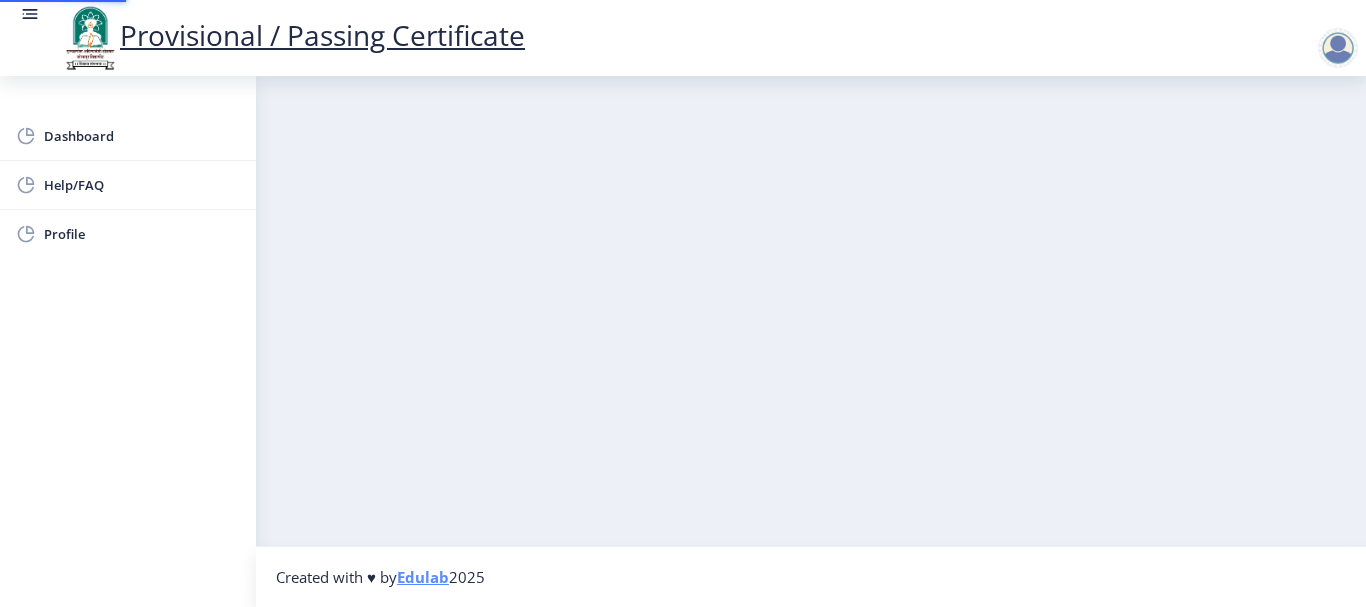 scroll, scrollTop: 0, scrollLeft: 0, axis: both 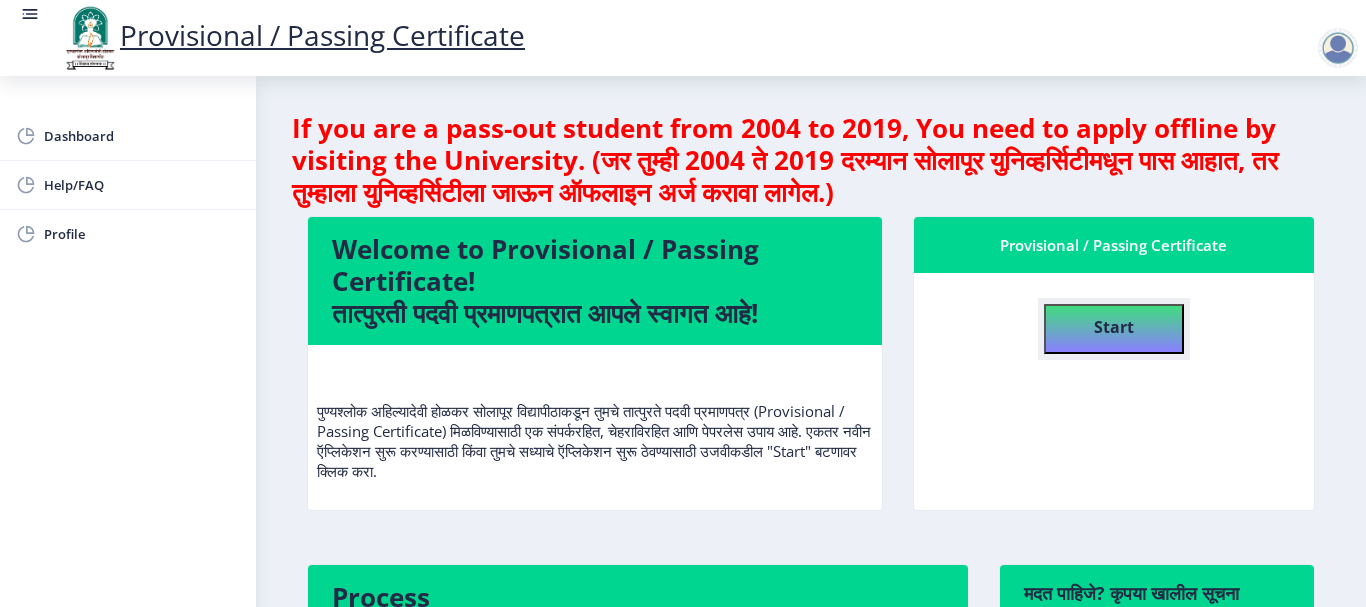 click on "Start" 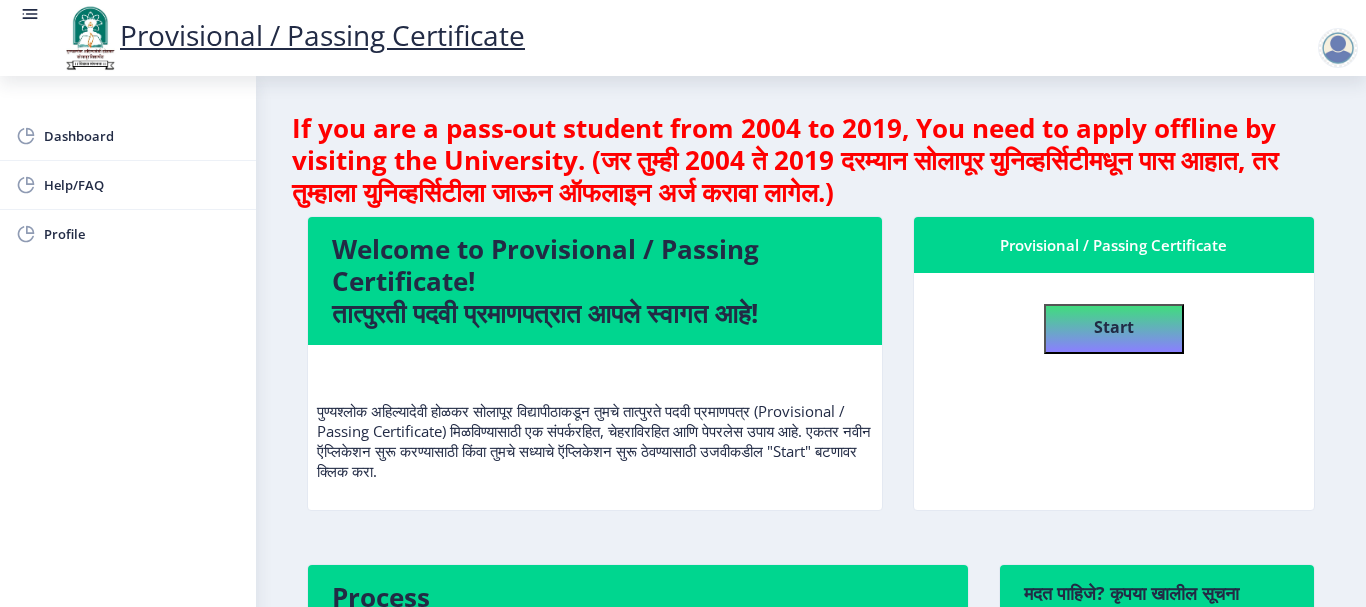 select 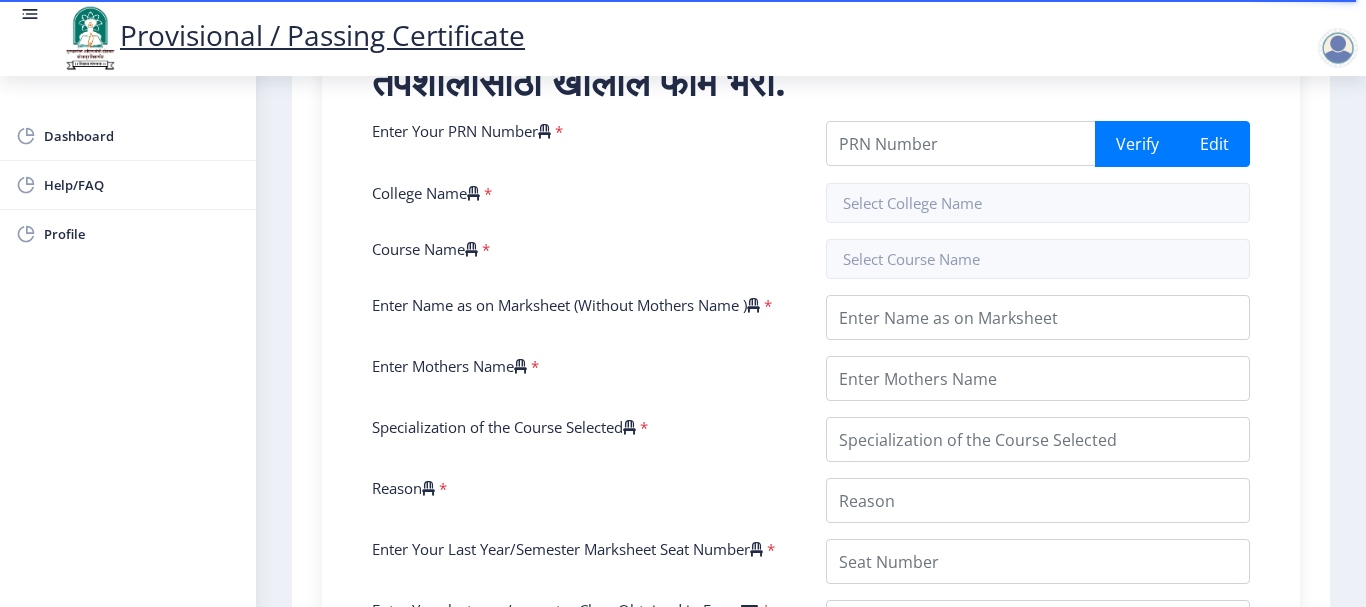 scroll, scrollTop: 400, scrollLeft: 0, axis: vertical 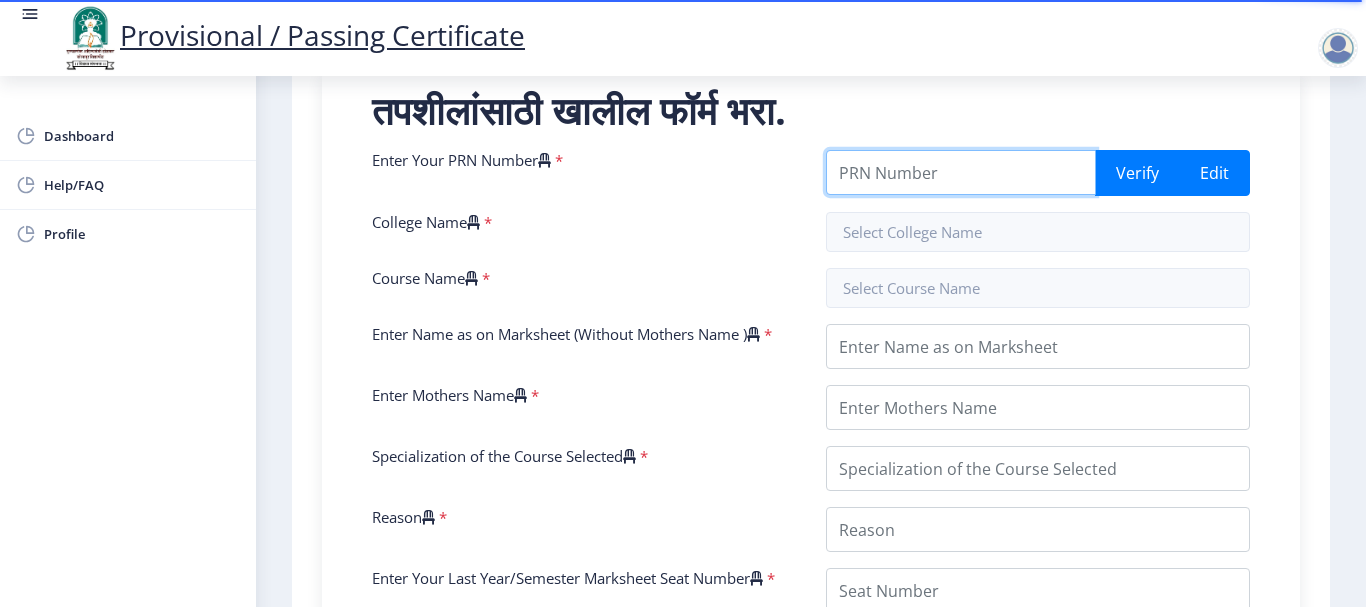 click on "Enter Your PRN Number" at bounding box center (961, 172) 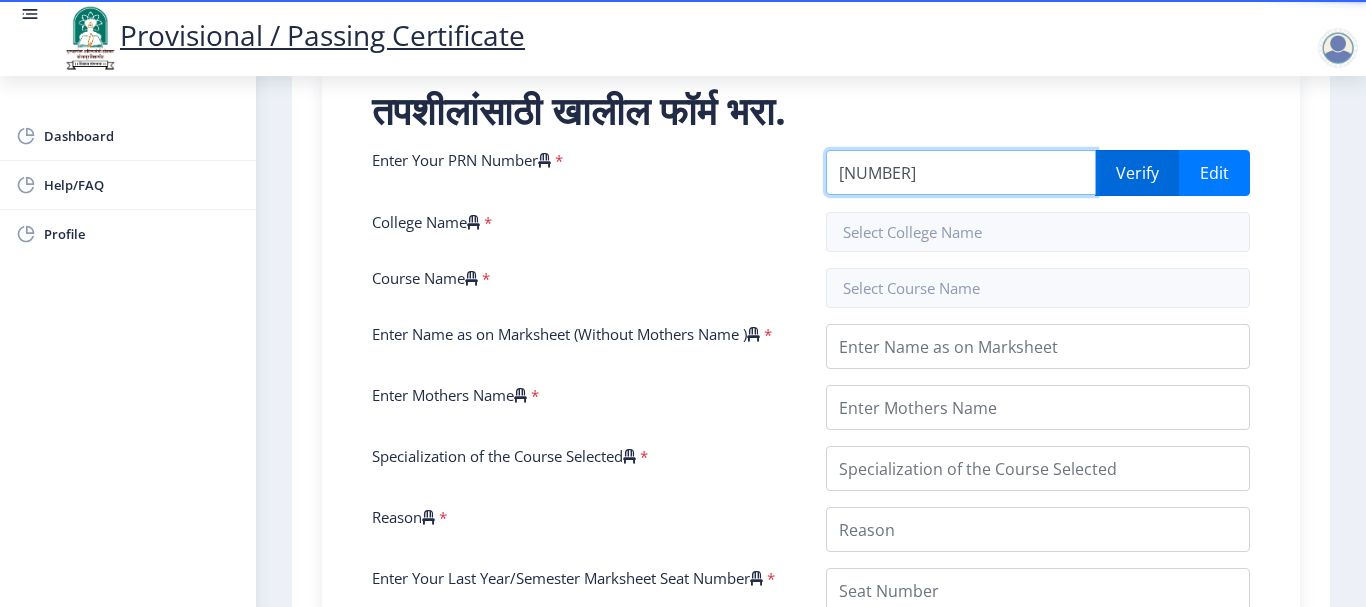 type on "[DOCUMENT_ID]" 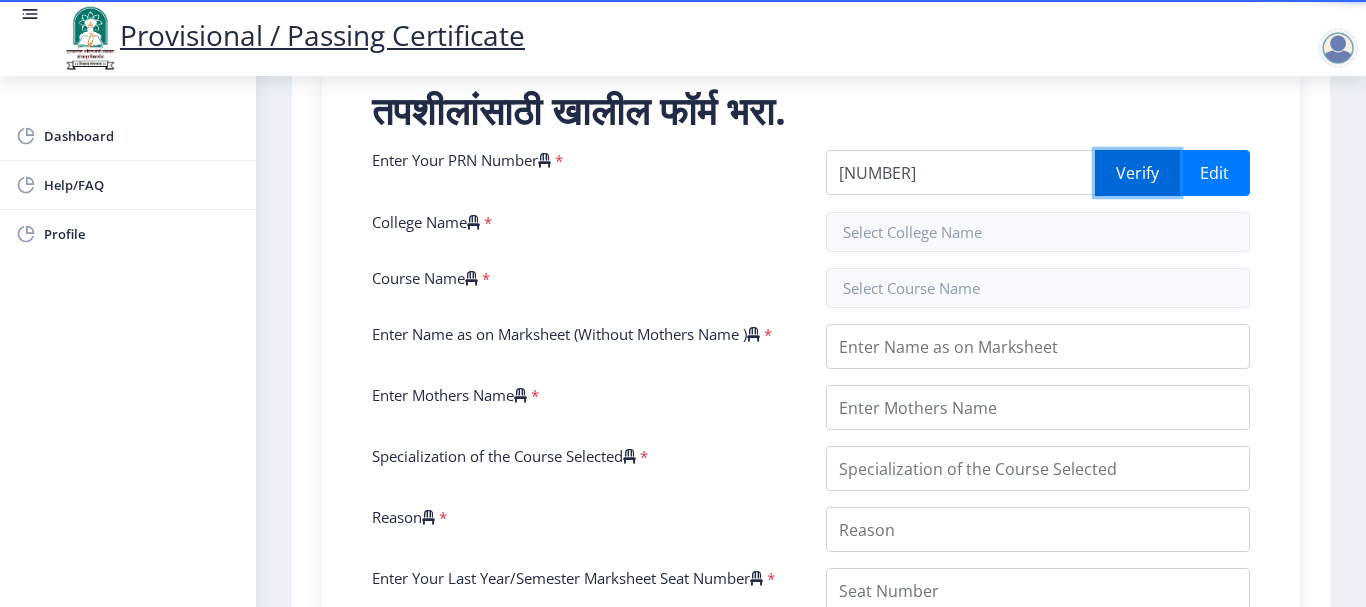 click on "Verify" at bounding box center (1137, 173) 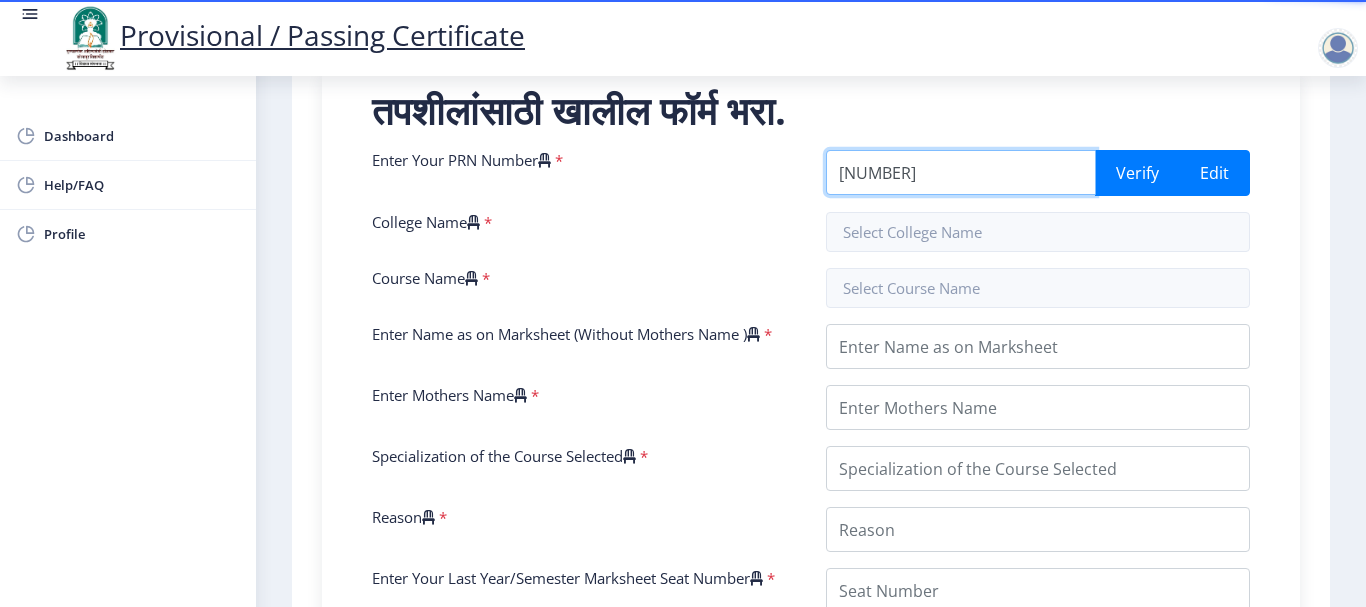 click on "[DOCUMENT_ID]" at bounding box center (961, 172) 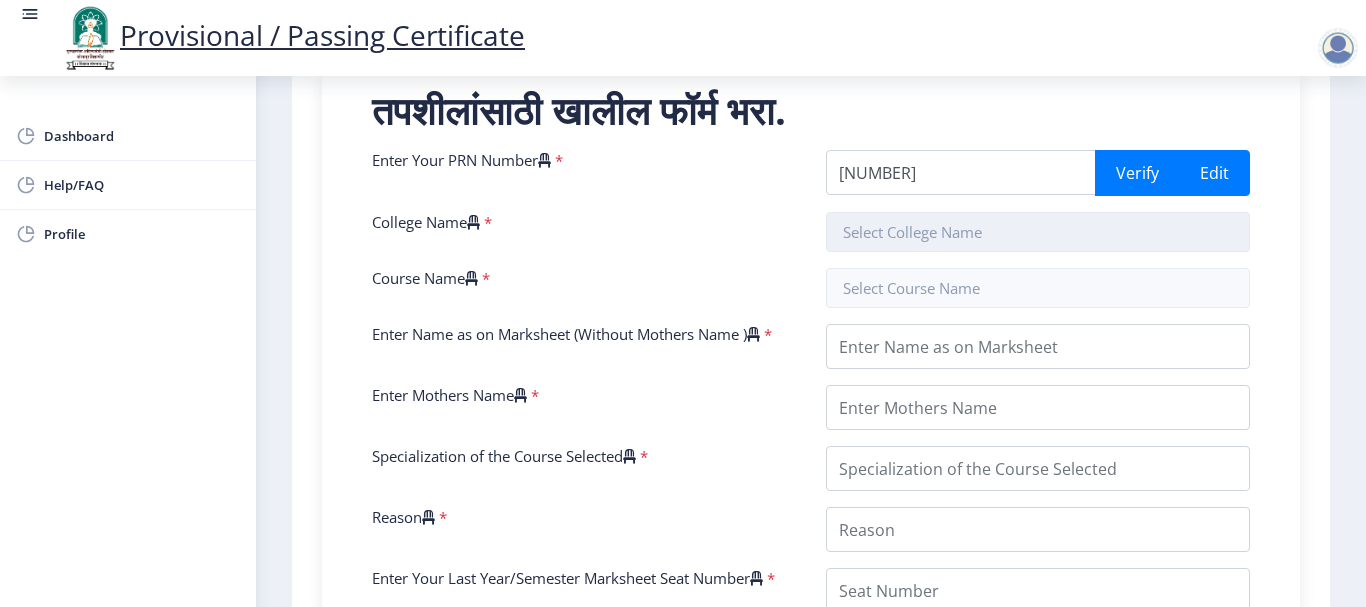 click at bounding box center [1038, 232] 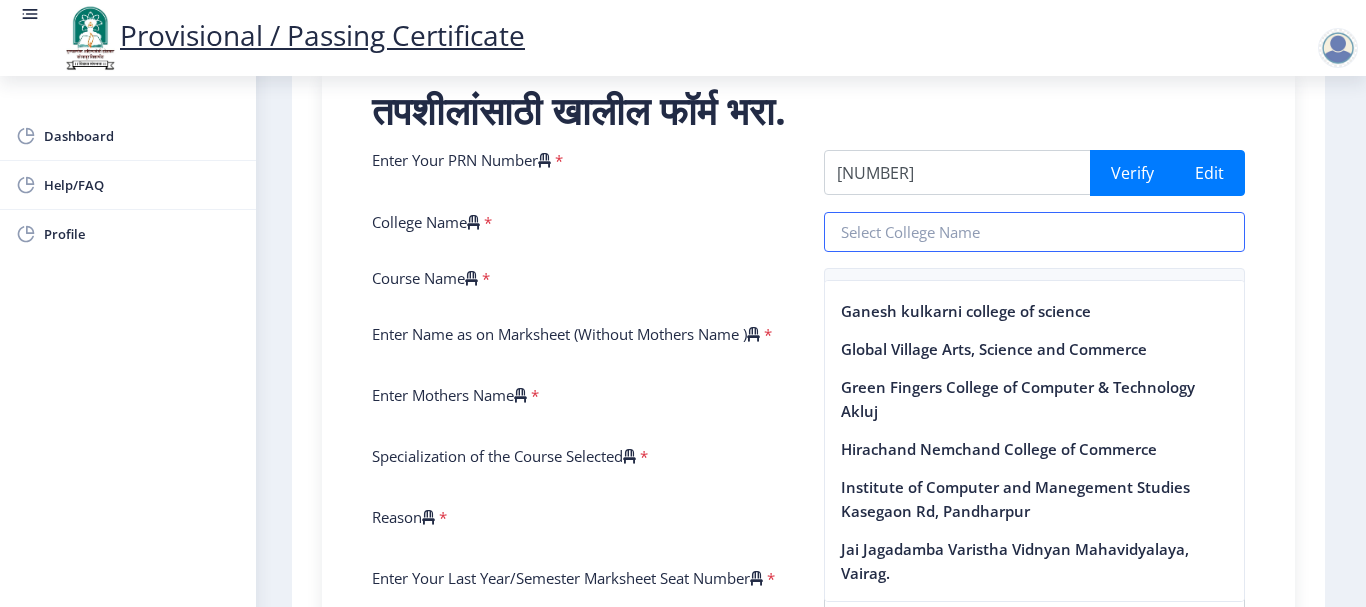 scroll, scrollTop: 1200, scrollLeft: 0, axis: vertical 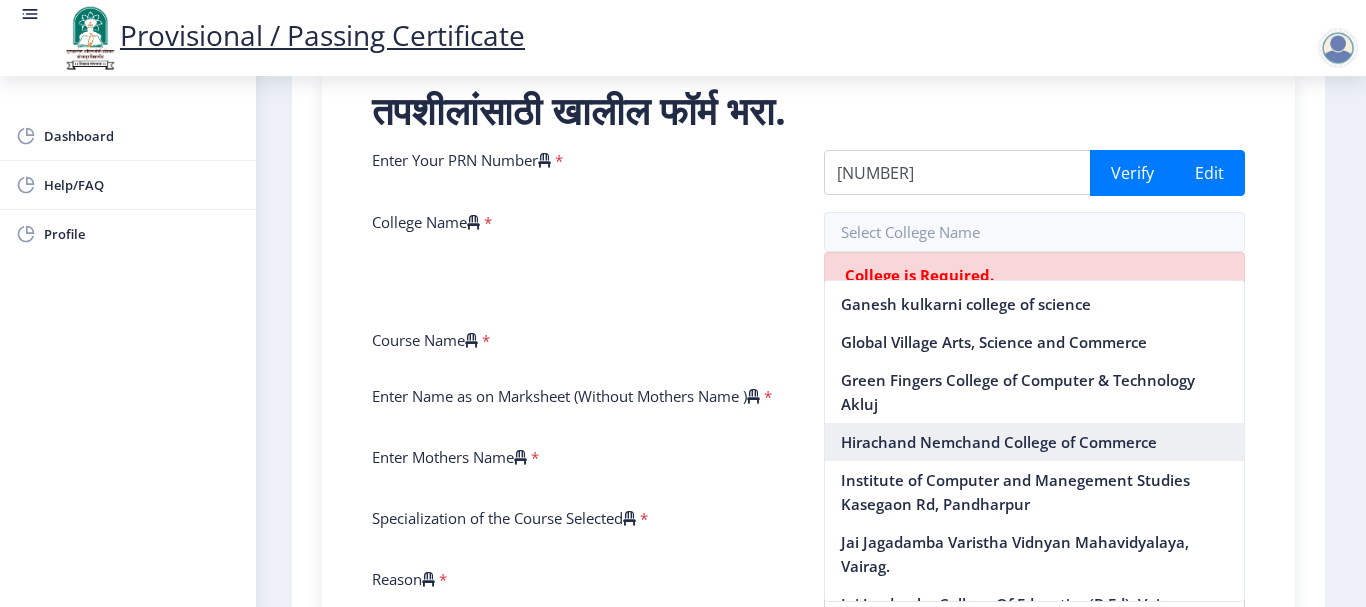 click on "Hirachand Nemchand College of Commerce" at bounding box center [1035, 442] 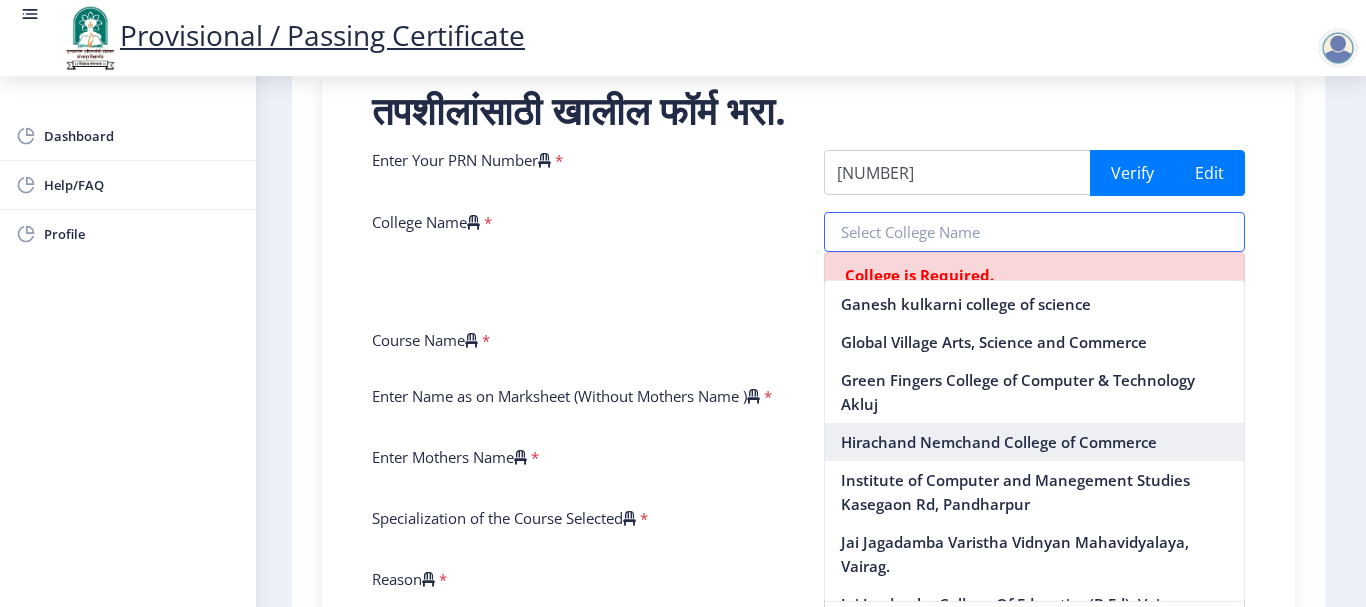 type on "Hirachand Nemchand College of Commerce" 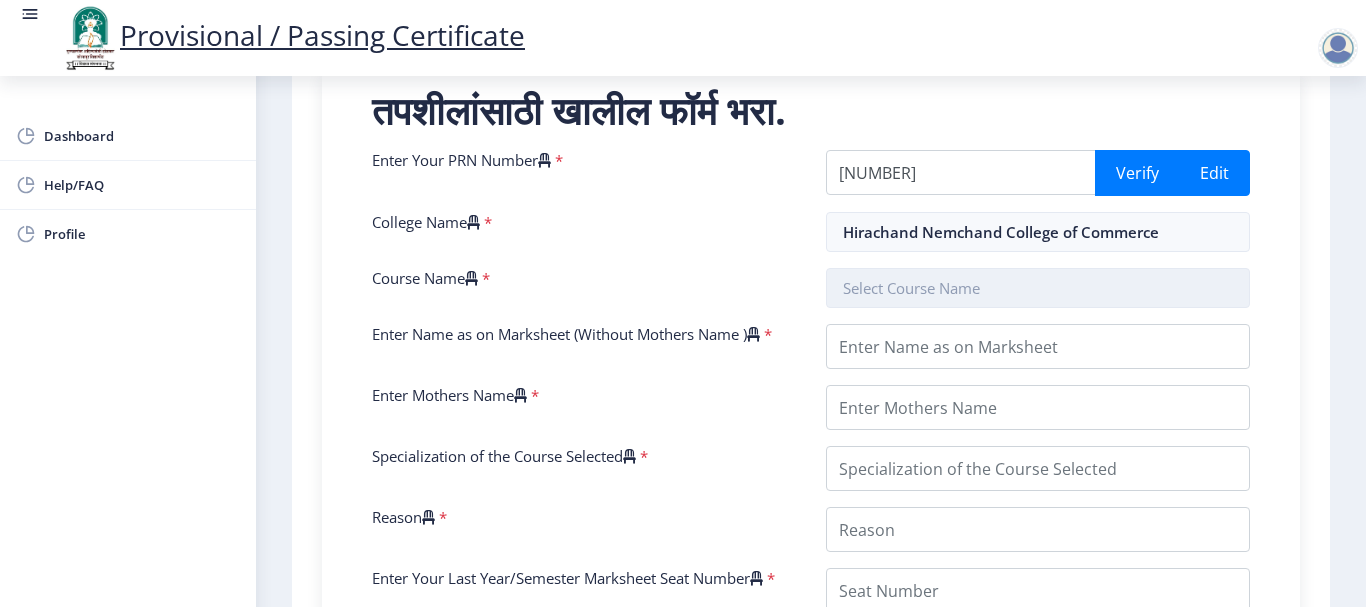 click at bounding box center (1038, 288) 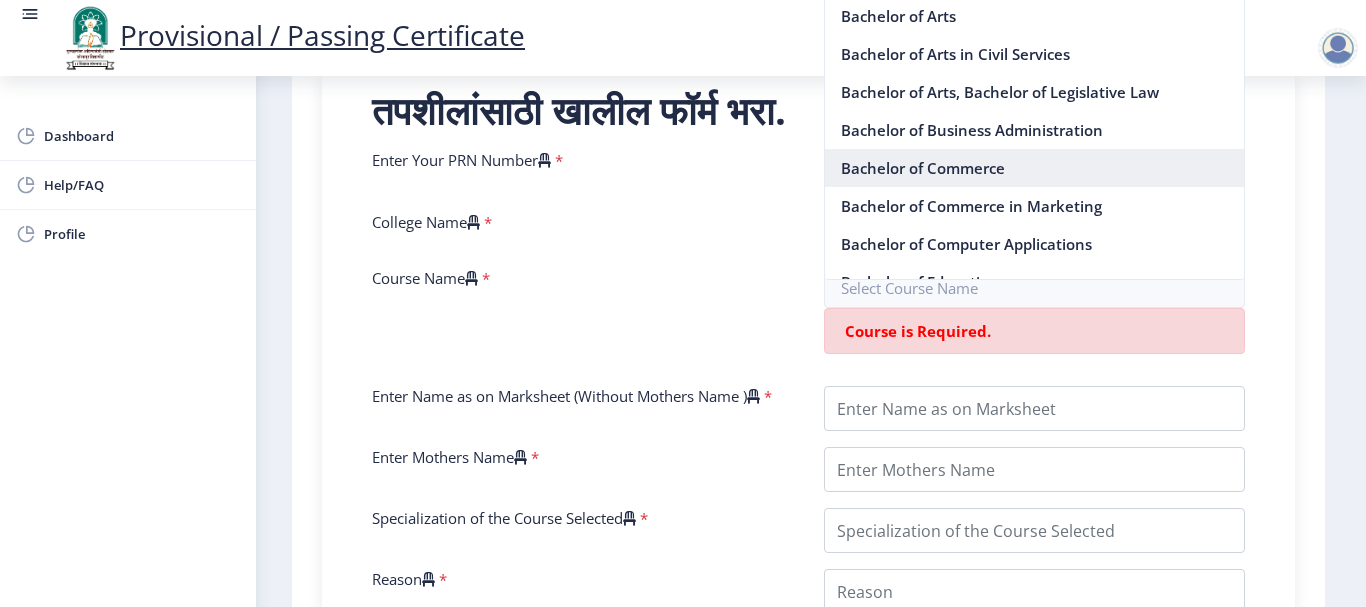 click on "Bachelor of Commerce" at bounding box center (1035, 168) 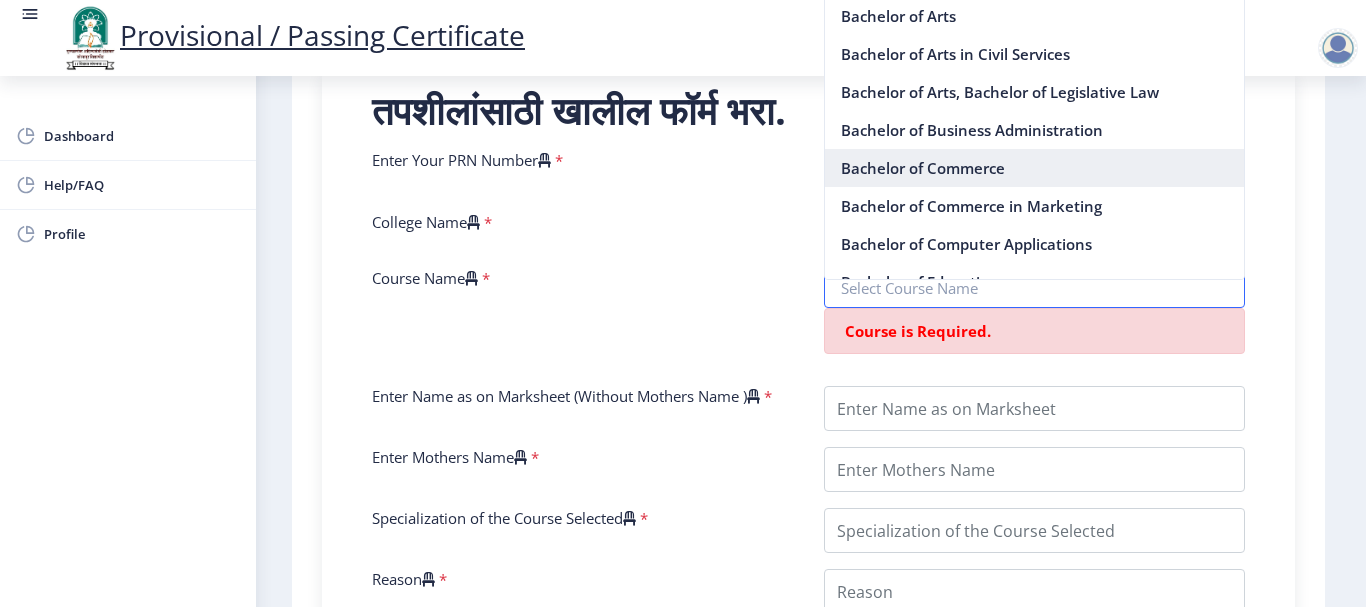type on "Bachelor of Commerce" 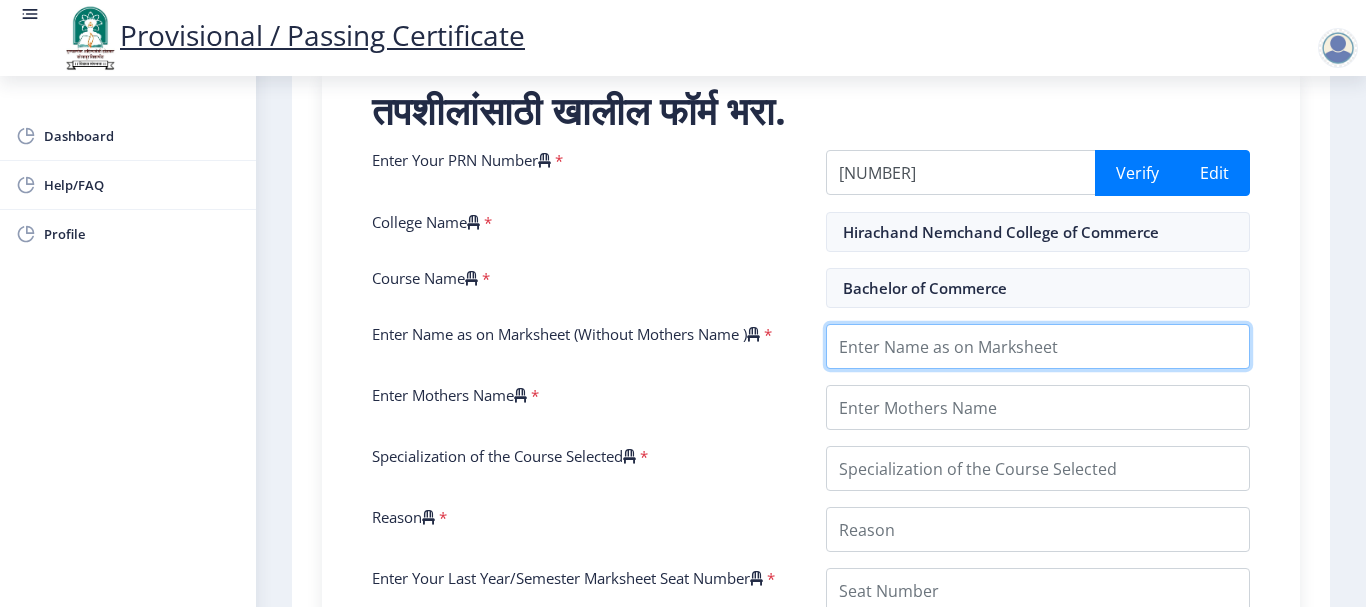 click on "Enter Name as on Marksheet (Without Mothers Name )" at bounding box center [1038, 346] 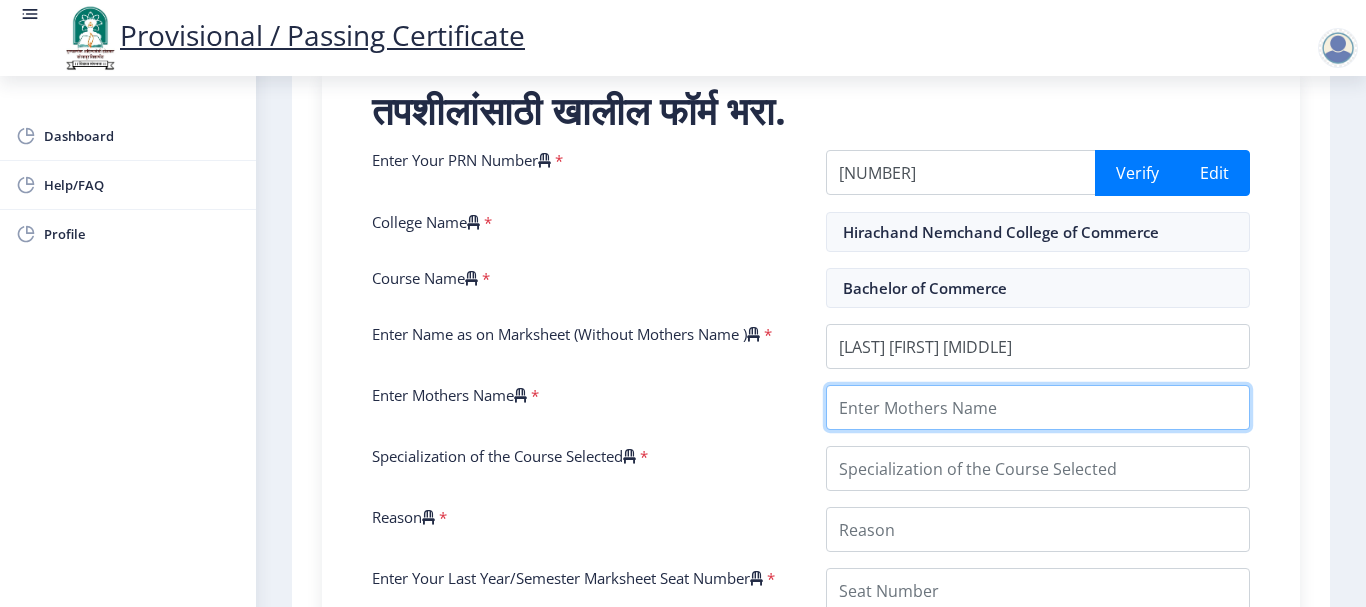 click on "Enter Mothers Name" at bounding box center [1038, 407] 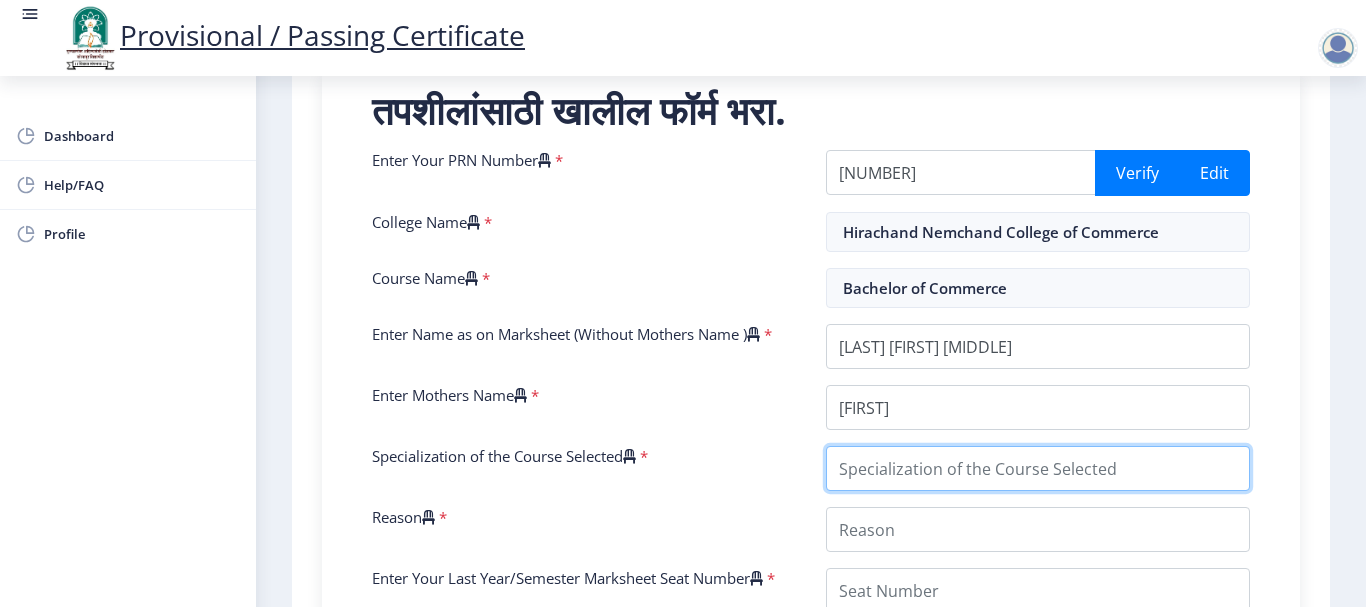 click on "Specialization of the Course Selected" at bounding box center (1038, 468) 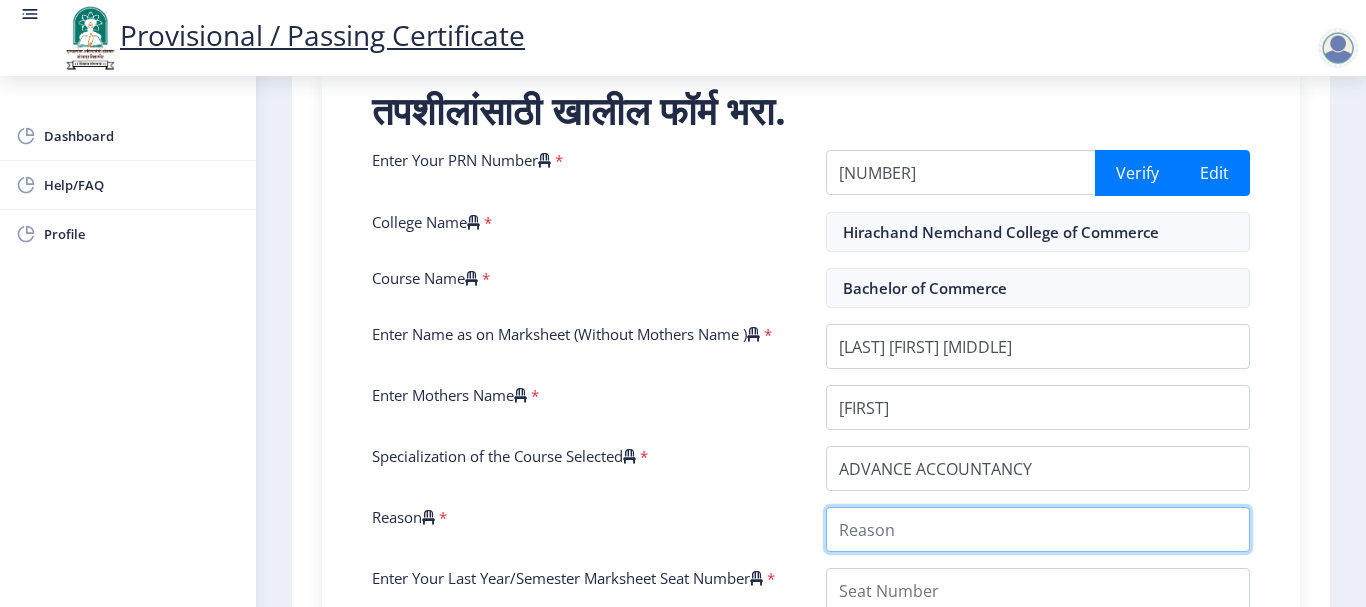 click on "Reason" at bounding box center (1038, 529) 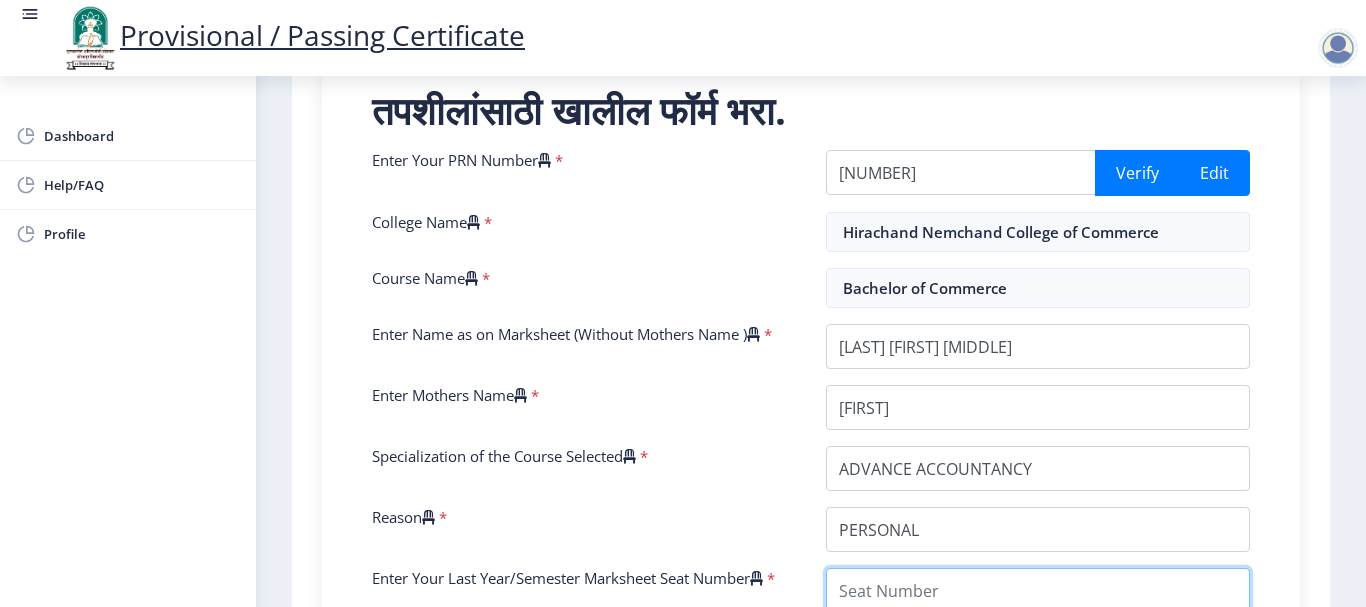 scroll, scrollTop: 426, scrollLeft: 0, axis: vertical 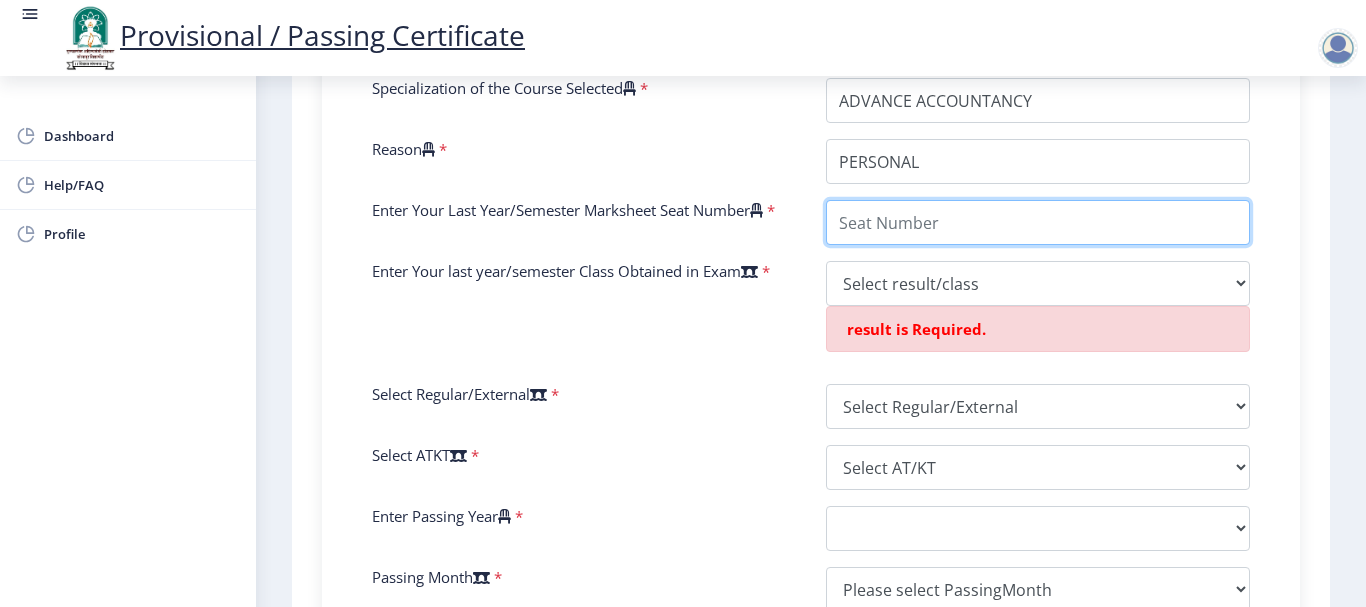 click on "Enter Your Last Year/Semester Marksheet Seat Number" at bounding box center [1038, 222] 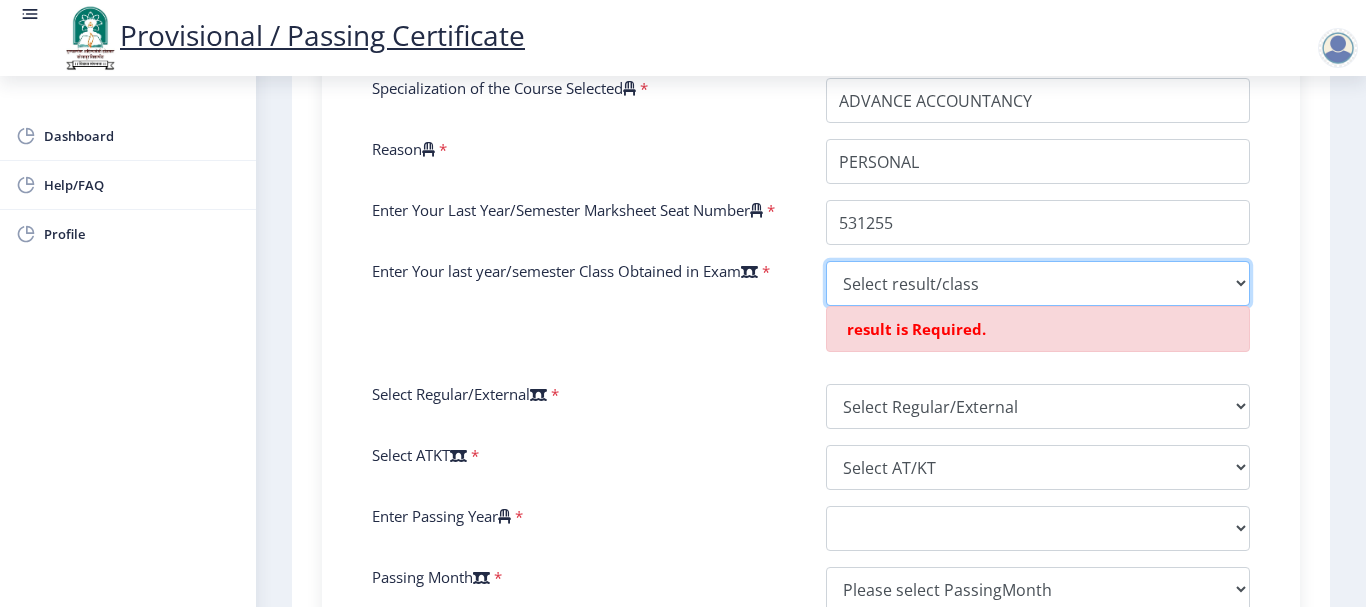 click on "Select result/class  DISTINCTION   FIRST CLASS   HIGHER SECOND CLASS   SECOND CLASS   PASS CLASS   SUCCESSFUL   OUTSTANDING - EXEMPLARY  Grade O Grade A+ Grade A Grade B+ Grade B Grade C+ Grade C Grade F/FC Grade F Grade D Grade E FIRST CLASS WITH DISTINCTION" at bounding box center [1038, 283] 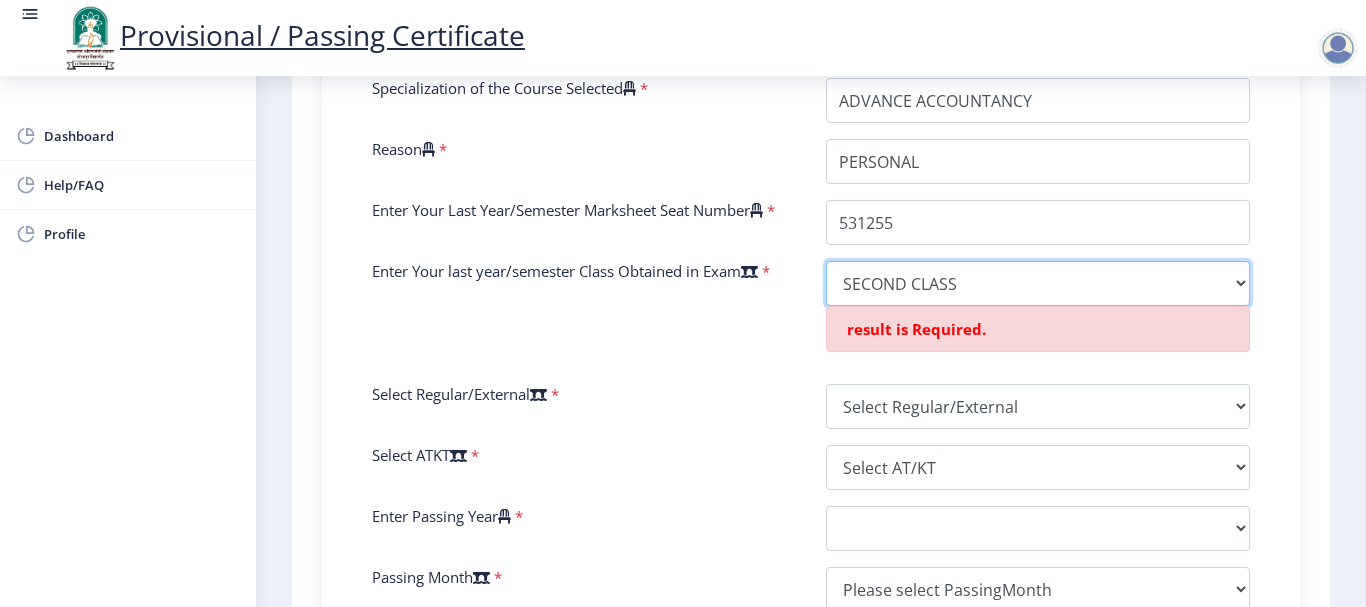 click on "Select result/class  DISTINCTION   FIRST CLASS   HIGHER SECOND CLASS   SECOND CLASS   PASS CLASS   SUCCESSFUL   OUTSTANDING - EXEMPLARY  Grade O Grade A+ Grade A Grade B+ Grade B Grade C+ Grade C Grade F/FC Grade F Grade D Grade E FIRST CLASS WITH DISTINCTION" at bounding box center [1038, 283] 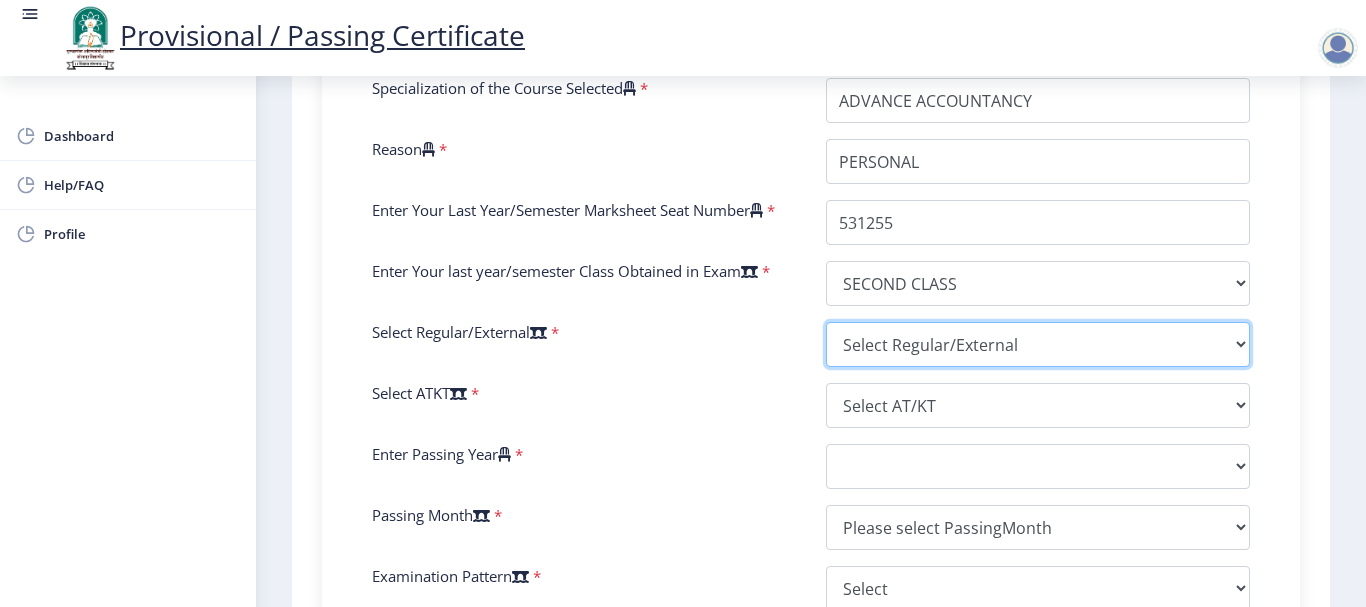 click on "Select Regular/External   Regular  External  Special" at bounding box center [1038, 344] 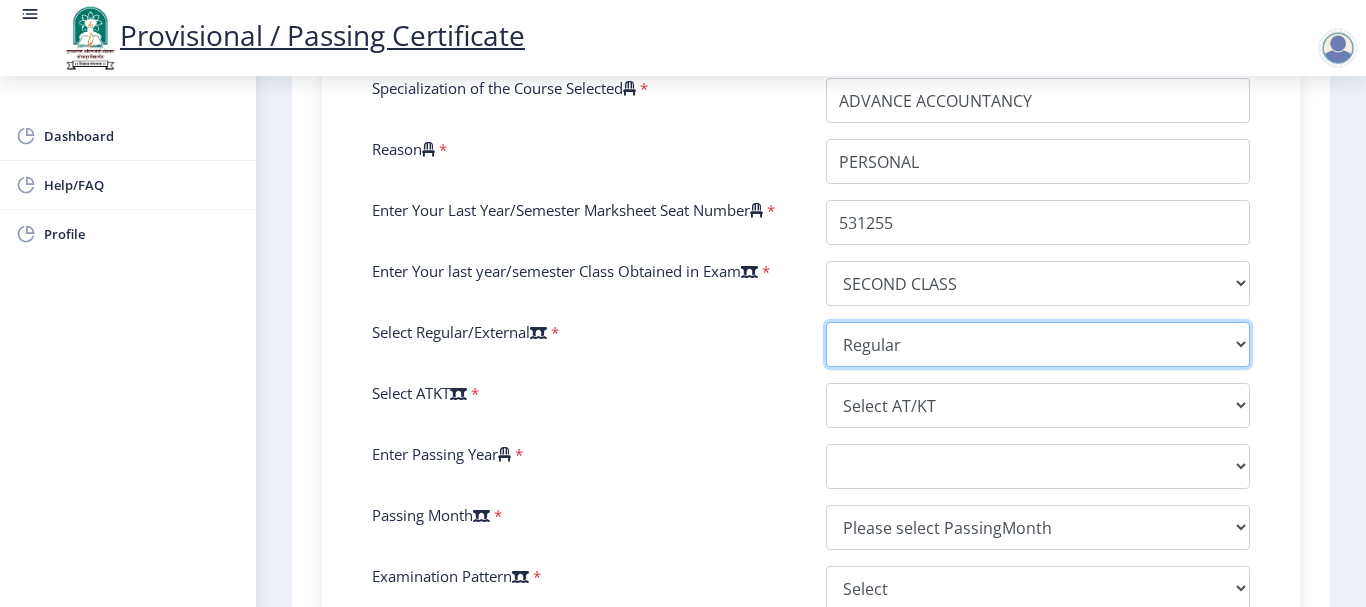 click on "Select Regular/External   Regular  External  Special" at bounding box center [1038, 344] 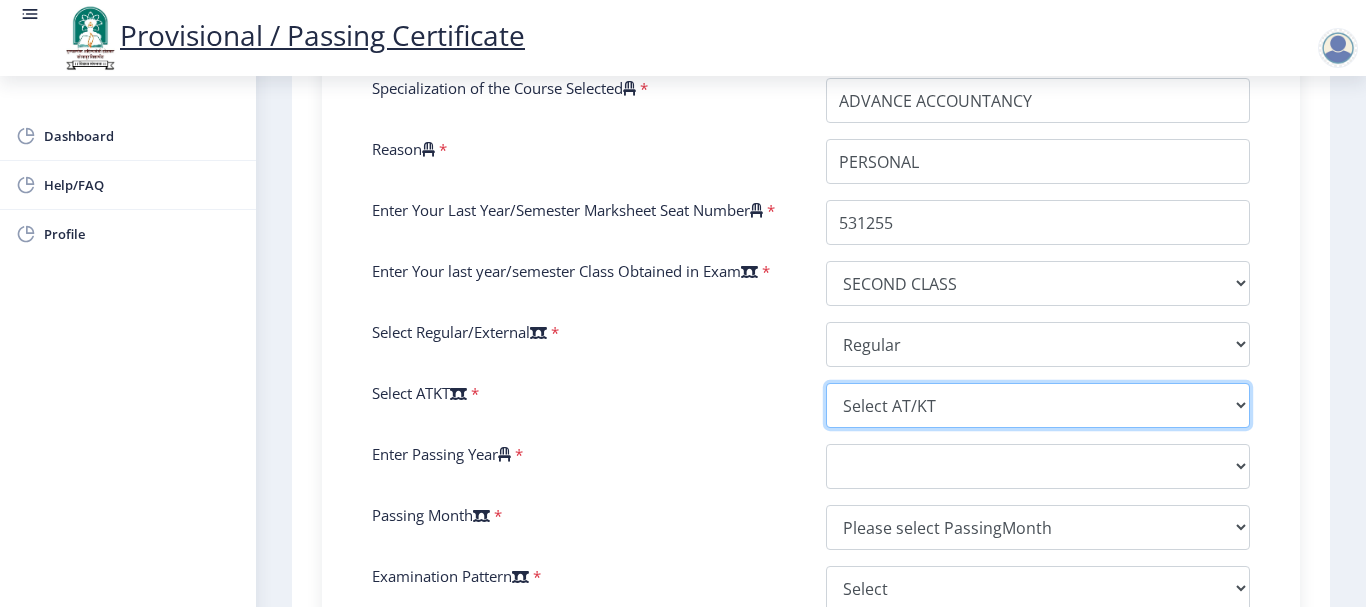 click on "Select AT/KT   None ATKT" at bounding box center (1038, 405) 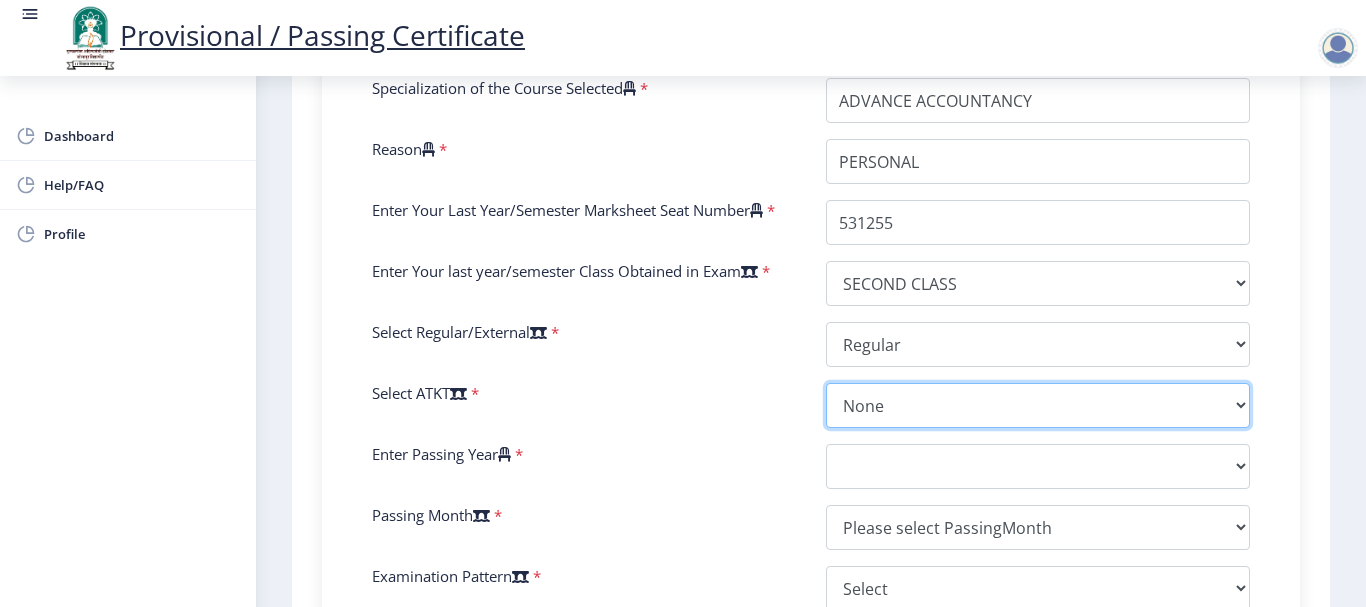 click on "Select AT/KT   None ATKT" at bounding box center (1038, 405) 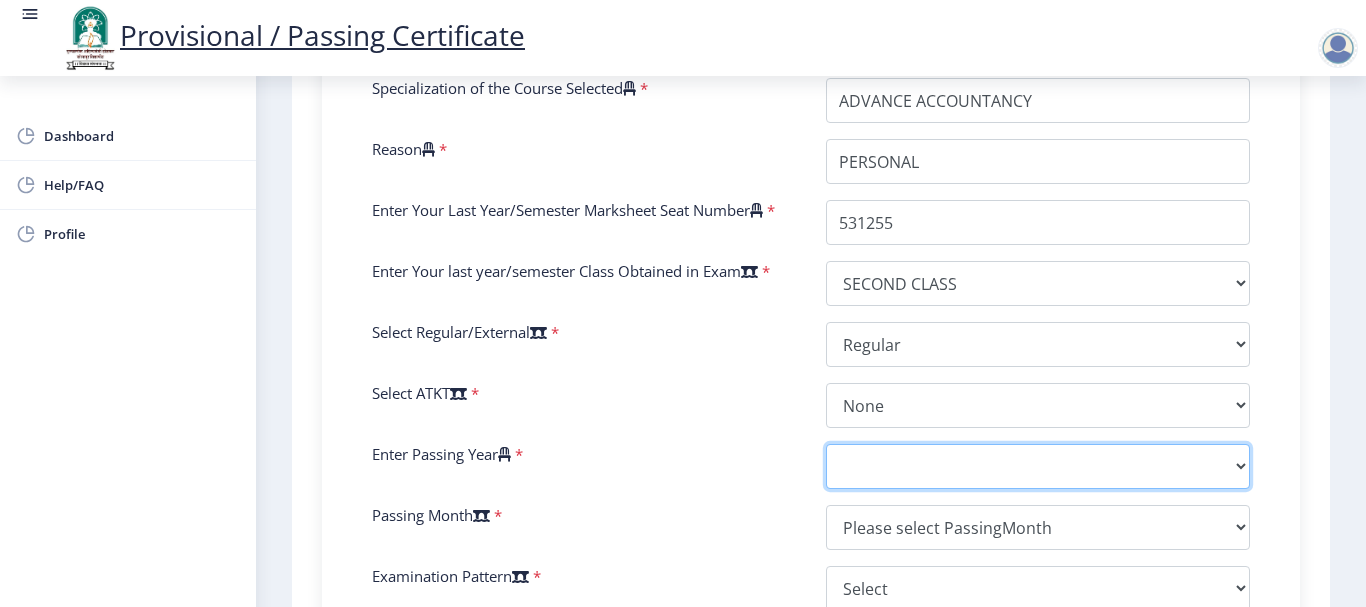 click on "2025   2024   2023   2022   2021   2020   2019   2018   2017   2016   2015   2014   2013   2012   2011   2010   2009   2008   2007   2006   2005   2004   2003   2002   2001   2000   1999   1998   1997   1996   1995   1994   1993   1992   1991   1990   1989   1988   1987   1986   1985   1984   1983   1982   1981   1980   1979   1978   1977   1976   1975   1974   1973   1972   1971   1970   1969   1968   1967" at bounding box center (1038, 466) 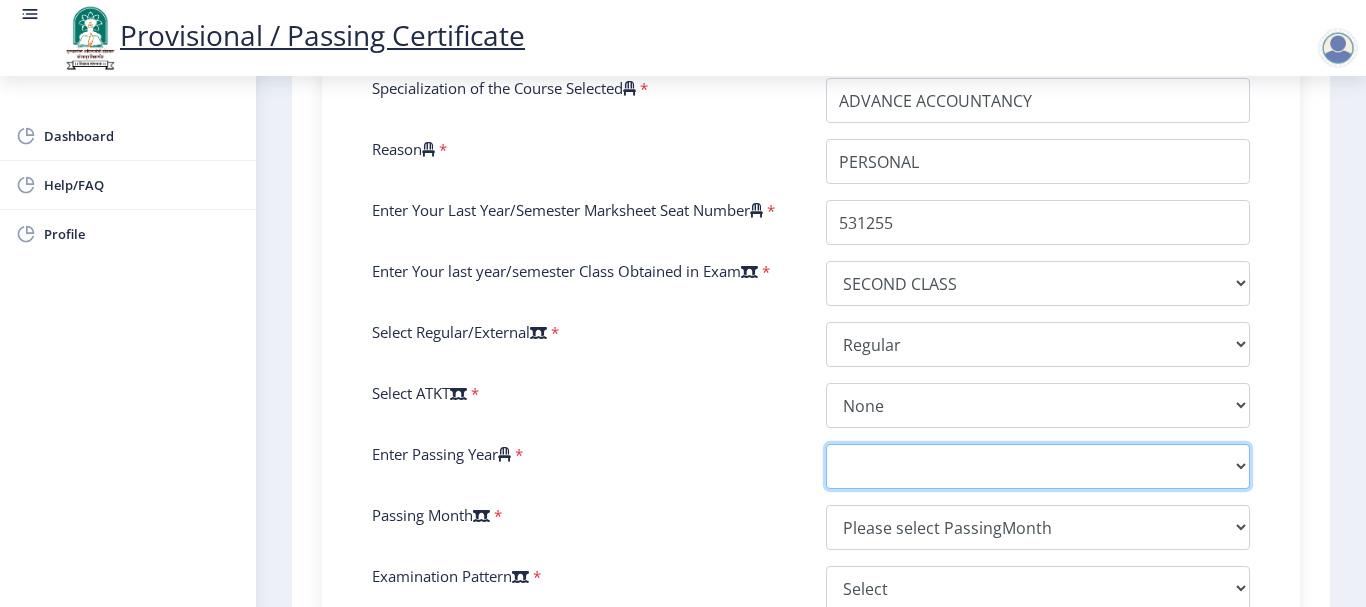 select on "2015" 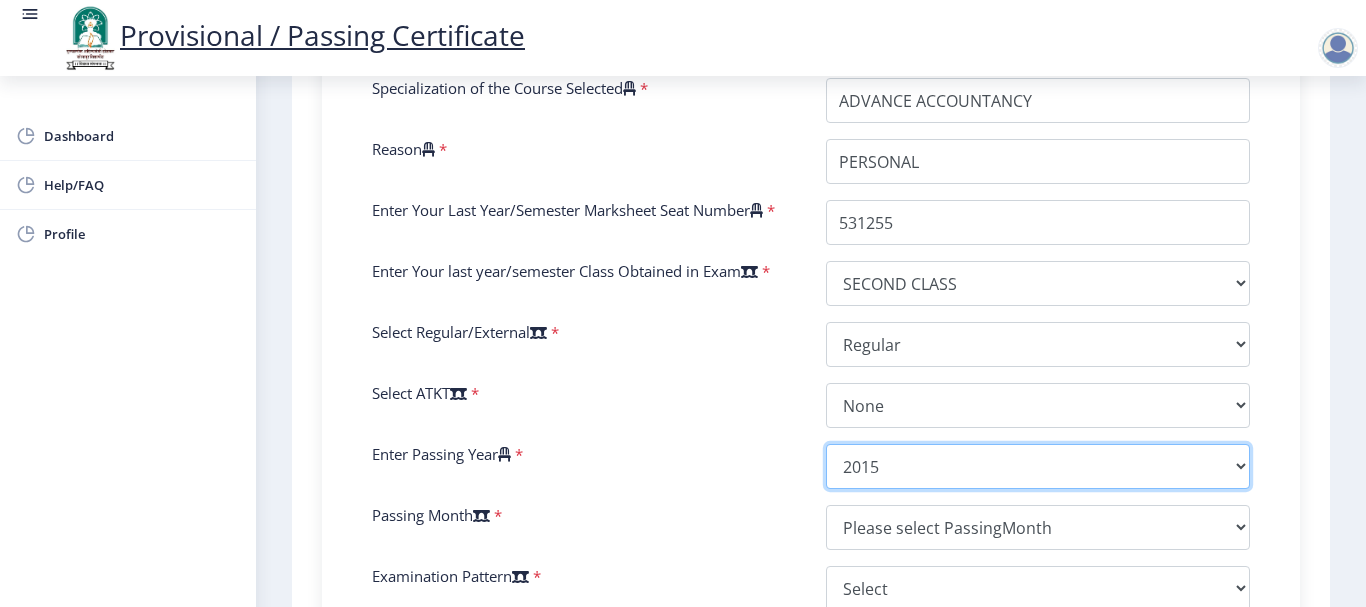 click on "2025   2024   2023   2022   2021   2020   2019   2018   2017   2016   2015   2014   2013   2012   2011   2010   2009   2008   2007   2006   2005   2004   2003   2002   2001   2000   1999   1998   1997   1996   1995   1994   1993   1992   1991   1990   1989   1988   1987   1986   1985   1984   1983   1982   1981   1980   1979   1978   1977   1976   1975   1974   1973   1972   1971   1970   1969   1968   1967" at bounding box center (1038, 466) 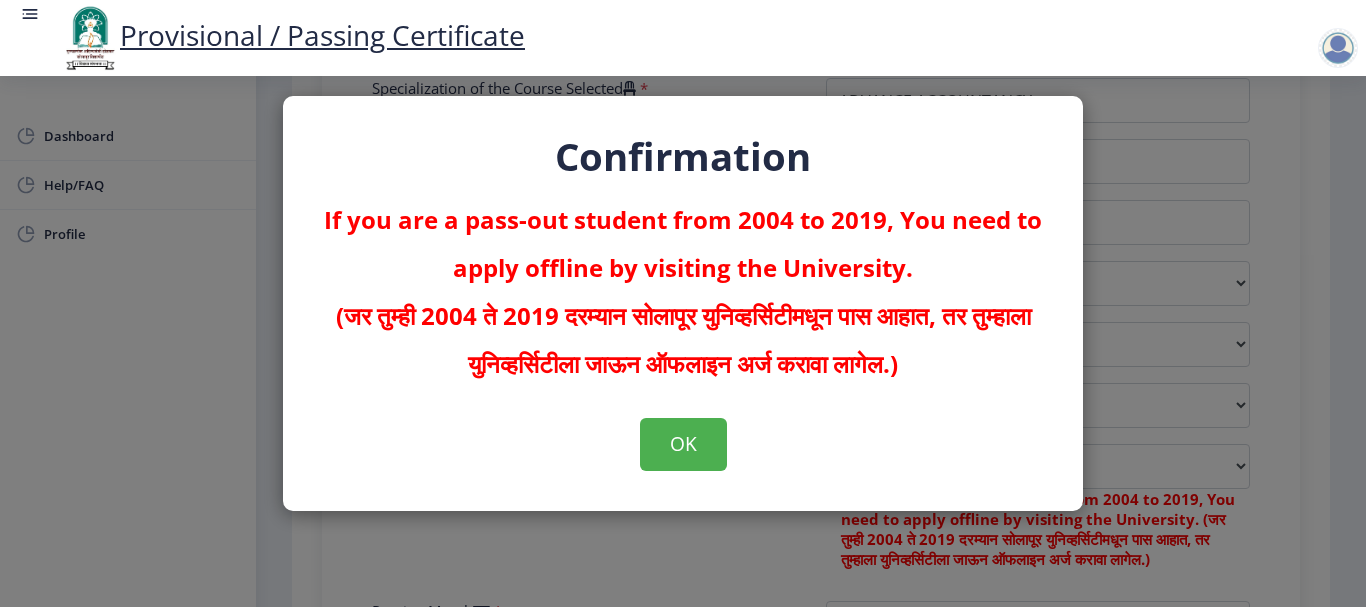 click on "Confirmation  If you are a pass-out student from 2004 to 2019, You need to apply offline by visiting the University.   (जर तुम्ही 2004 ते 2019 दरम्यान सोलापूर युनिव्हर्सिटीमधून पास आहात, तर तुम्हाला युनिव्हर्सिटीला जाऊन ऑफलाइन अर्ज करावा लागेल.)  OK" 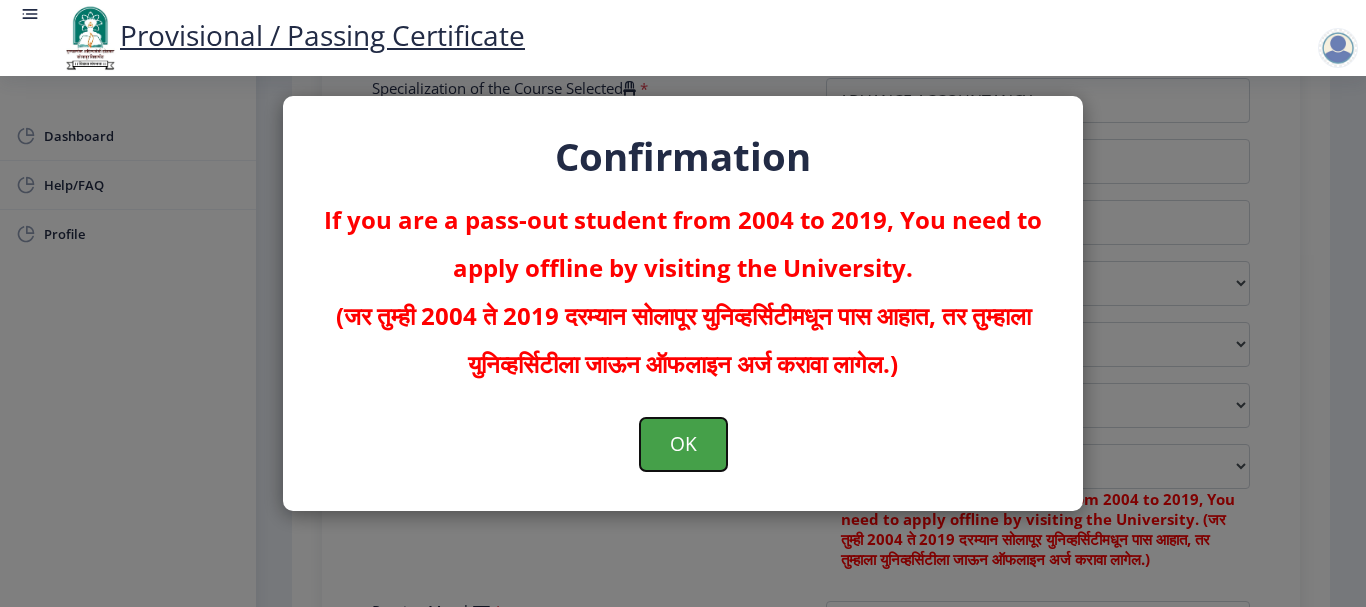 click on "OK" 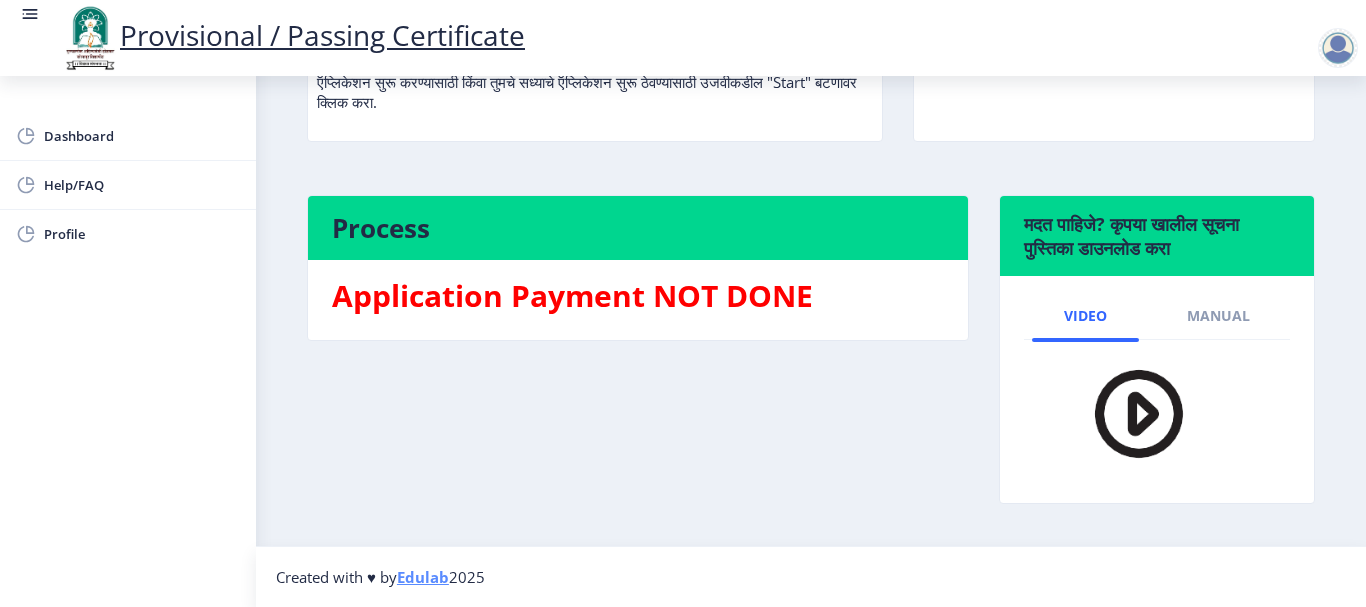 scroll, scrollTop: 0, scrollLeft: 0, axis: both 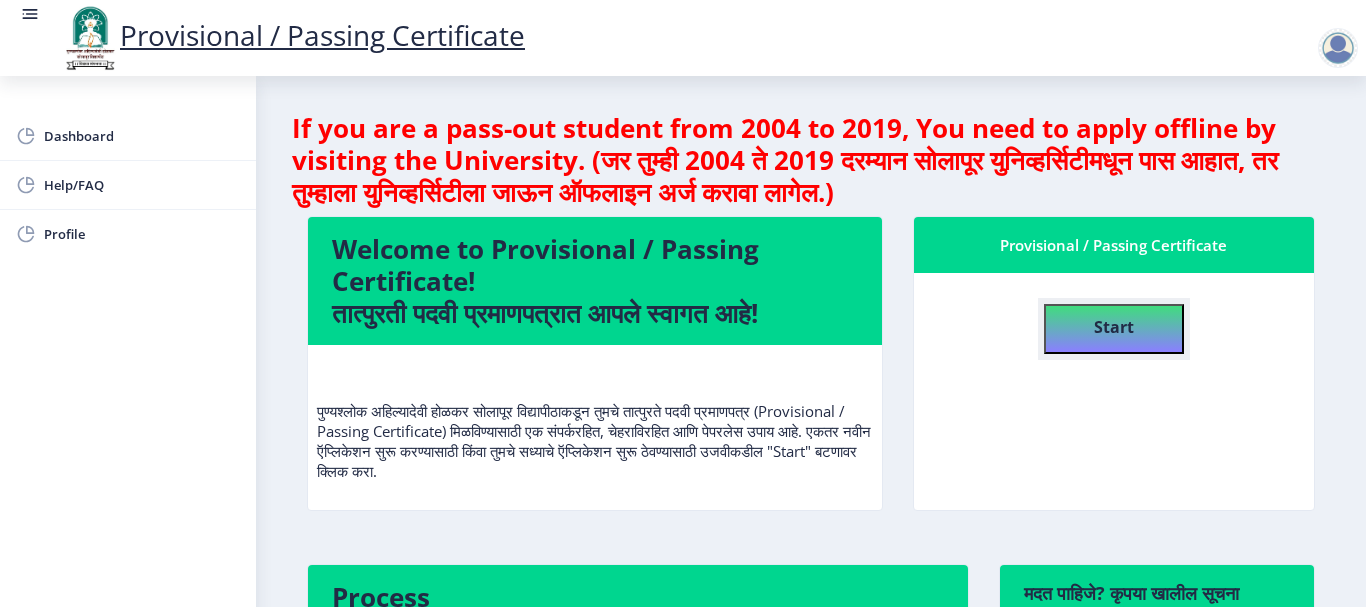 click on "Start" 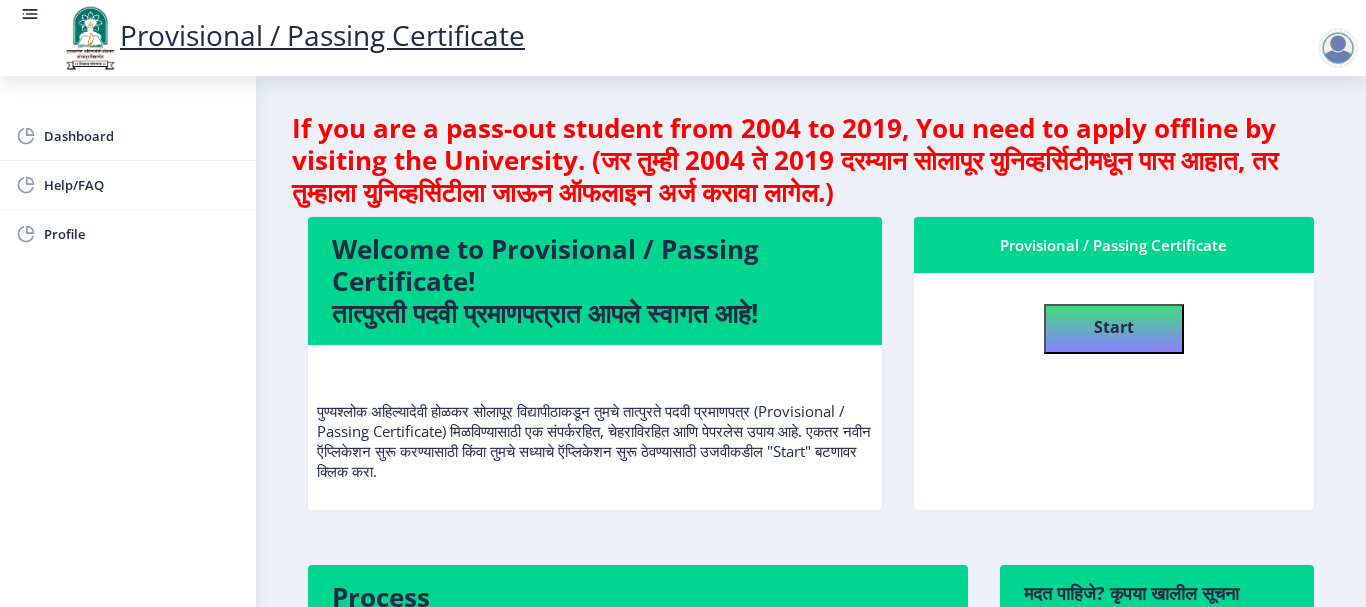 select 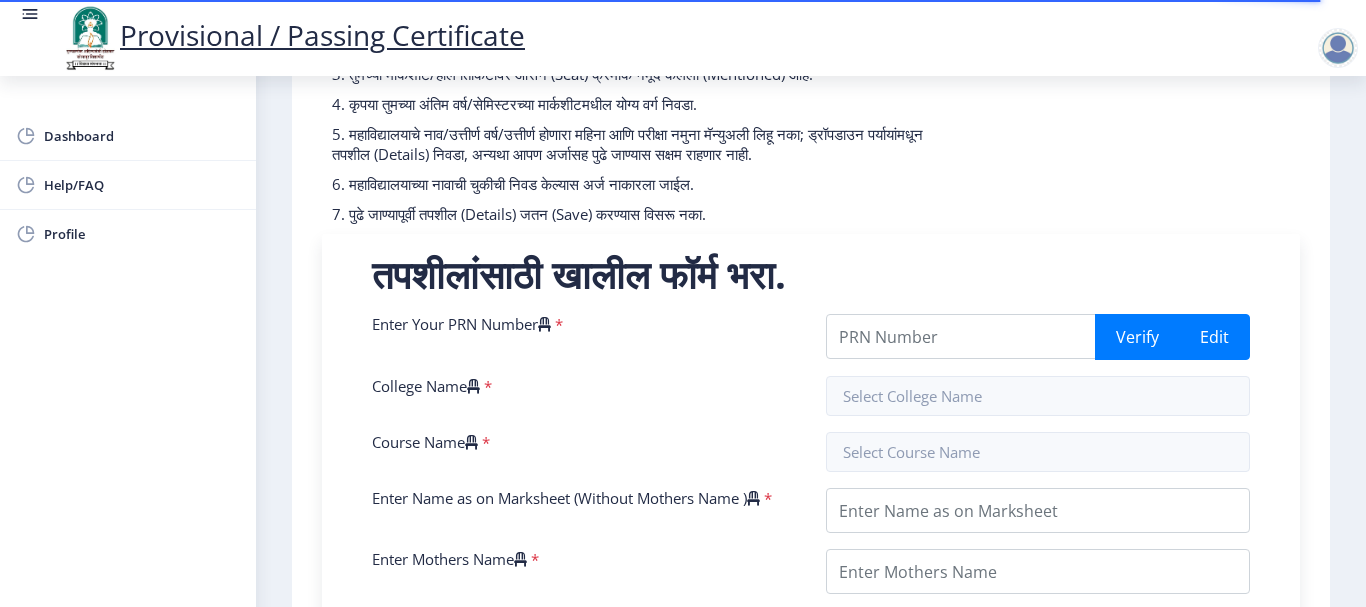 scroll, scrollTop: 320, scrollLeft: 0, axis: vertical 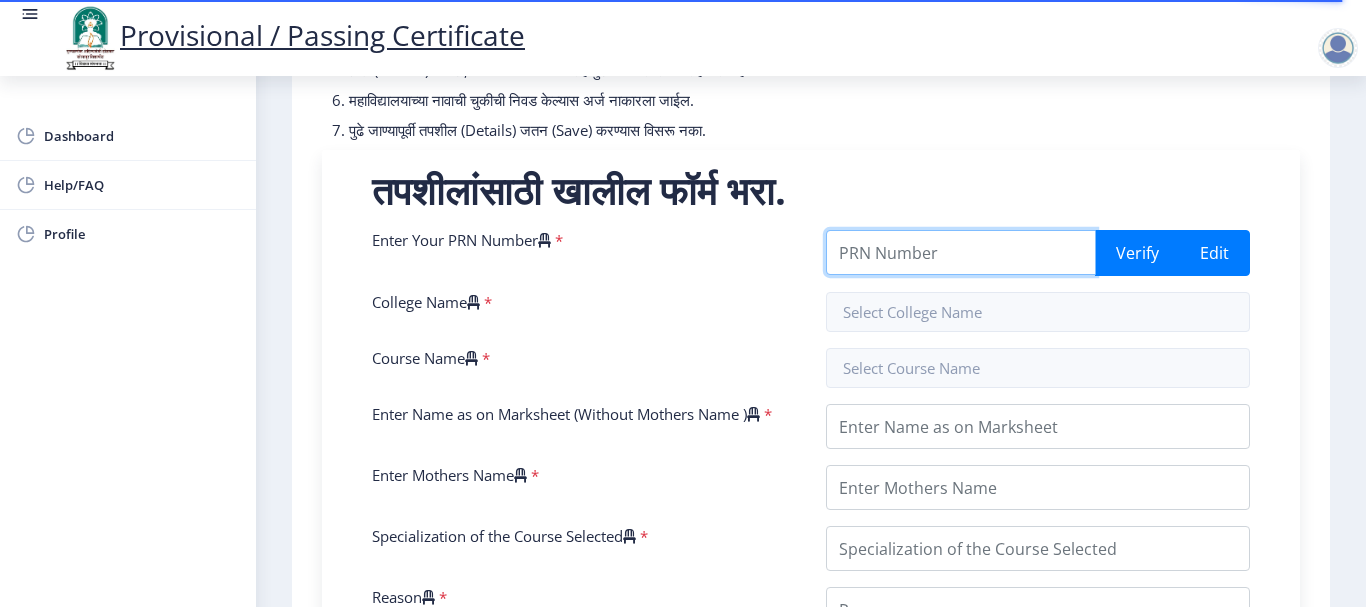 click on "Enter Your PRN Number" at bounding box center (961, 252) 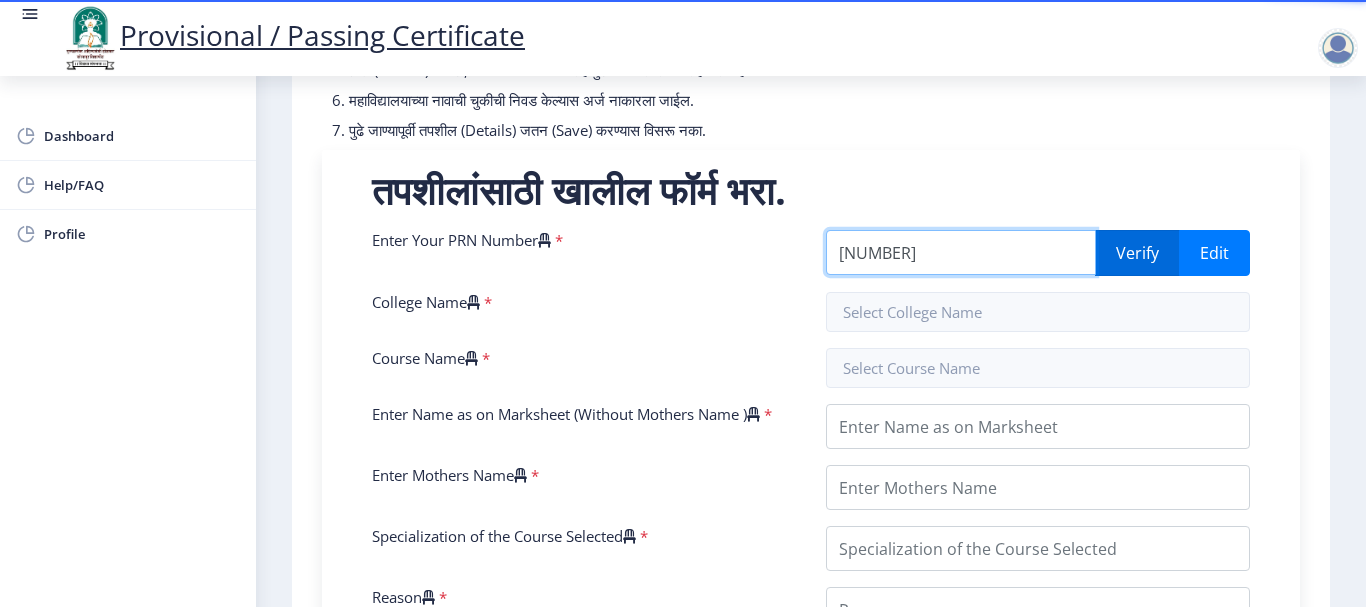 type on "[DOCUMENT_ID]" 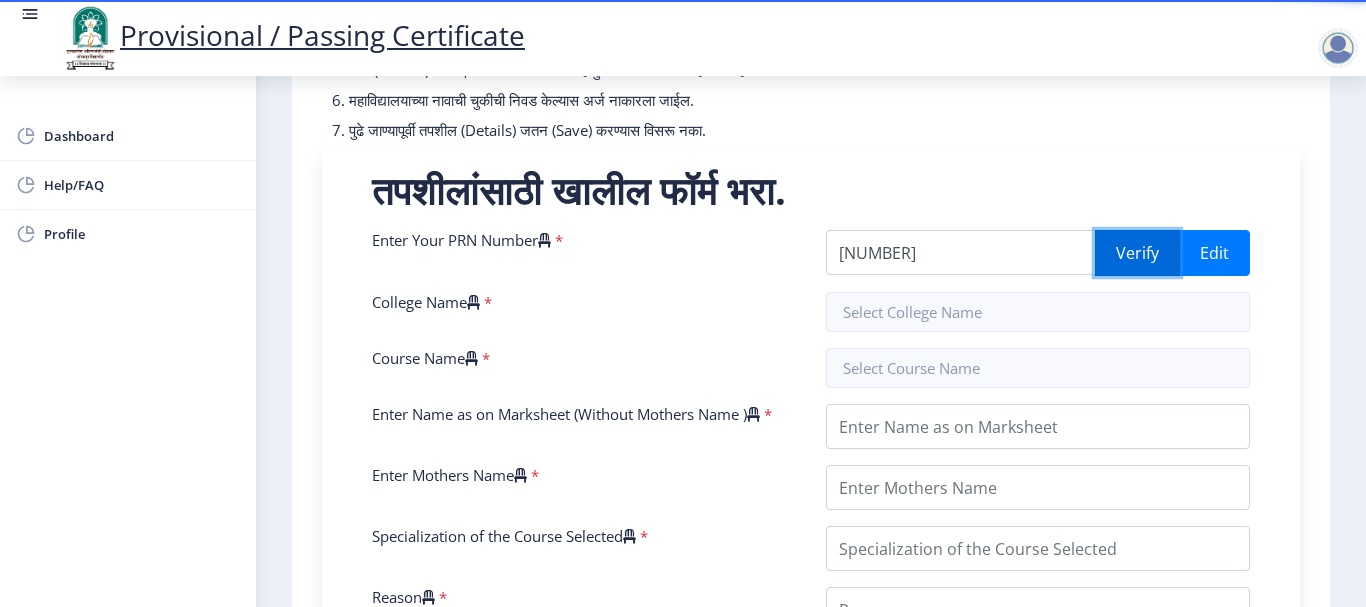 click on "Verify" at bounding box center [1137, 253] 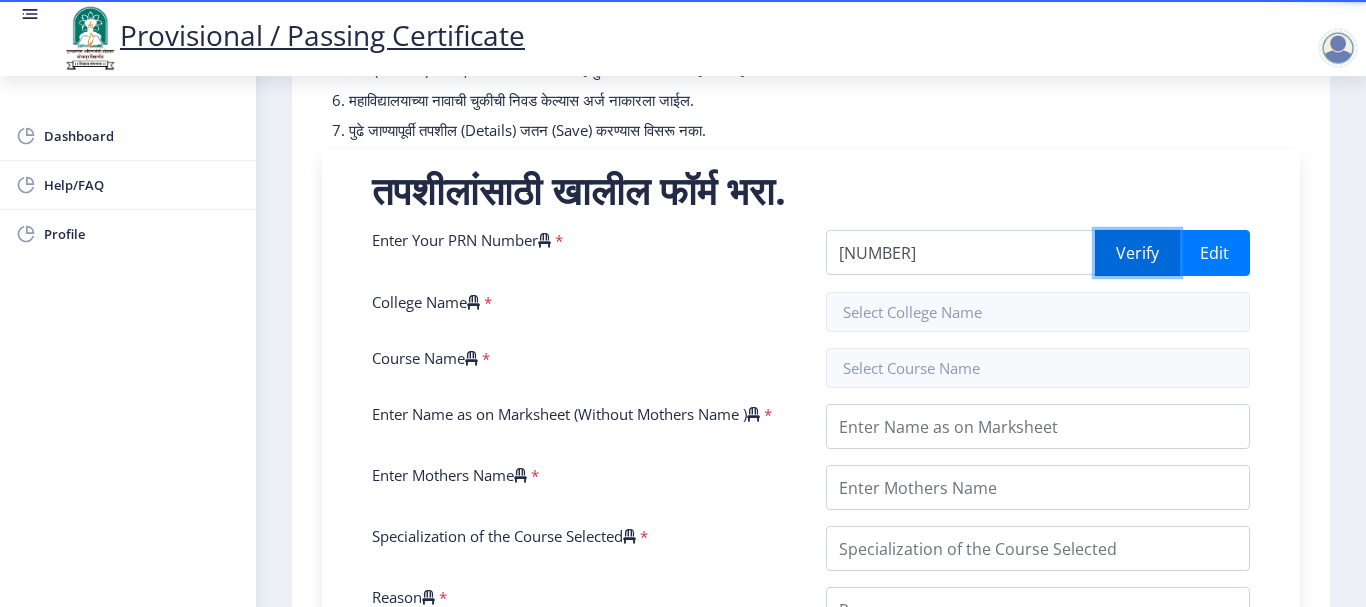 click on "Verify" at bounding box center [1137, 253] 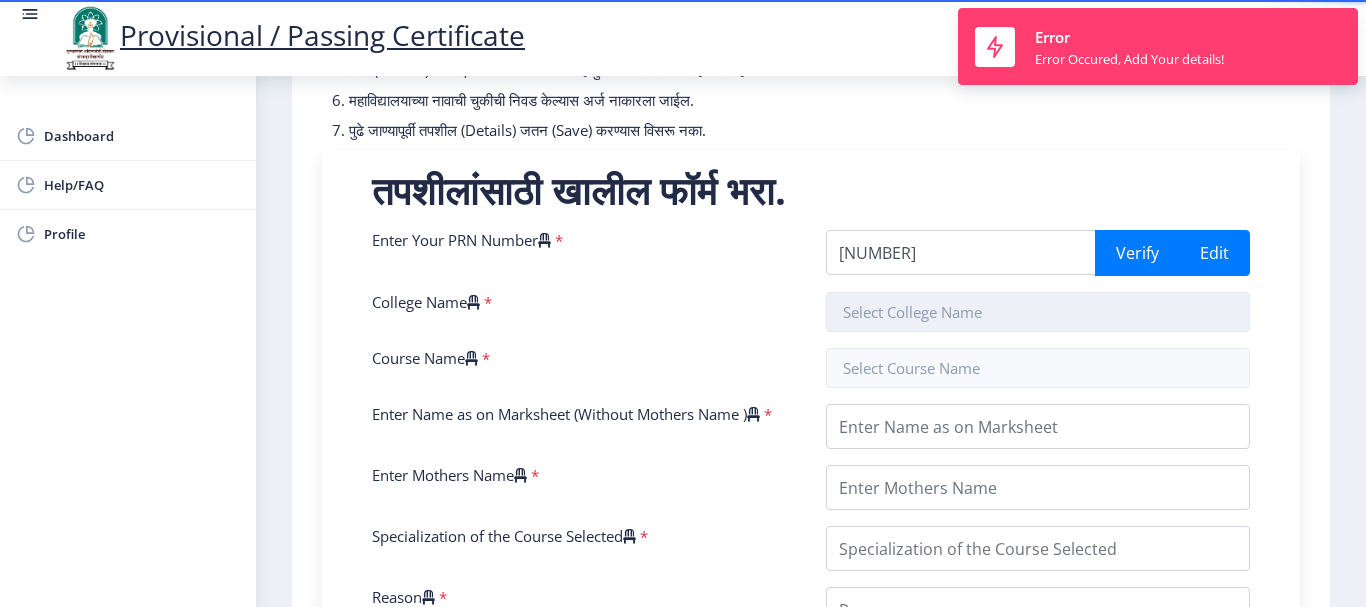 click at bounding box center (1038, 312) 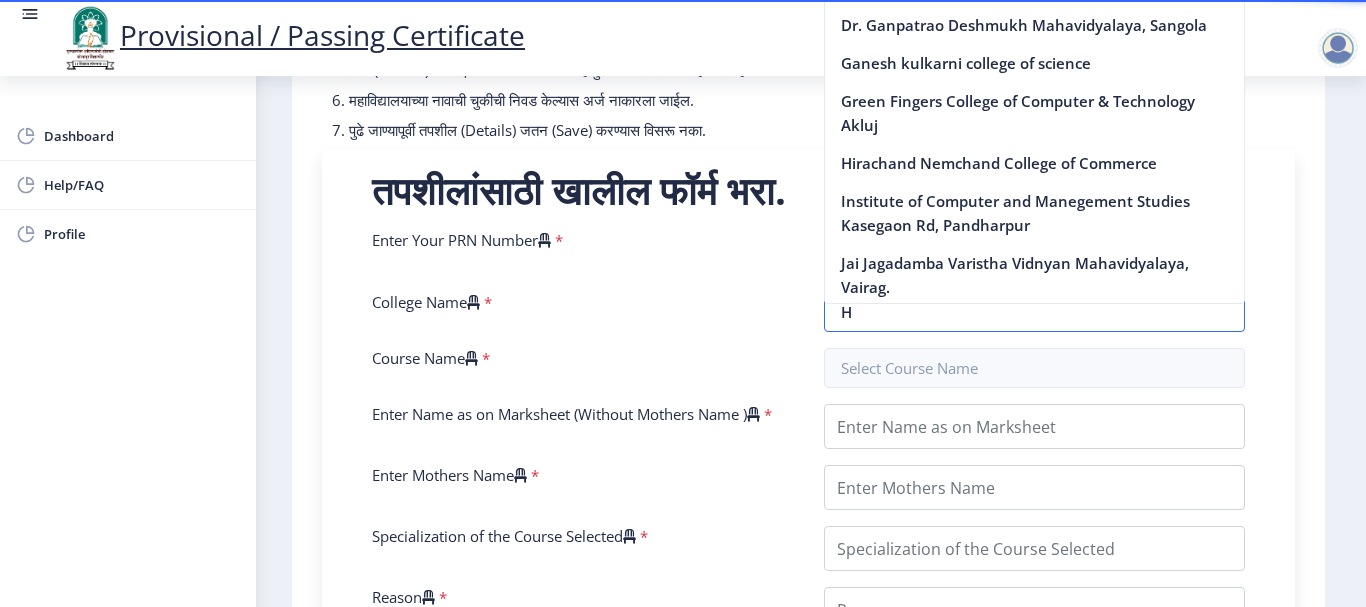 scroll, scrollTop: 893, scrollLeft: 0, axis: vertical 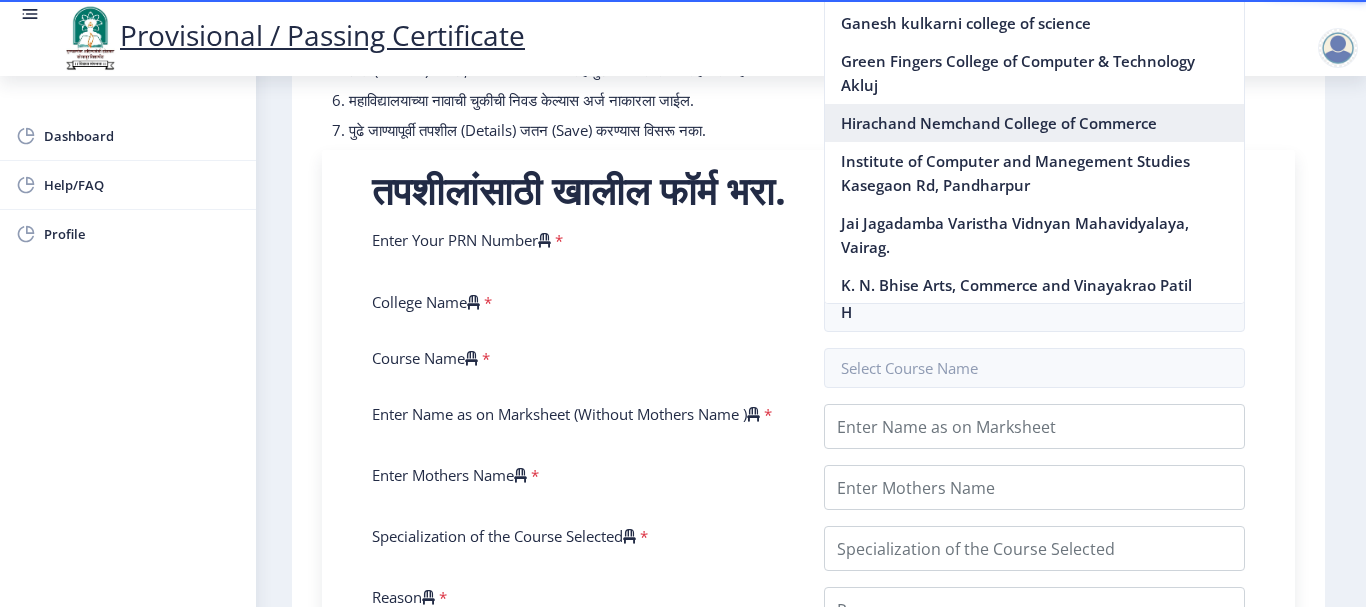 click on "Hirachand Nemchand College of Commerce" at bounding box center (1035, 123) 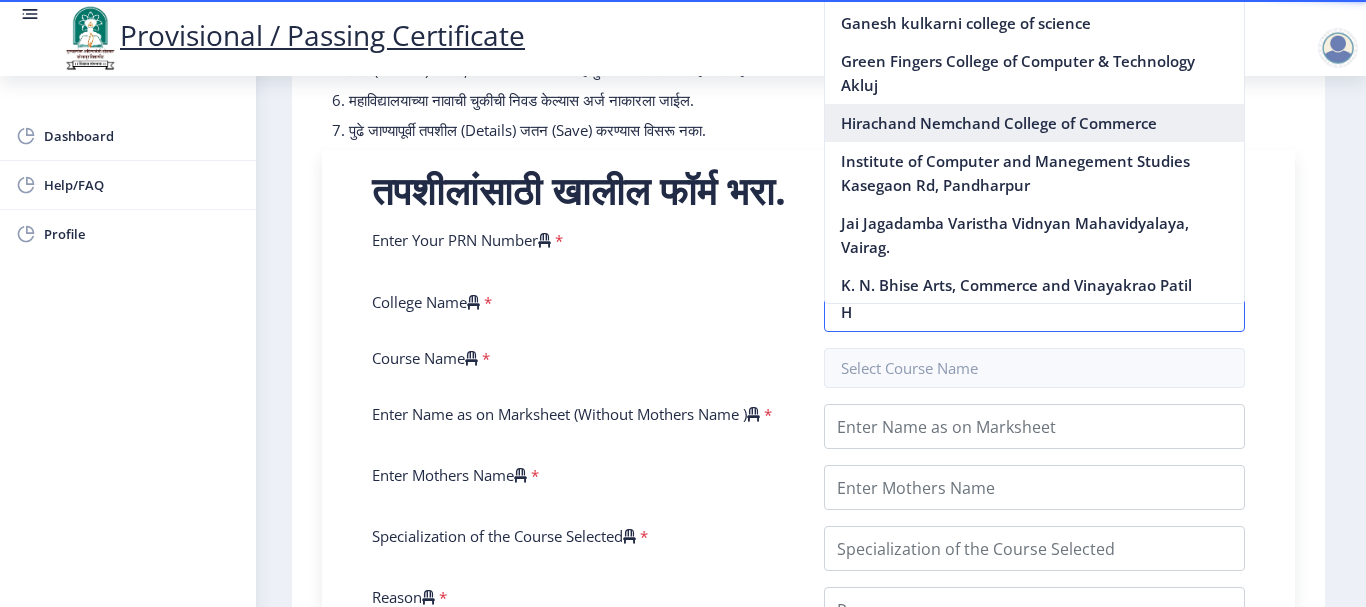 type on "Hirachand Nemchand College of Commerce" 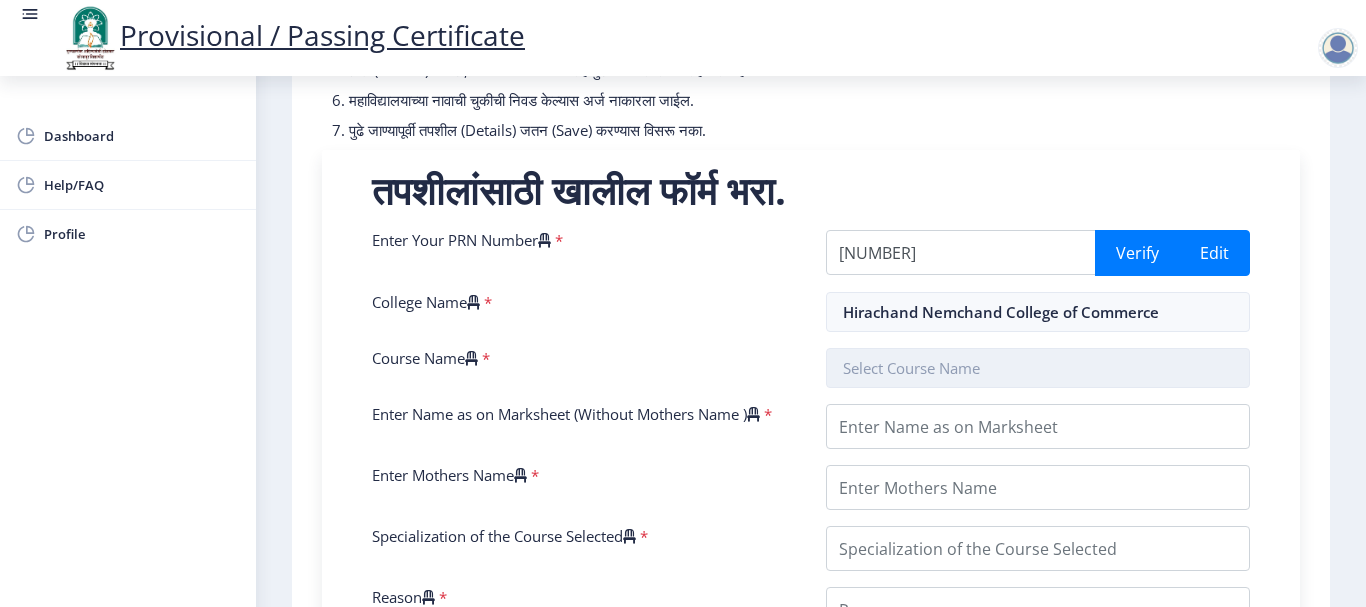 click at bounding box center [1038, 368] 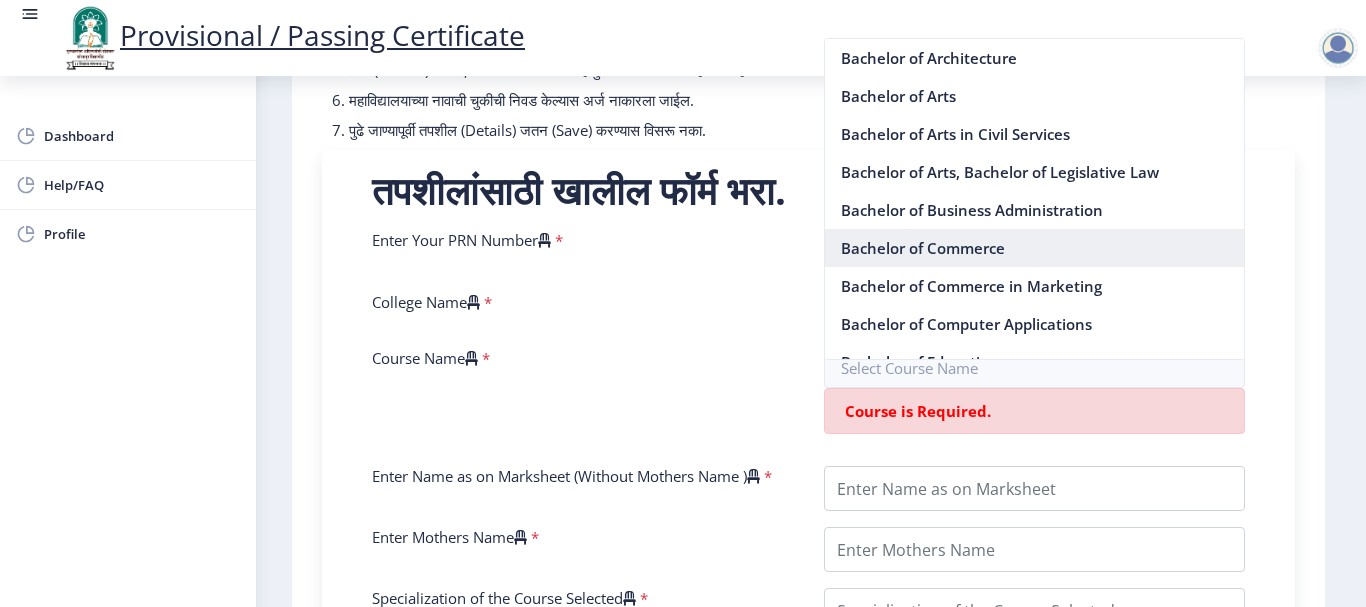 click on "Bachelor of Commerce" at bounding box center (1035, 248) 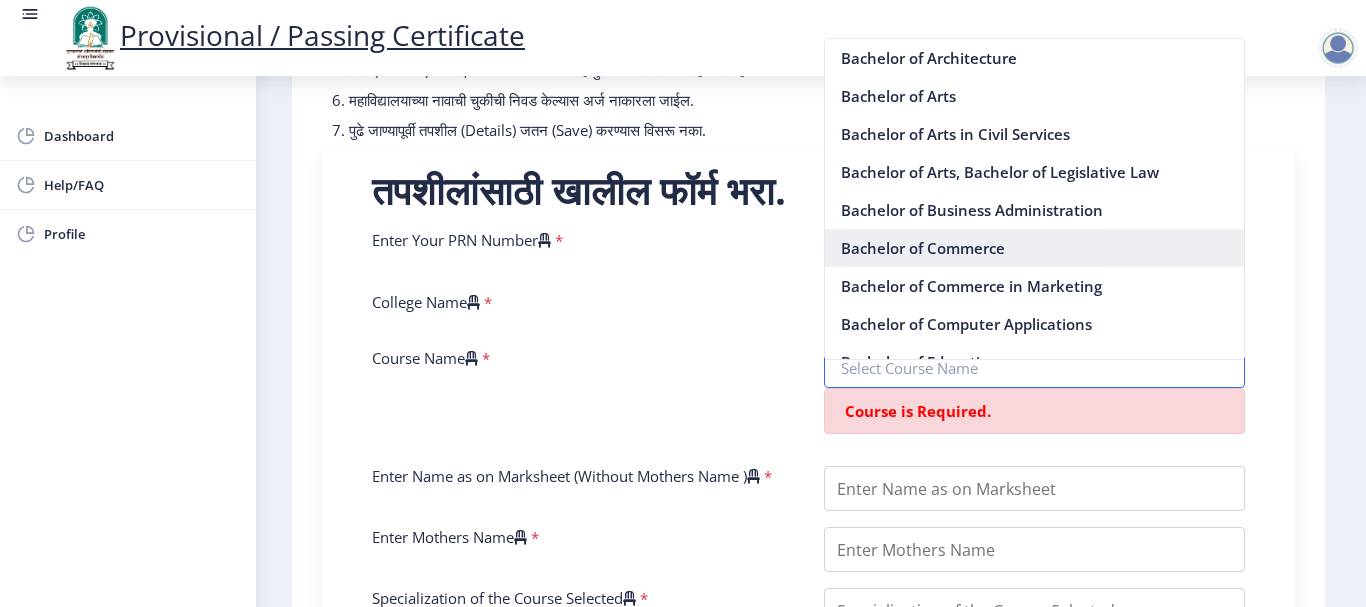 type on "Bachelor of Commerce" 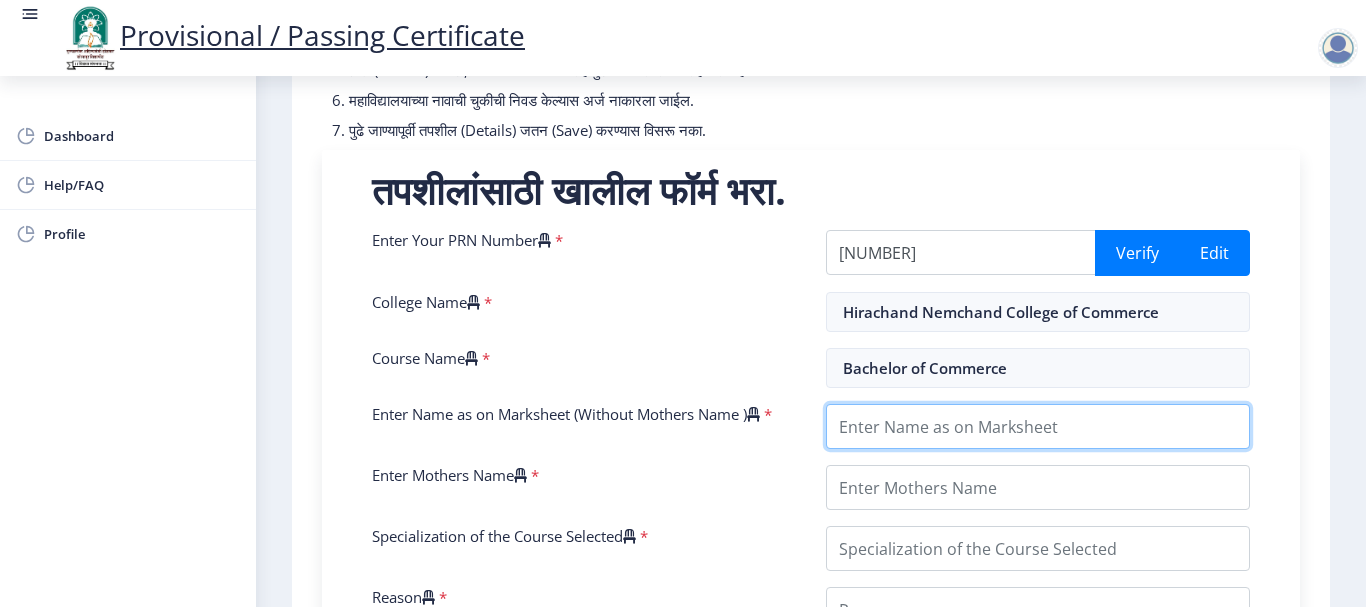 click on "Enter Name as on Marksheet (Without Mothers Name )" at bounding box center [1038, 426] 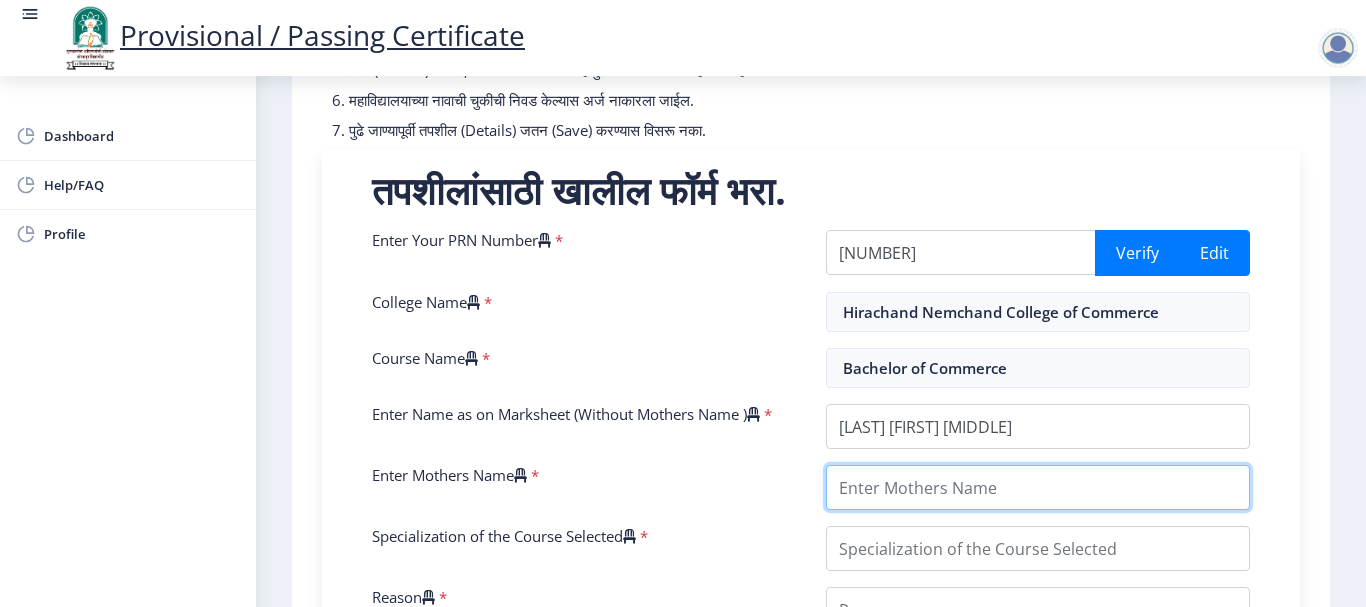 click on "Enter Mothers Name" at bounding box center [1038, 487] 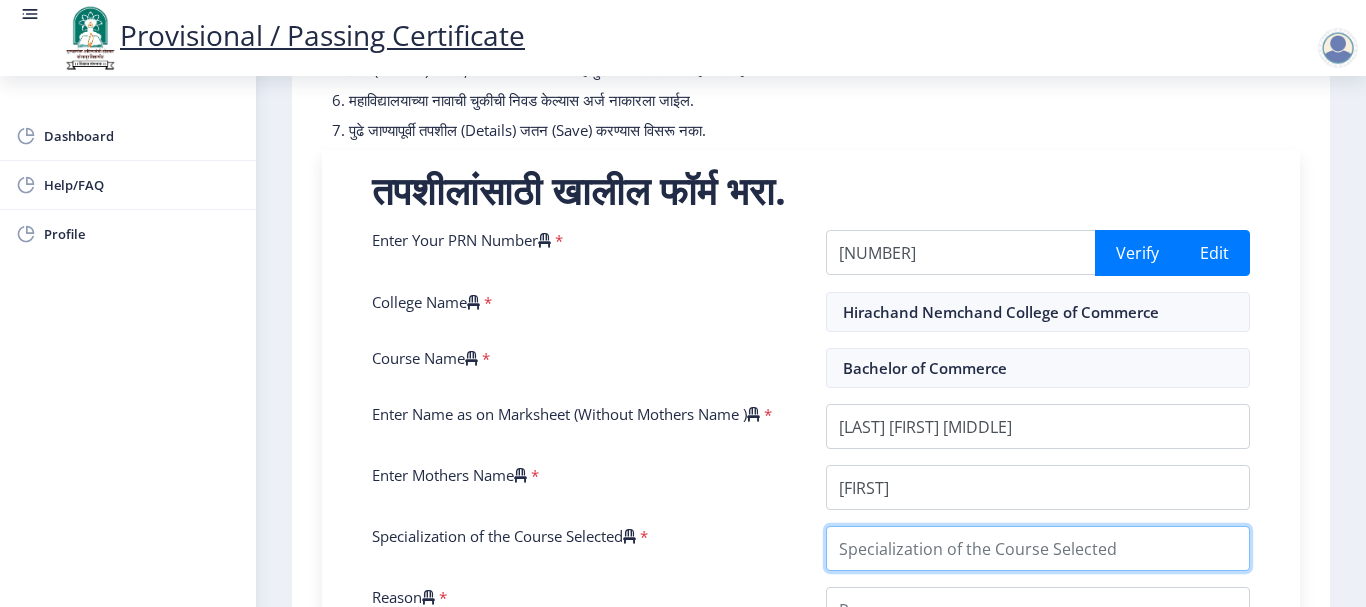 click on "Specialization of the Course Selected" at bounding box center (1038, 548) 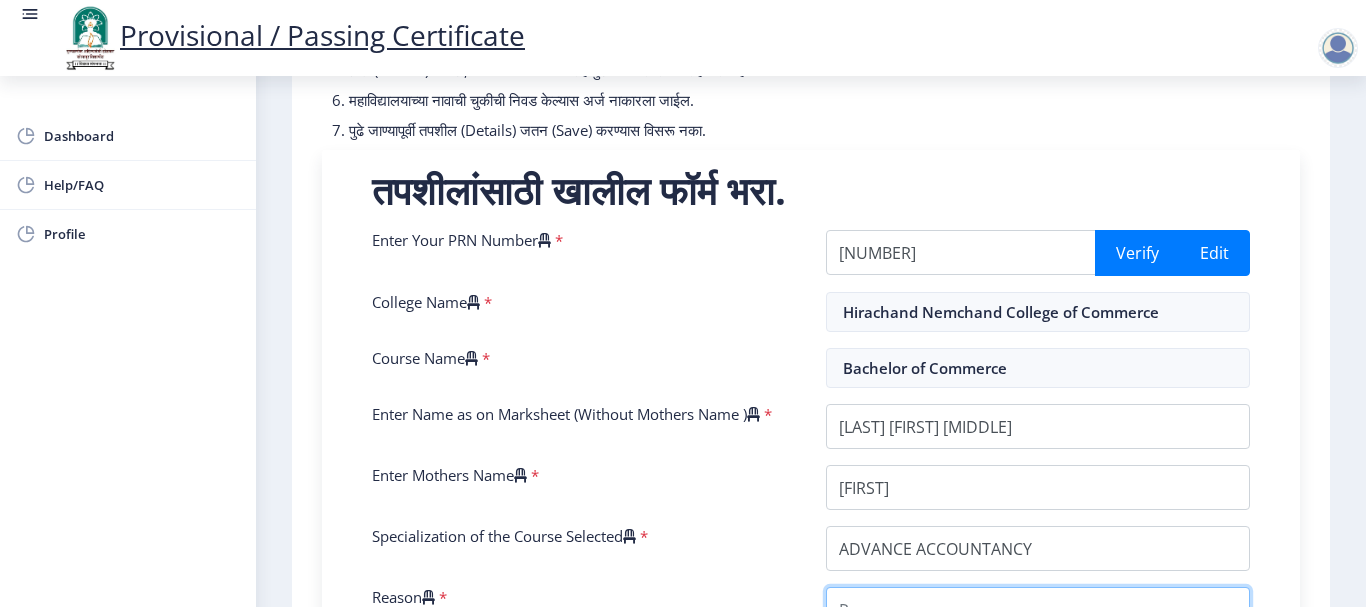 scroll, scrollTop: 646, scrollLeft: 0, axis: vertical 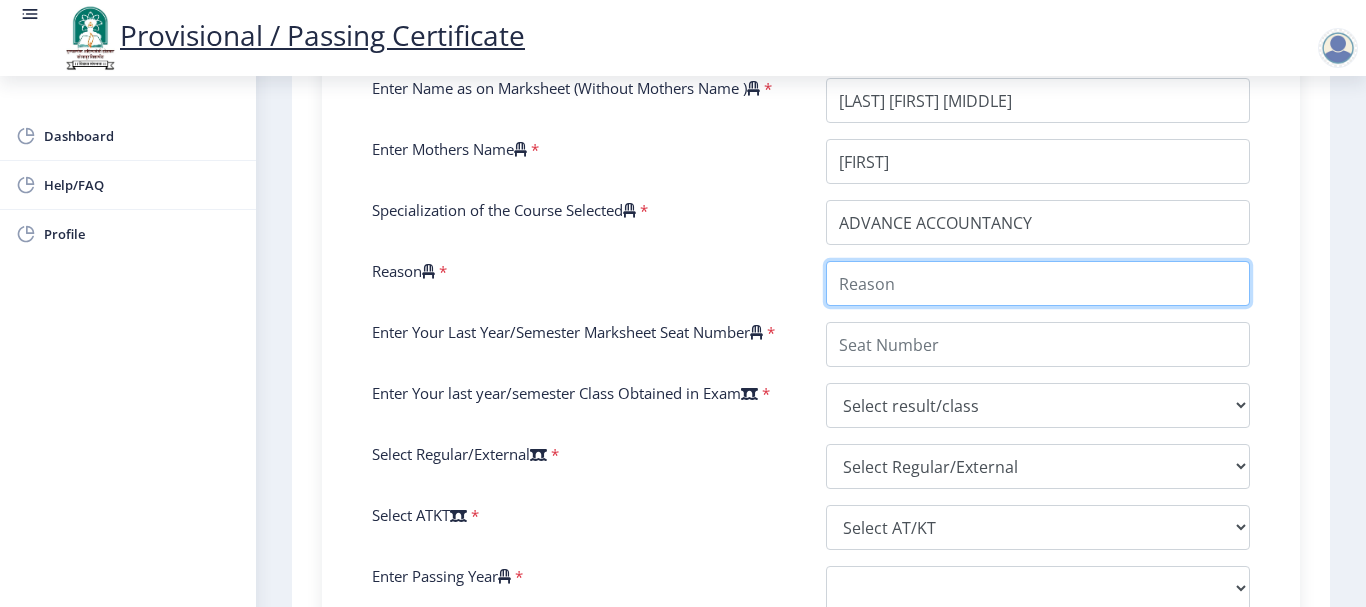 click on "Reason" at bounding box center [1038, 283] 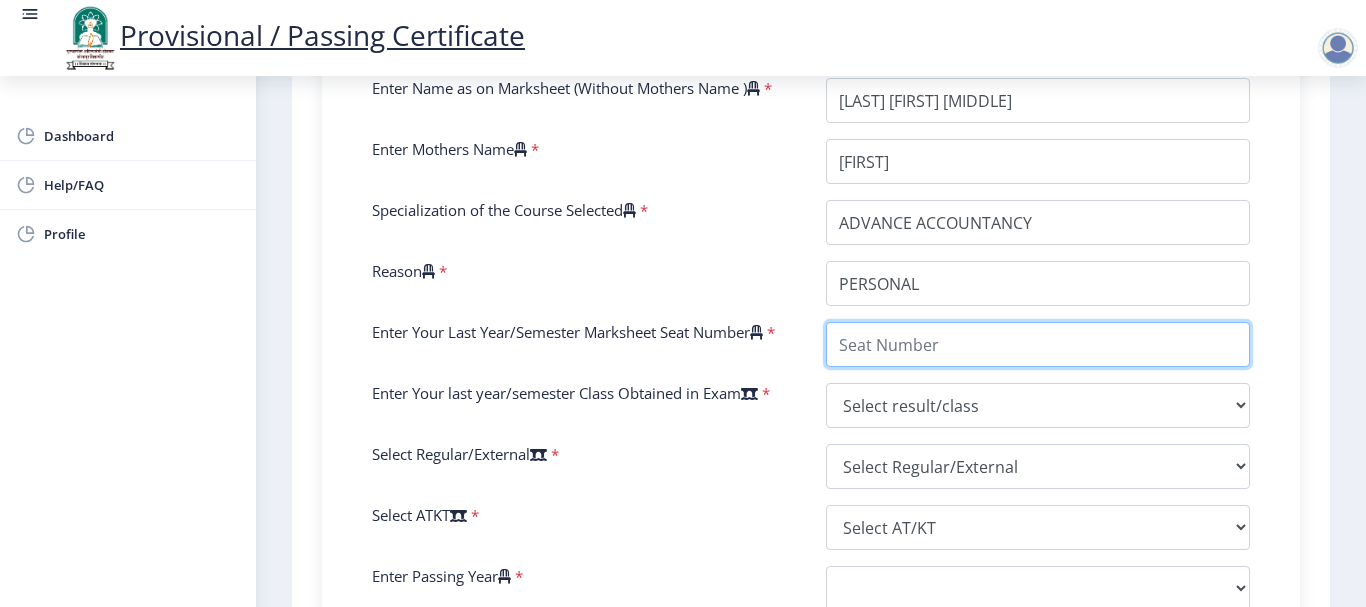 click on "Enter Your Last Year/Semester Marksheet Seat Number" at bounding box center (1038, 344) 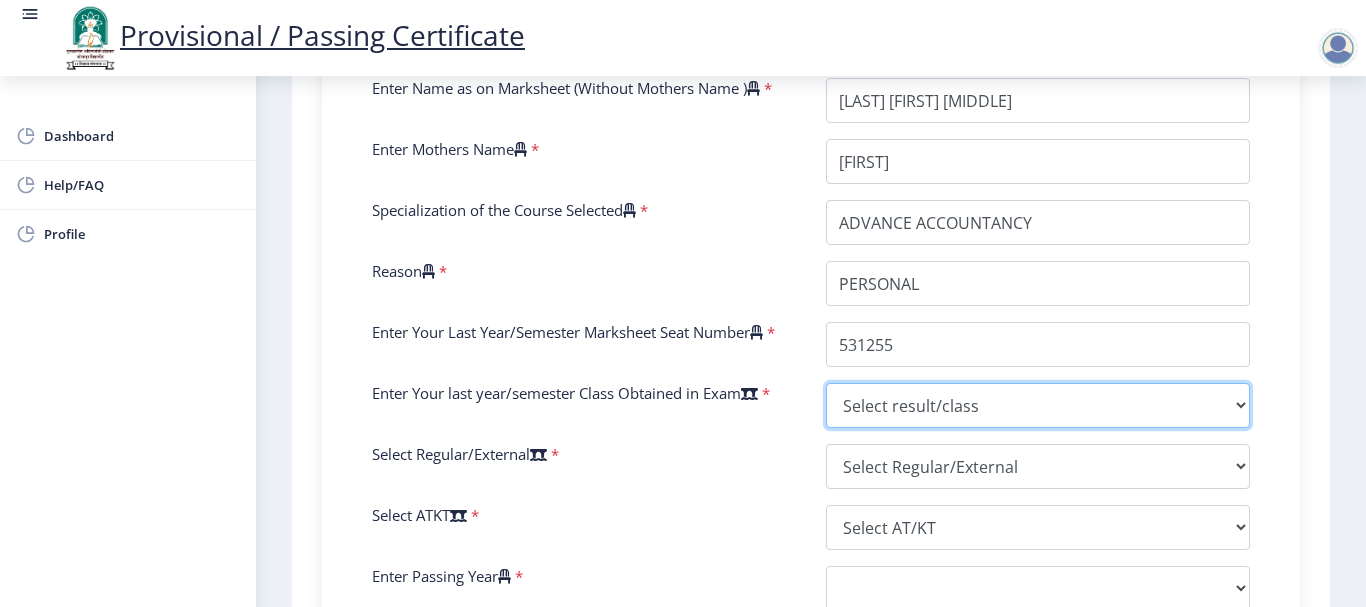 click on "Select result/class  DISTINCTION   FIRST CLASS   HIGHER SECOND CLASS   SECOND CLASS   PASS CLASS   SUCCESSFUL   OUTSTANDING - EXEMPLARY  Grade O Grade A+ Grade A Grade B+ Grade B Grade C+ Grade C Grade F/FC Grade F Grade D Grade E FIRST CLASS WITH DISTINCTION" at bounding box center (1038, 405) 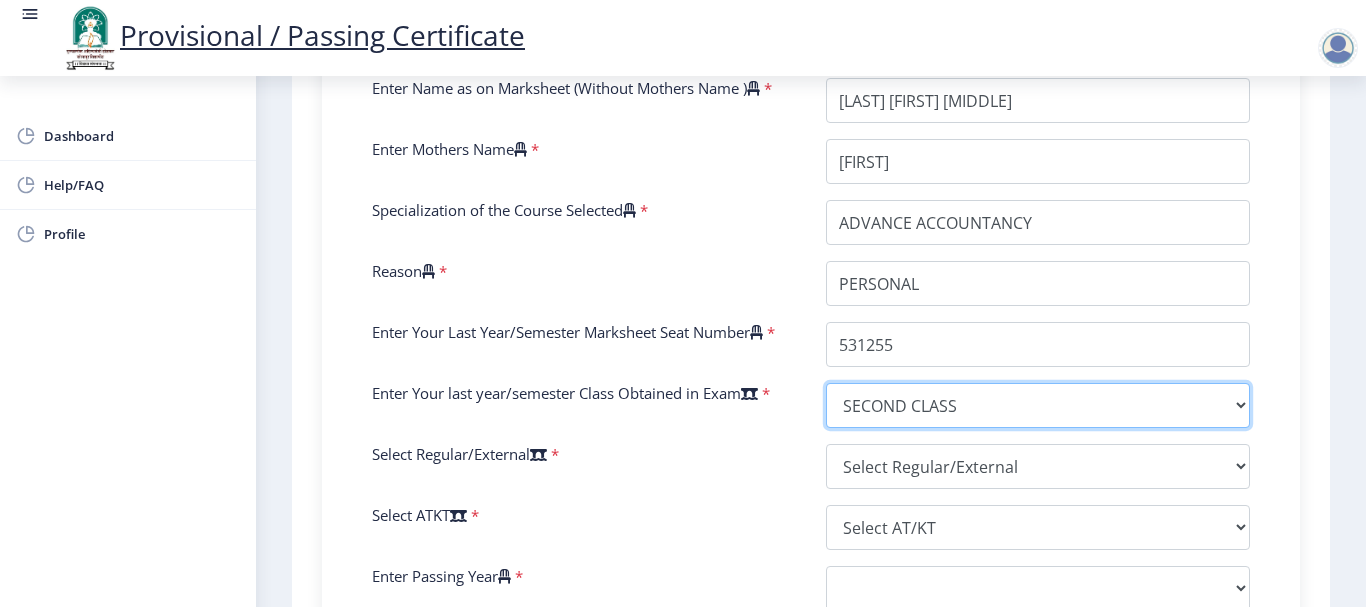 click on "Select result/class  DISTINCTION   FIRST CLASS   HIGHER SECOND CLASS   SECOND CLASS   PASS CLASS   SUCCESSFUL   OUTSTANDING - EXEMPLARY  Grade O Grade A+ Grade A Grade B+ Grade B Grade C+ Grade C Grade F/FC Grade F Grade D Grade E FIRST CLASS WITH DISTINCTION" at bounding box center [1038, 405] 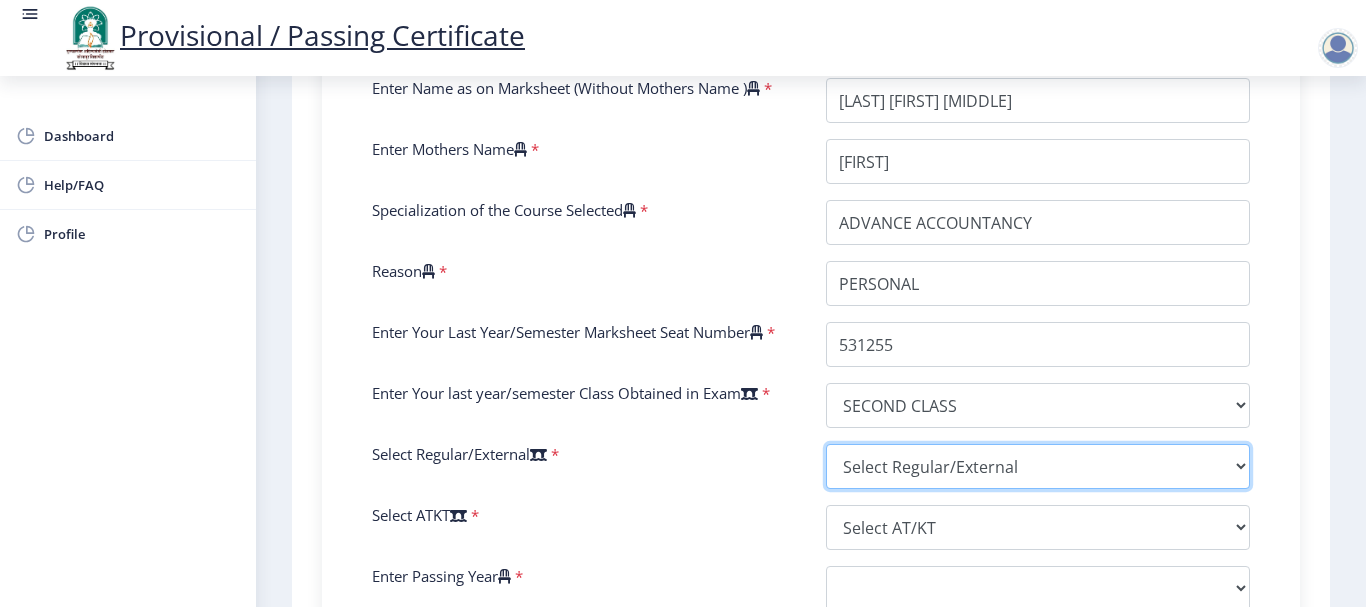 click on "Select Regular/External   Regular  External  Special" at bounding box center [1038, 466] 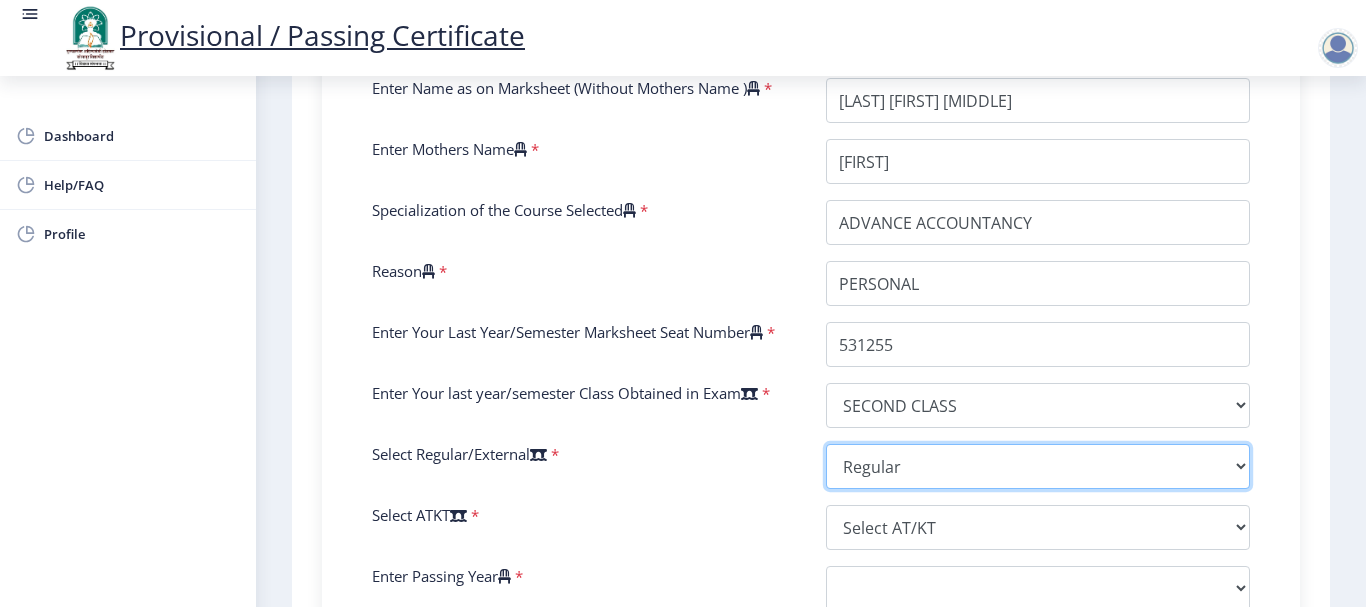 click on "Select Regular/External   Regular  External  Special" at bounding box center [1038, 466] 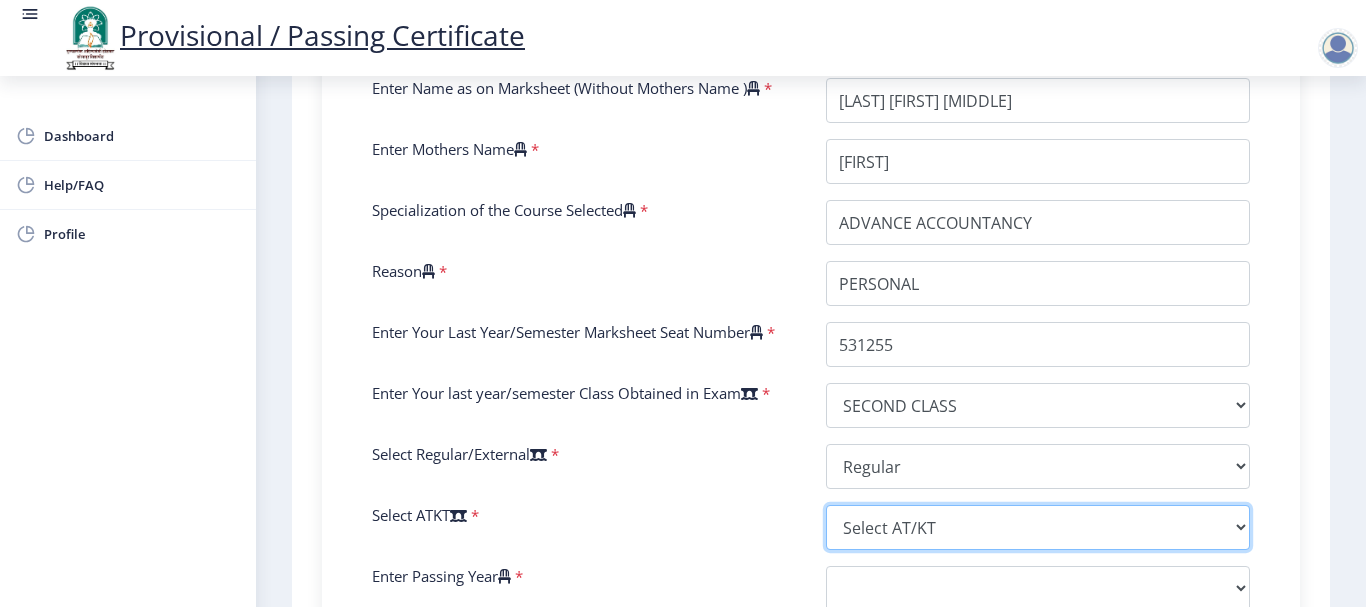 click on "Select AT/KT   None ATKT" at bounding box center [1038, 527] 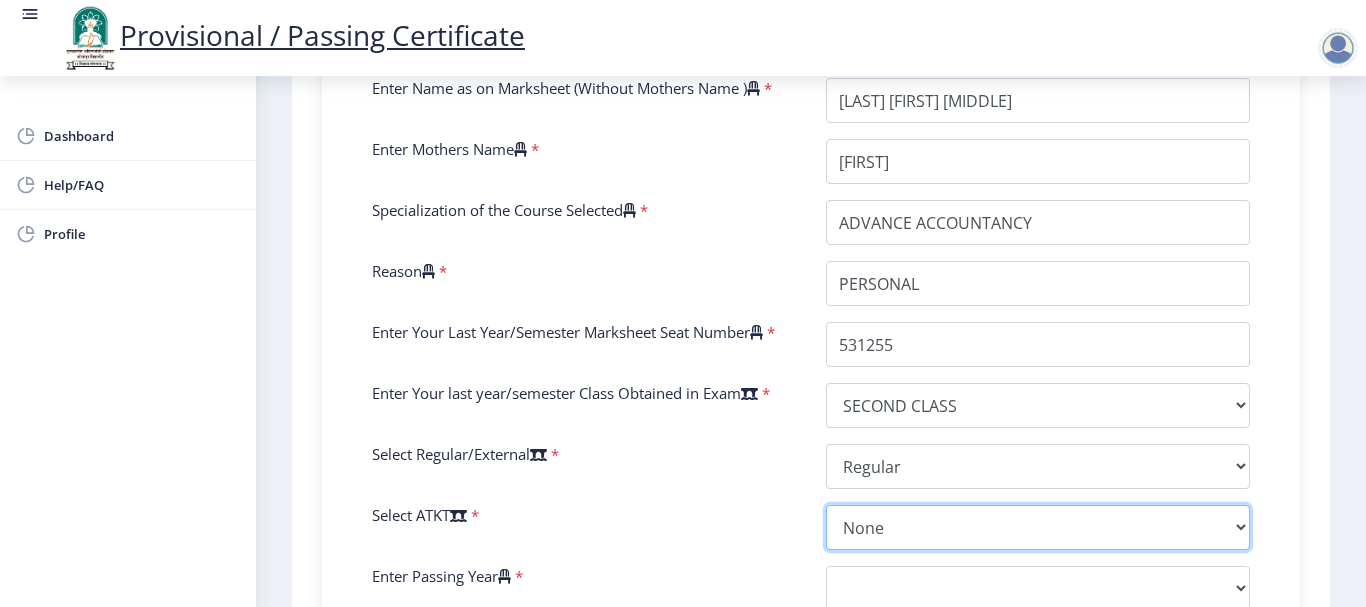 click on "Select AT/KT   None ATKT" at bounding box center (1038, 527) 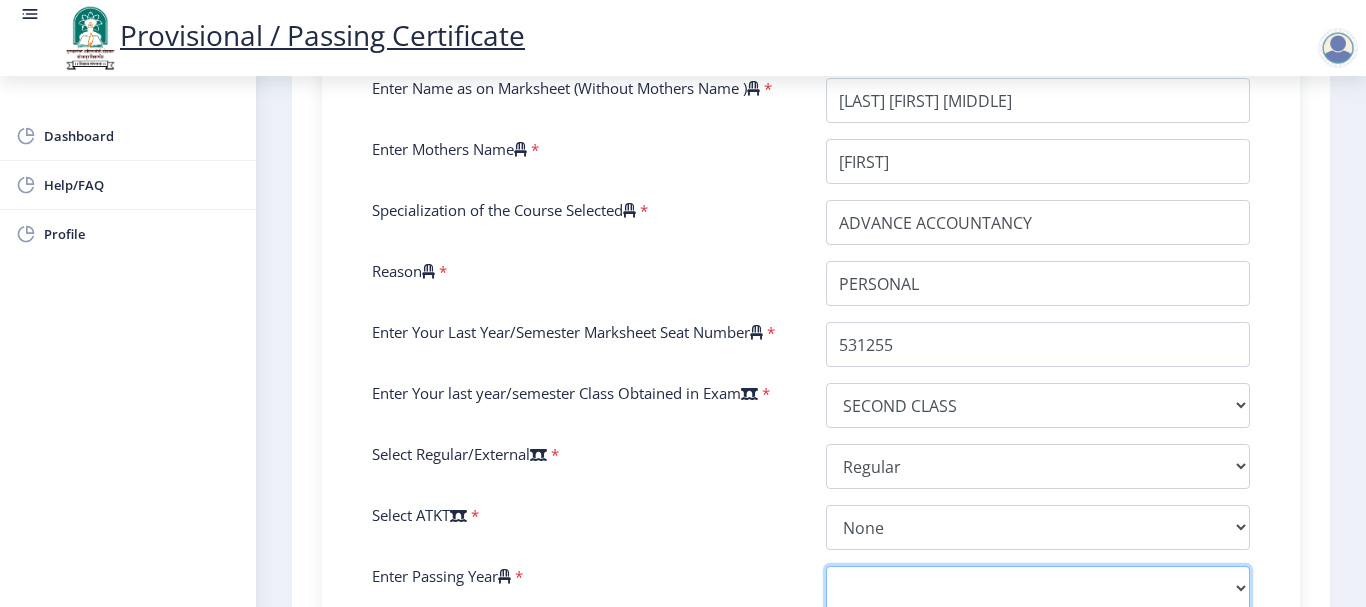scroll, scrollTop: 670, scrollLeft: 0, axis: vertical 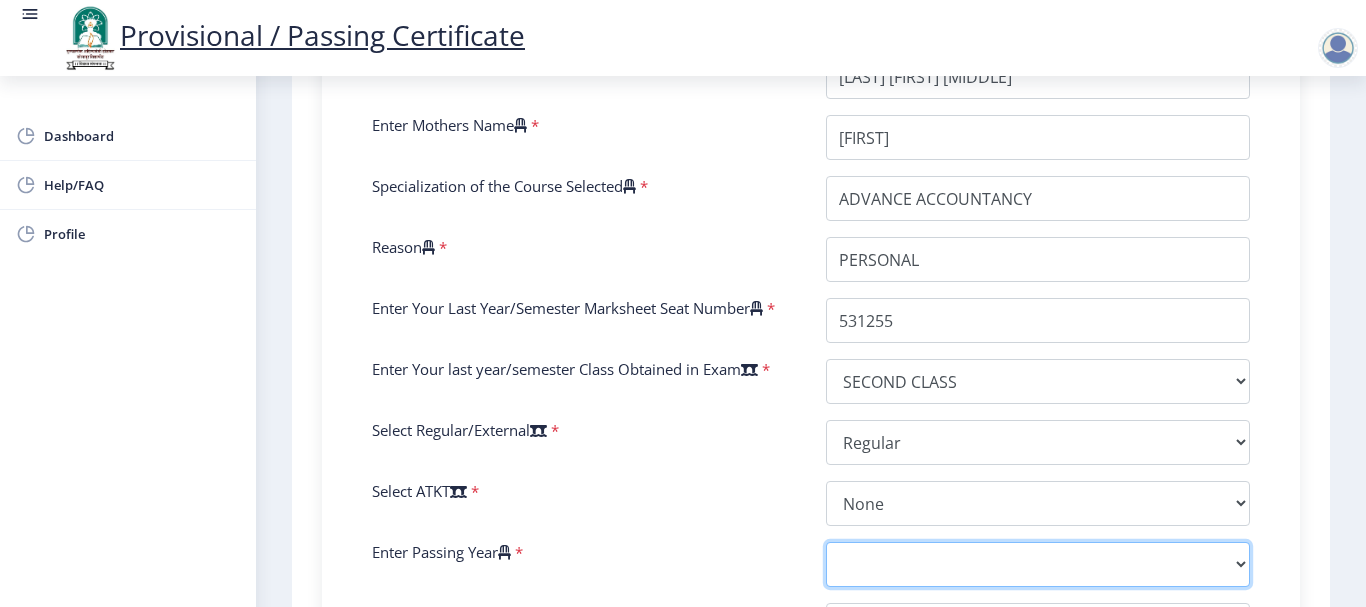 click on "2025   2024   2023   2022   2021   2020   2019   2018   2017   2016   2015   2014   2013   2012   2011   2010   2009   2008   2007   2006   2005   2004   2003   2002   2001   2000   1999   1998   1997   1996   1995   1994   1993   1992   1991   1990   1989   1988   1987   1986   1985   1984   1983   1982   1981   1980   1979   1978   1977   1976   1975   1974   1973   1972   1971   1970   1969   1968   1967" at bounding box center [1038, 564] 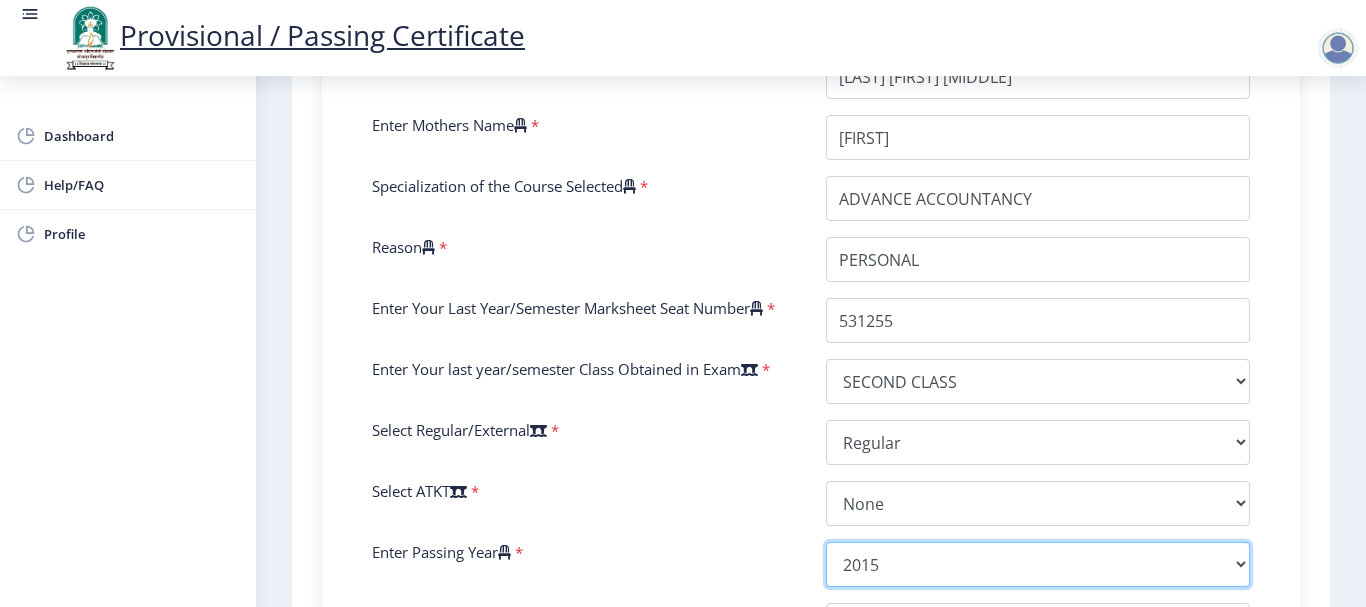 click on "2025   2024   2023   2022   2021   2020   2019   2018   2017   2016   2015   2014   2013   2012   2011   2010   2009   2008   2007   2006   2005   2004   2003   2002   2001   2000   1999   1998   1997   1996   1995   1994   1993   1992   1991   1990   1989   1988   1987   1986   1985   1984   1983   1982   1981   1980   1979   1978   1977   1976   1975   1974   1973   1972   1971   1970   1969   1968   1967" at bounding box center (1038, 564) 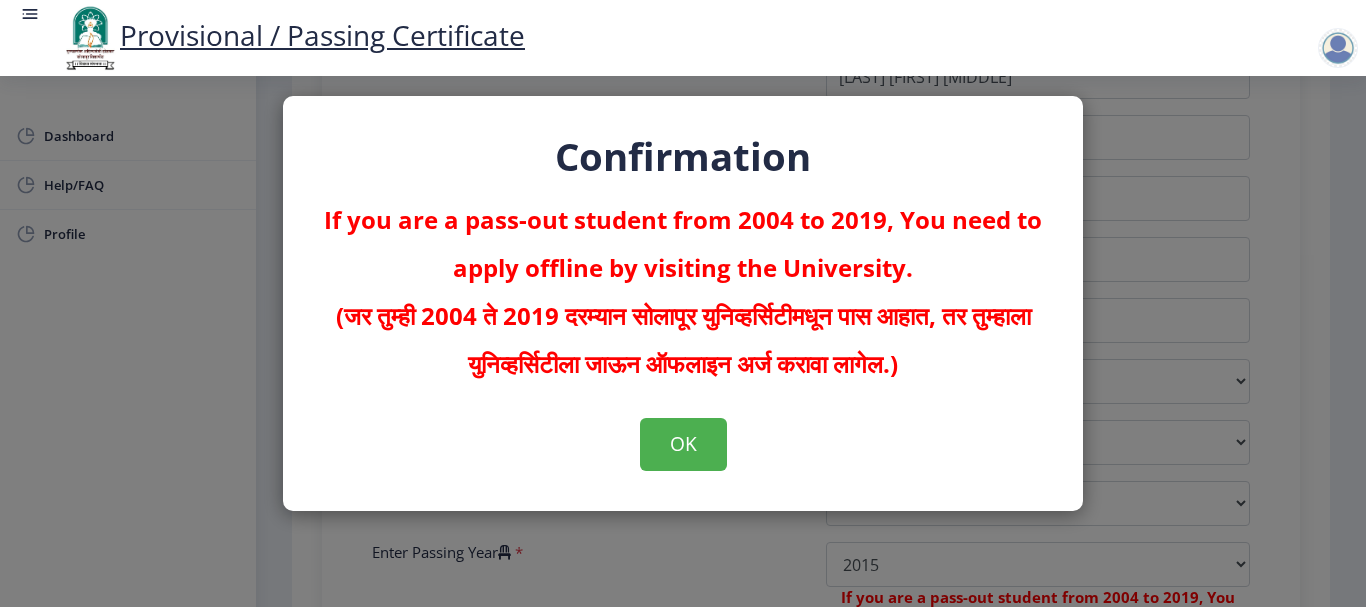click on "Confirmation  If you are a pass-out student from 2004 to 2019, You need to apply offline by visiting the University.   (जर तुम्ही 2004 ते 2019 दरम्यान सोलापूर युनिव्हर्सिटीमधून पास आहात, तर तुम्हाला युनिव्हर्सिटीला जाऊन ऑफलाइन अर्ज करावा लागेल.)  OK" 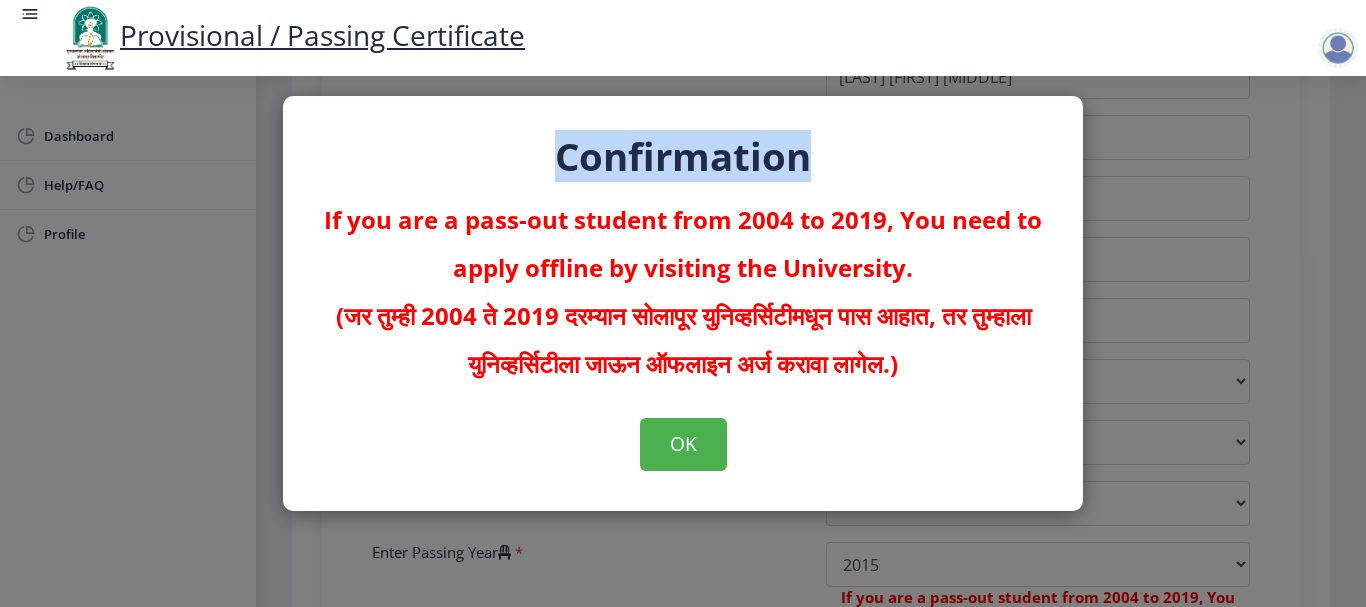 click on "Confirmation" 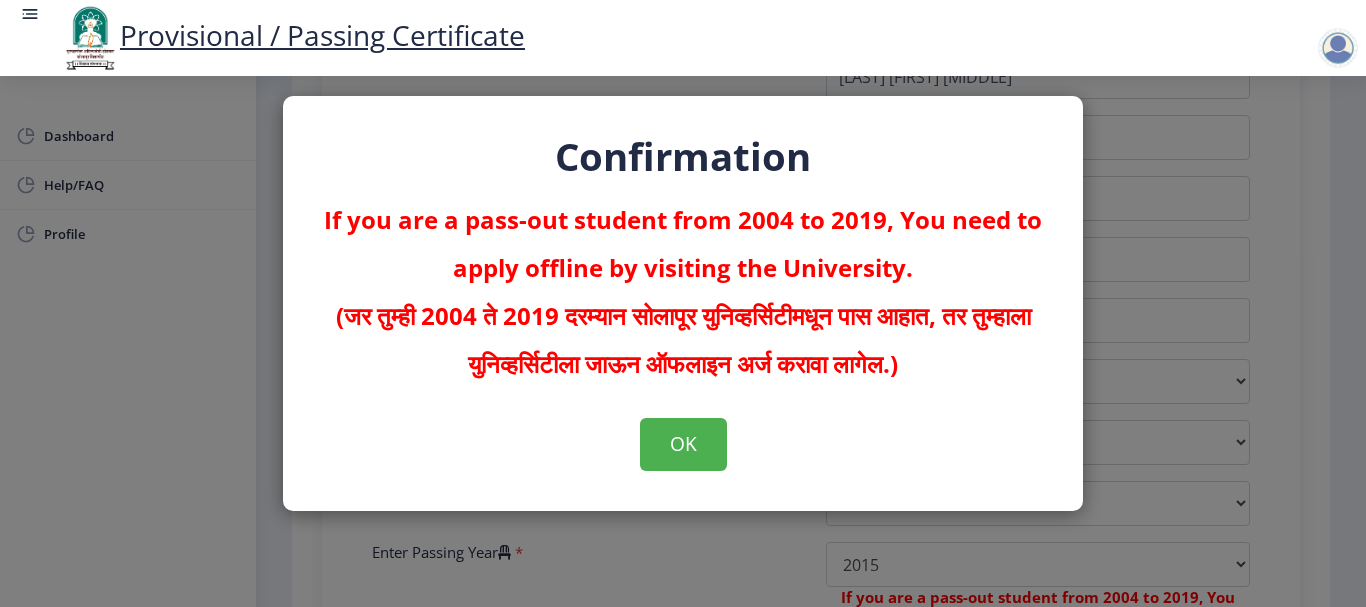 click on "If you are a pass-out student from 2004 to 2019, You need to apply offline by visiting the University.   (जर तुम्ही 2004 ते 2019 दरम्यान सोलापूर युनिव्हर्सिटीमधून पास आहात, तर तुम्हाला युनिव्हर्सिटीला जाऊन ऑफलाइन अर्ज करावा लागेल.)" 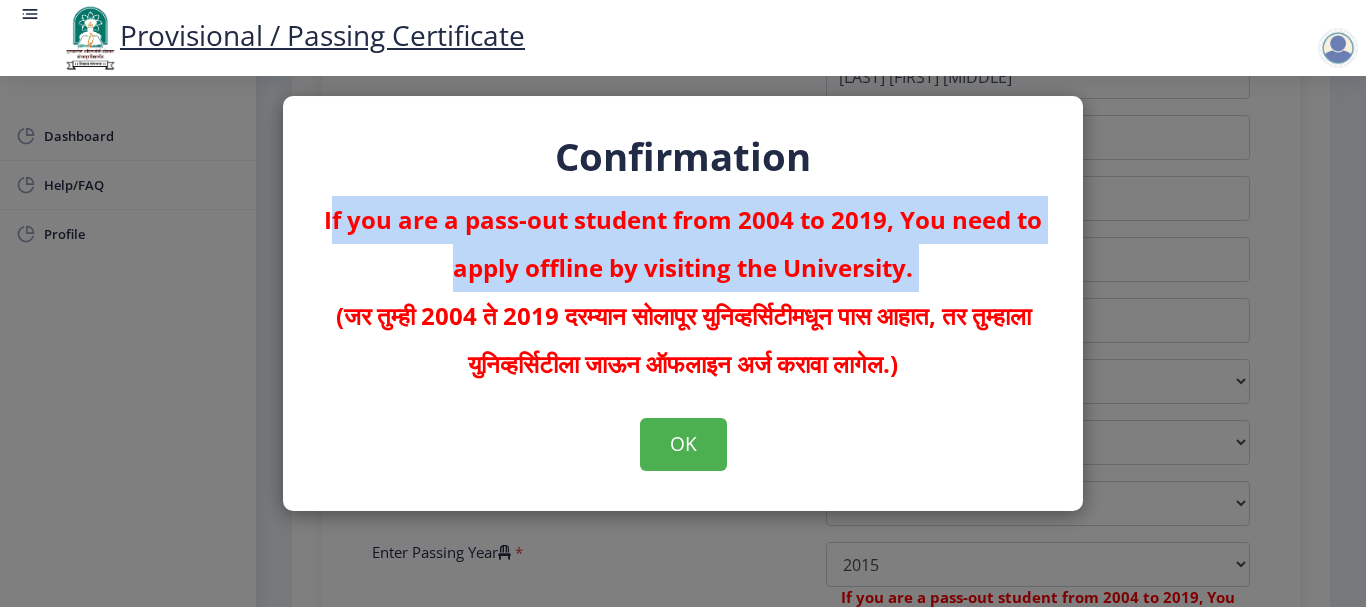 click on "If you are a pass-out student from 2004 to 2019, You need to apply offline by visiting the University.   (जर तुम्ही 2004 ते 2019 दरम्यान सोलापूर युनिव्हर्सिटीमधून पास आहात, तर तुम्हाला युनिव्हर्सिटीला जाऊन ऑफलाइन अर्ज करावा लागेल.)" 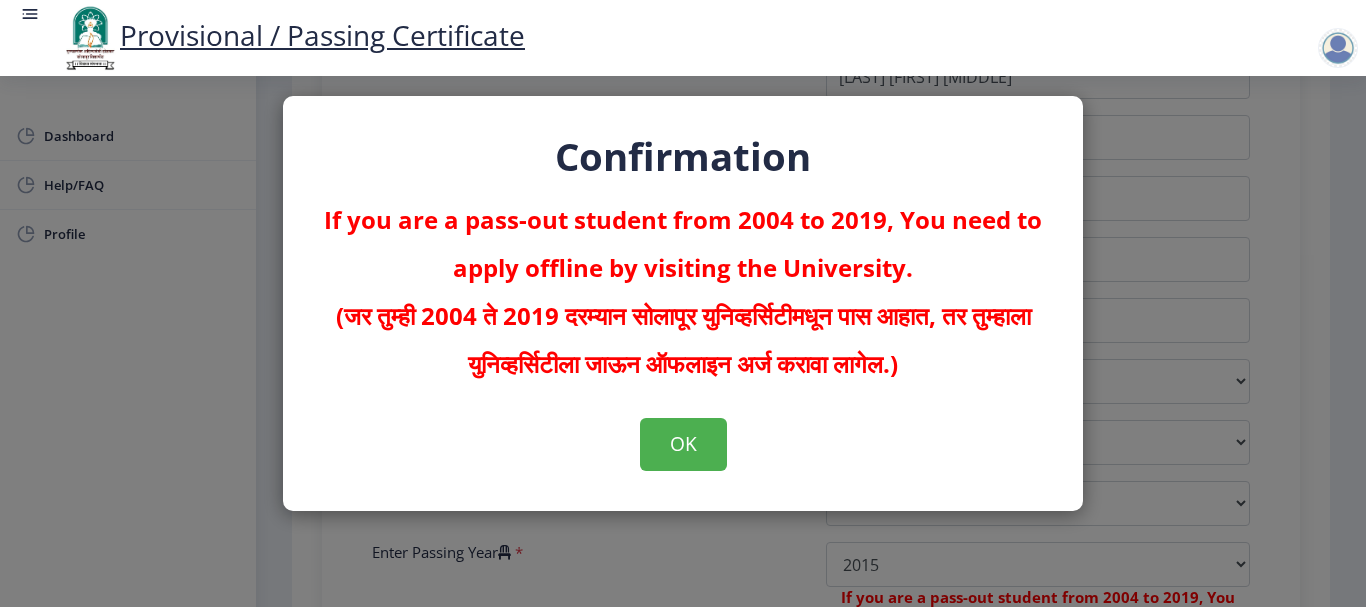 click on "Confirmation  If you are a pass-out student from 2004 to 2019, You need to apply offline by visiting the University.   (जर तुम्ही 2004 ते 2019 दरम्यान सोलापूर युनिव्हर्सिटीमधून पास आहात, तर तुम्हाला युनिव्हर्सिटीला जाऊन ऑफलाइन अर्ज करावा लागेल.)  OK" 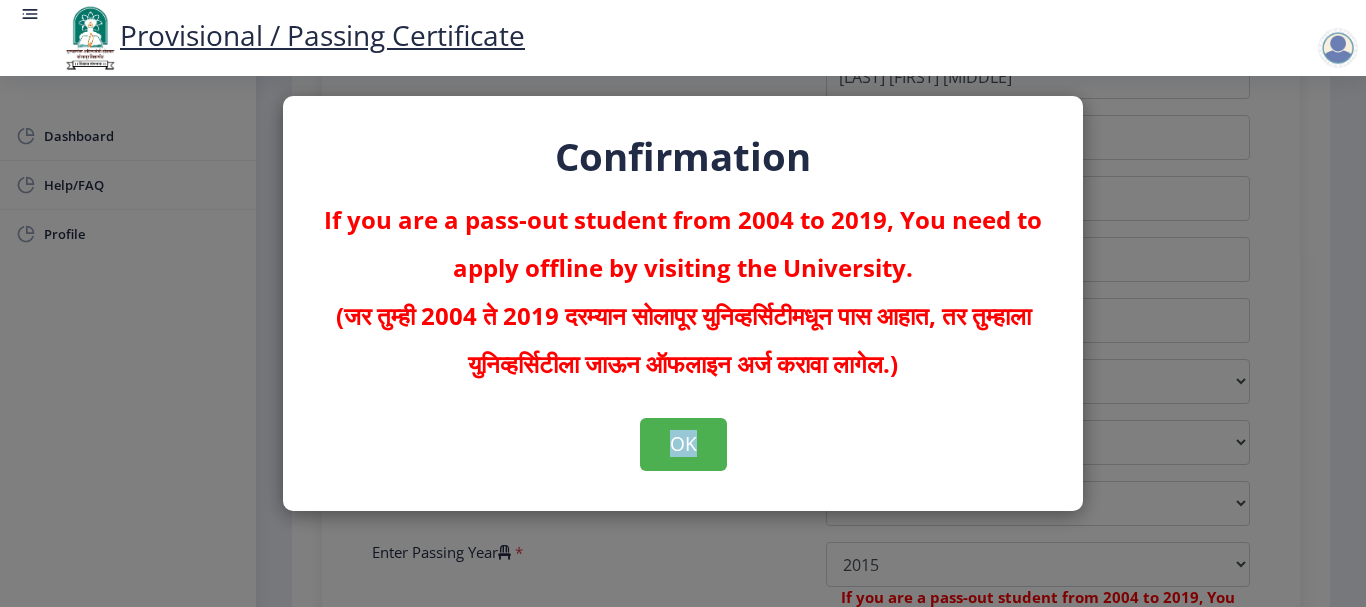 click on "Confirmation  If you are a pass-out student from 2004 to 2019, You need to apply offline by visiting the University.   (जर तुम्ही 2004 ते 2019 दरम्यान सोलापूर युनिव्हर्सिटीमधून पास आहात, तर तुम्हाला युनिव्हर्सिटीला जाऊन ऑफलाइन अर्ज करावा लागेल.)  OK" 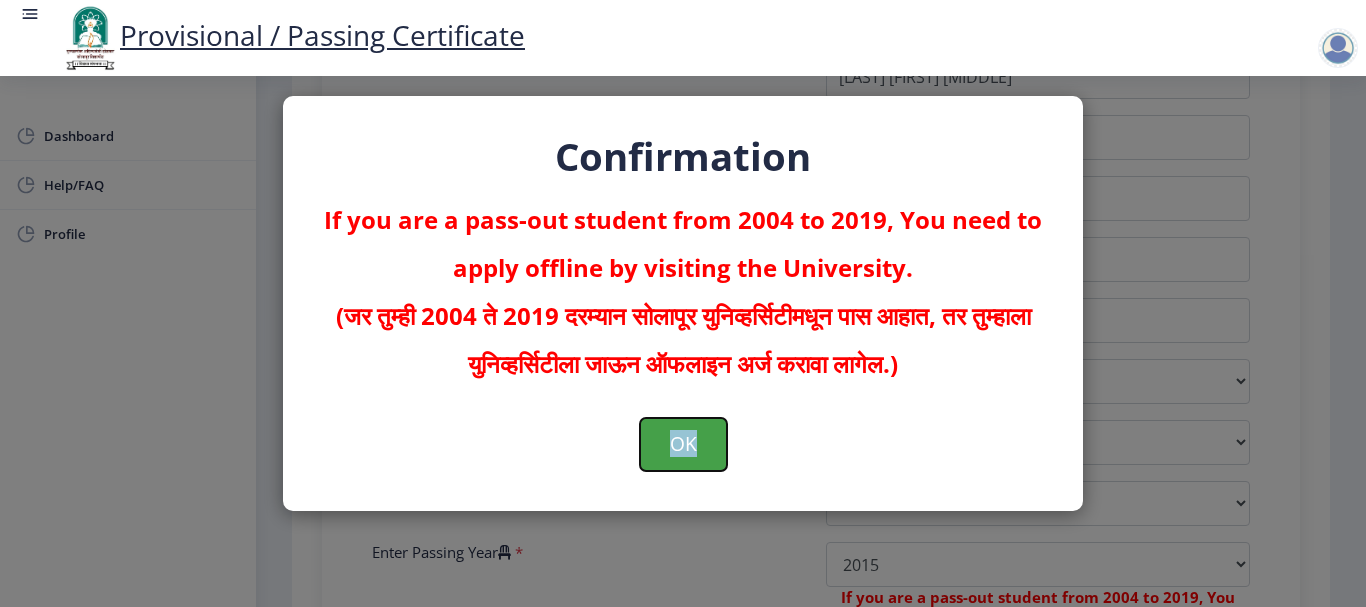 click on "OK" 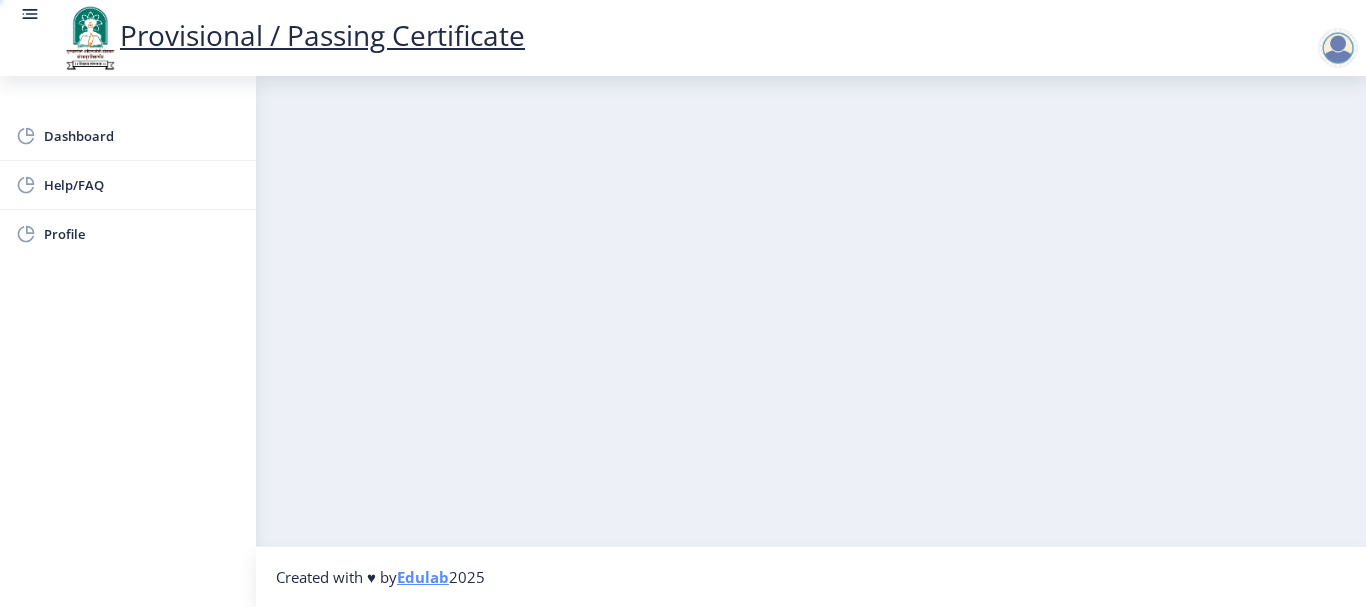 scroll, scrollTop: 0, scrollLeft: 0, axis: both 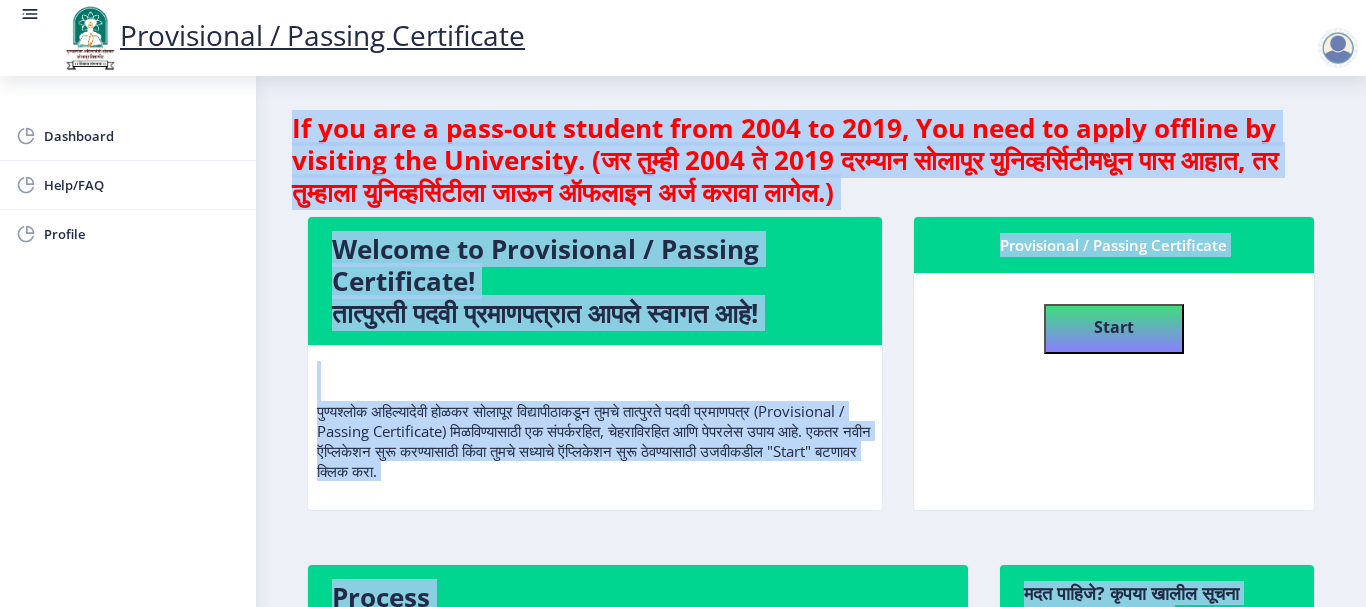 click on "Start" 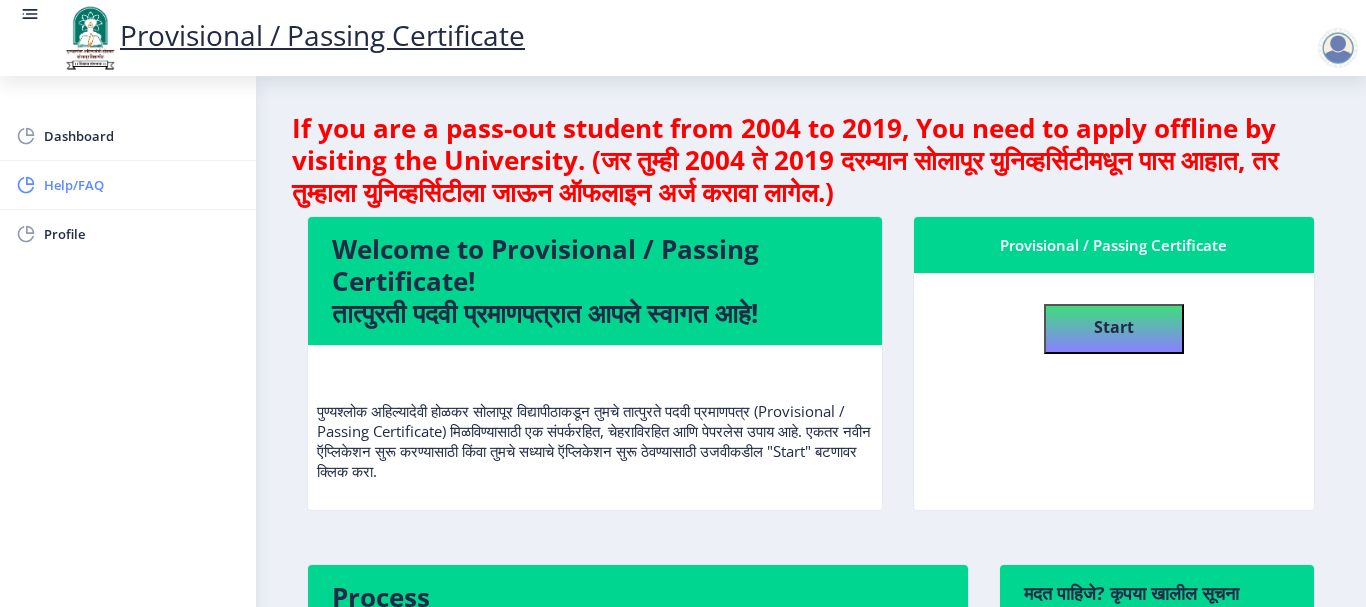 click on "Help/FAQ" 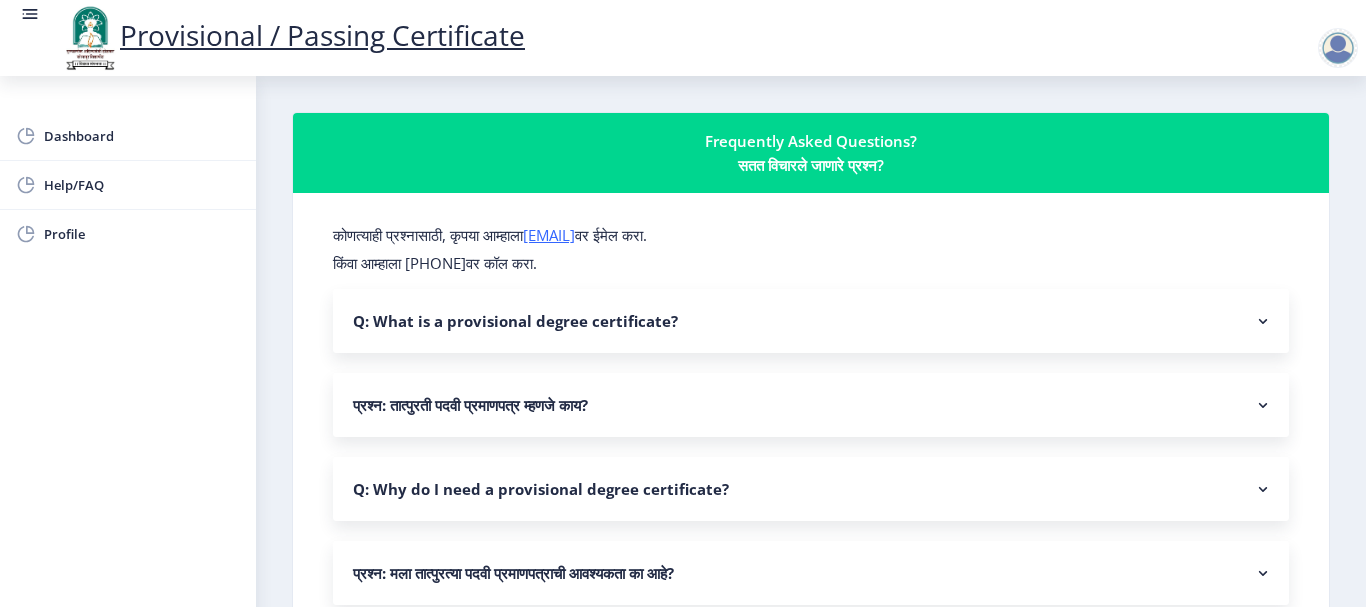 click on "Q: What is a provisional degree certificate?" 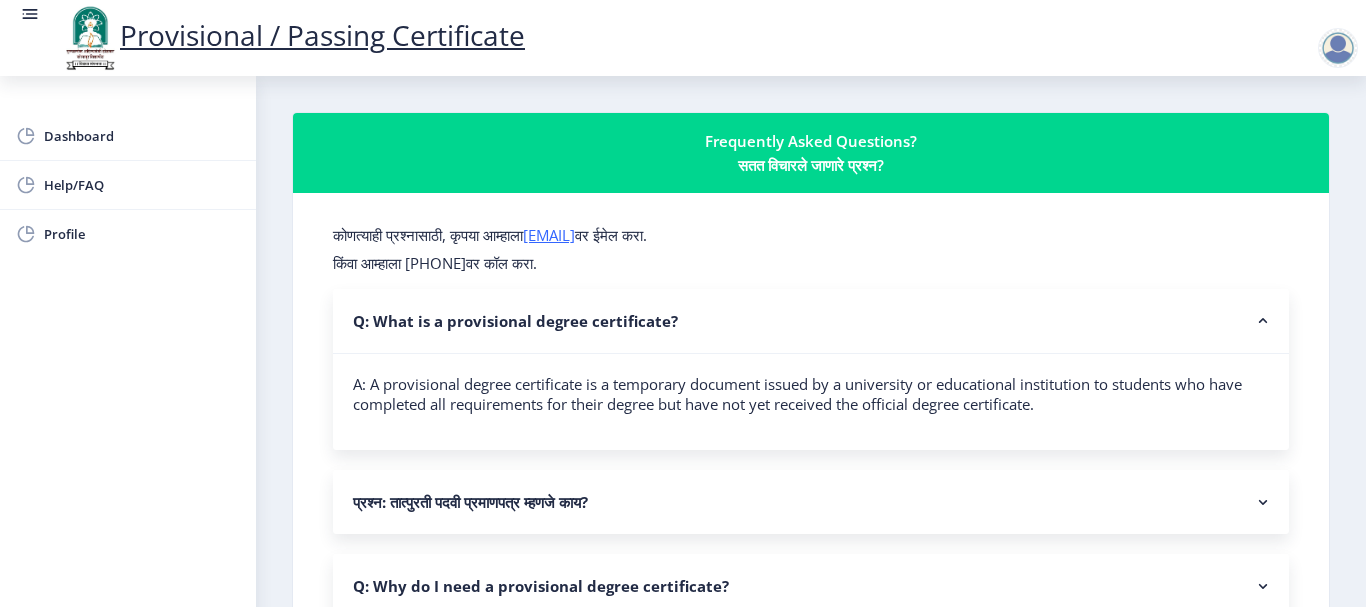 click on "प्रश्न: तात्पुरती पदवी प्रमाणपत्र म्हणजे काय?" 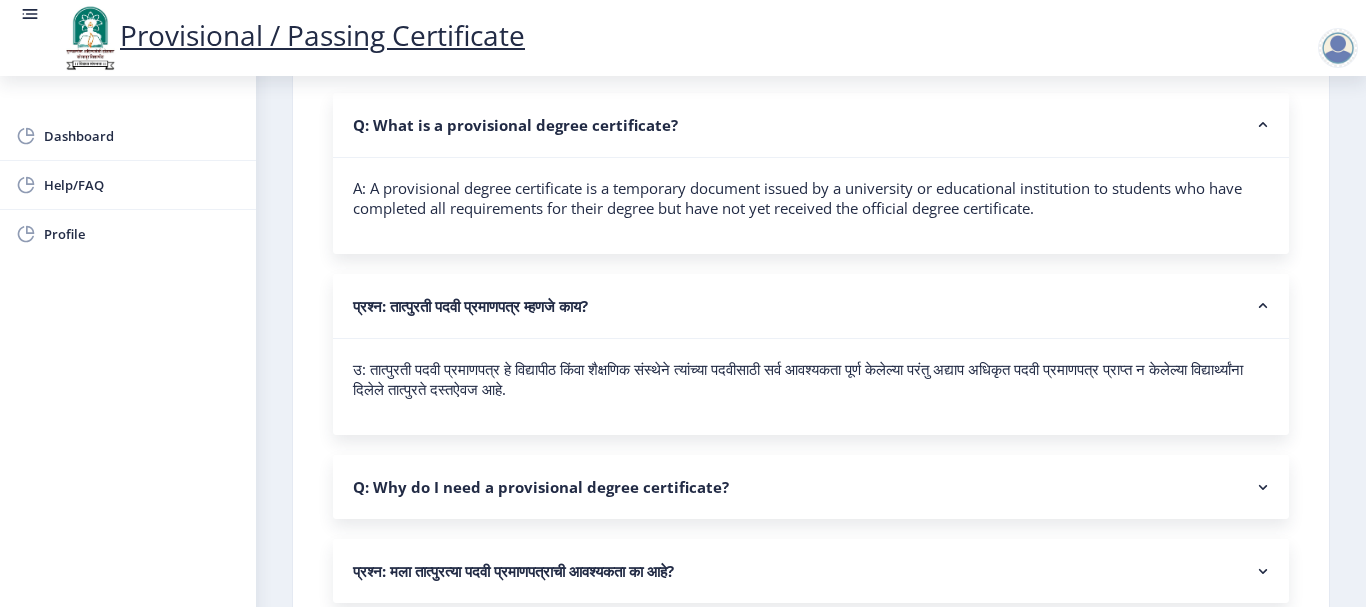 scroll, scrollTop: 200, scrollLeft: 0, axis: vertical 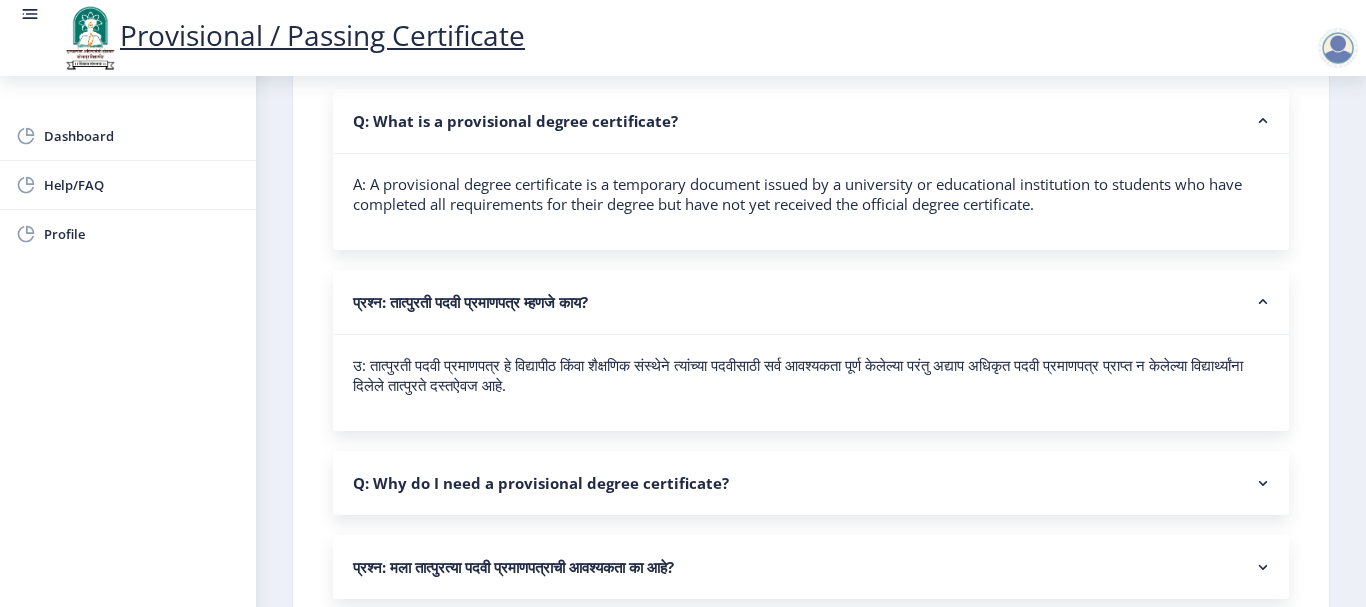 click on "Q: Why do I need a provisional degree certificate?" 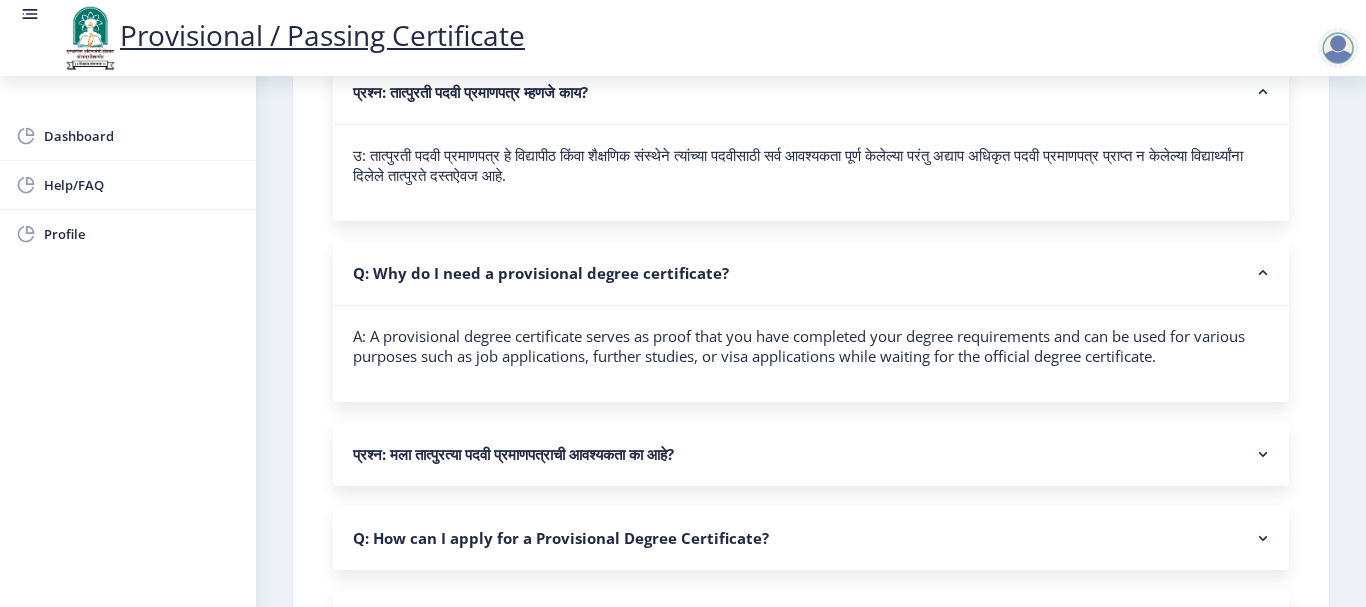 scroll, scrollTop: 440, scrollLeft: 0, axis: vertical 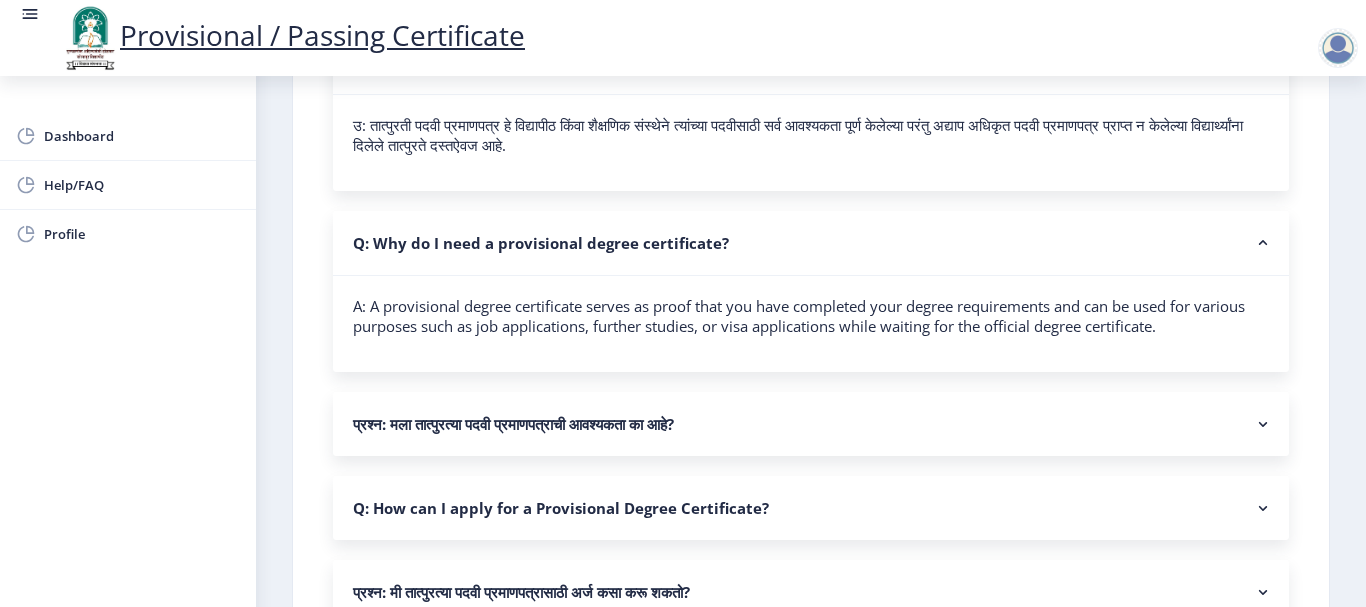 click on "प्रश्न: मला तात्पुरत्या पदवी प्रमाणपत्राची आवश्यकता का आहे?" 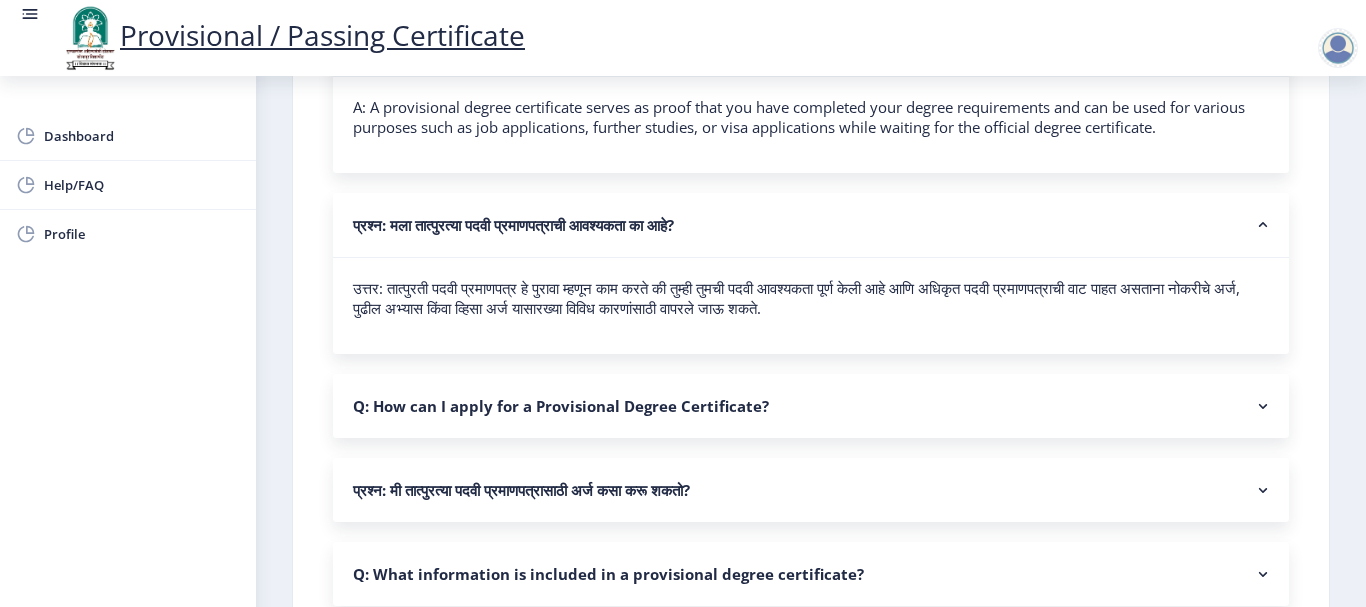 scroll, scrollTop: 640, scrollLeft: 0, axis: vertical 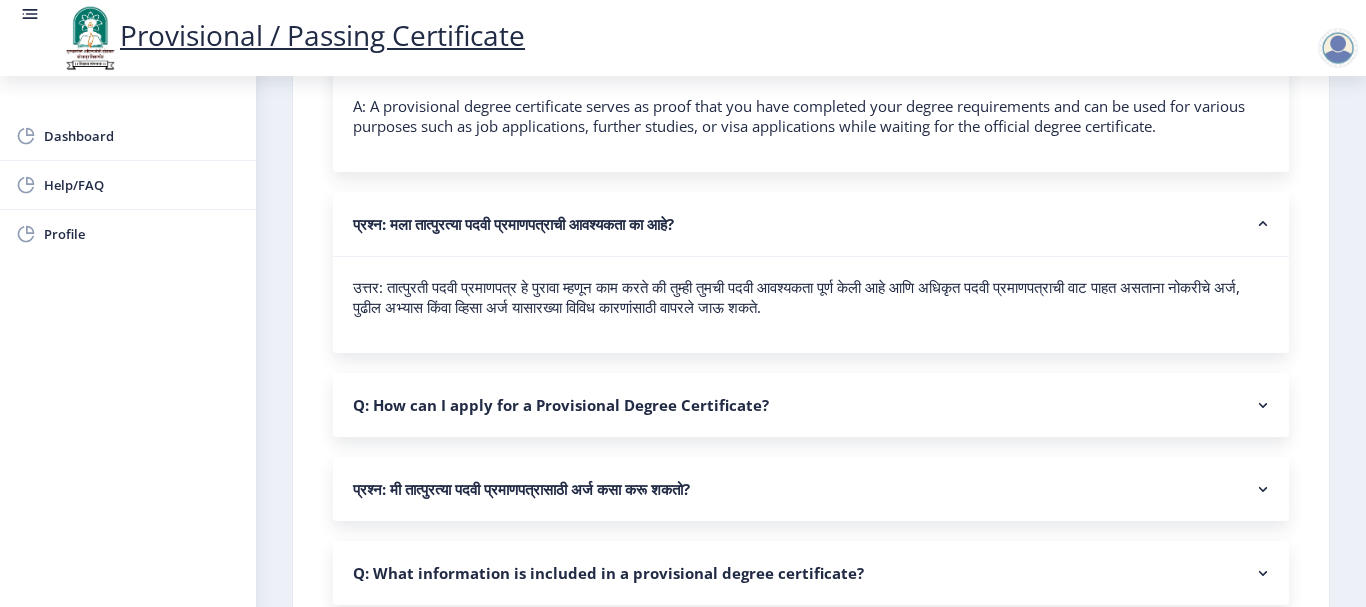 click on "Q: How can I apply for a Provisional Degree Certificate?" 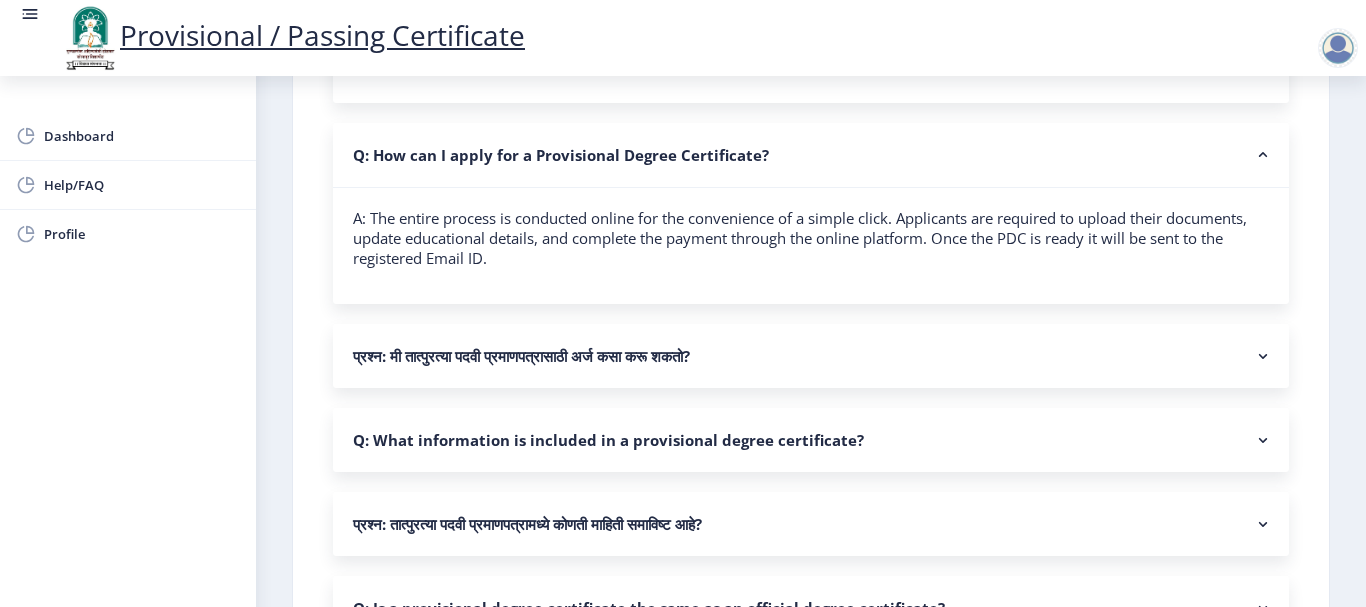 scroll, scrollTop: 920, scrollLeft: 0, axis: vertical 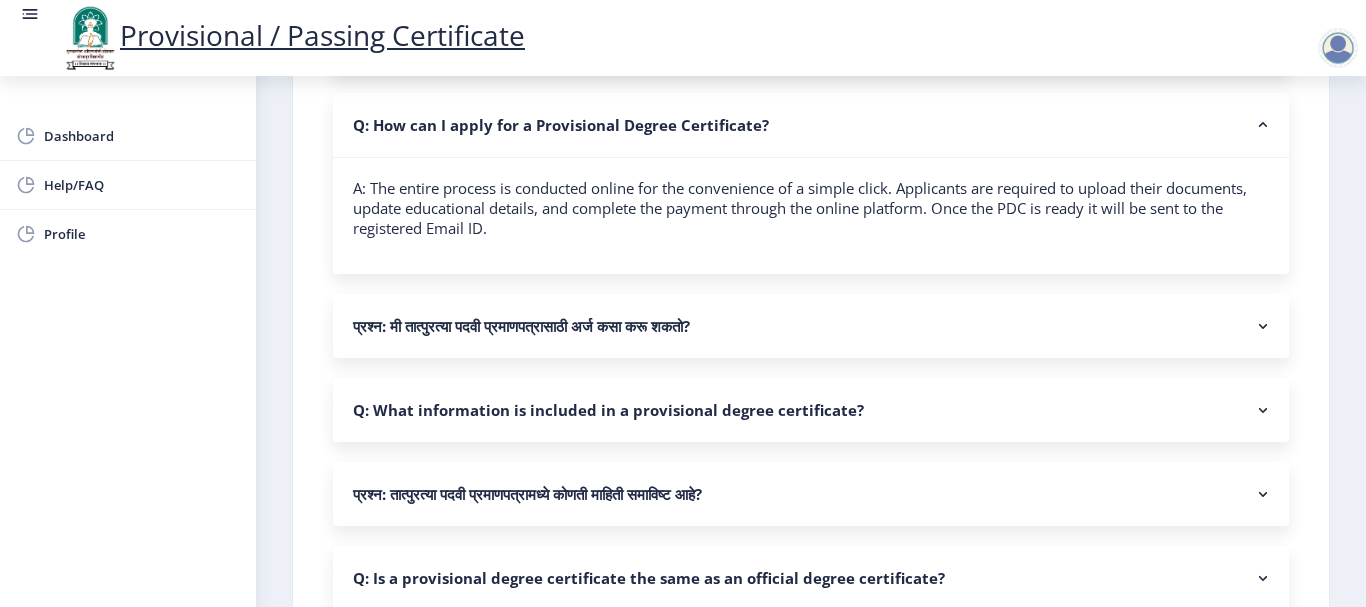 click on "प्रश्न: मी तात्पुरत्या पदवी प्रमाणपत्रासाठी अर्ज कसा करू शकतो?" 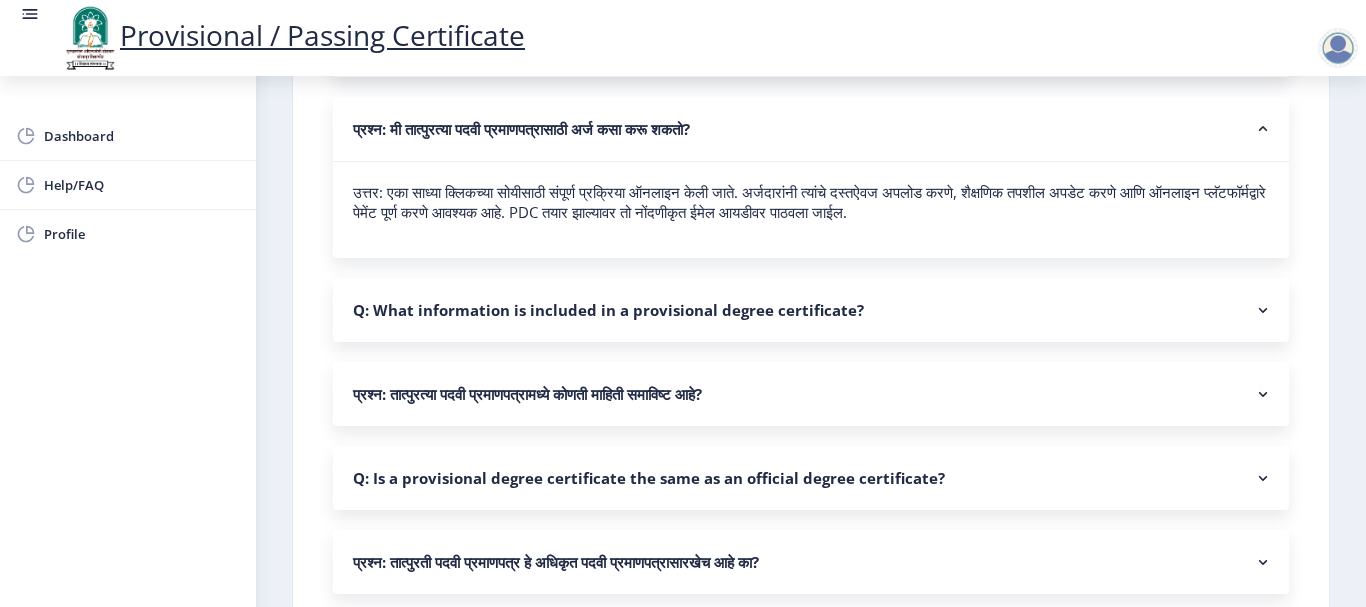 scroll, scrollTop: 1120, scrollLeft: 0, axis: vertical 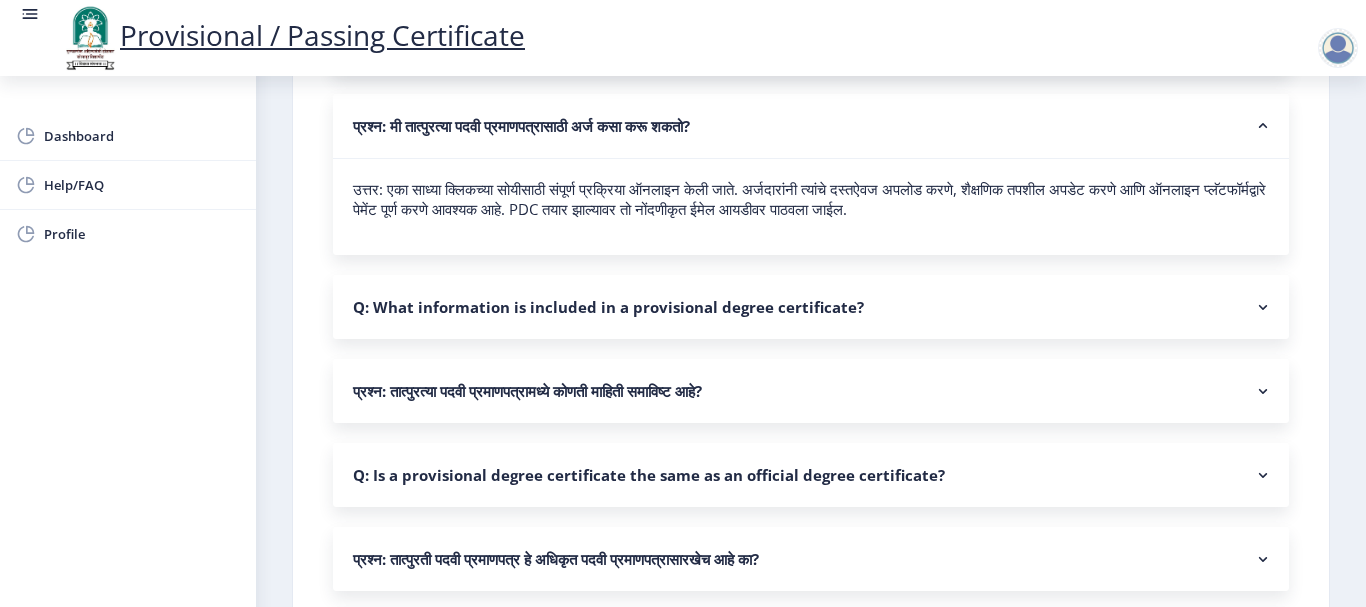 click on "प्रश्न: तात्पुरत्या पदवी प्रमाणपत्रामध्ये कोणती माहिती समाविष्ट आहे?" 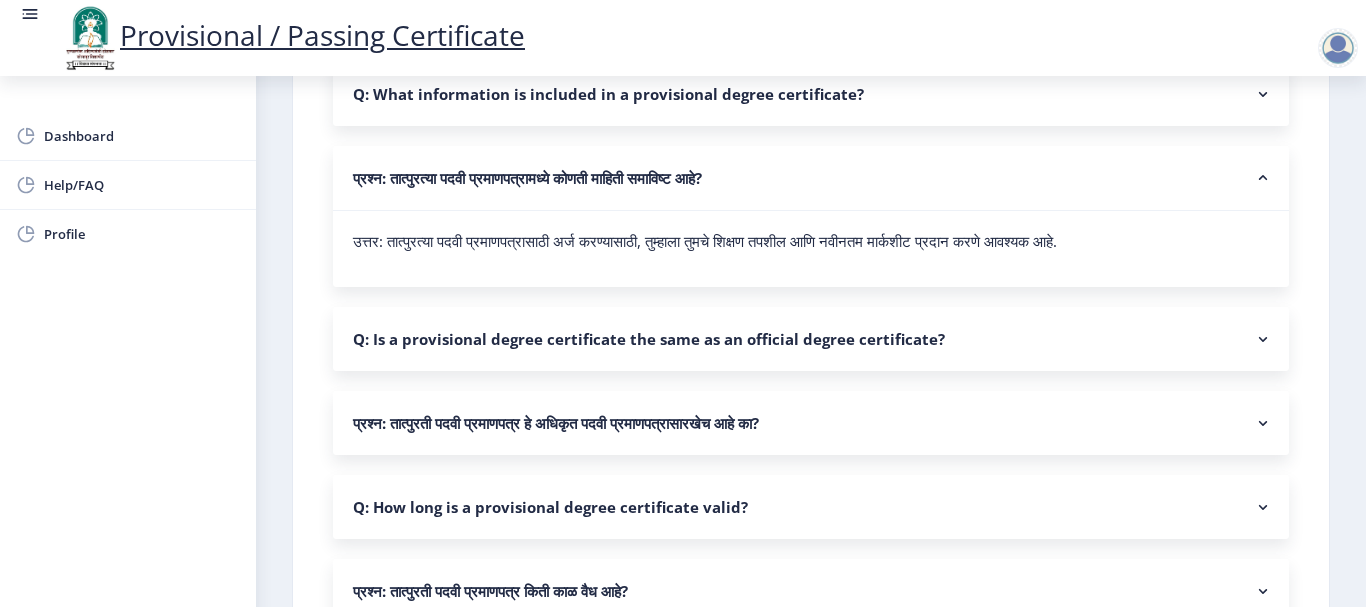 scroll, scrollTop: 1400, scrollLeft: 0, axis: vertical 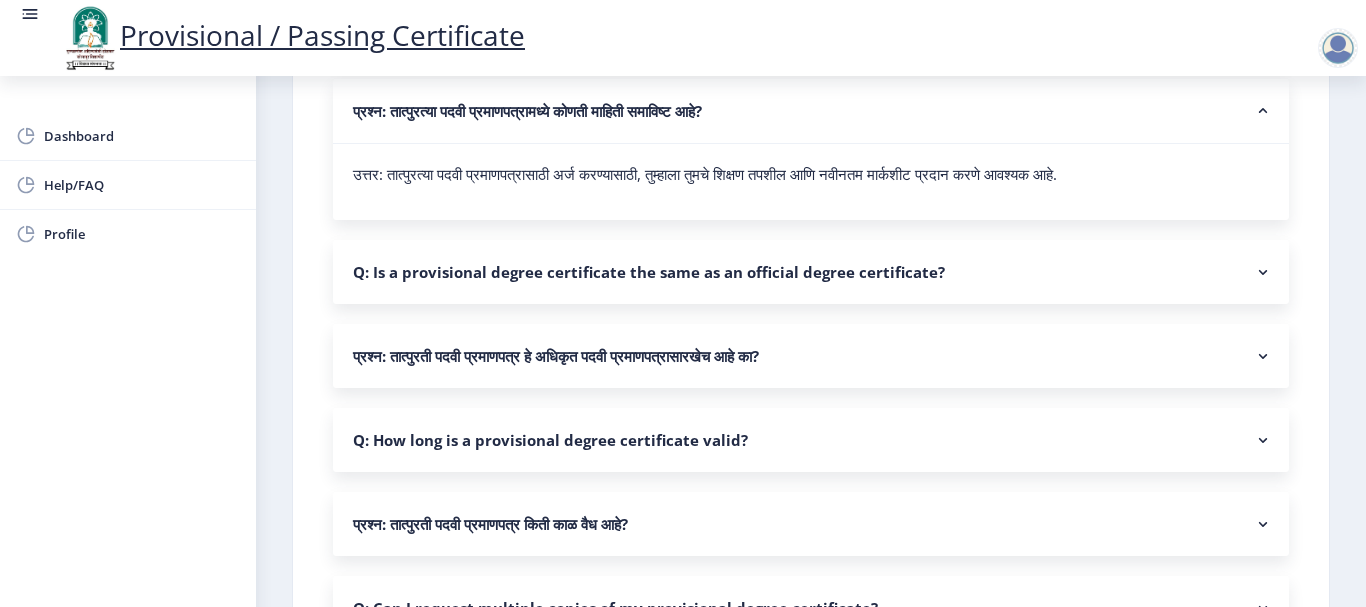 click on "प्रश्न: तात्पुरती पदवी प्रमाणपत्र हे अधिकृत पदवी प्रमाणपत्रासारखेच आहे का?" 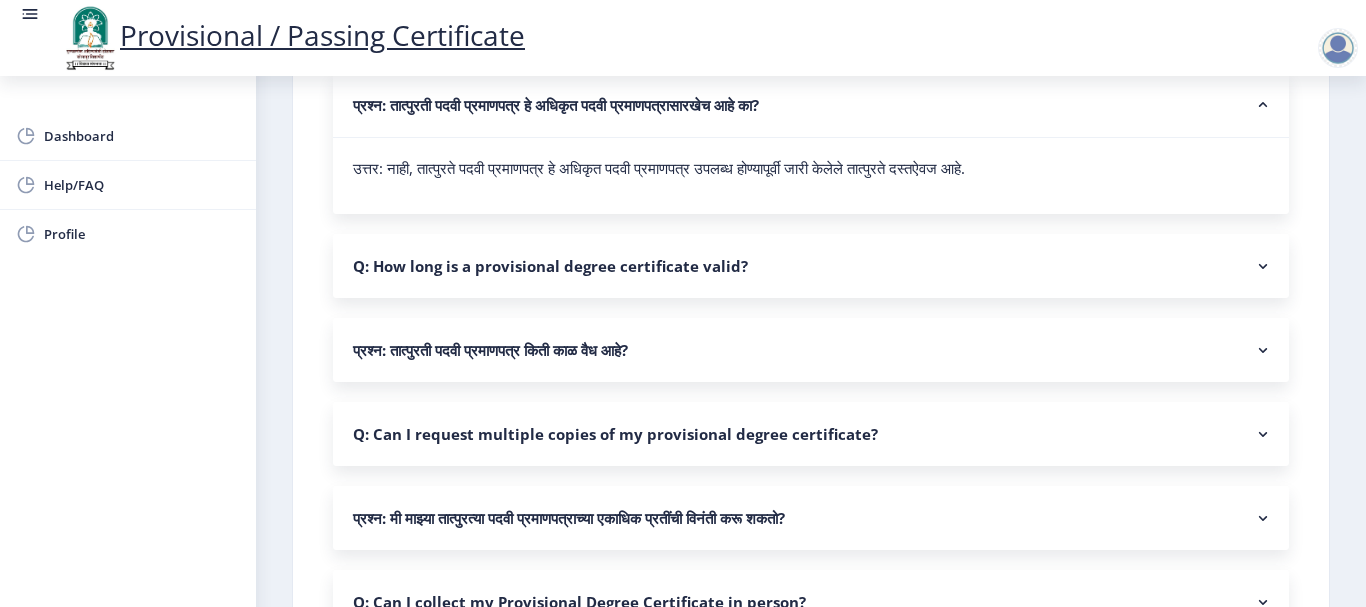 scroll, scrollTop: 1680, scrollLeft: 0, axis: vertical 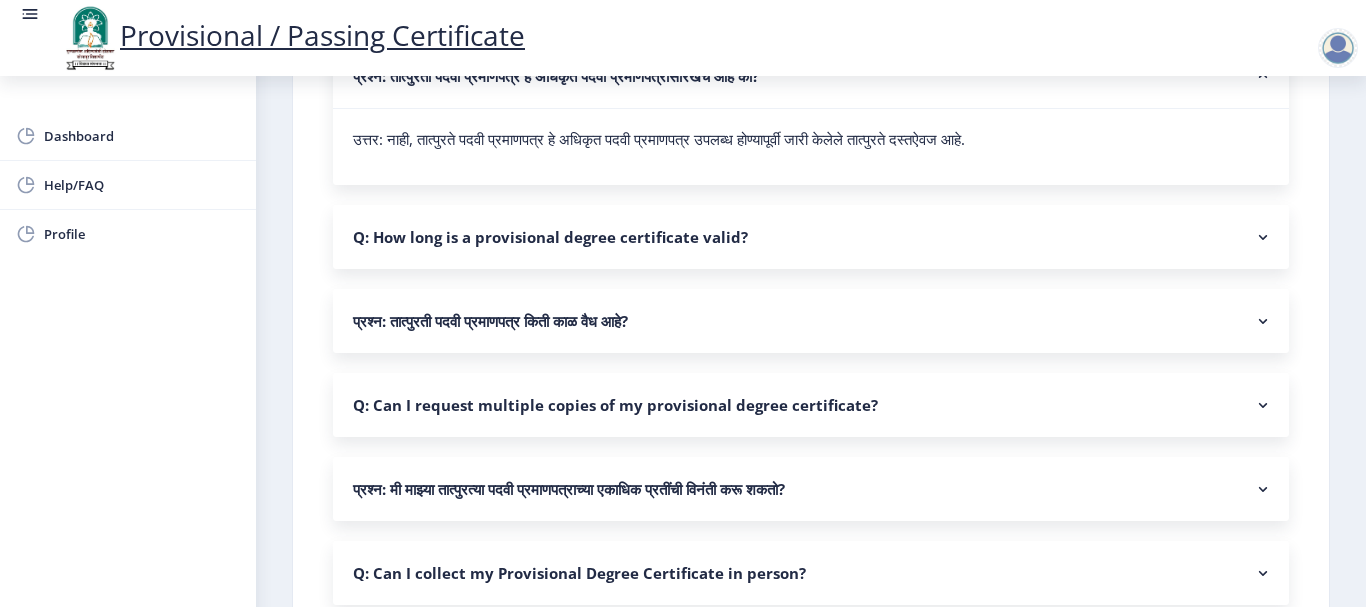 click on "प्रश्न: तात्पुरती पदवी प्रमाणपत्र किती काळ वैध आहे?" 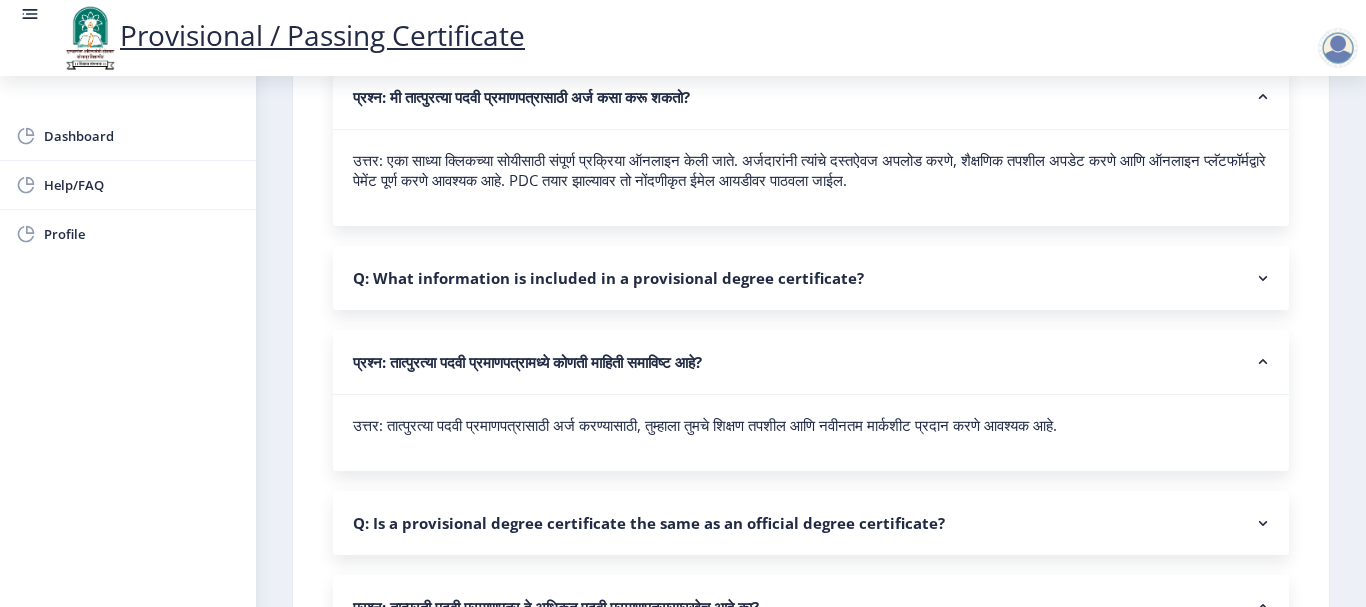 scroll, scrollTop: 618, scrollLeft: 0, axis: vertical 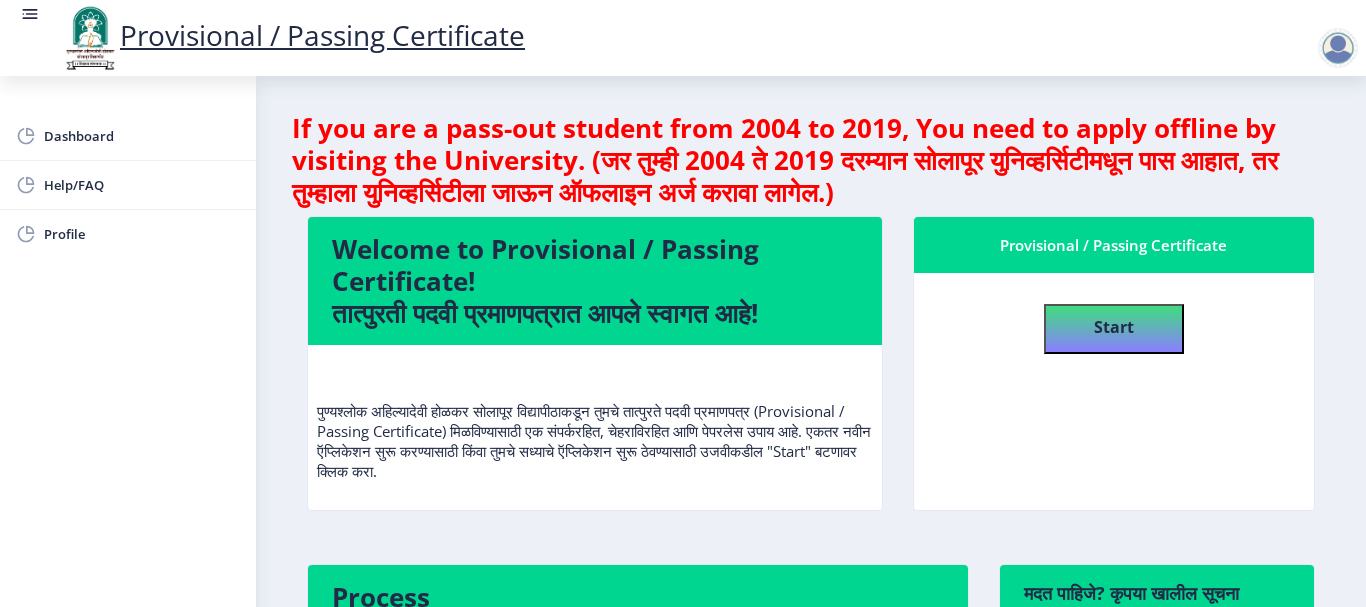 select 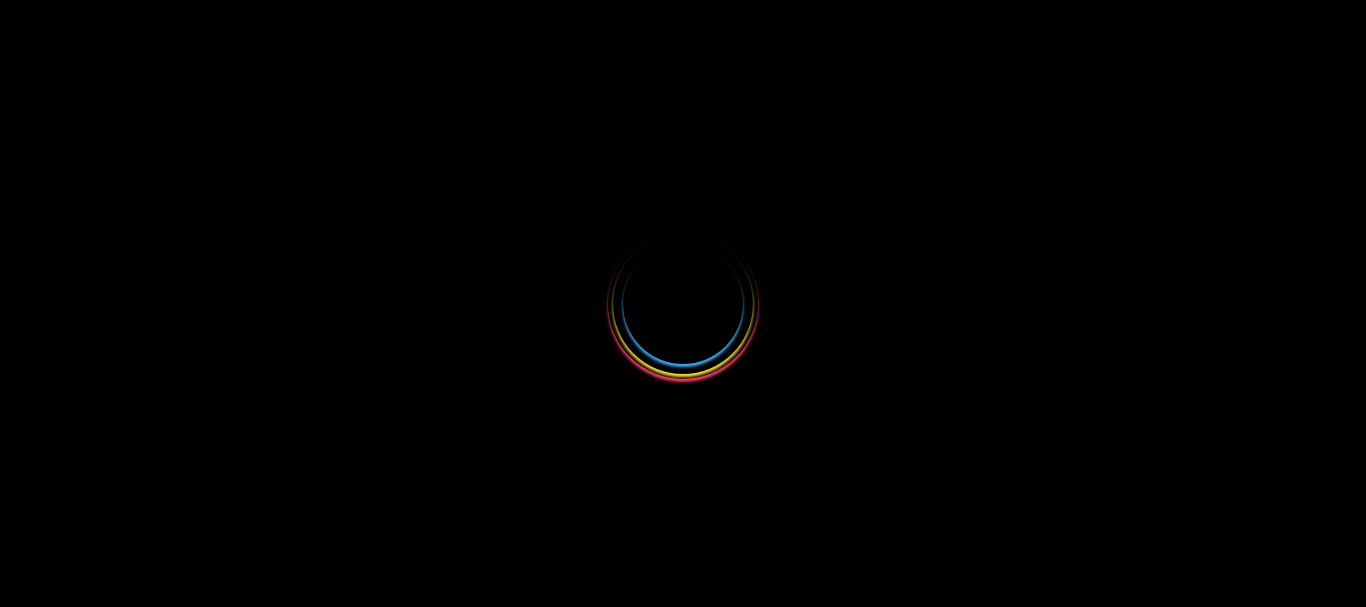 scroll, scrollTop: 0, scrollLeft: 0, axis: both 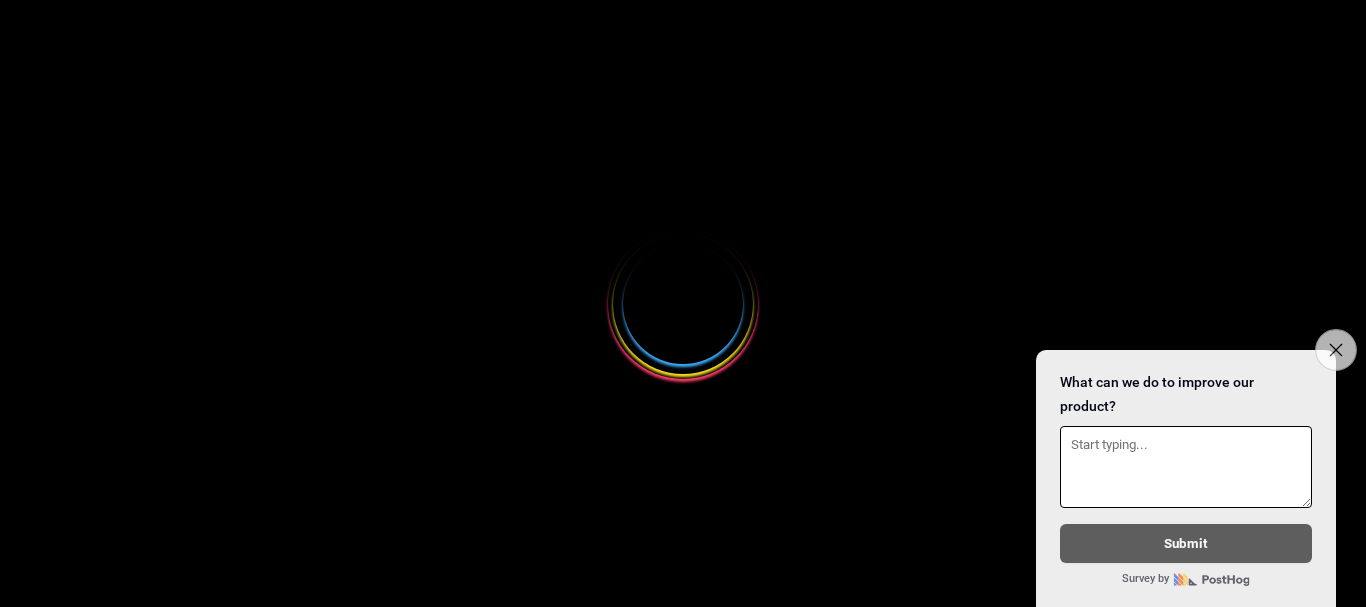select 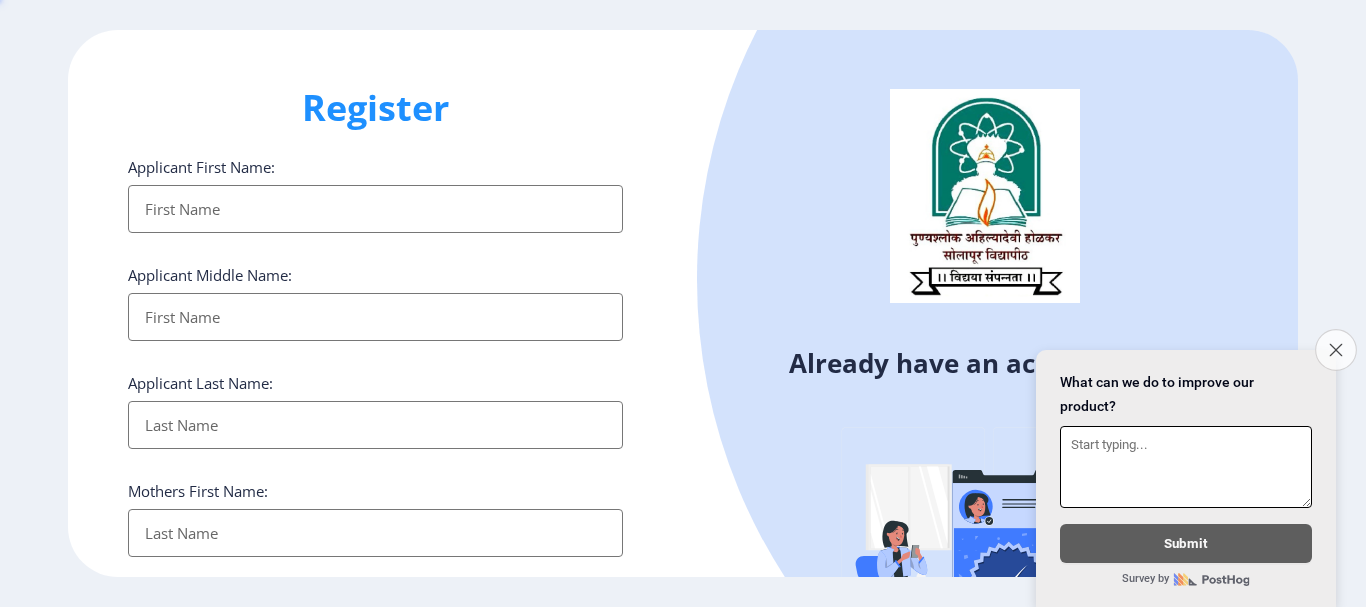 click on "Close survey" at bounding box center (1336, 350) 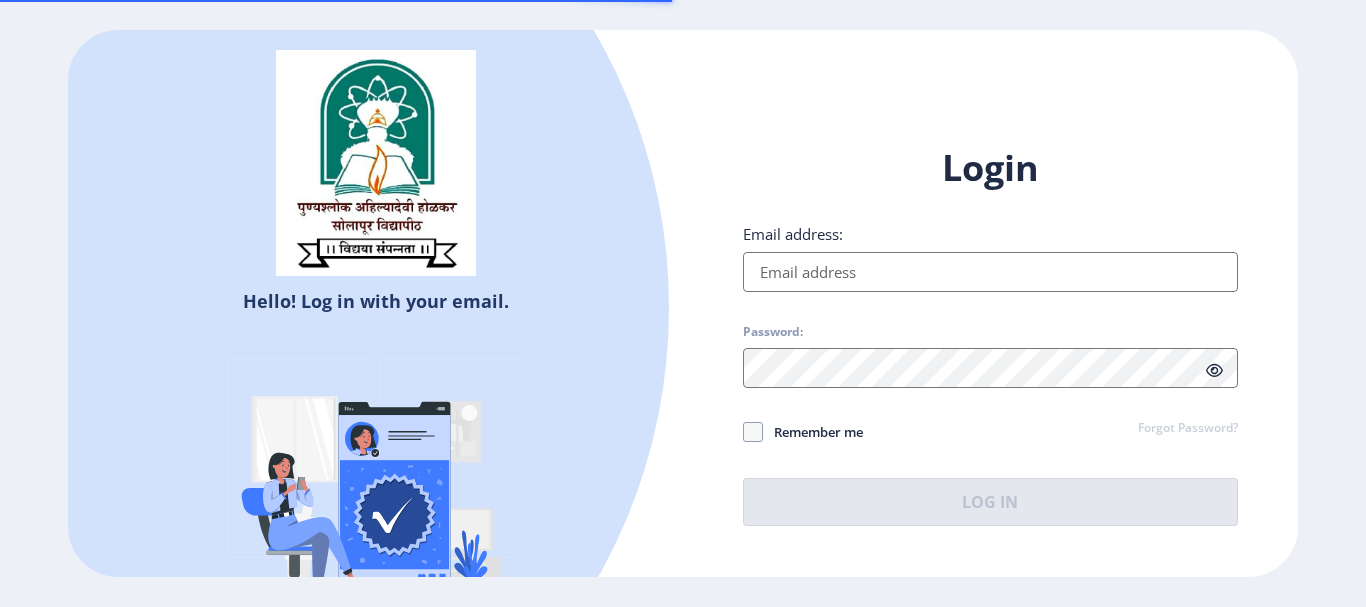 scroll, scrollTop: 0, scrollLeft: 0, axis: both 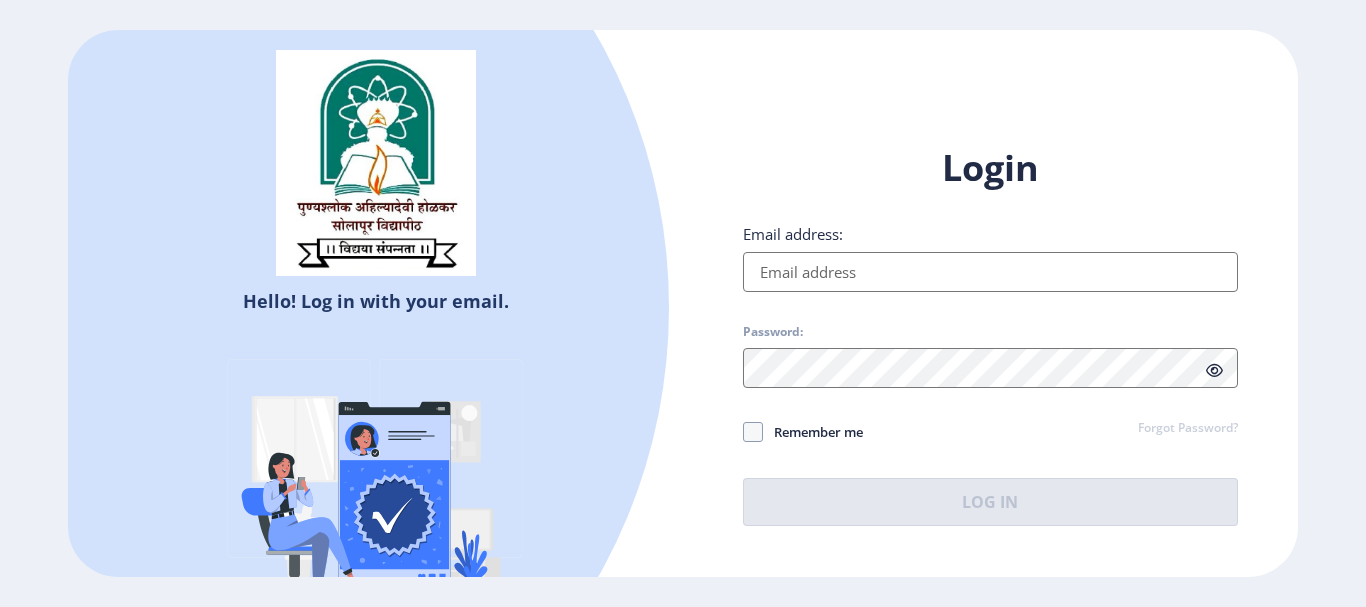 click on "Email address:" at bounding box center [990, 272] 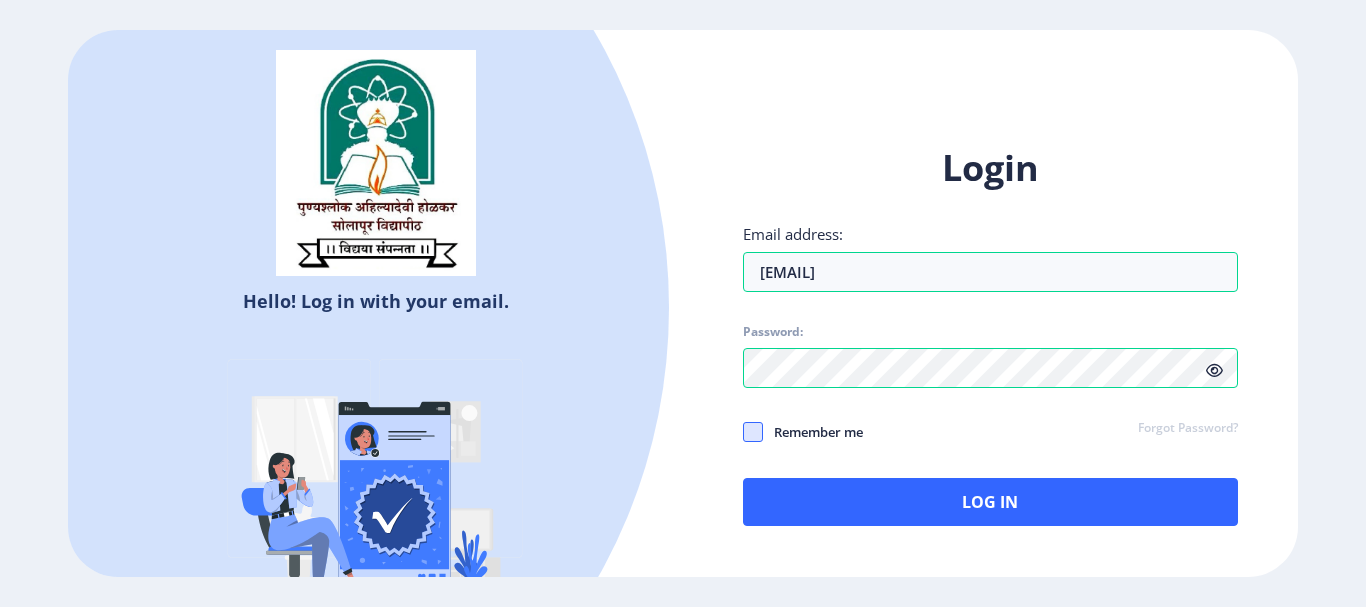 click 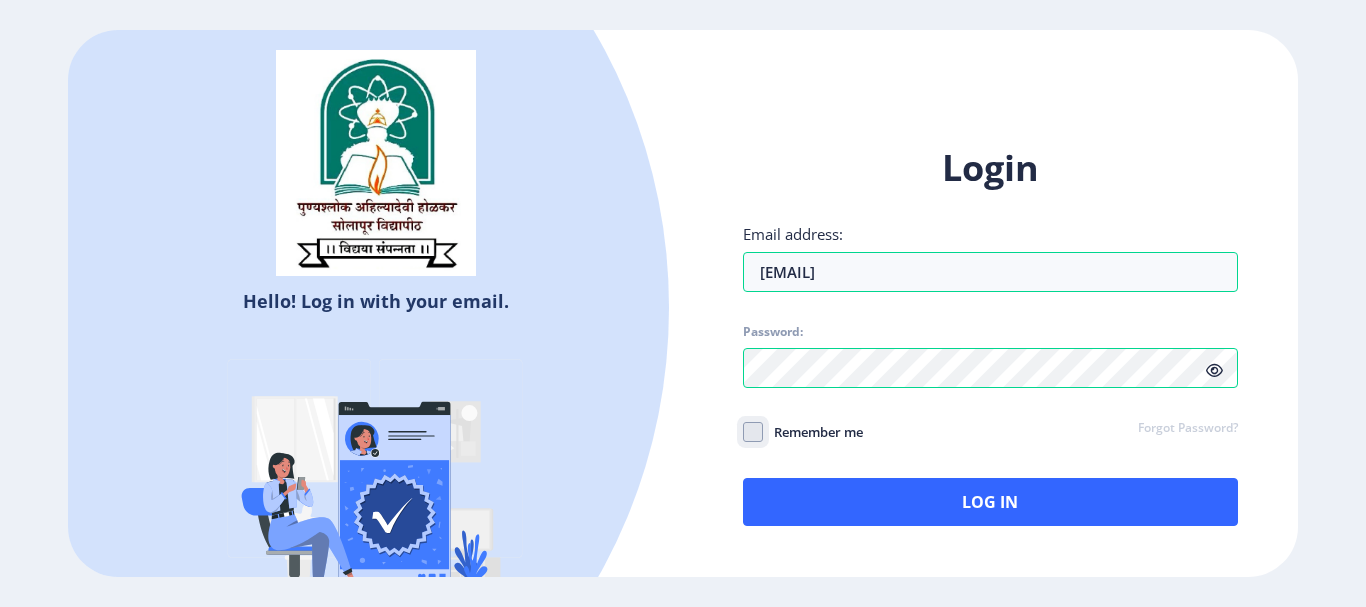 click on "Remember me" 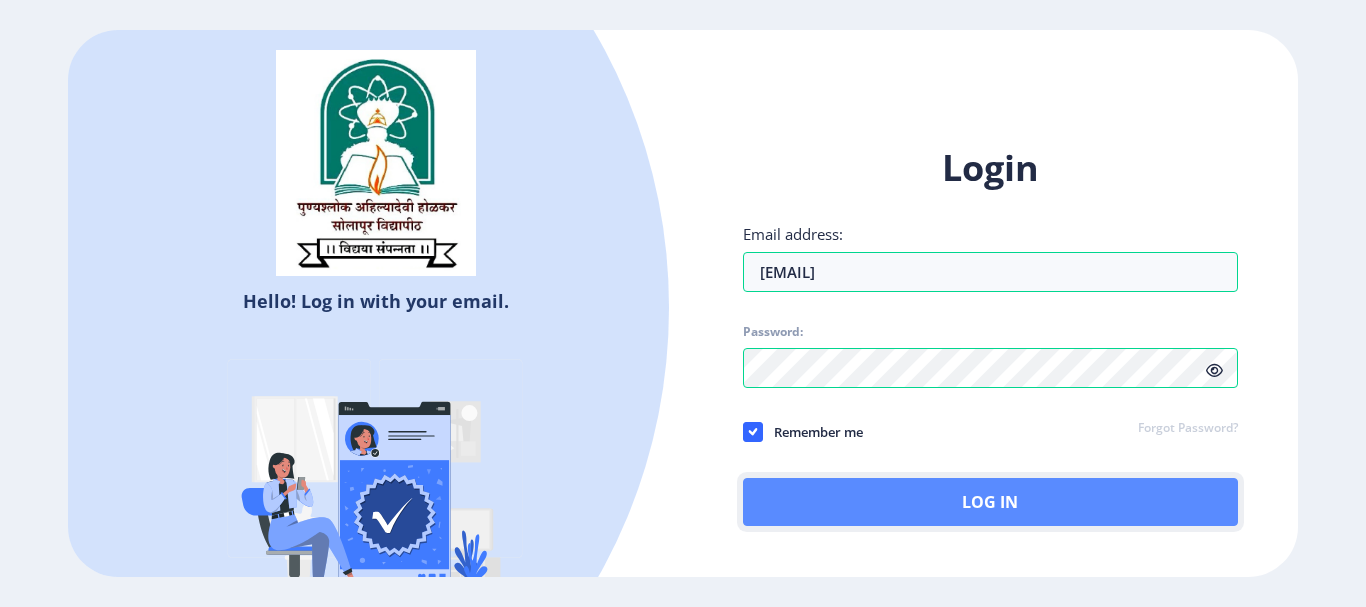click on "Log In" 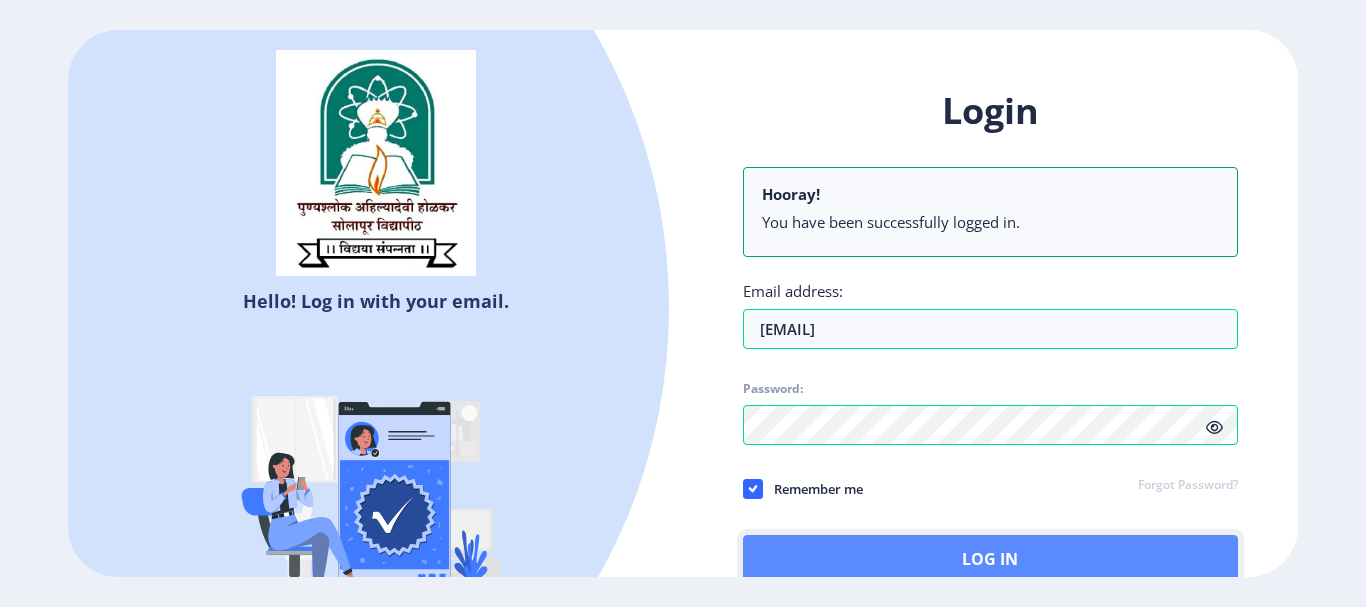 click on "Log In" 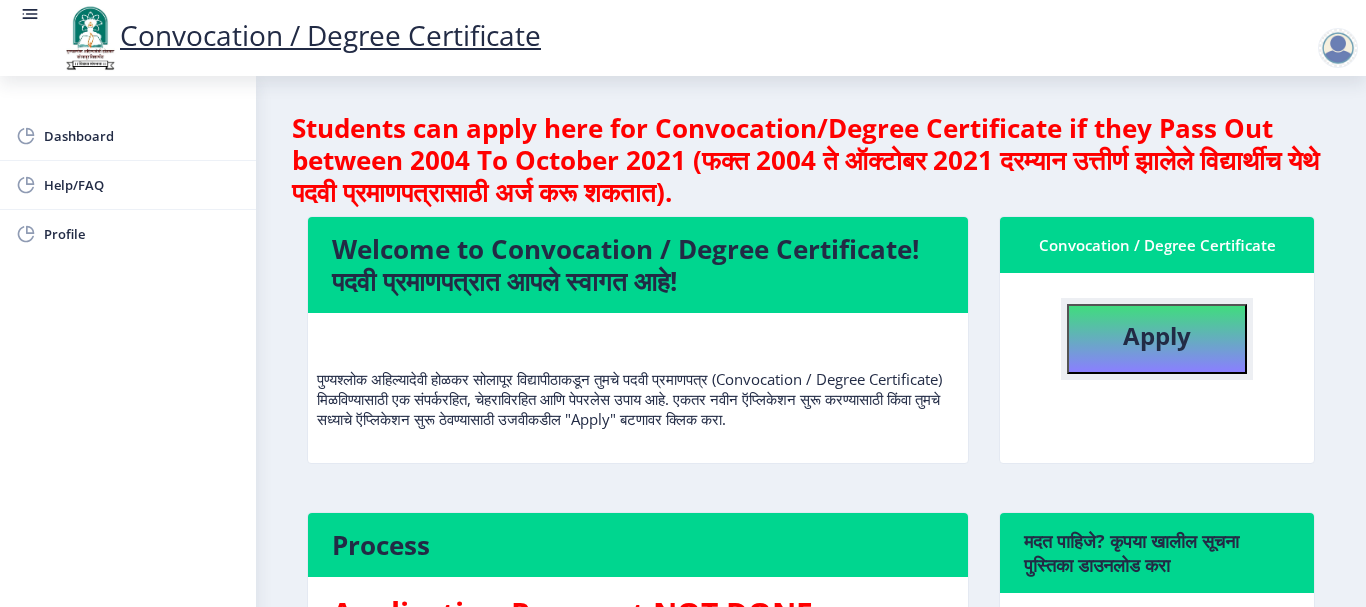 click on "Apply" 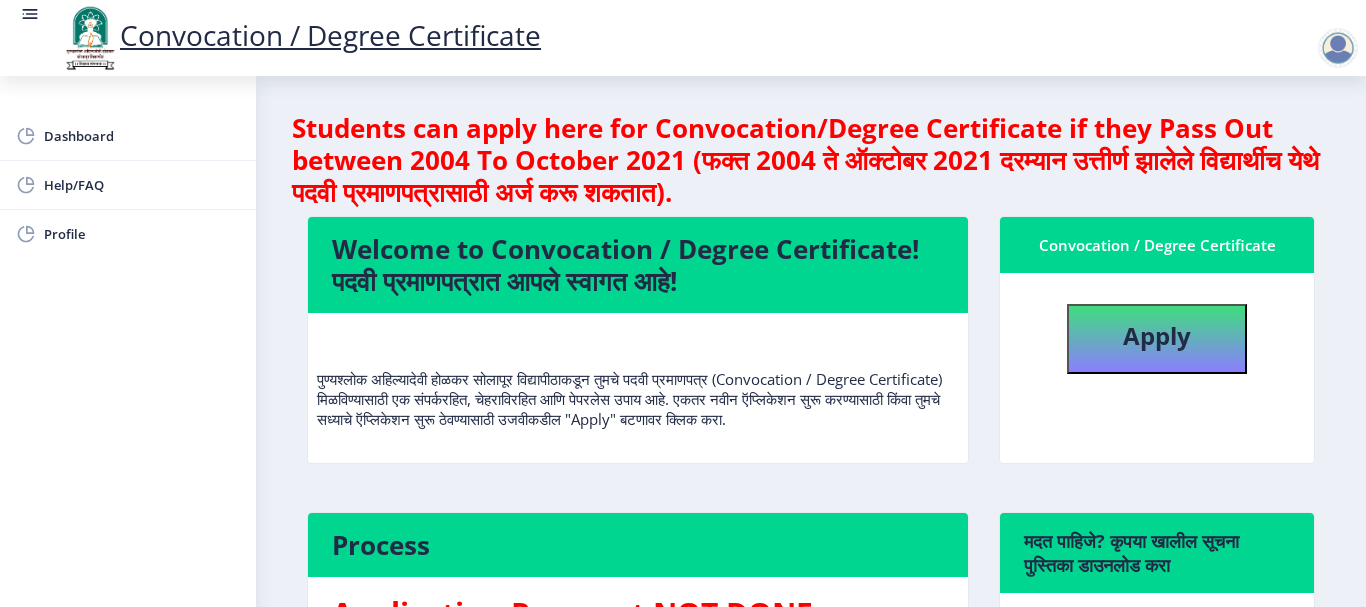 select 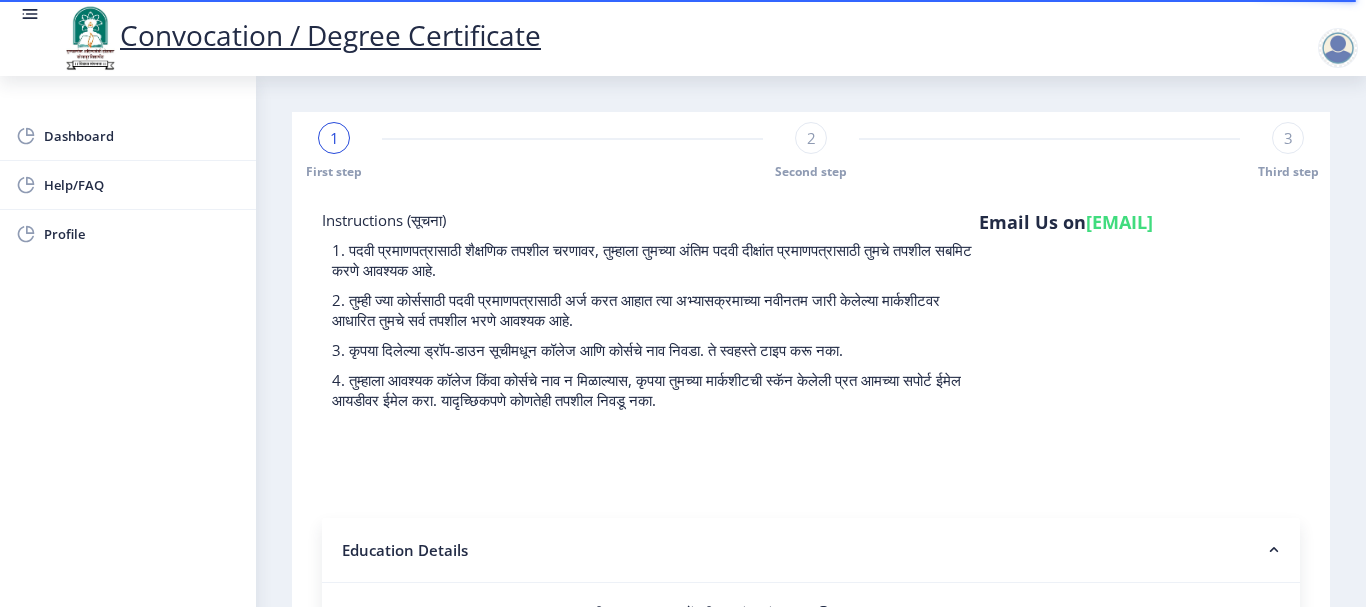 click on "Instructions (सूचना) 1. पदवी प्रमाणपत्रासाठी शैक्षणिक तपशील चरणावर, तुम्हाला तुमच्या अंतिम पदवी दीक्षांत प्रमाणपत्रासाठी तुमचे तपशील सबमिट करणे आवश्यक आहे.   2. तुम्ही ज्या कोर्ससाठी पदवी प्रमाणपत्रासाठी अर्ज करत आहात त्या अभ्यासक्रमाच्या नवीनतम जारी केलेल्या मार्कशीटवर आधारित तुमचे सर्व तपशील भरणे आवश्यक आहे.  Email Us on   su.sfc@studentscenter.in" 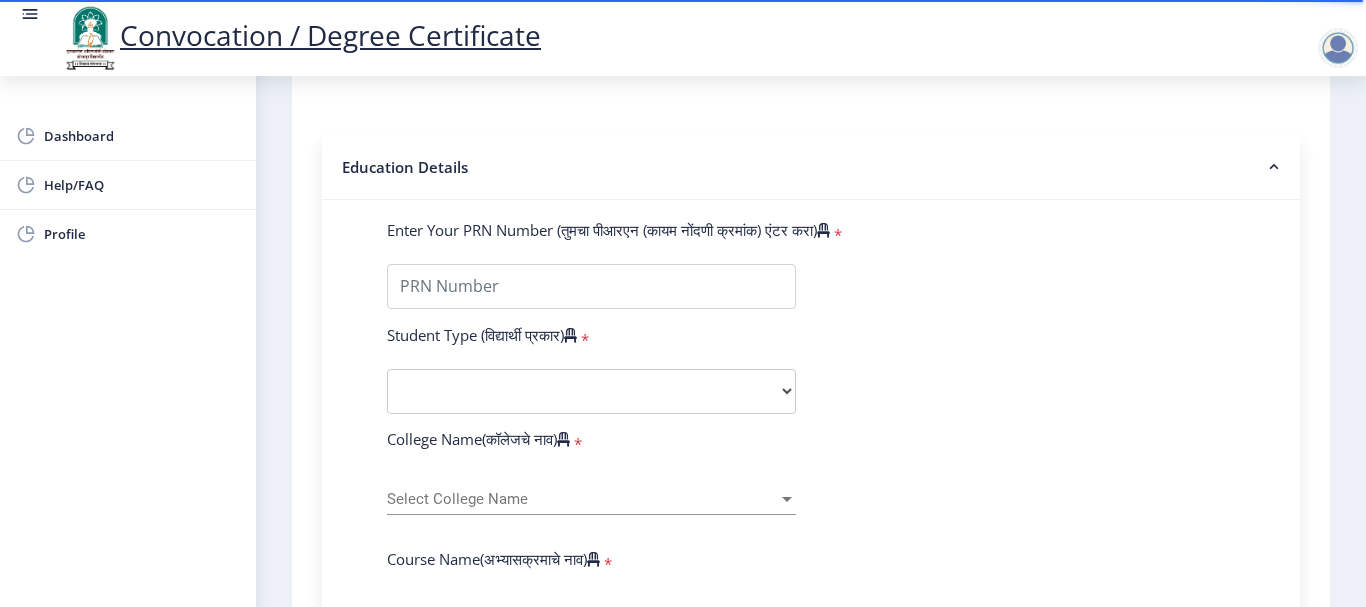 scroll, scrollTop: 400, scrollLeft: 0, axis: vertical 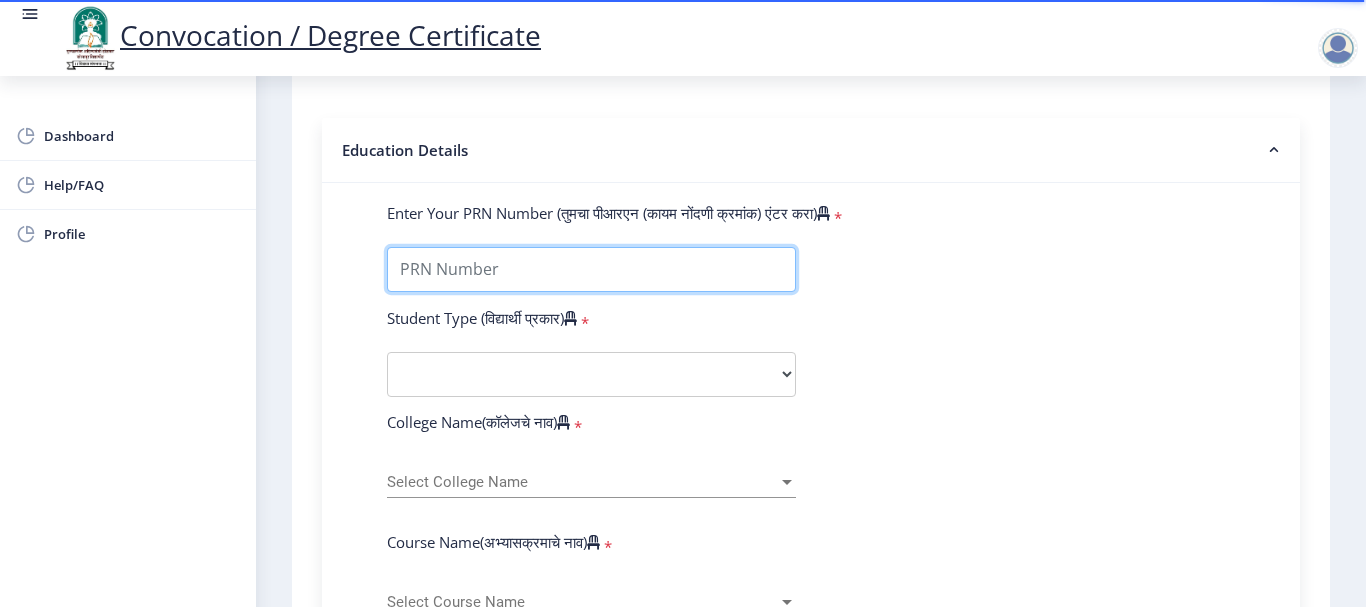 click on "Enter Your PRN Number (तुमचा पीआरएन (कायम नोंदणी क्रमांक) एंटर करा)" at bounding box center [591, 269] 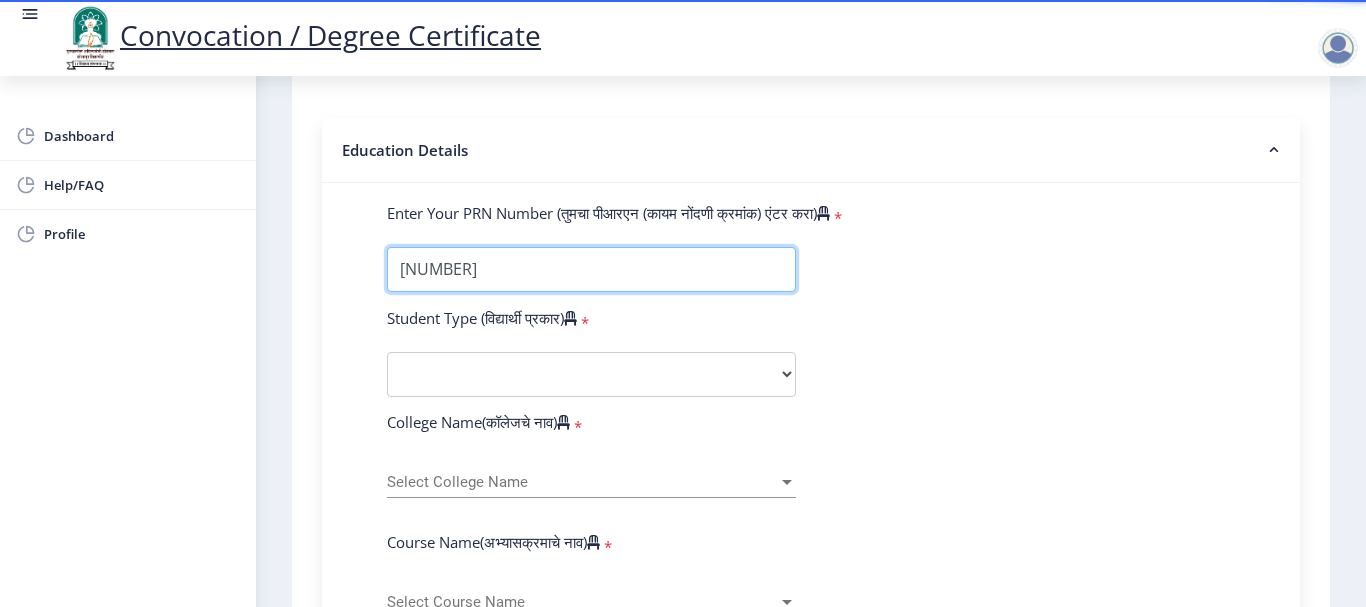 type on "[DOCUMENT_ID]" 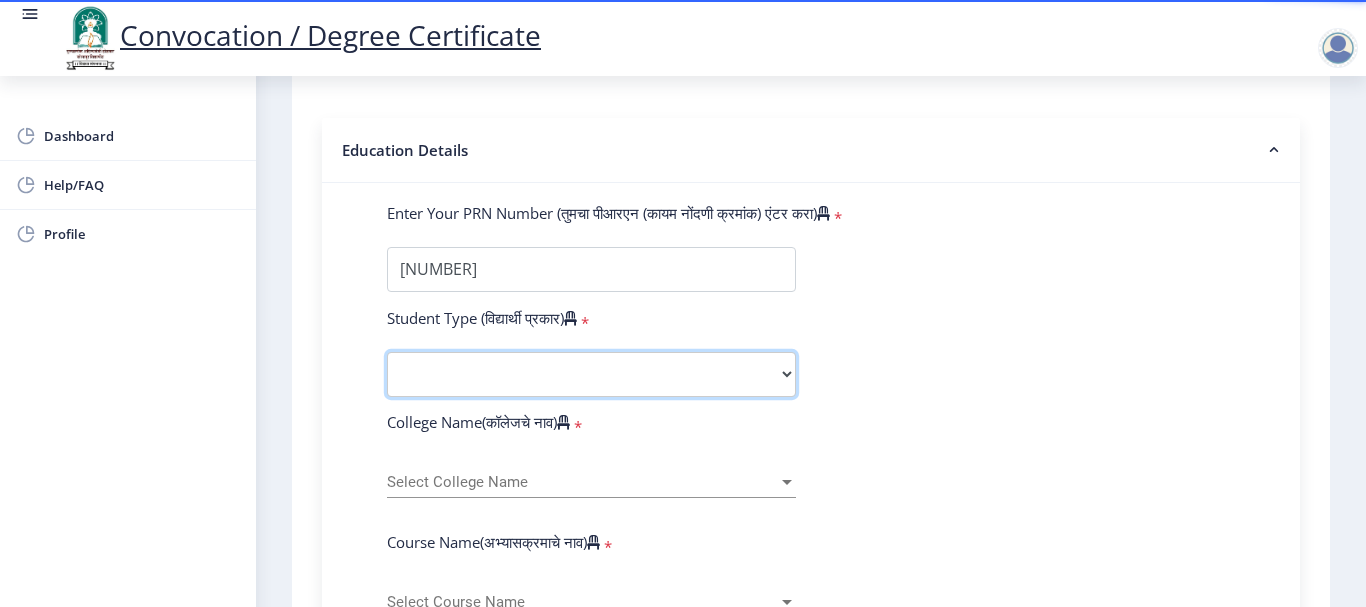 click on "Select Student Type Regular External" at bounding box center [591, 374] 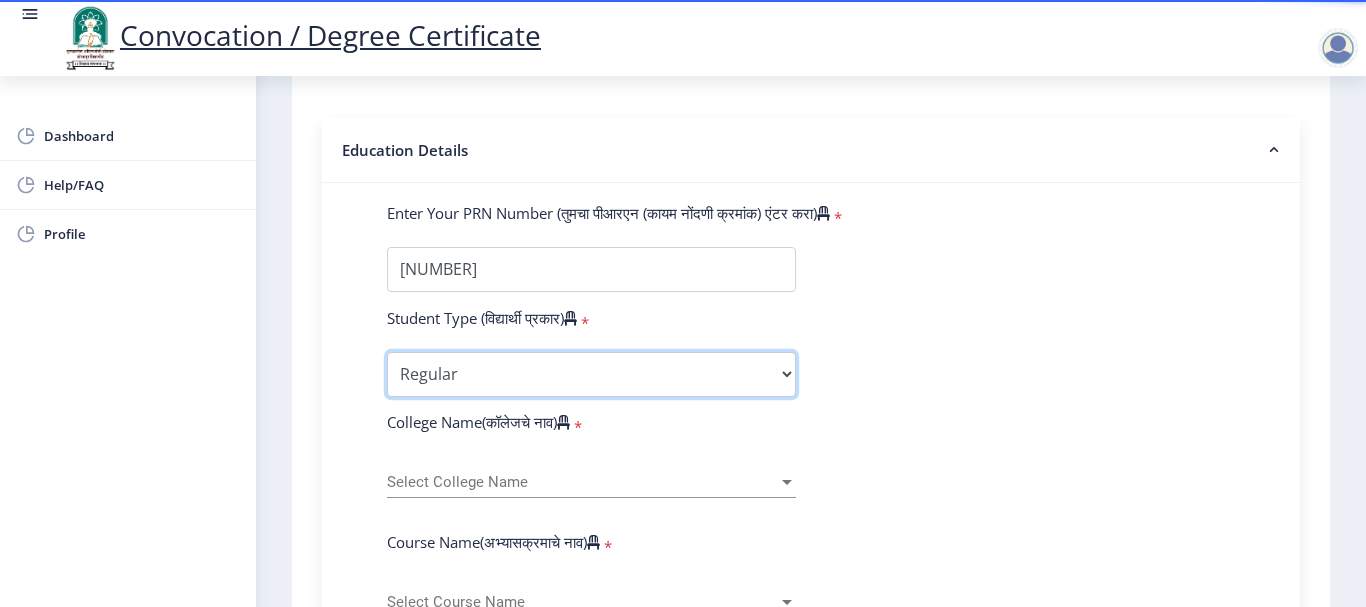 click on "Select Student Type Regular External" at bounding box center [591, 374] 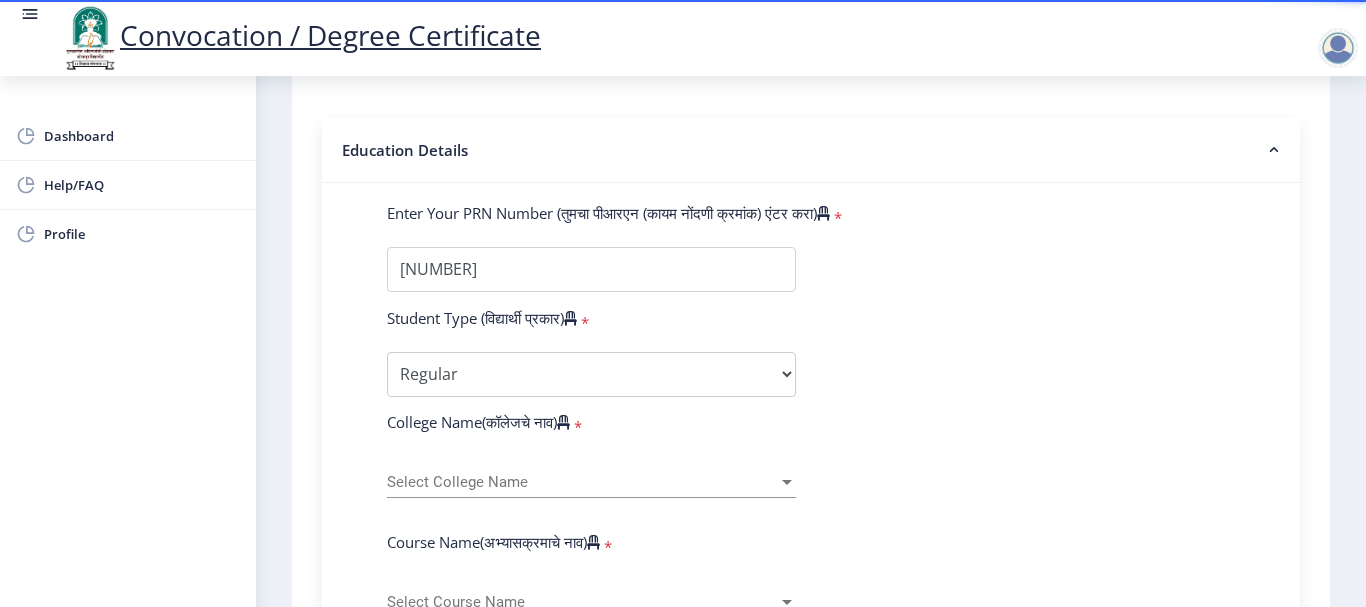 click on "Select College Name" at bounding box center (582, 482) 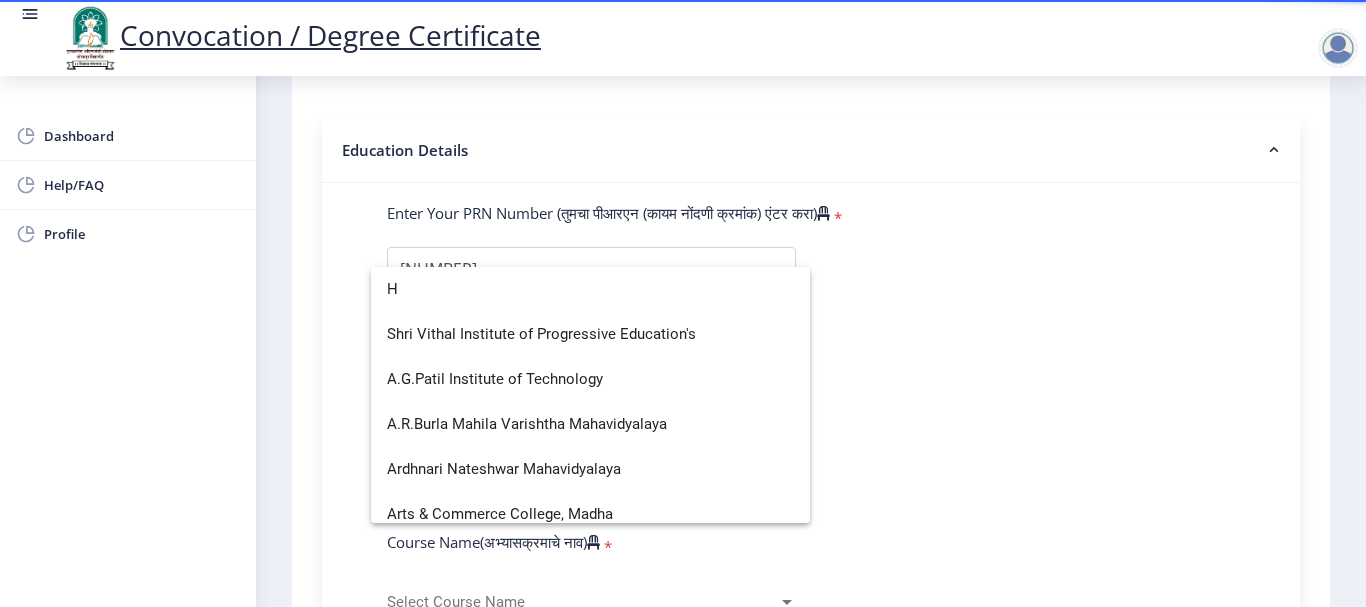 scroll, scrollTop: 1094, scrollLeft: 0, axis: vertical 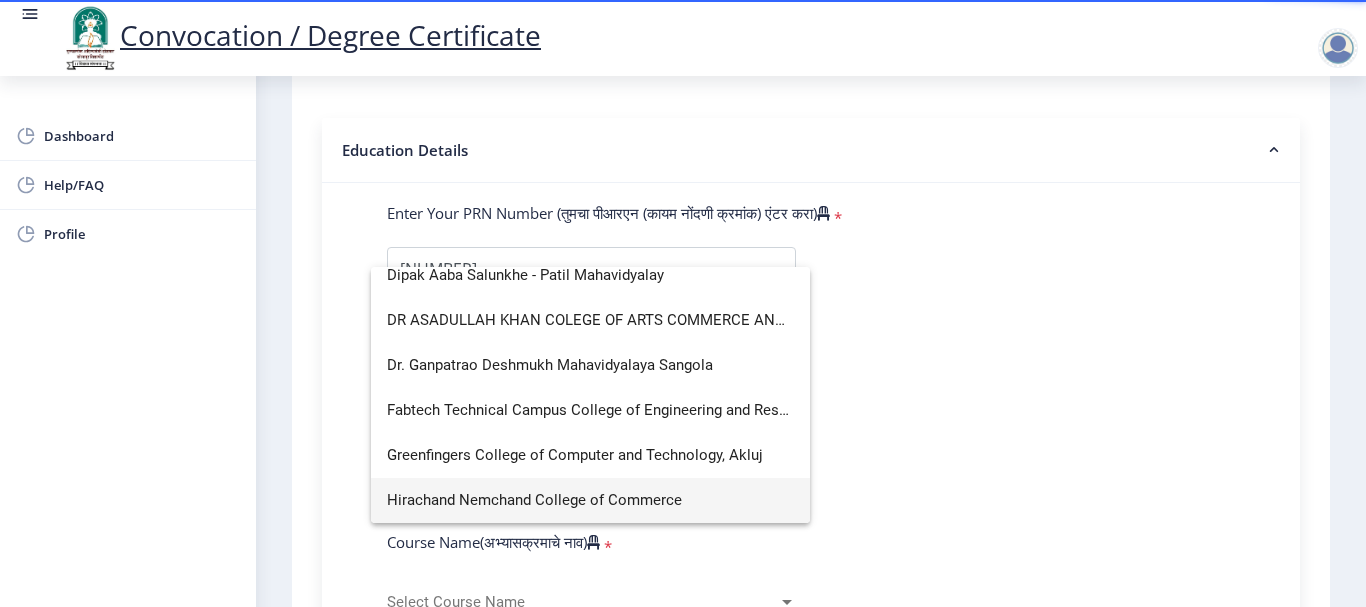 type on "H" 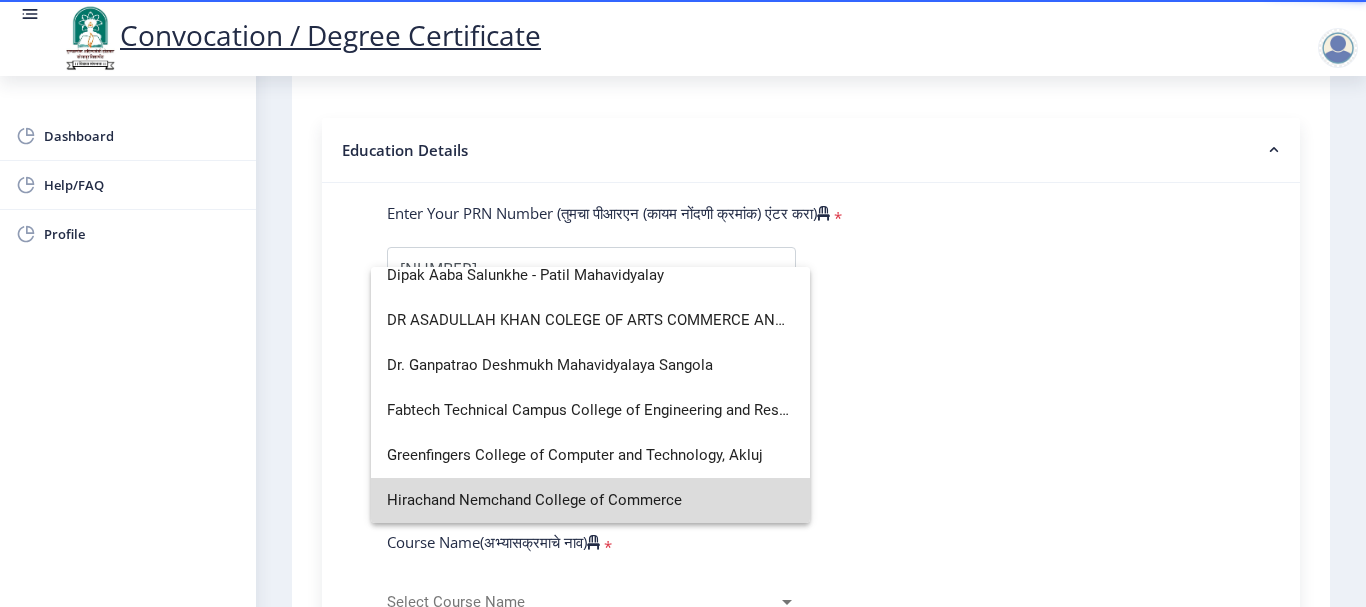 click on "Hirachand Nemchand College of Commerce" at bounding box center [590, 500] 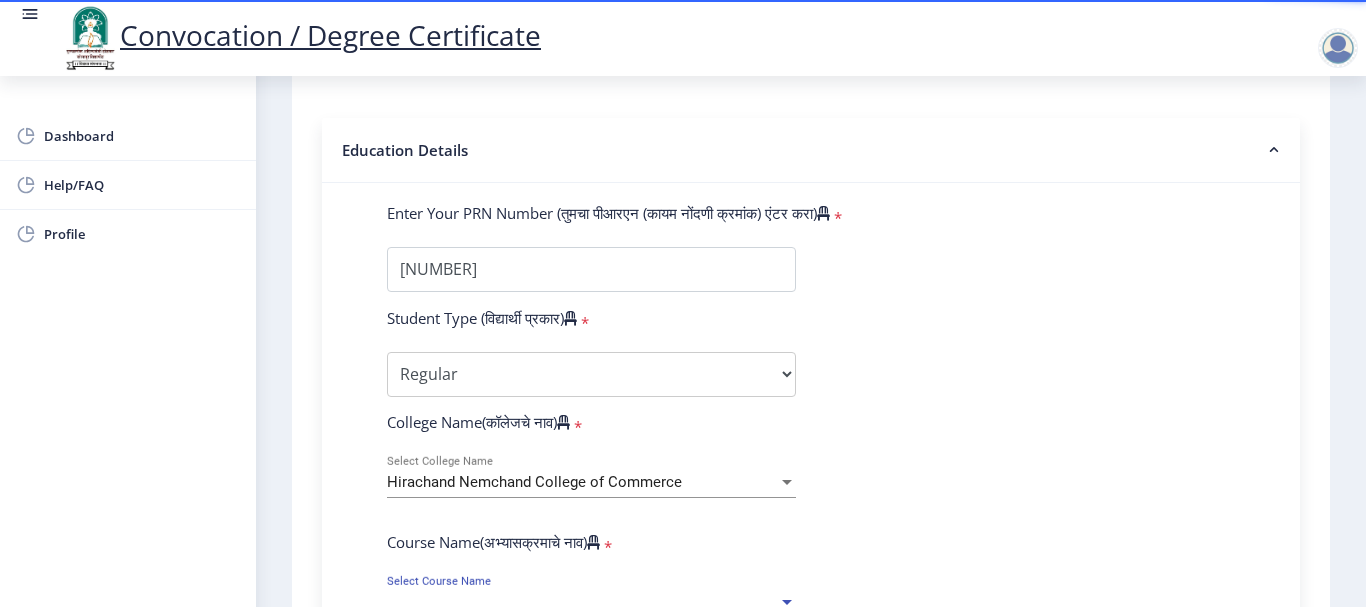 scroll, scrollTop: 731, scrollLeft: 0, axis: vertical 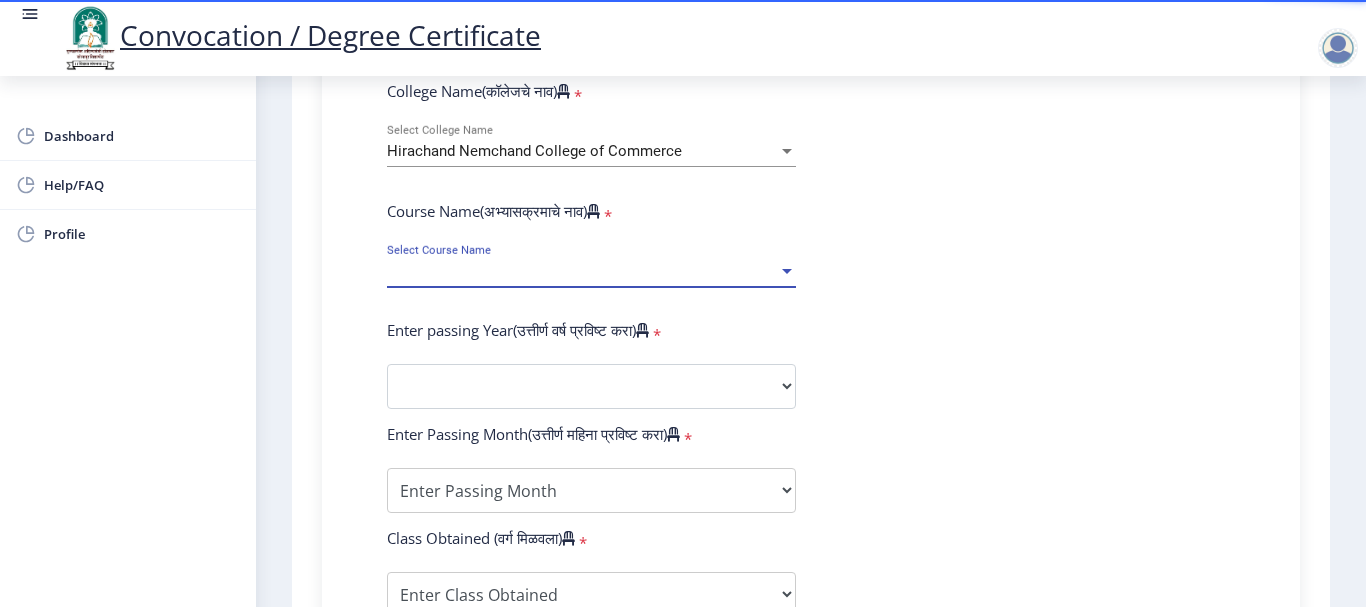 click on "Select Course Name" at bounding box center [582, 271] 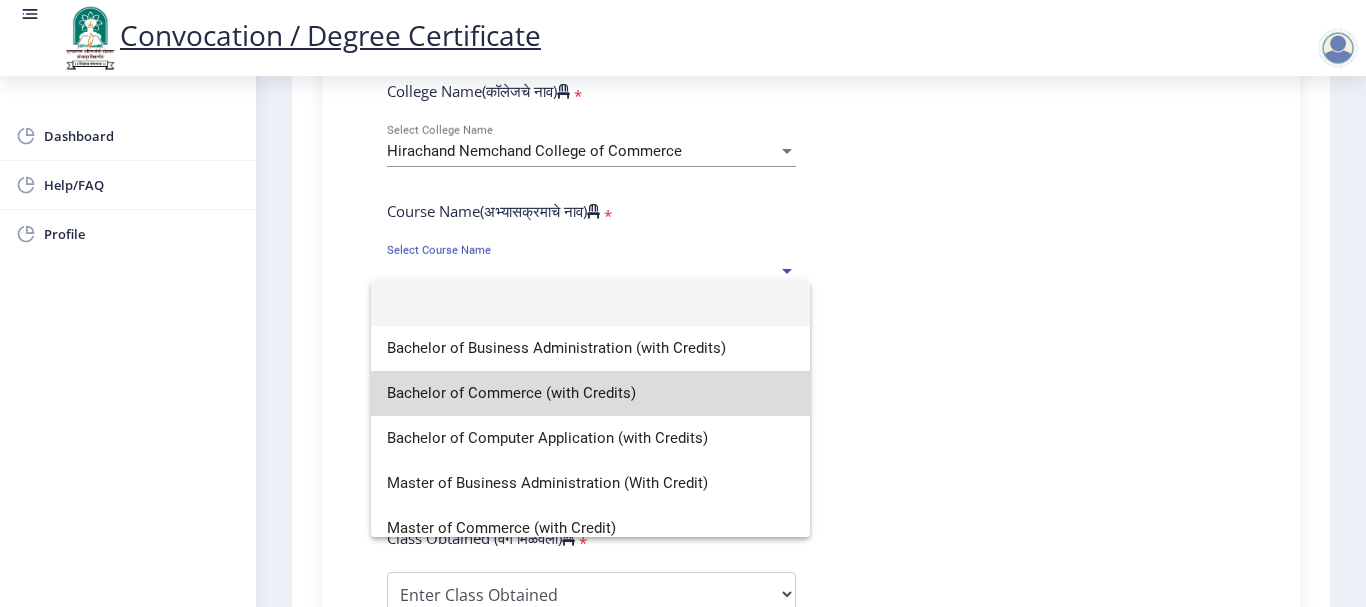 click on "Bachelor of Commerce (with Credits)" at bounding box center [590, 393] 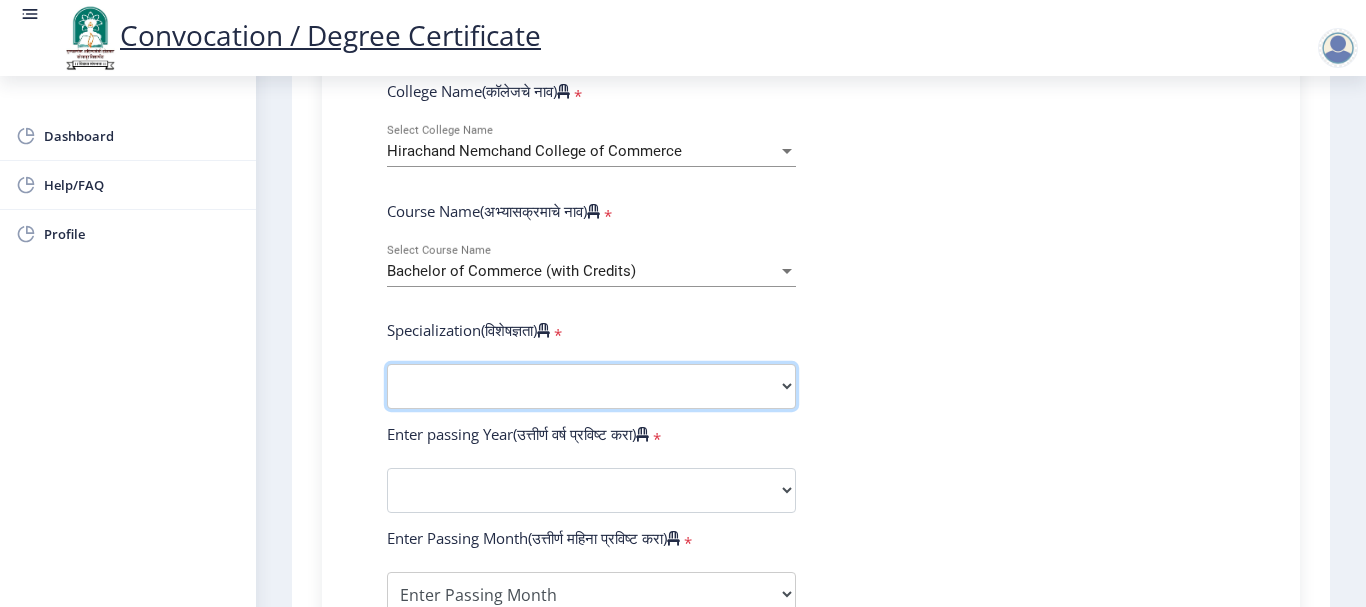 click on "Specialization Banking Advanced Accountancy Advanced Banking Advanced Cost Accounting Advanced Costing Industrial Management Insurance Advanced Insurance Advanced Statistics Other" at bounding box center [591, 386] 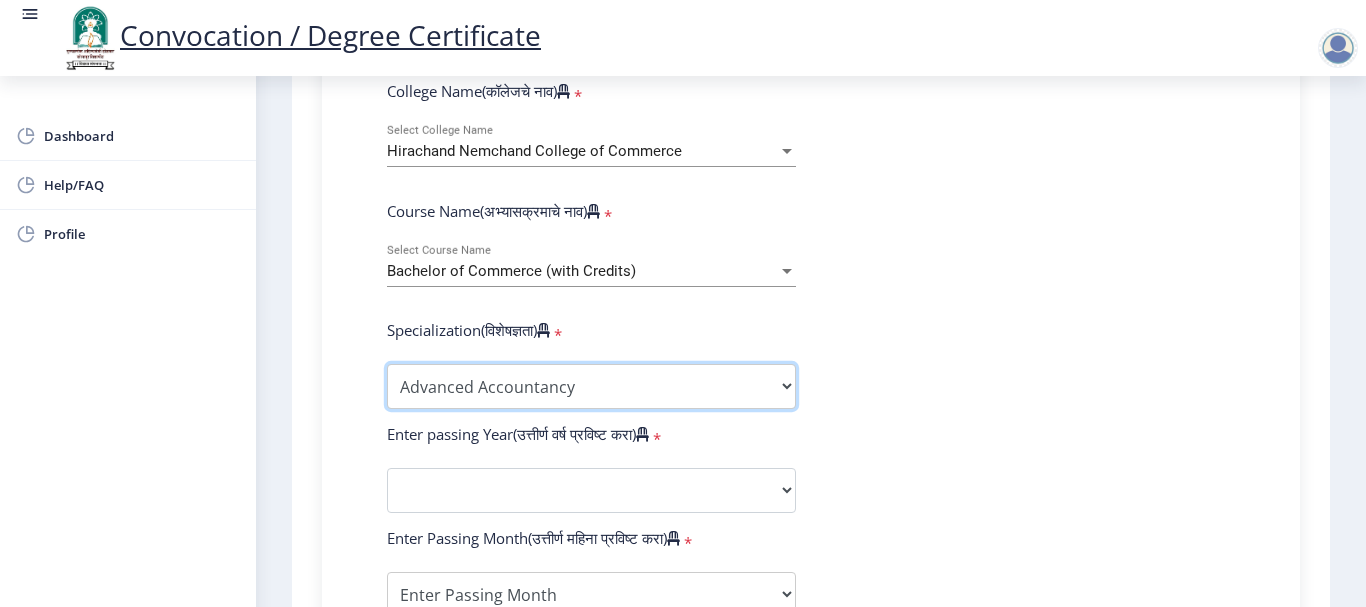 click on "Specialization Banking Advanced Accountancy Advanced Banking Advanced Cost Accounting Advanced Costing Industrial Management Insurance Advanced Insurance Advanced Statistics Other" at bounding box center (591, 386) 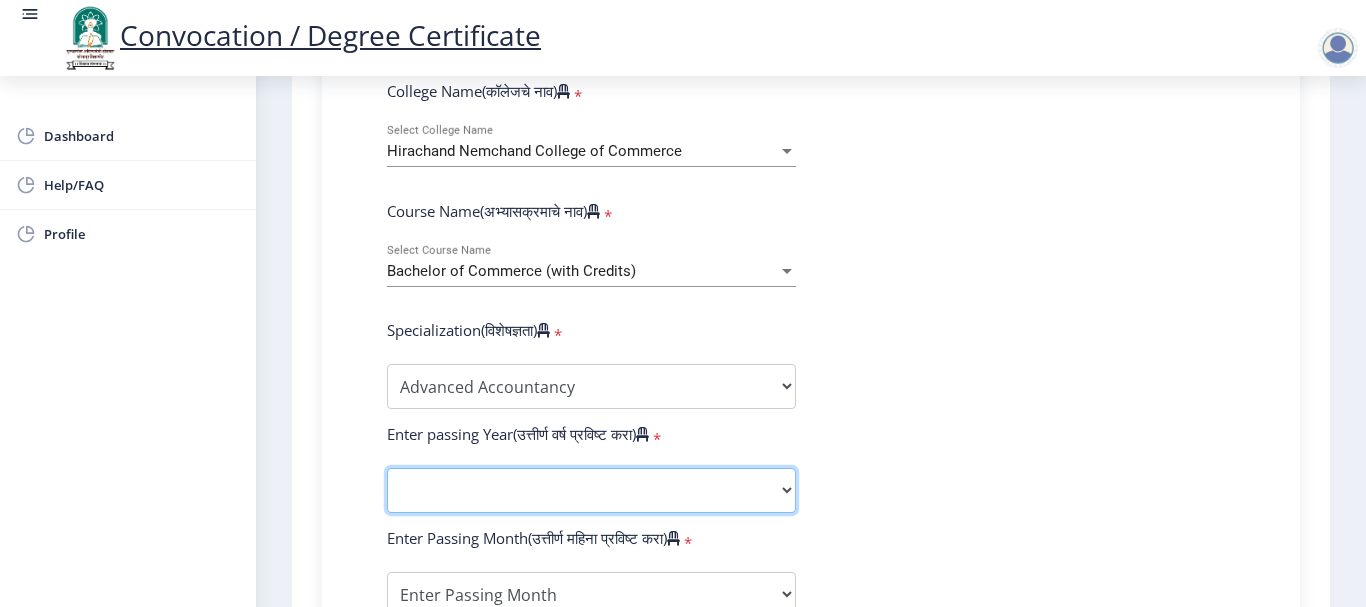 click on "2025   2024   2023   2022   2021   2020   2019   2018   2017   2016   2015   2014   2013   2012   2011   2010   2009   2008   2007   2006   2005   2004   2003   2002   2001   2000   1999   1998   1997   1996   1995   1994   1993   1992   1991   1990   1989   1988   1987   1986   1985   1984   1983   1982   1981   1980   1979   1978   1977   1976" 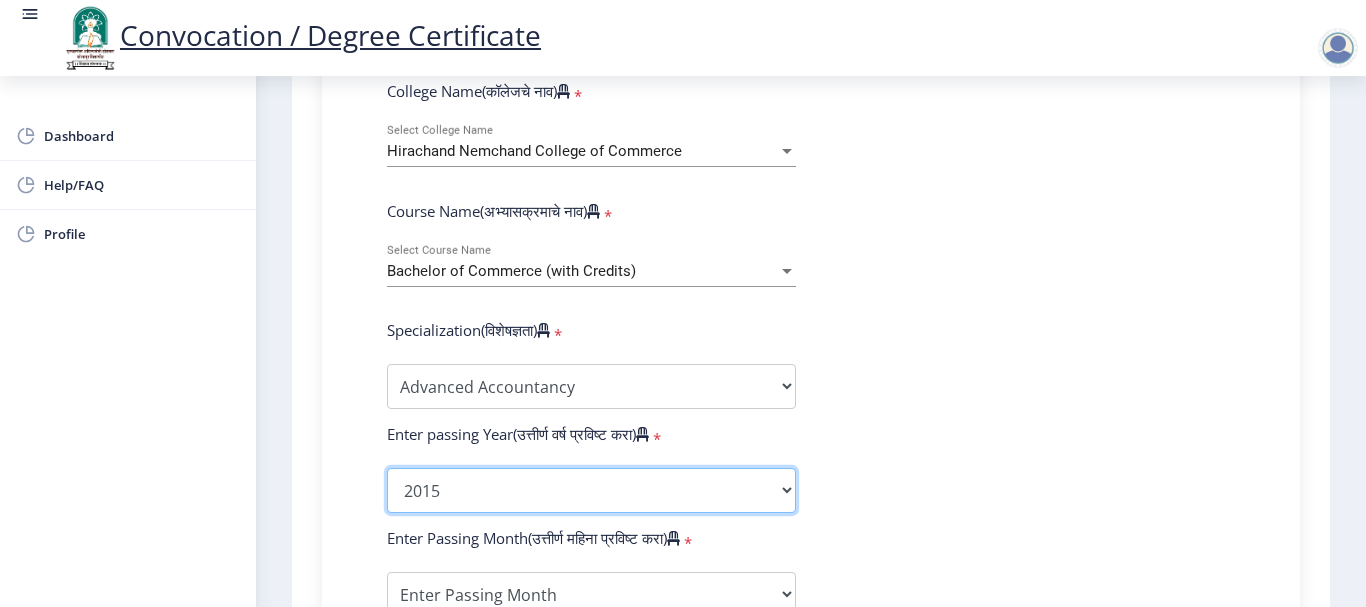 click on "2025   2024   2023   2022   2021   2020   2019   2018   2017   2016   2015   2014   2013   2012   2011   2010   2009   2008   2007   2006   2005   2004   2003   2002   2001   2000   1999   1998   1997   1996   1995   1994   1993   1992   1991   1990   1989   1988   1987   1986   1985   1984   1983   1982   1981   1980   1979   1978   1977   1976" 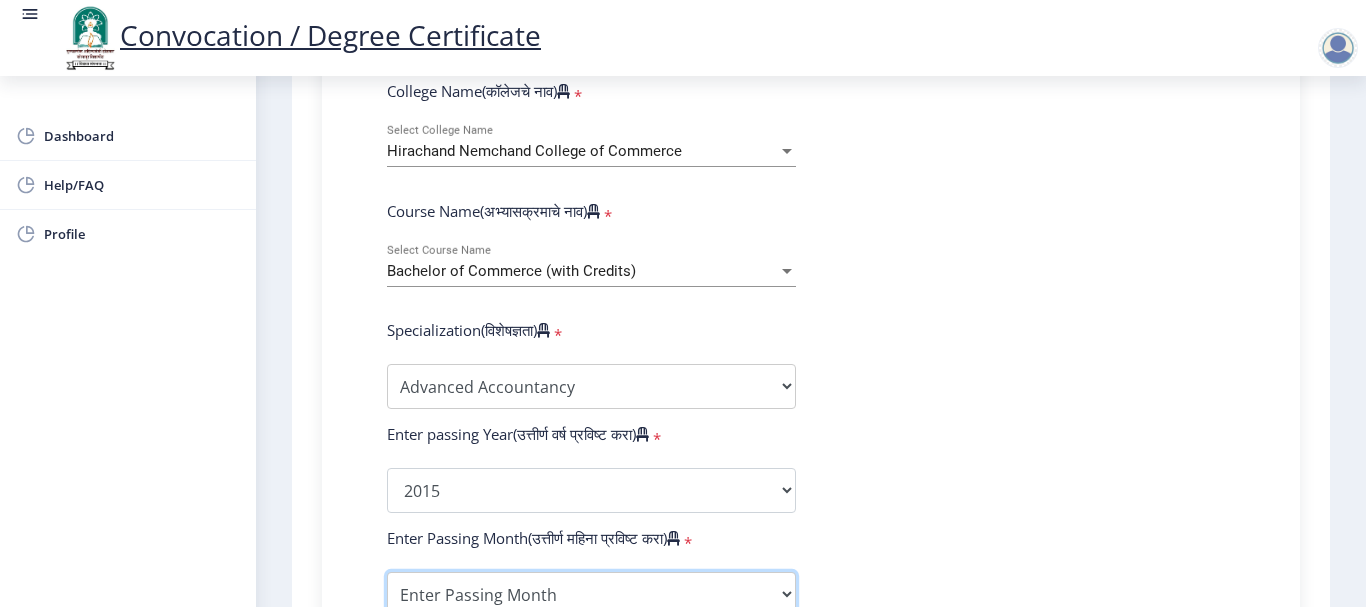 scroll, scrollTop: 773, scrollLeft: 0, axis: vertical 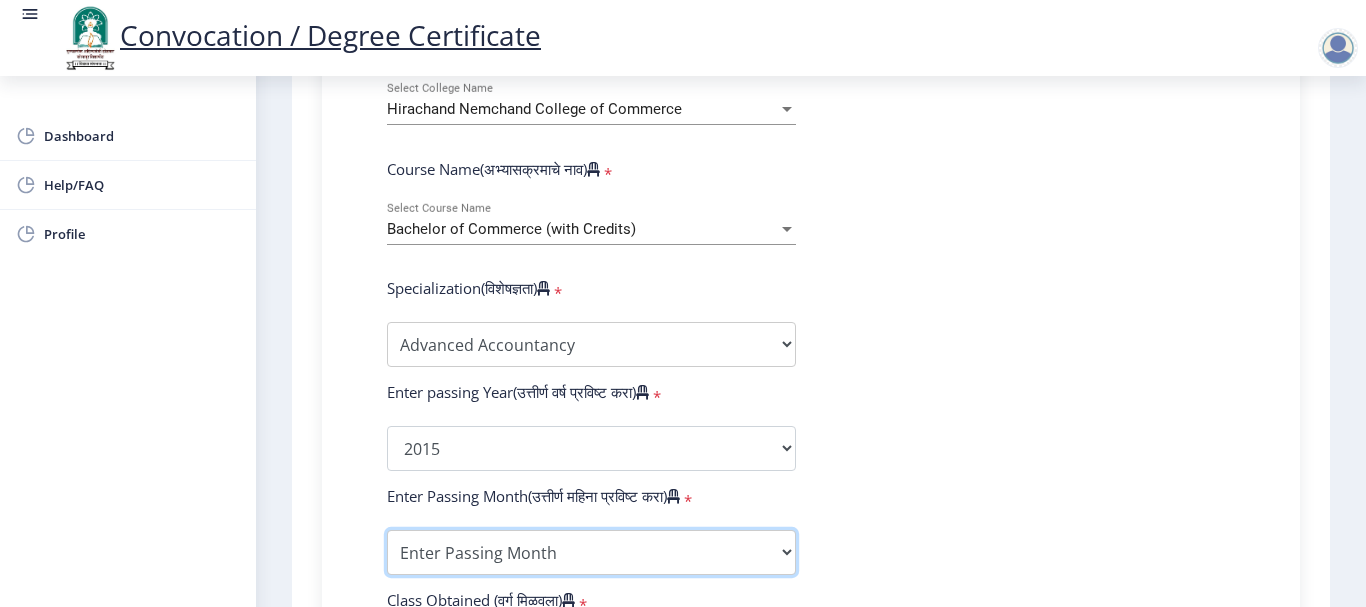 click on "Enter Passing Month March April May October November December" at bounding box center (591, 552) 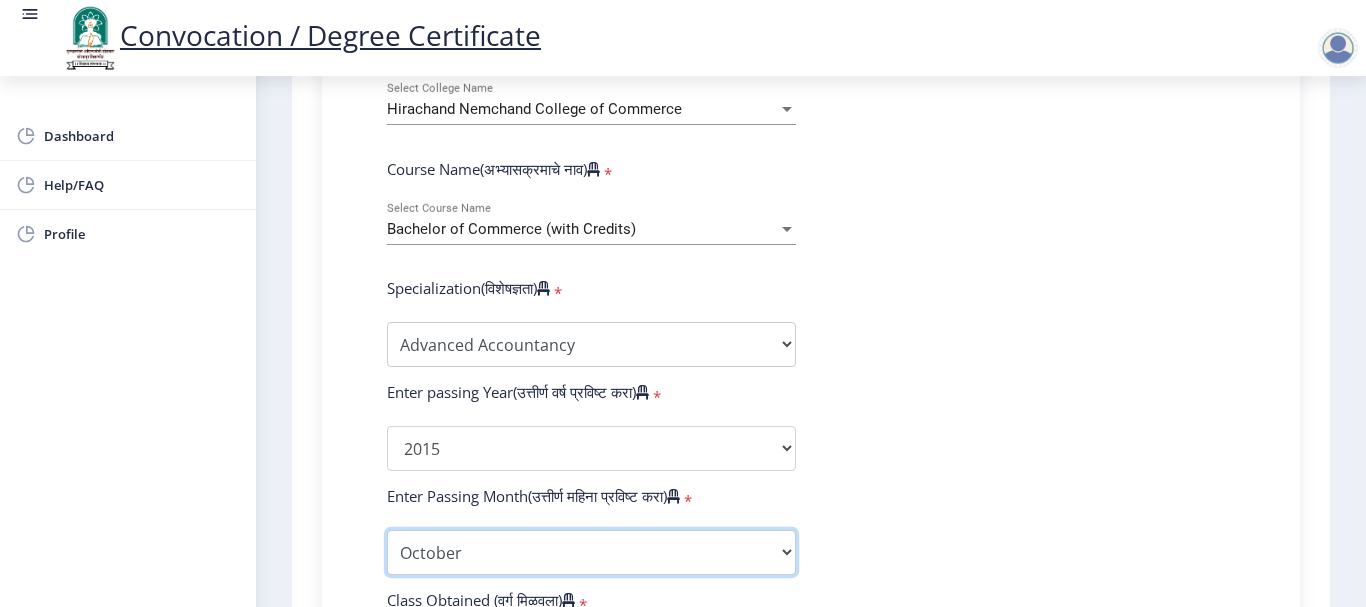 click on "Enter Passing Month March April May October November December" at bounding box center (591, 552) 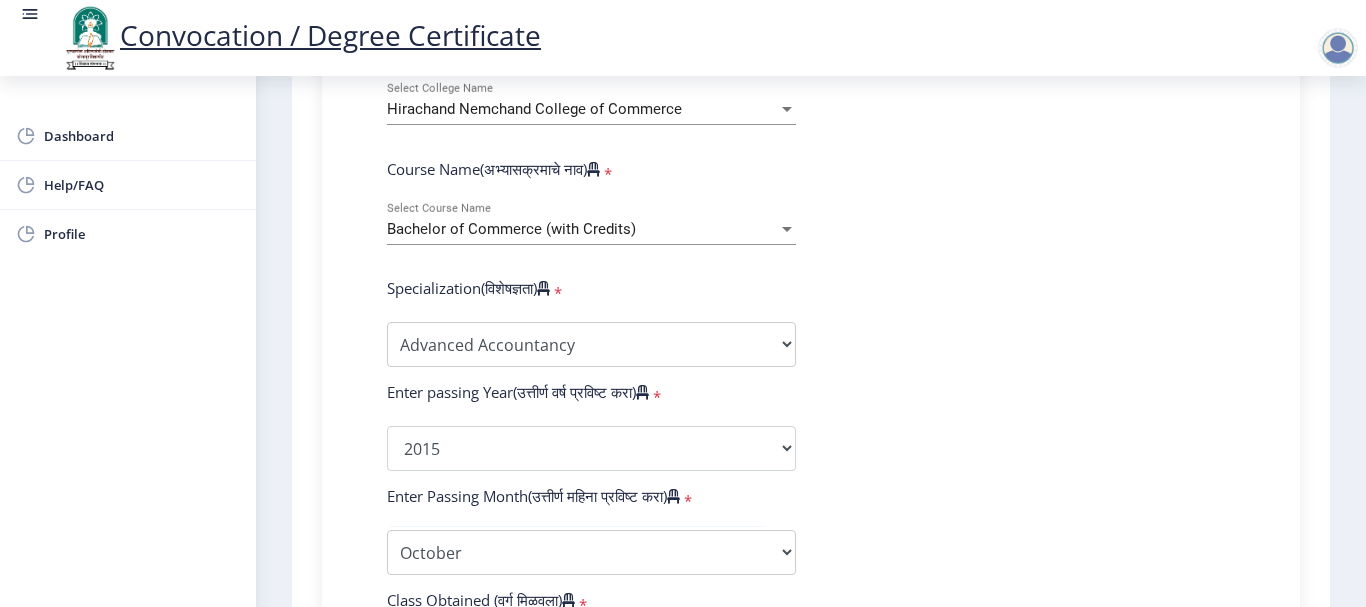 scroll, scrollTop: 1158, scrollLeft: 0, axis: vertical 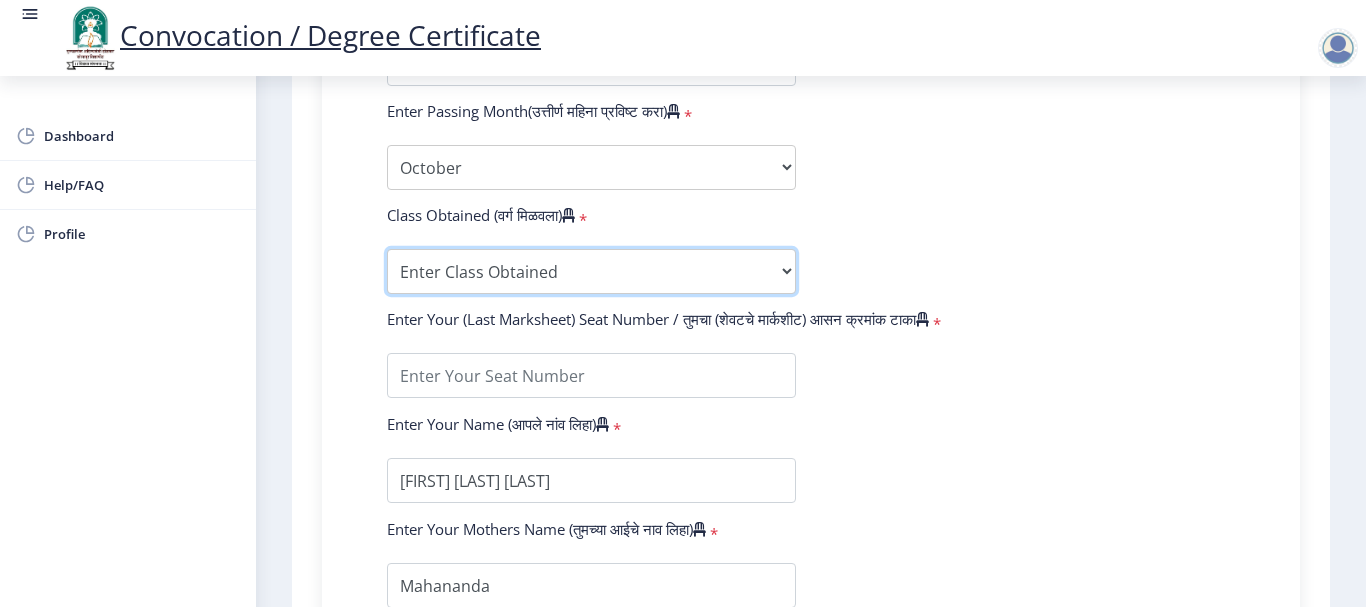 click on "Enter Class Obtained FIRST CLASS WITH DISTINCTION FIRST CLASS HIGHER SECOND CLASS SECOND CLASS PASS CLASS Grade O Grade A+ Grade A Grade B+ Grade B Grade C+ Grade C Grade D Grade E" at bounding box center (591, 271) 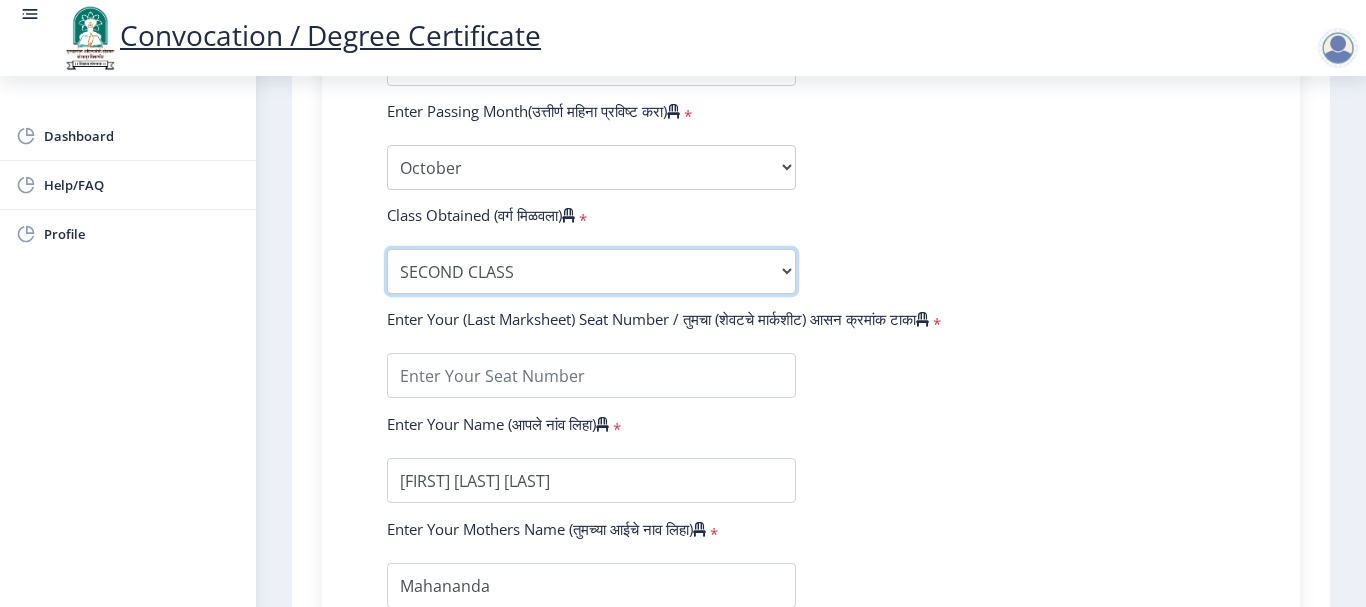 click on "Enter Class Obtained FIRST CLASS WITH DISTINCTION FIRST CLASS HIGHER SECOND CLASS SECOND CLASS PASS CLASS Grade O Grade A+ Grade A Grade B+ Grade B Grade C+ Grade C Grade D Grade E" at bounding box center [591, 271] 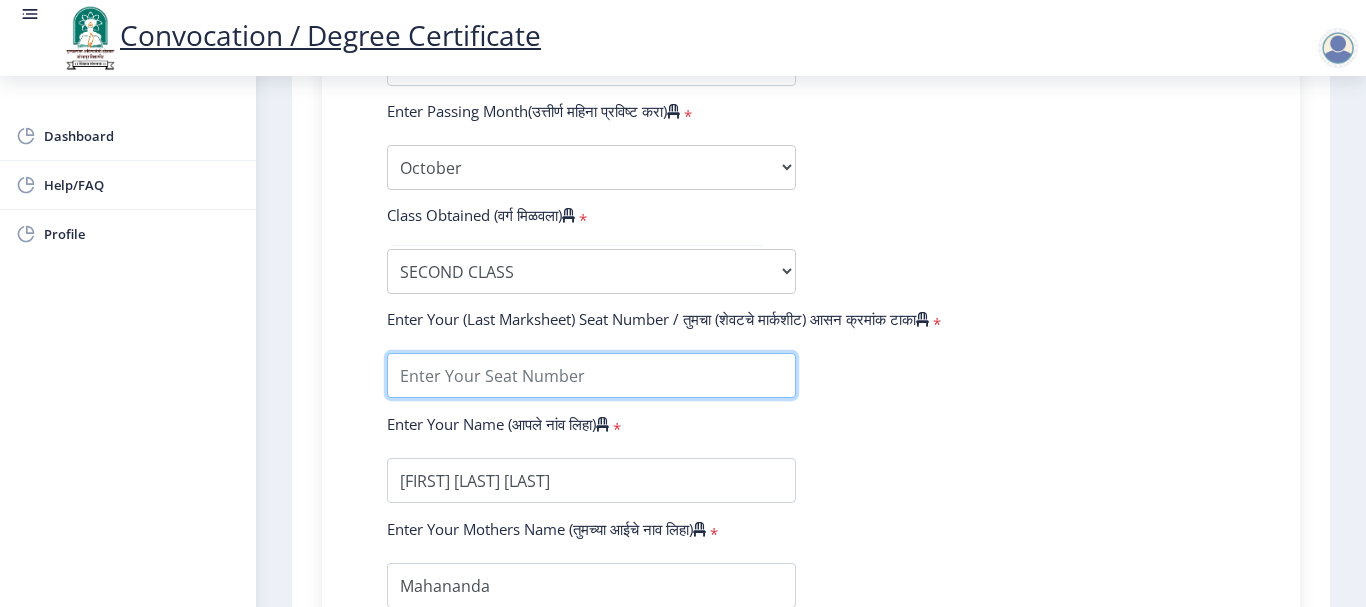click at bounding box center [591, 375] 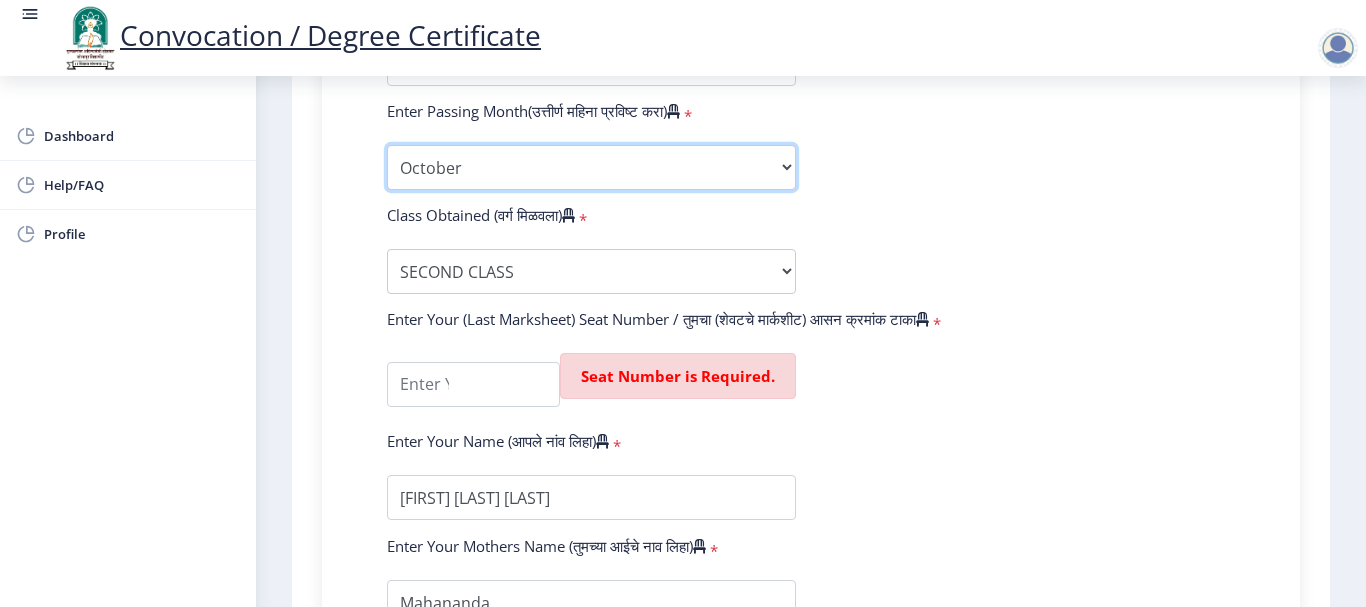 click on "Enter Passing Month March April May October November December" at bounding box center (591, 167) 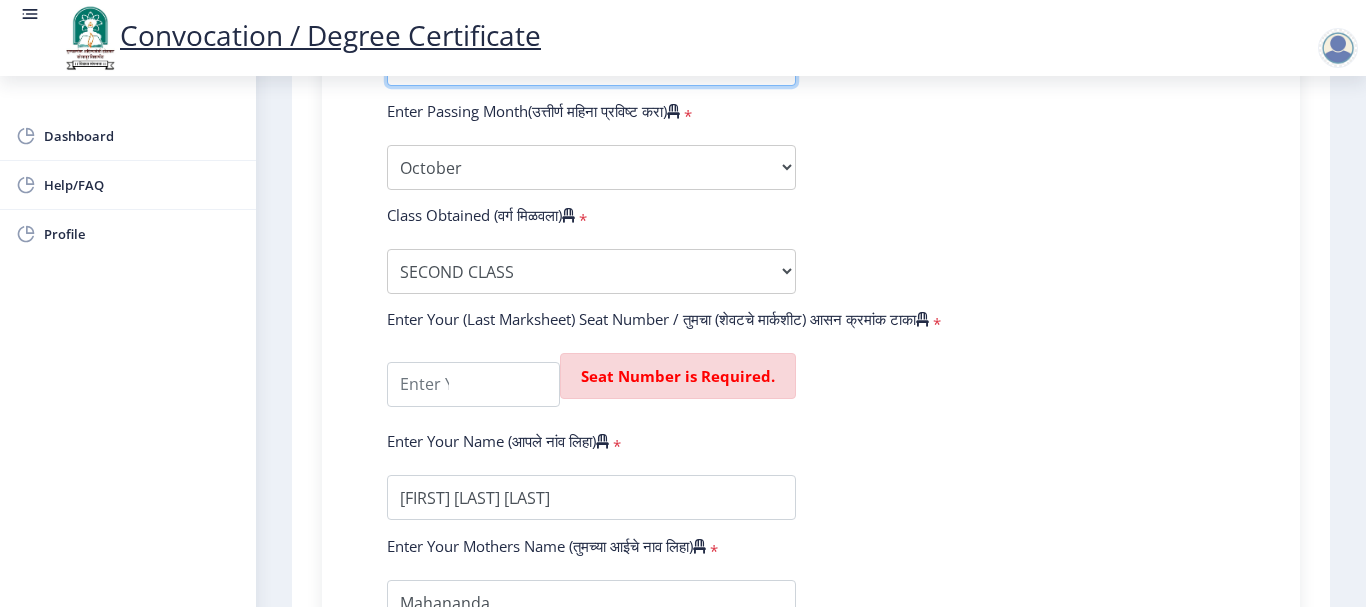click on "2025   2024   2023   2022   2021   2020   2019   2018   2017   2016   2015   2014   2013   2012   2011   2010   2009   2008   2007   2006   2005   2004   2003   2002   2001   2000   1999   1998   1997   1996   1995   1994   1993   1992   1991   1990   1989   1988   1987   1986   1985   1984   1983   1982   1981   1980   1979   1978   1977   1976" 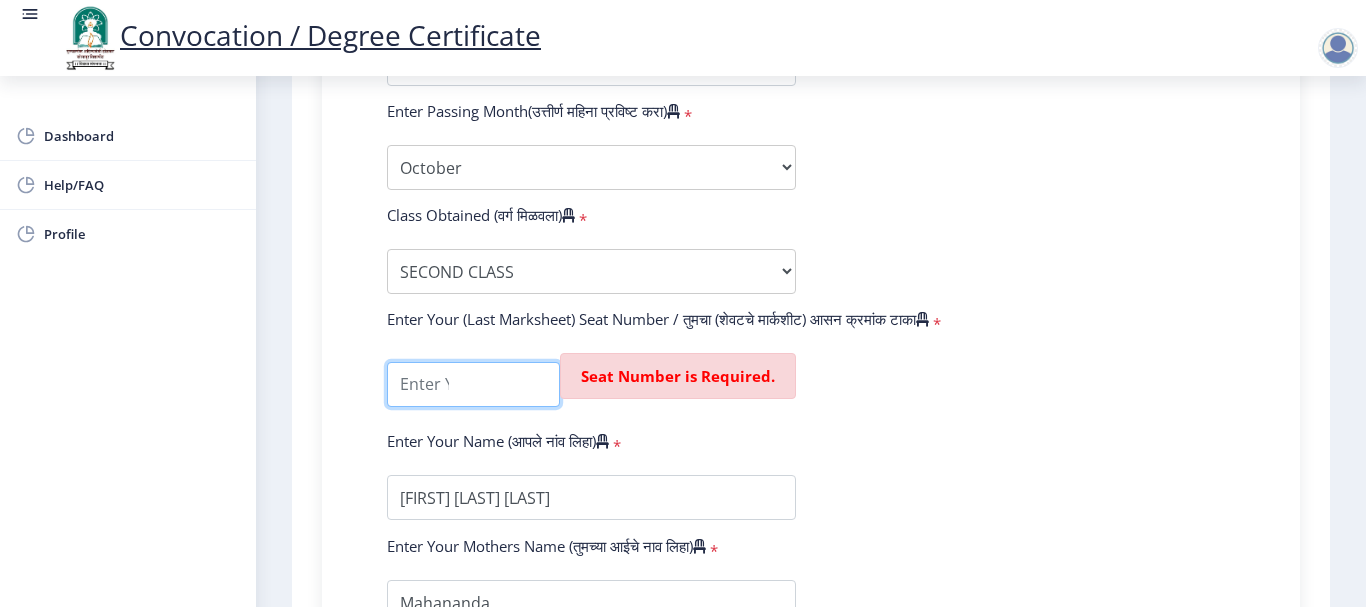 click at bounding box center (473, 384) 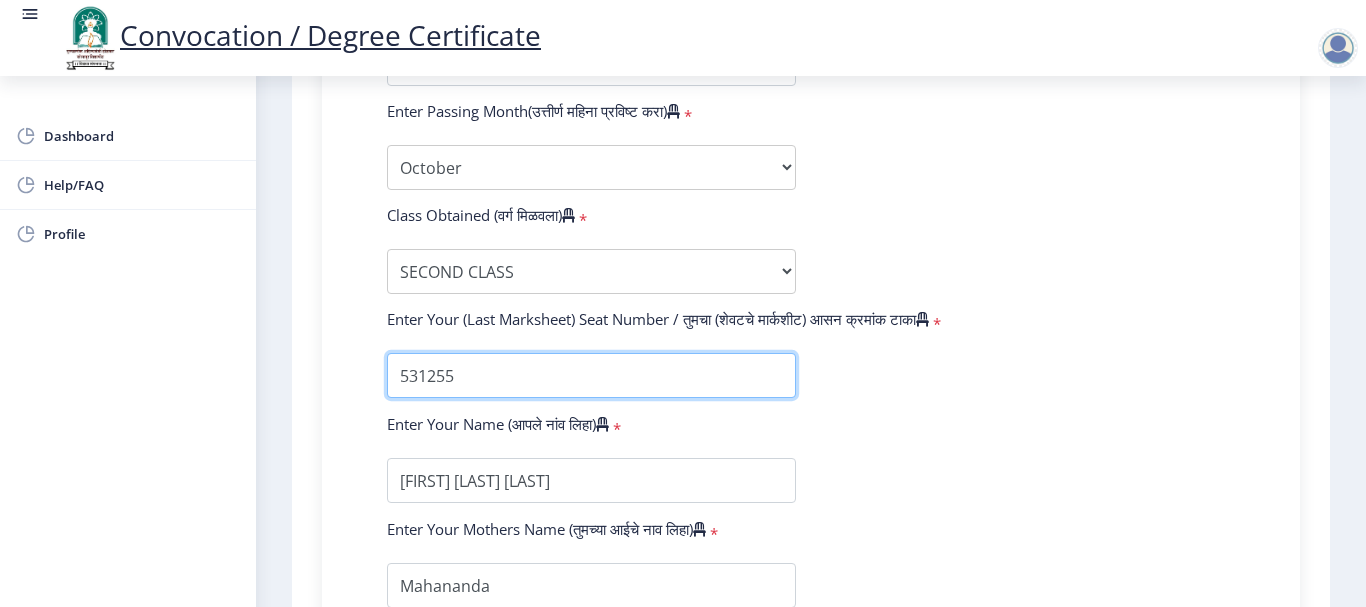 type on "531255" 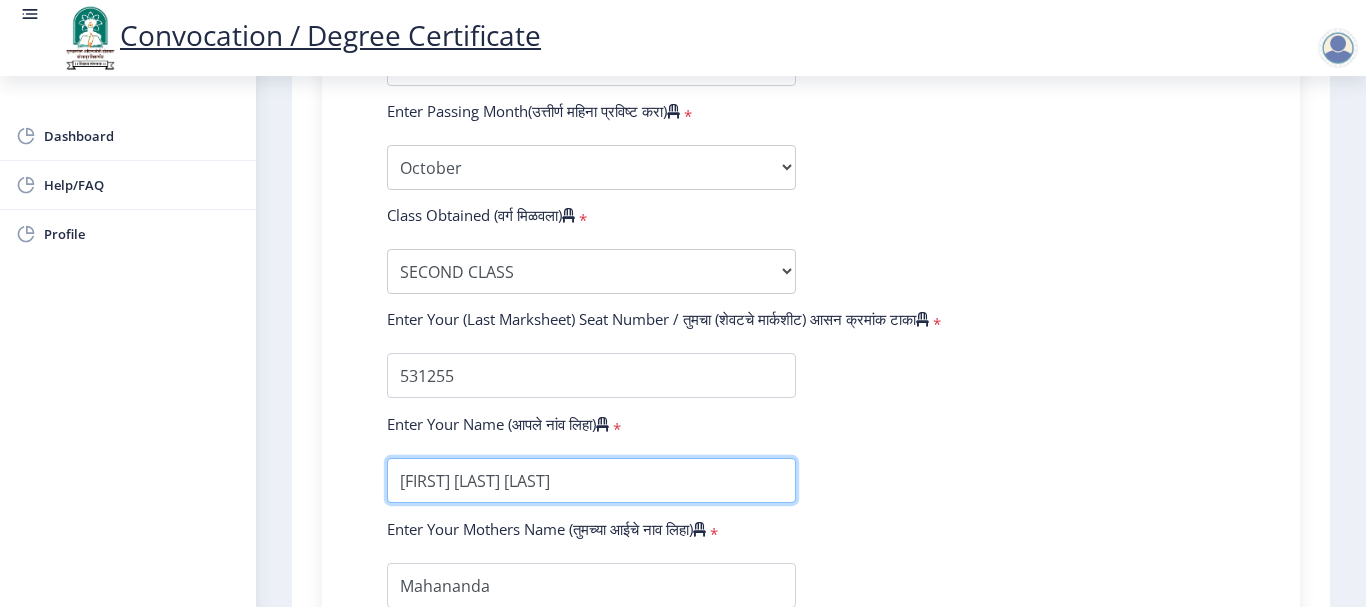 click at bounding box center (591, 480) 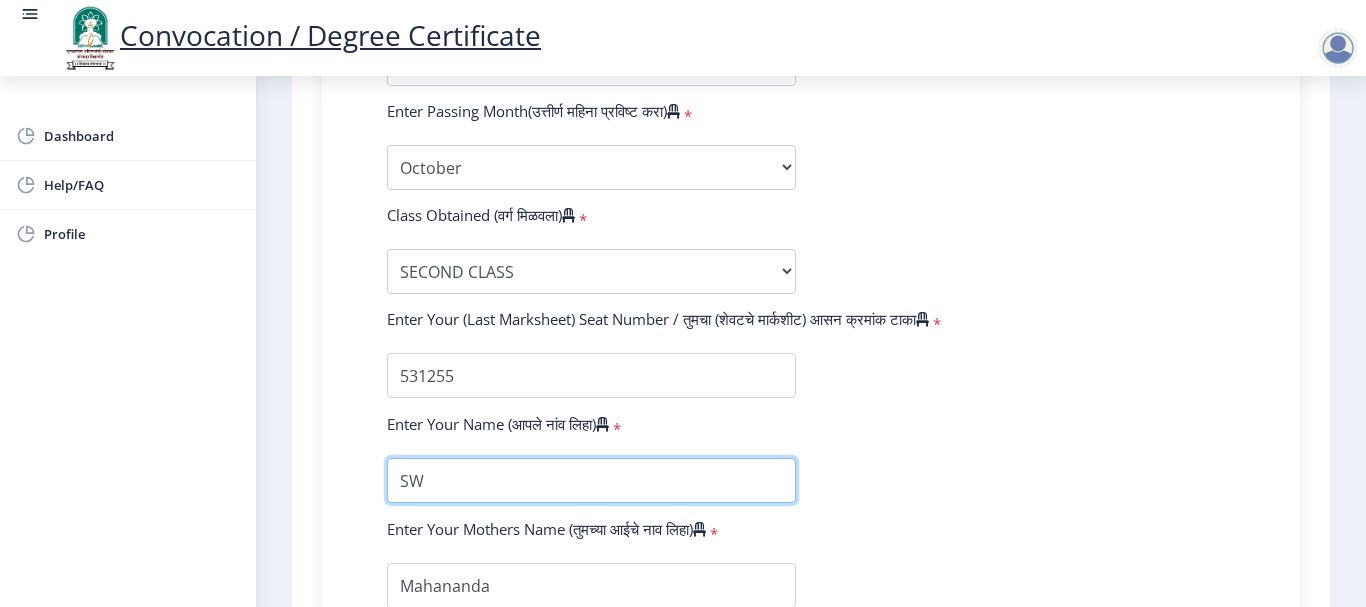 type on "S" 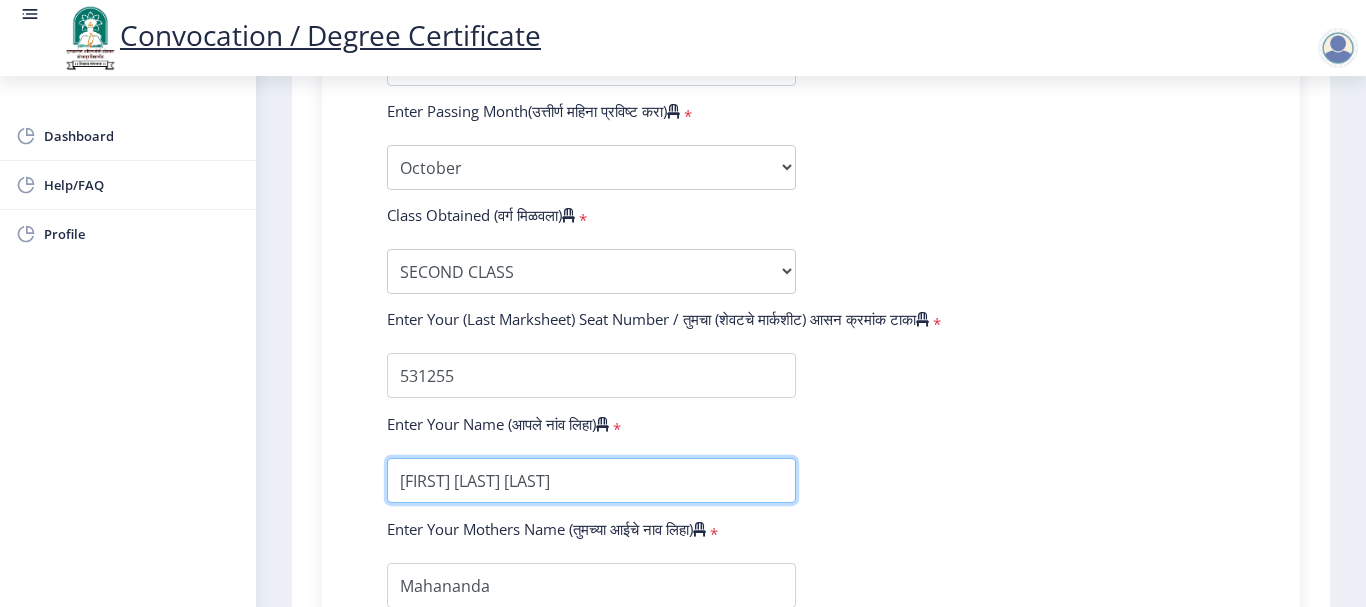 type on "SWATI LAXMAN LONDHE" 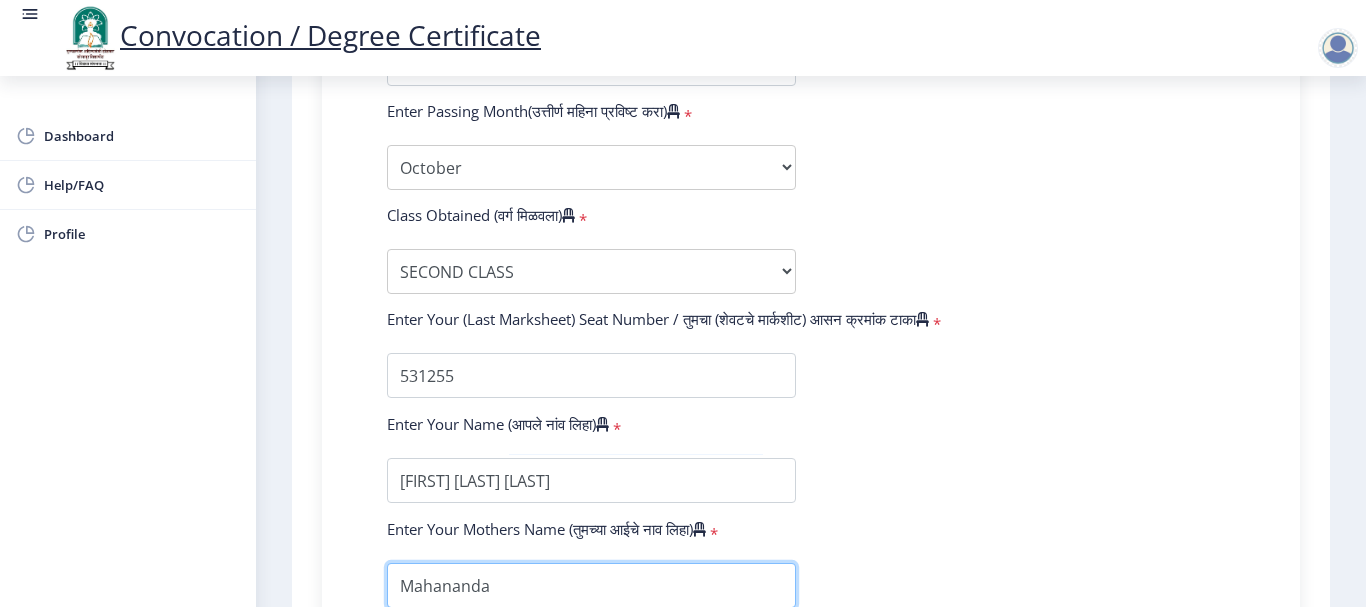 scroll, scrollTop: 1191, scrollLeft: 0, axis: vertical 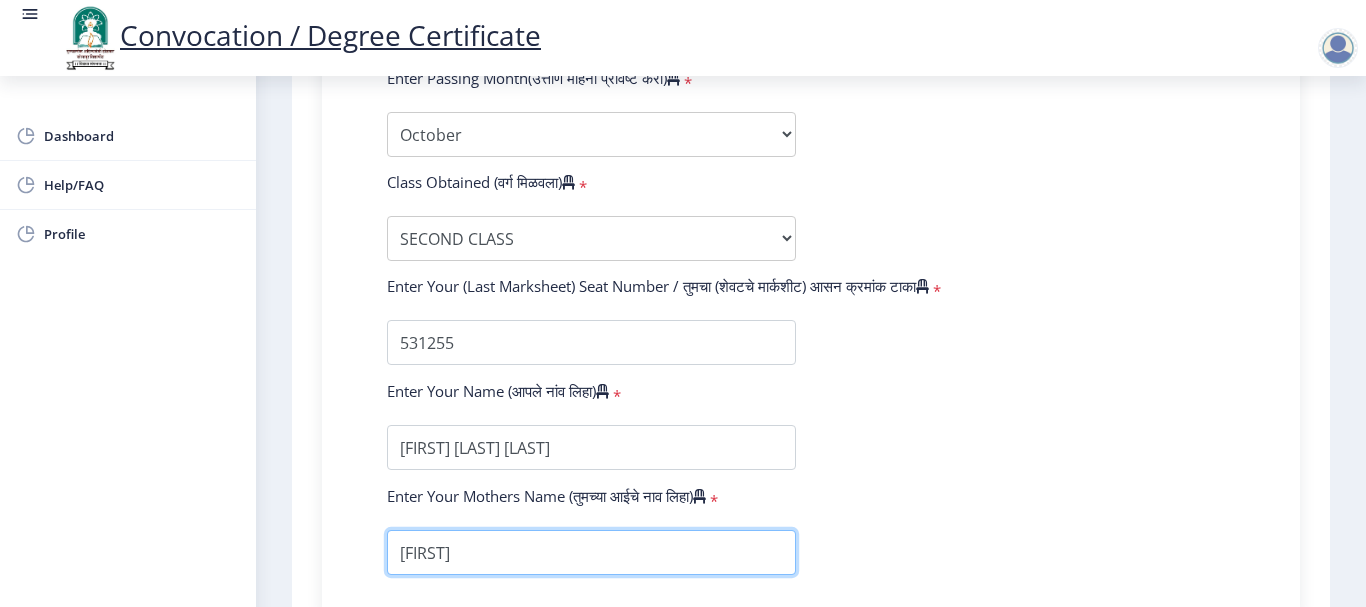 type on "RUKMINI" 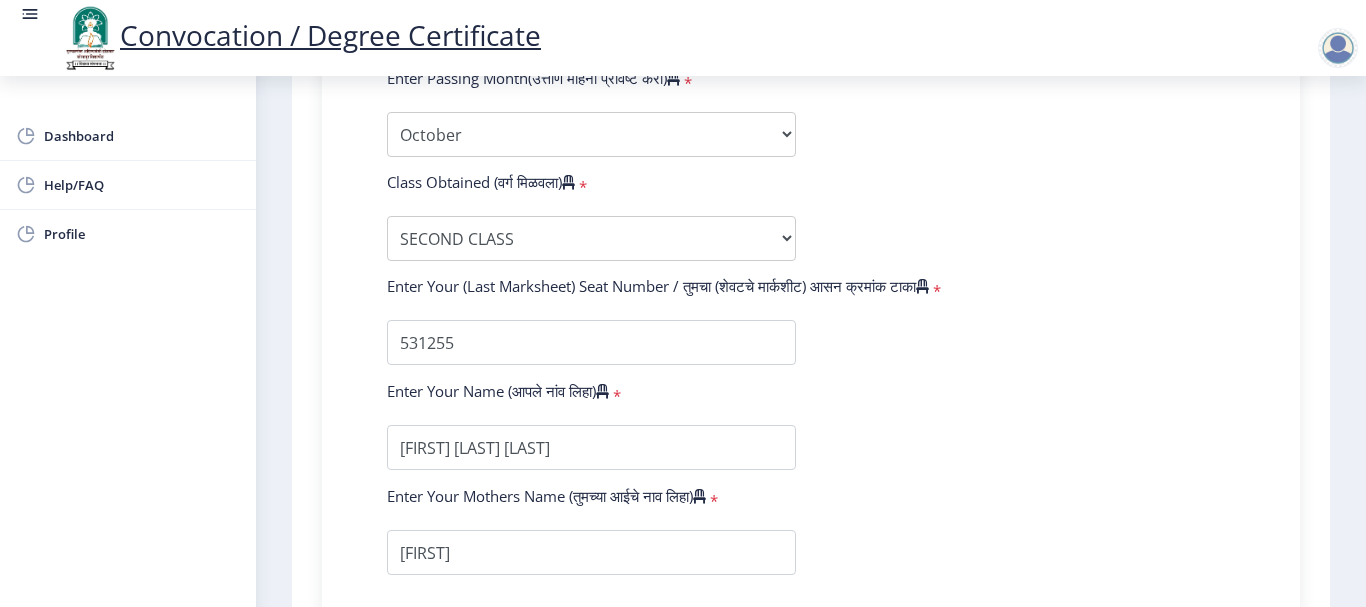 scroll, scrollTop: 1448, scrollLeft: 0, axis: vertical 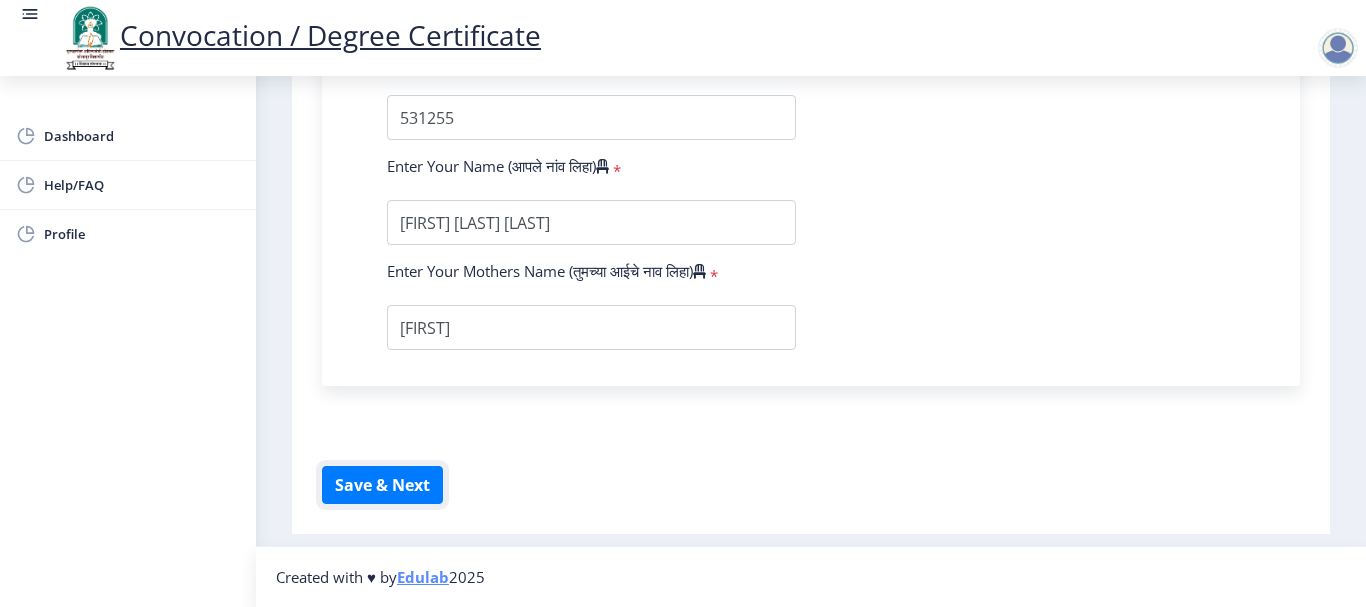 type 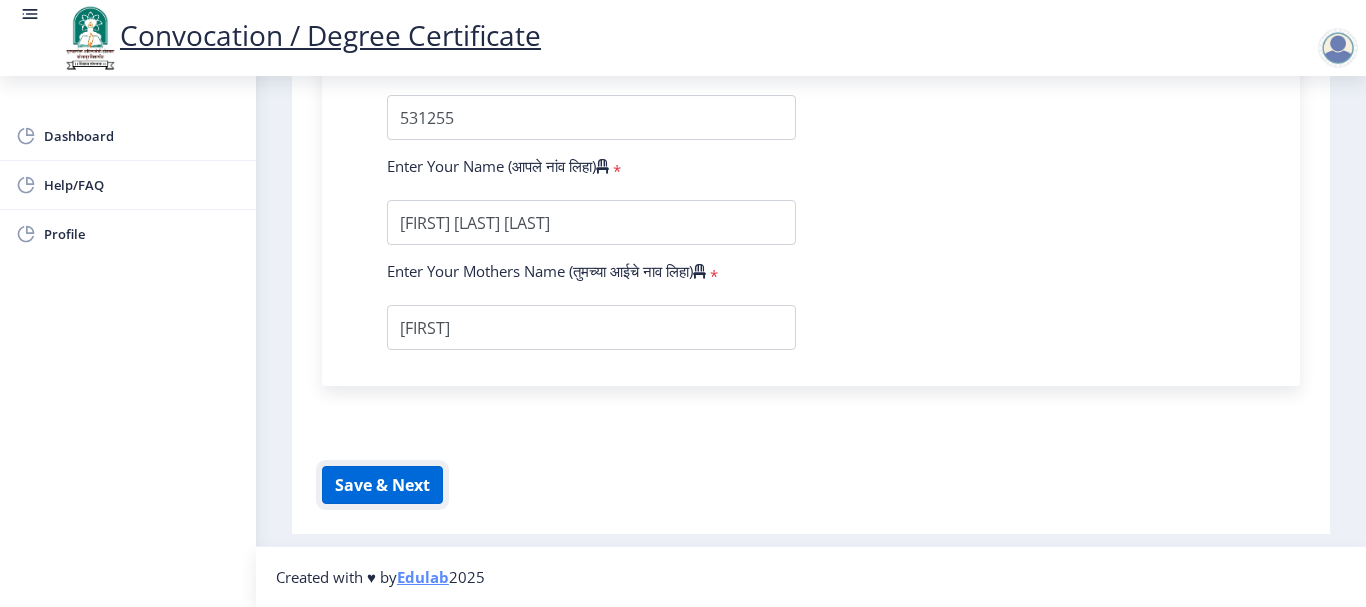 click on "Save & Next" 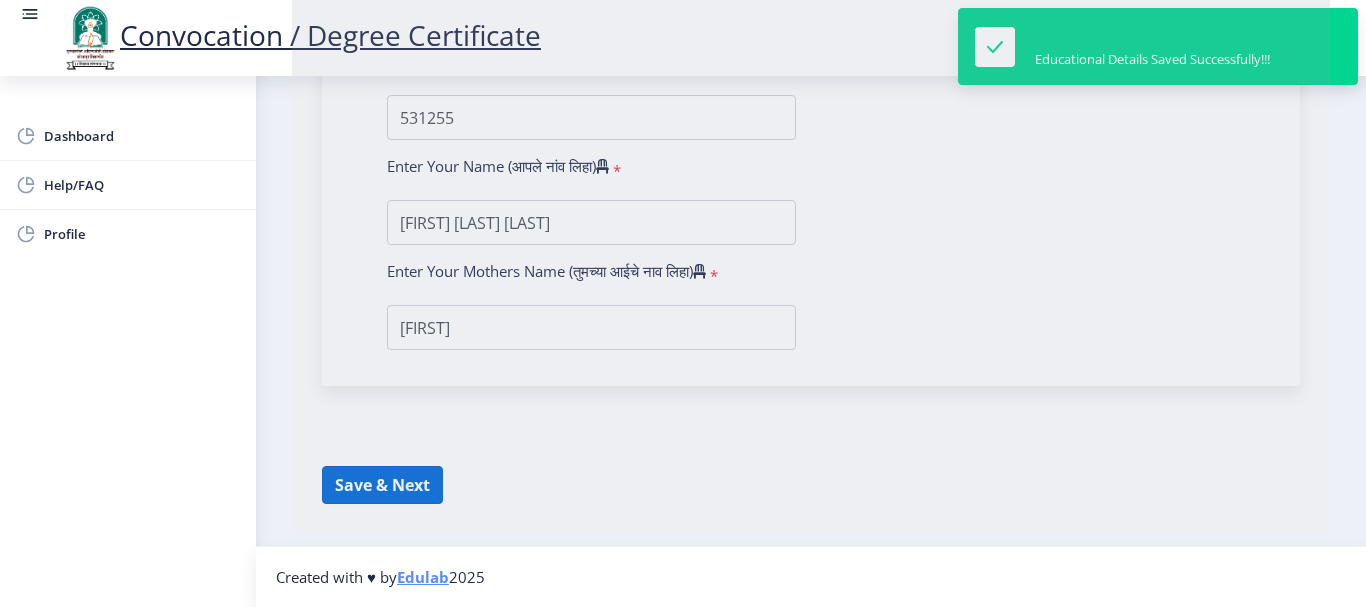 select 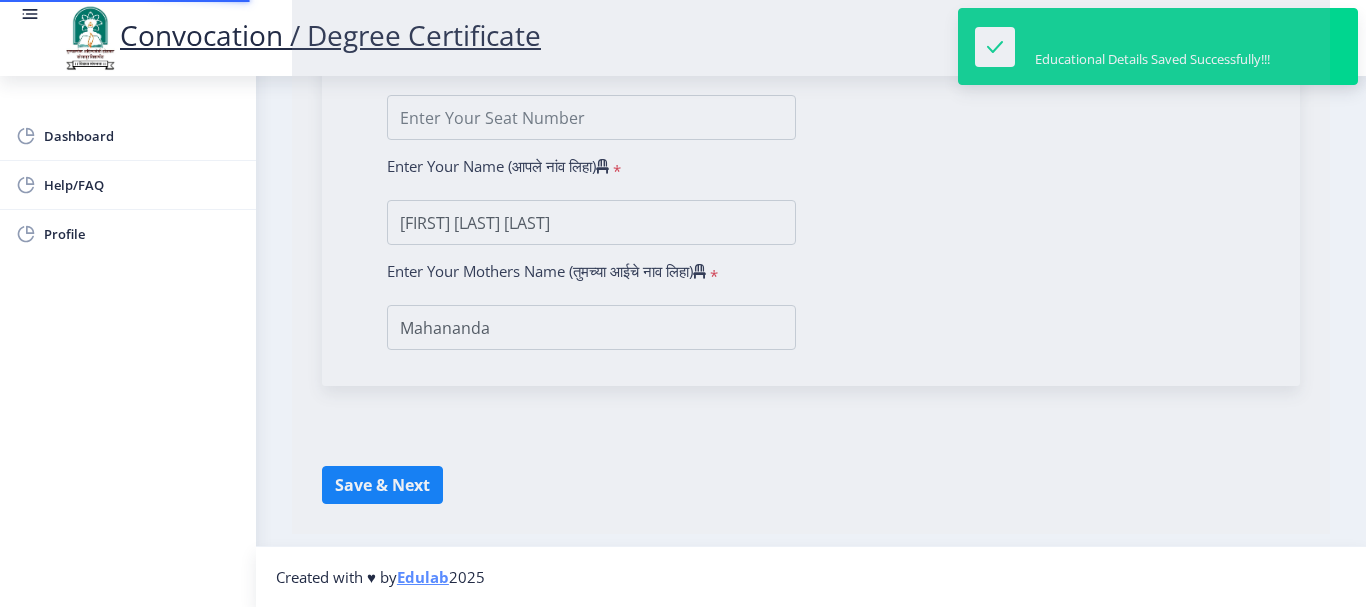 scroll, scrollTop: 0, scrollLeft: 0, axis: both 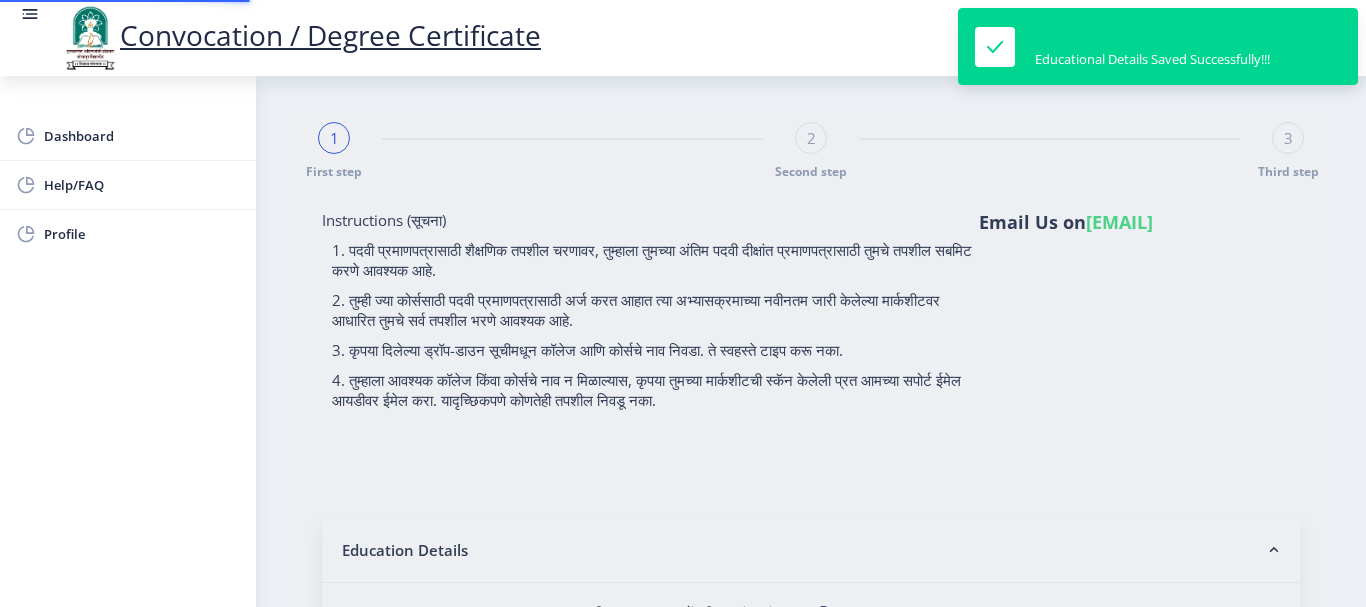 type on "[DOCUMENT_ID]" 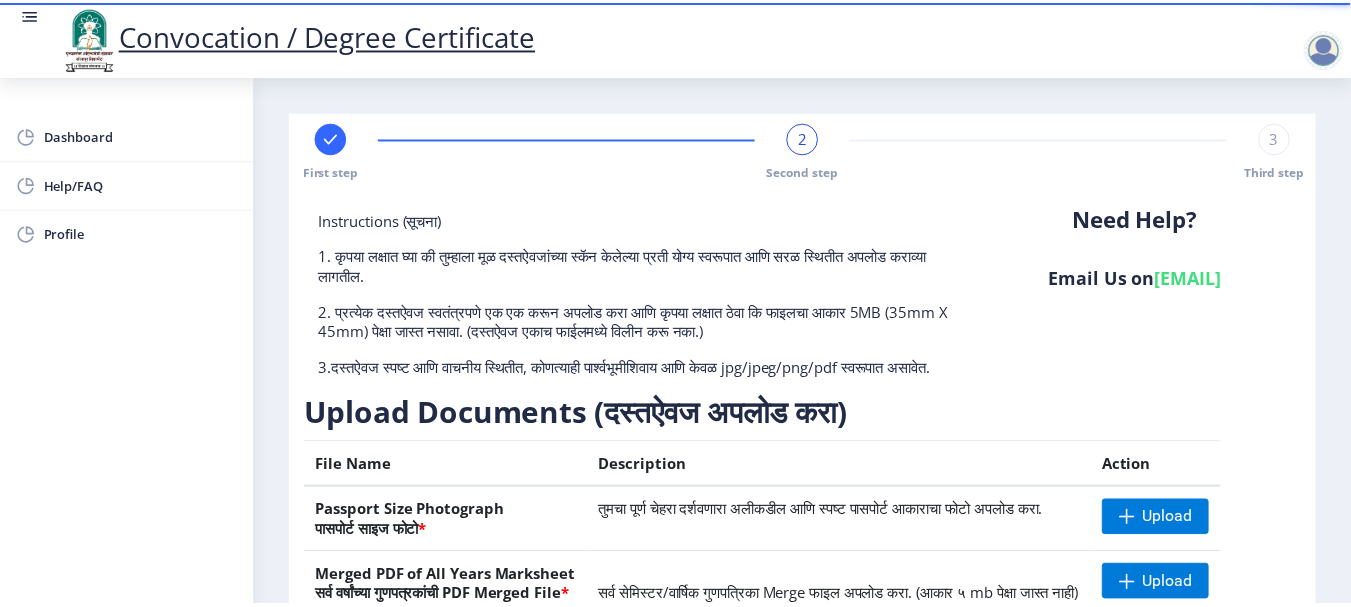 scroll, scrollTop: 403, scrollLeft: 0, axis: vertical 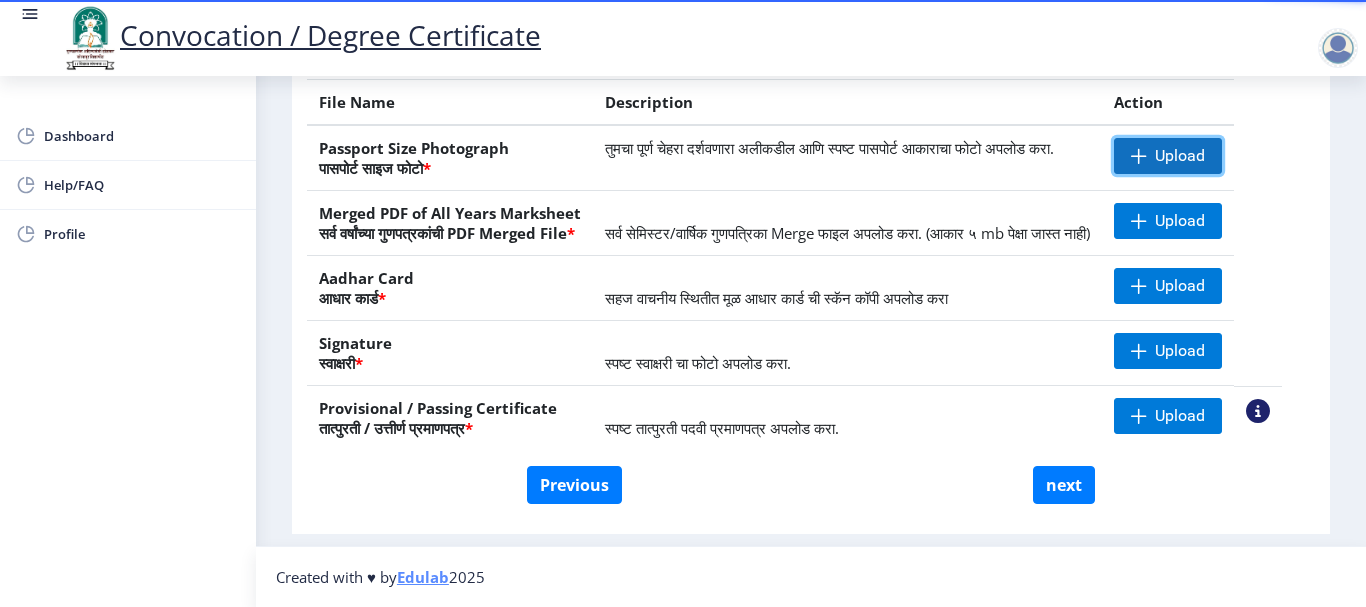 click on "Upload" 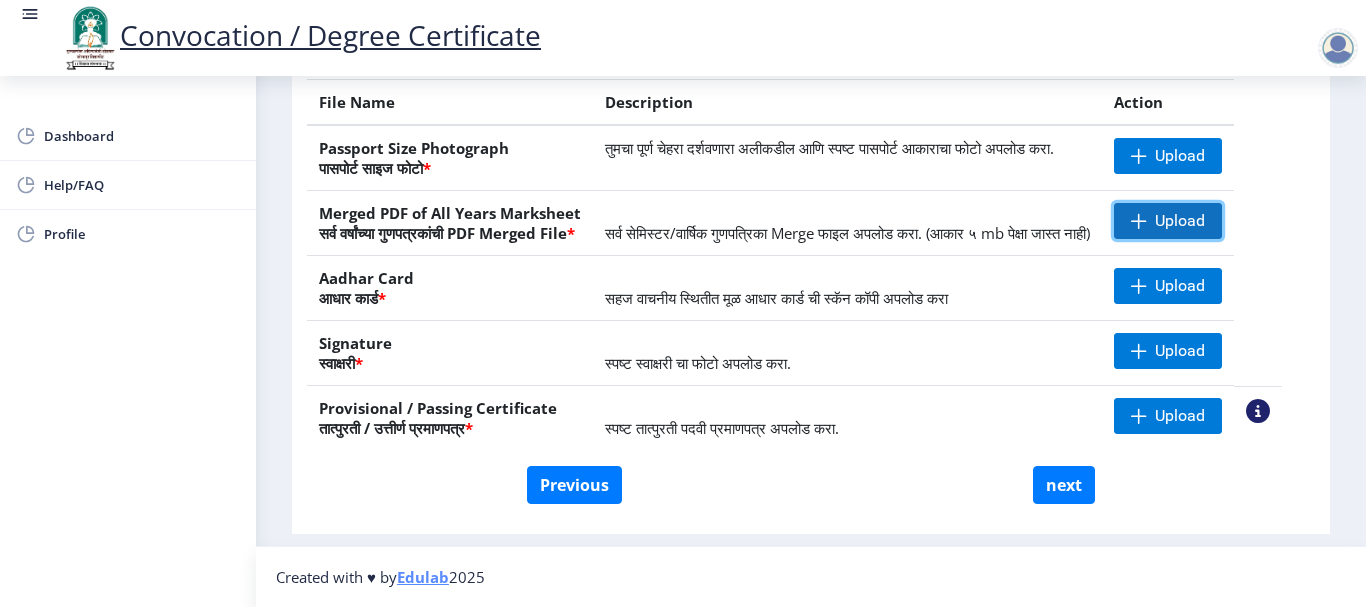click on "Upload" 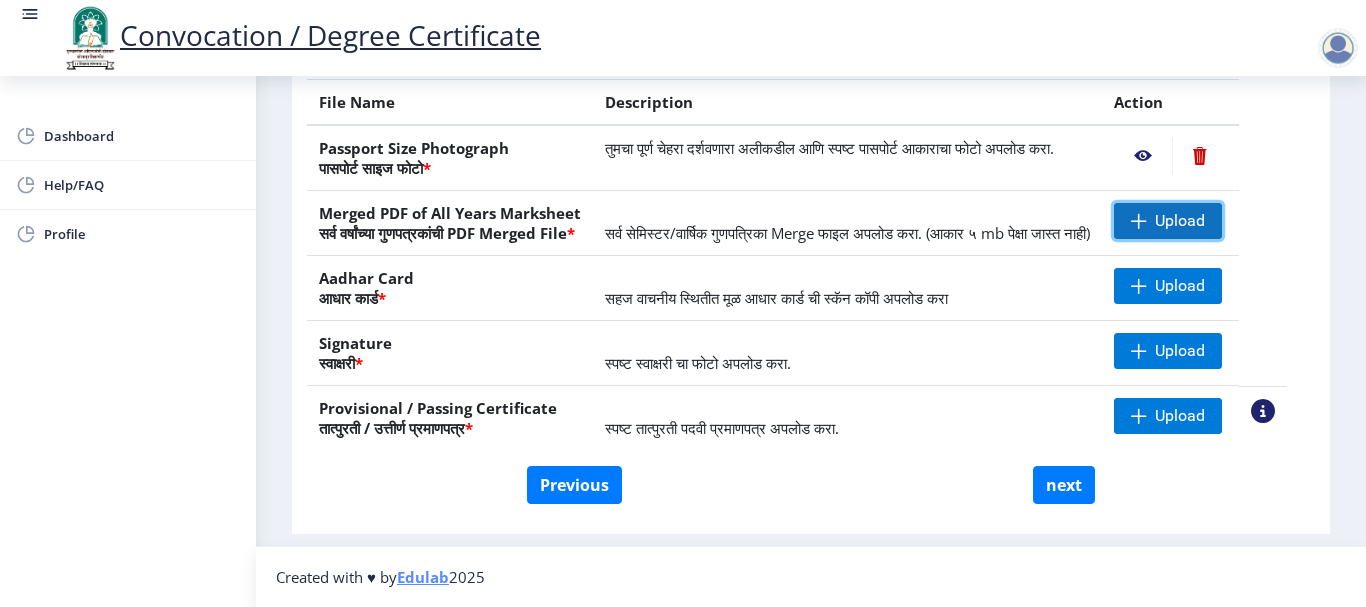 click on "Upload" 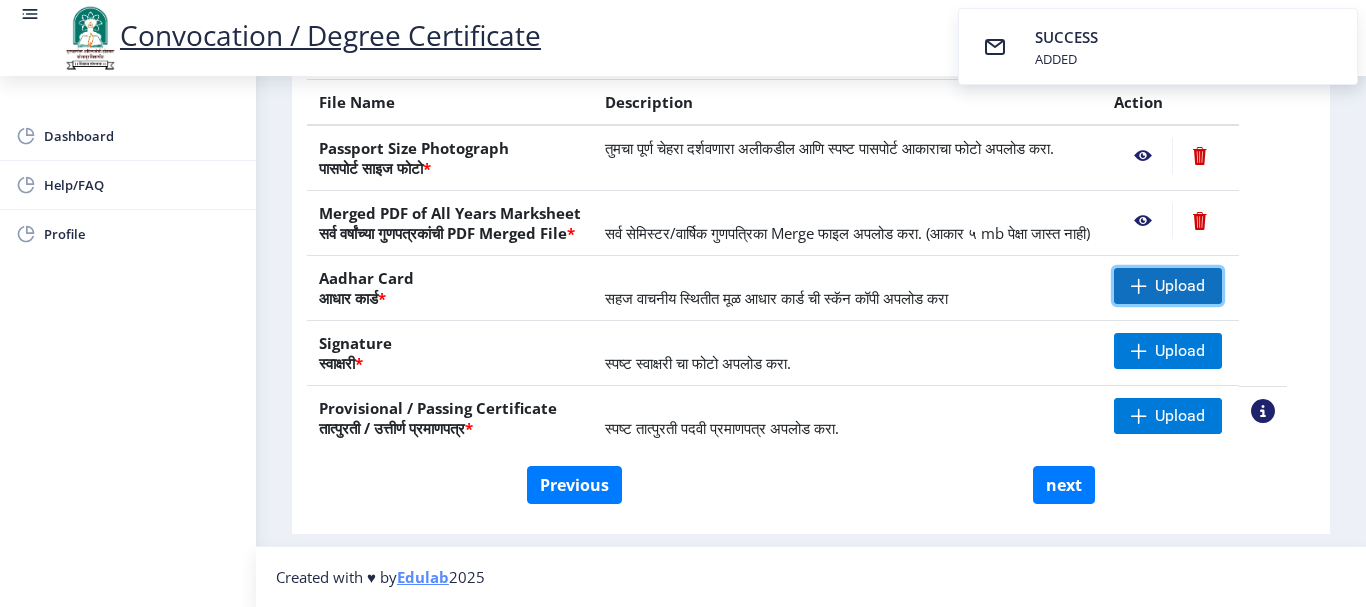 click on "Upload" 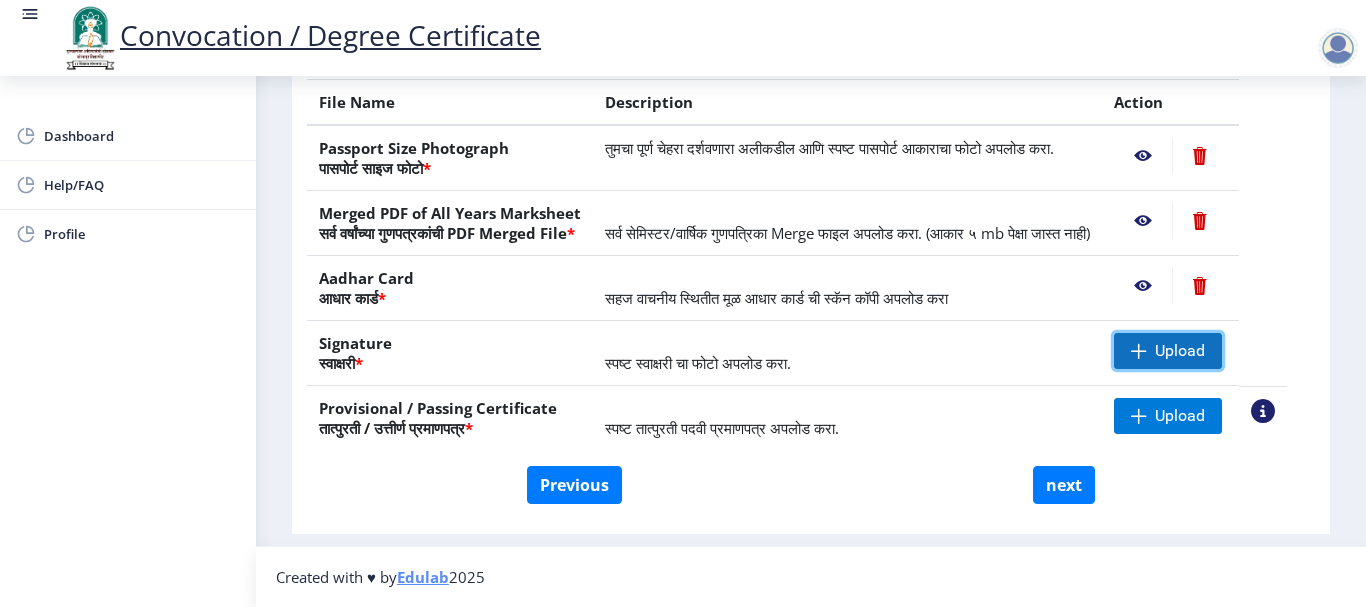 click 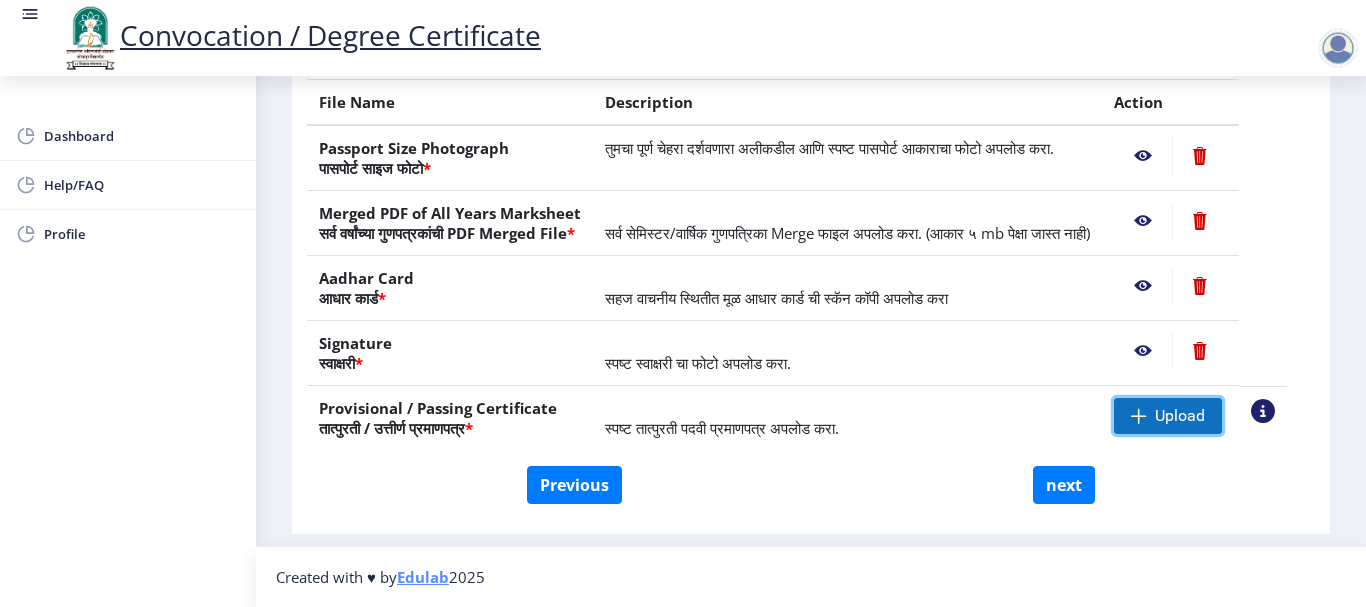 click on "Upload" 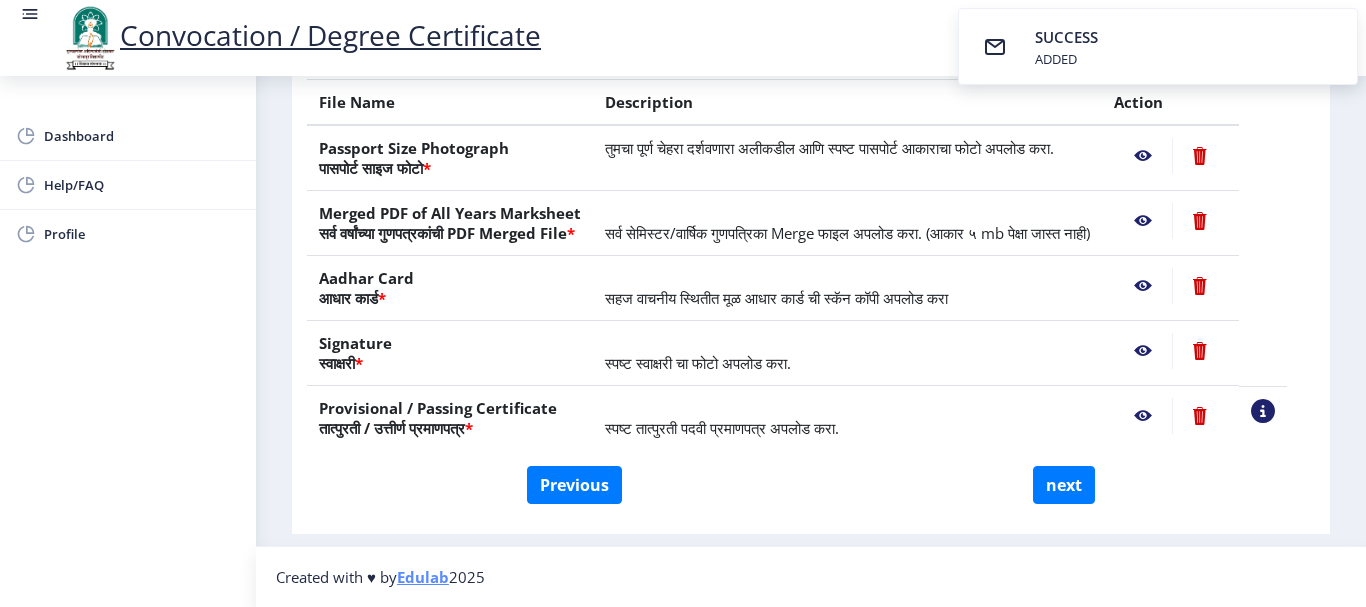 click 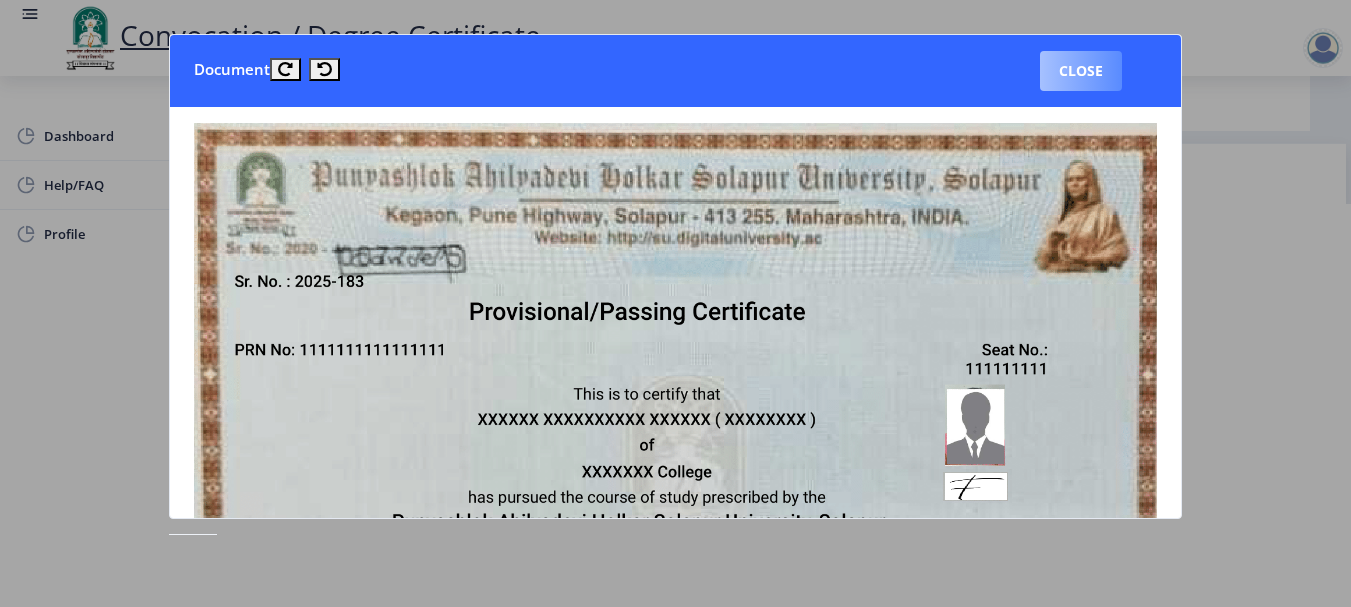 click on "Close" at bounding box center (1081, 71) 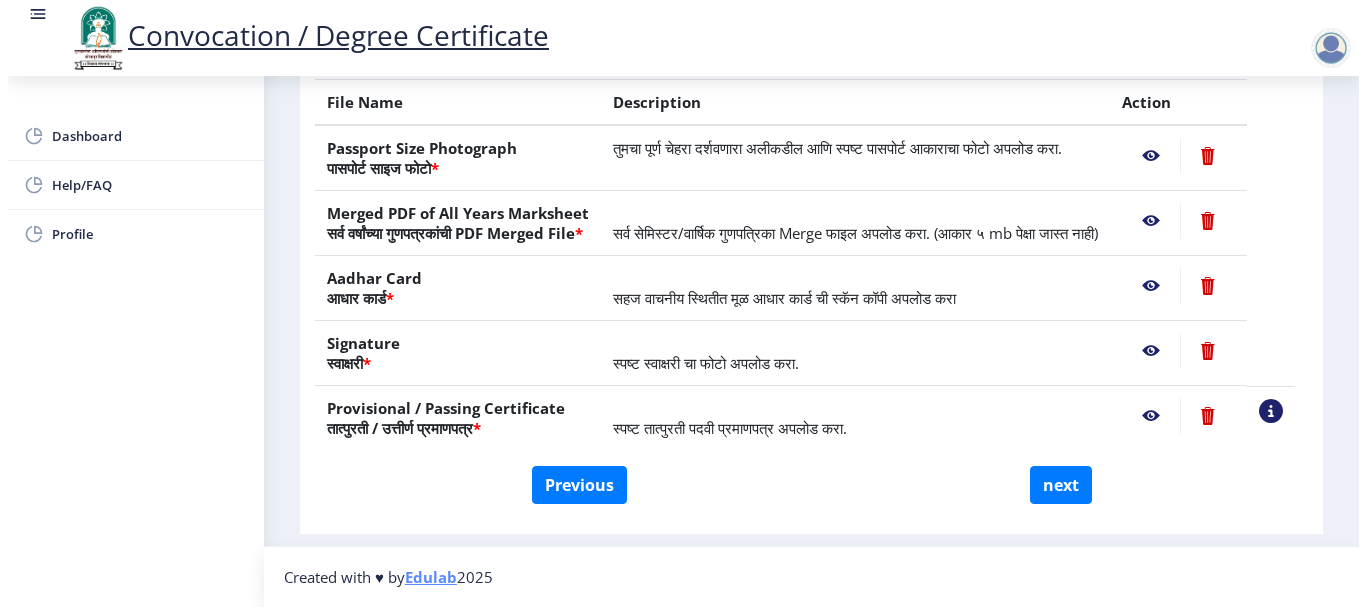 scroll, scrollTop: 207, scrollLeft: 0, axis: vertical 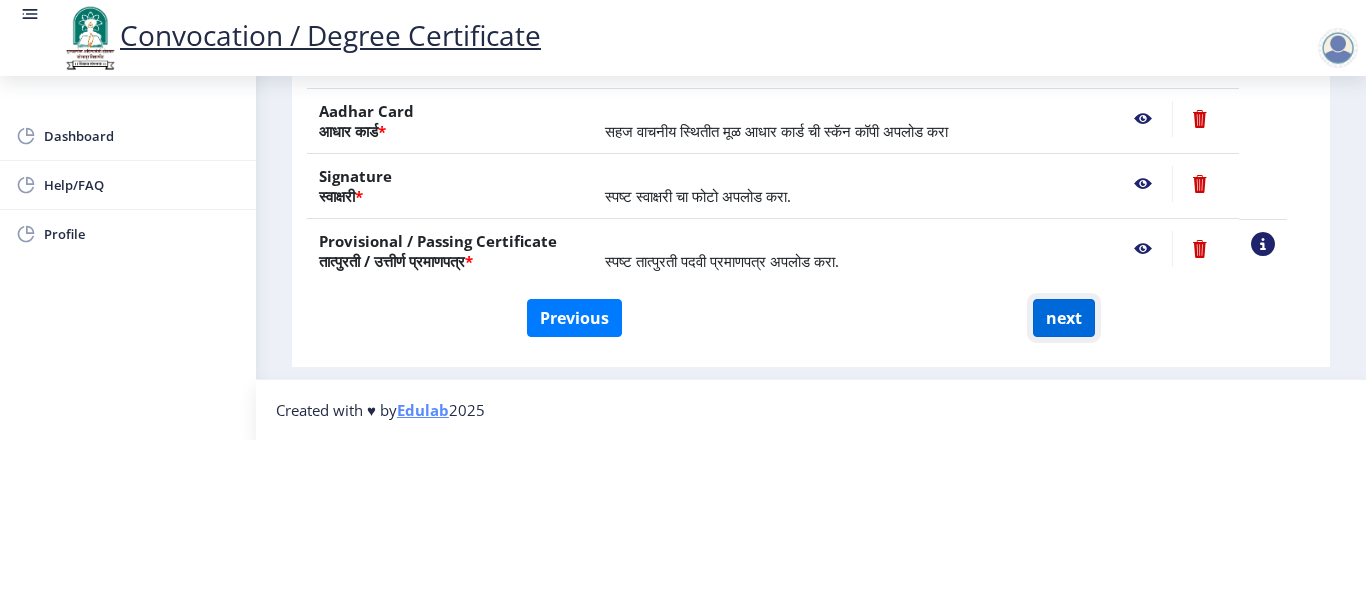 click on "next" 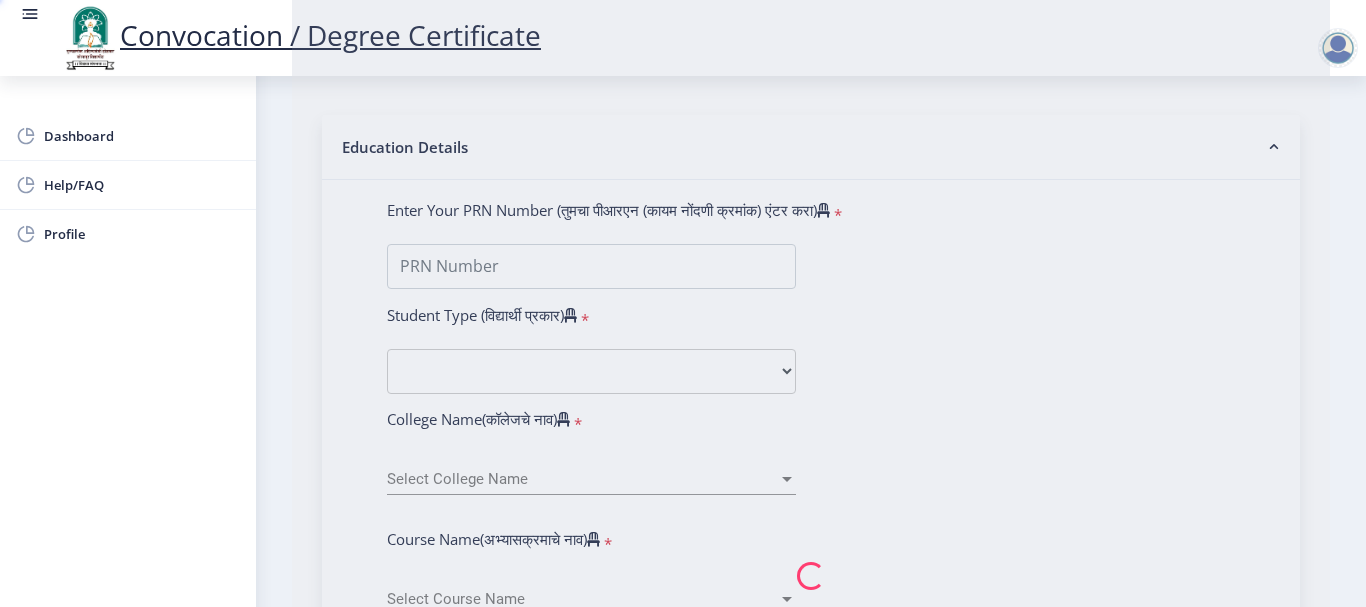 select 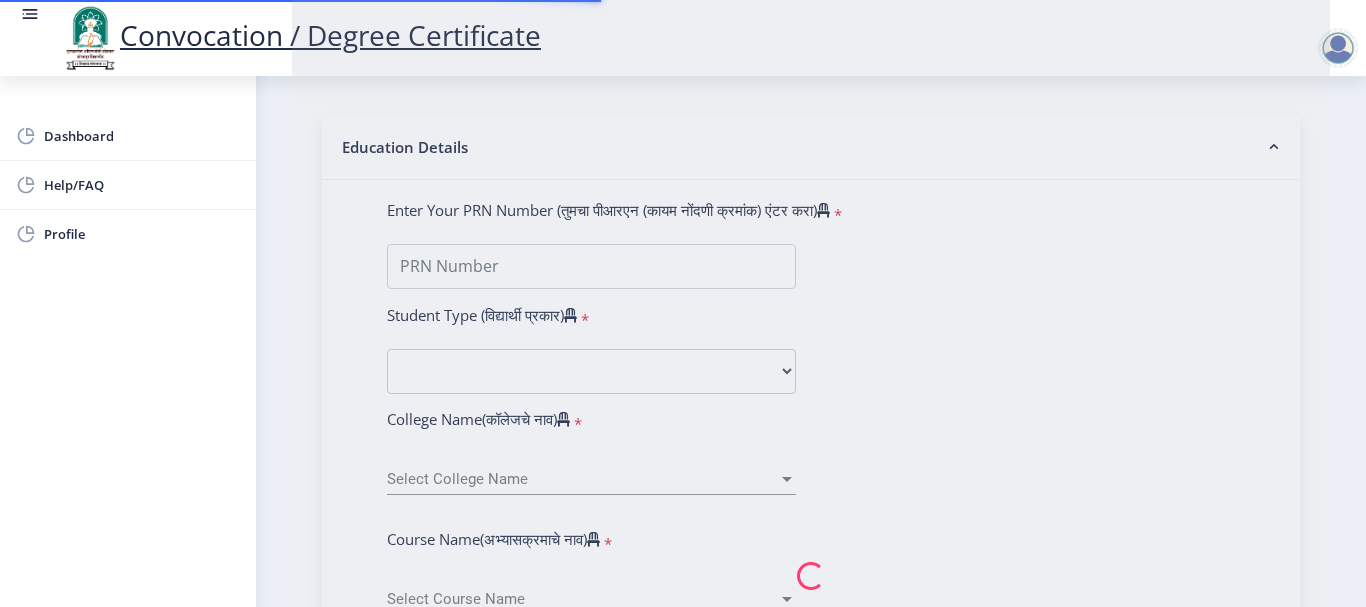 scroll, scrollTop: 0, scrollLeft: 0, axis: both 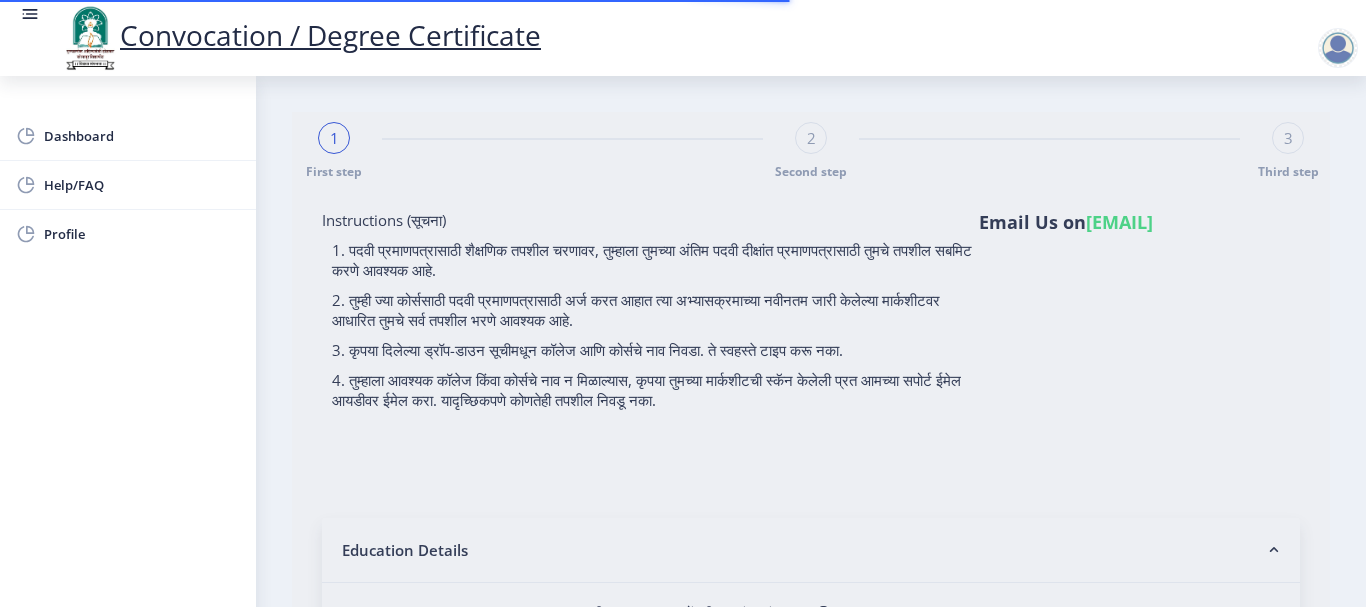type on "Madhukar bhaskar tonape" 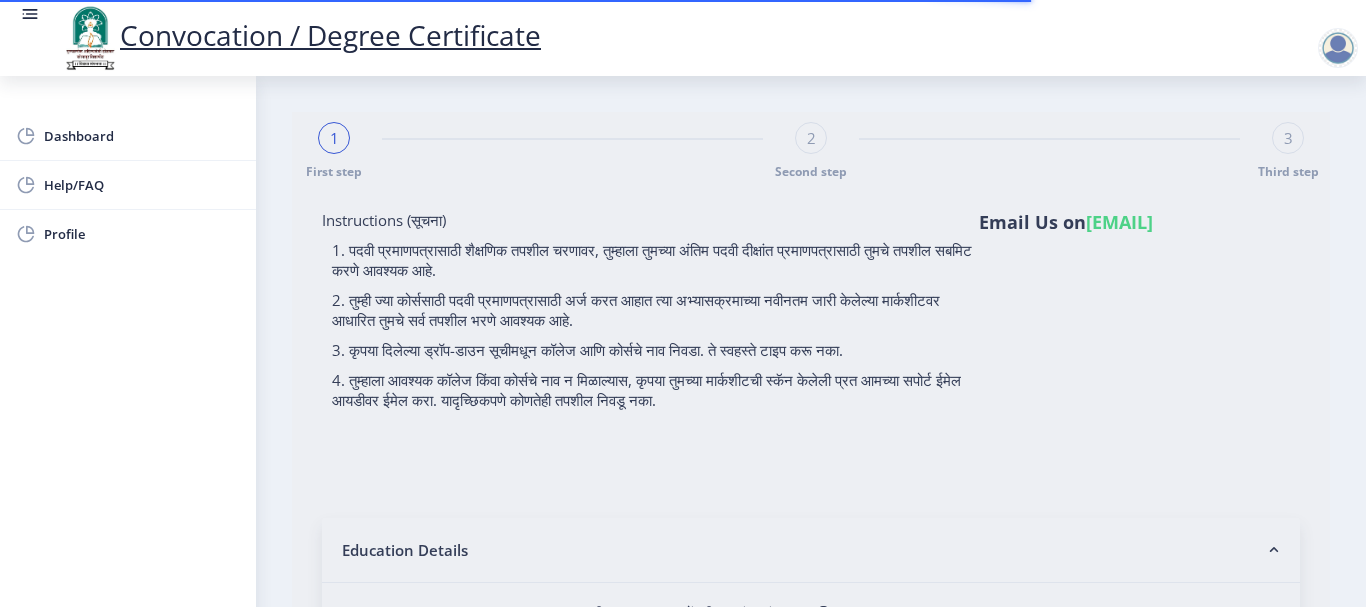 type on "[DOCUMENT_ID]" 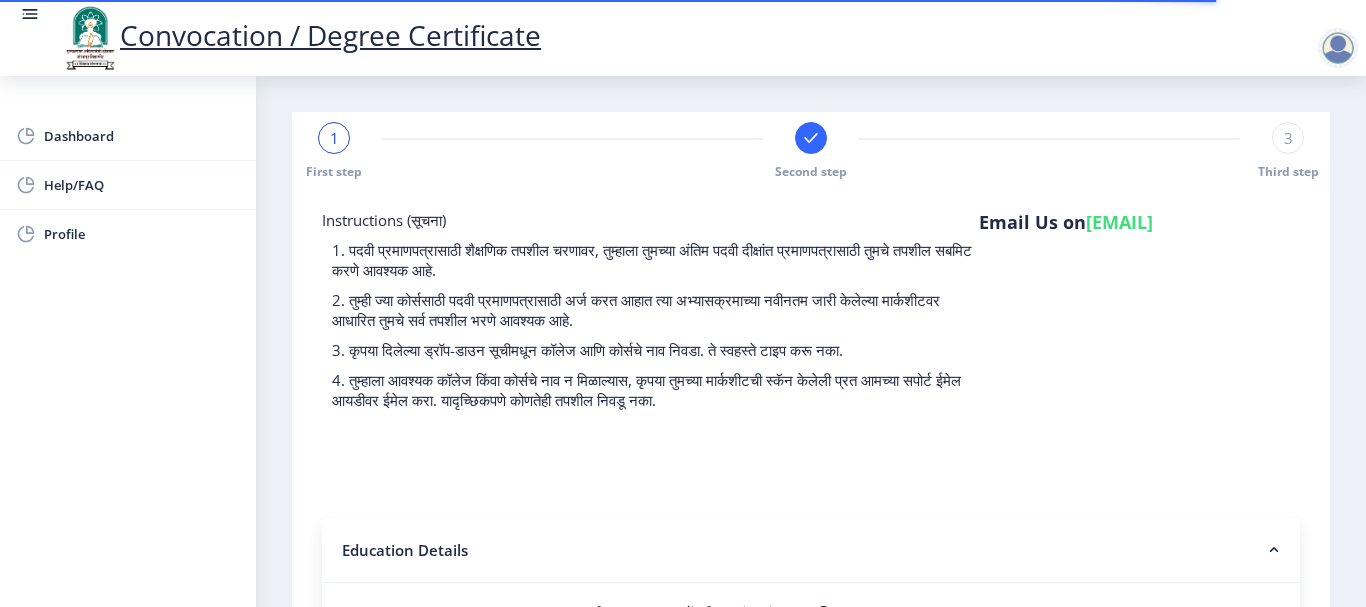 select 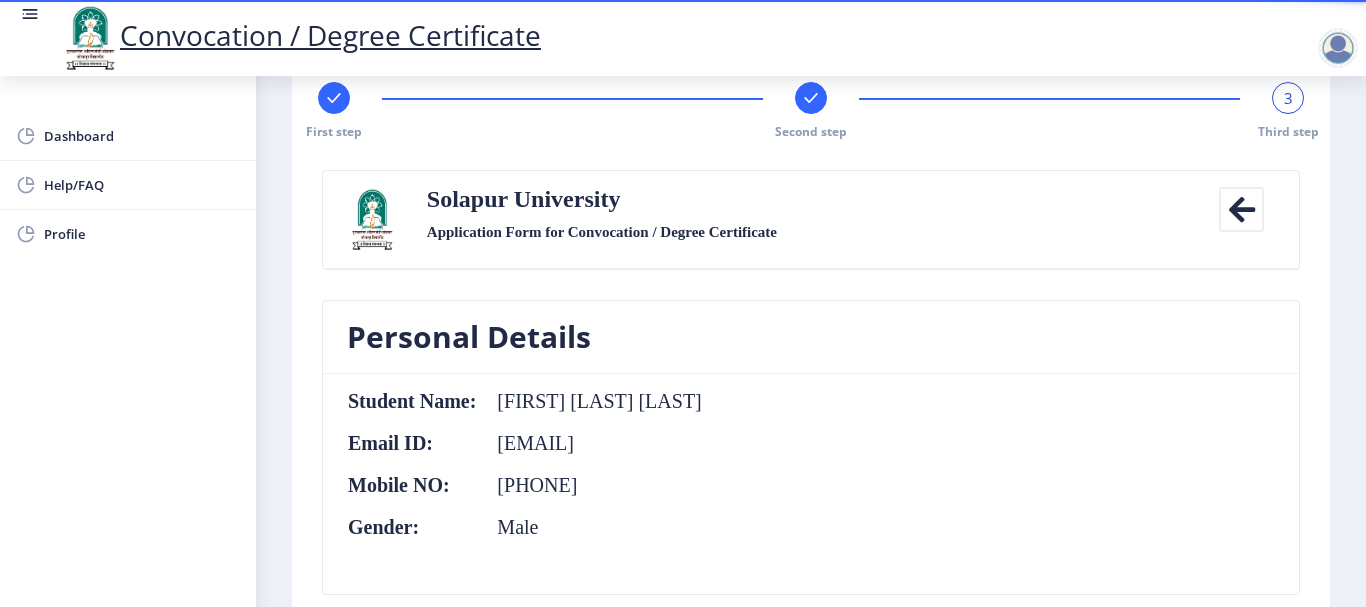 scroll, scrollTop: 0, scrollLeft: 0, axis: both 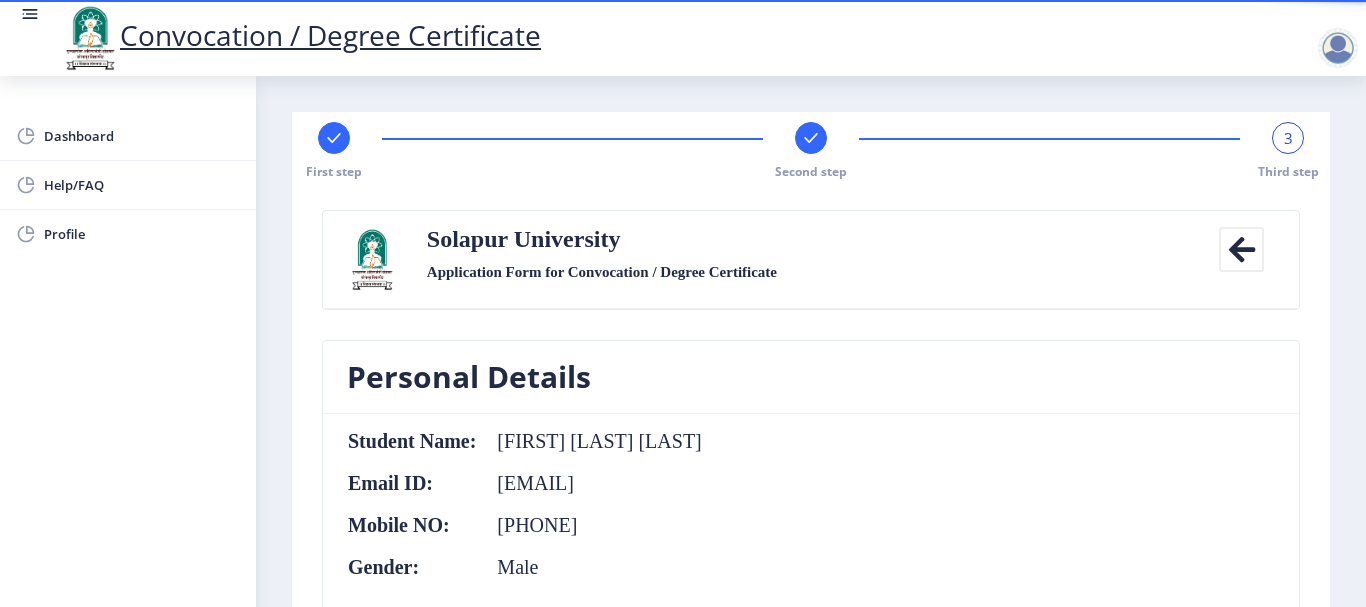 click 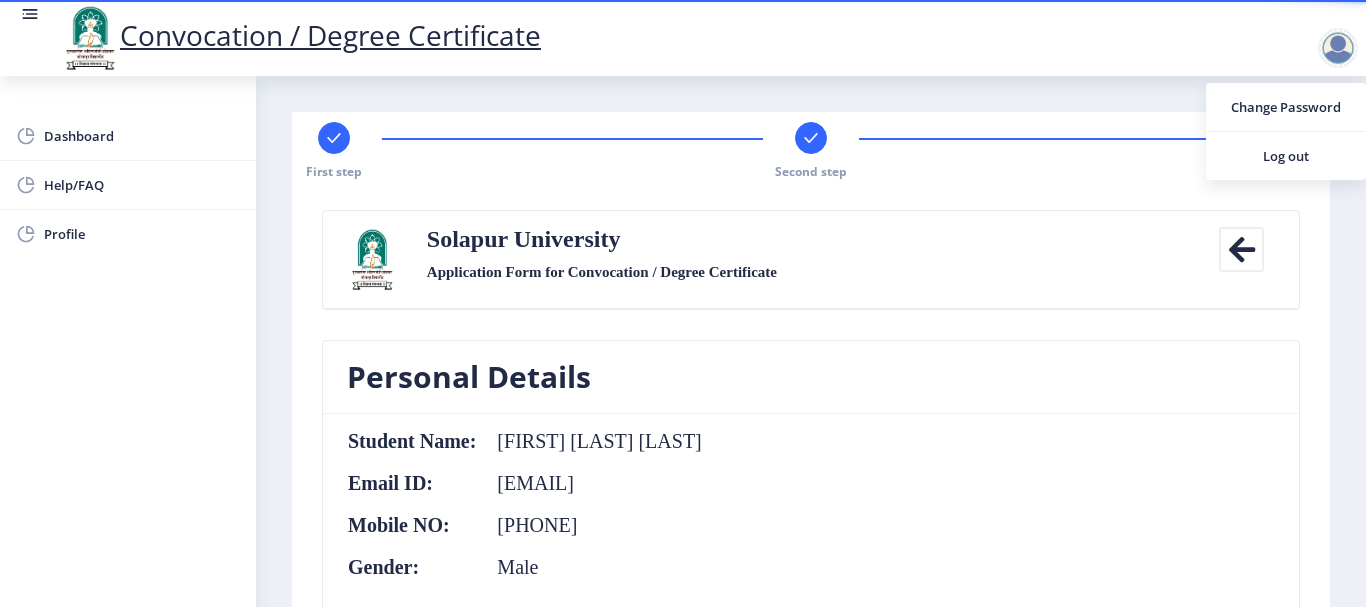 click 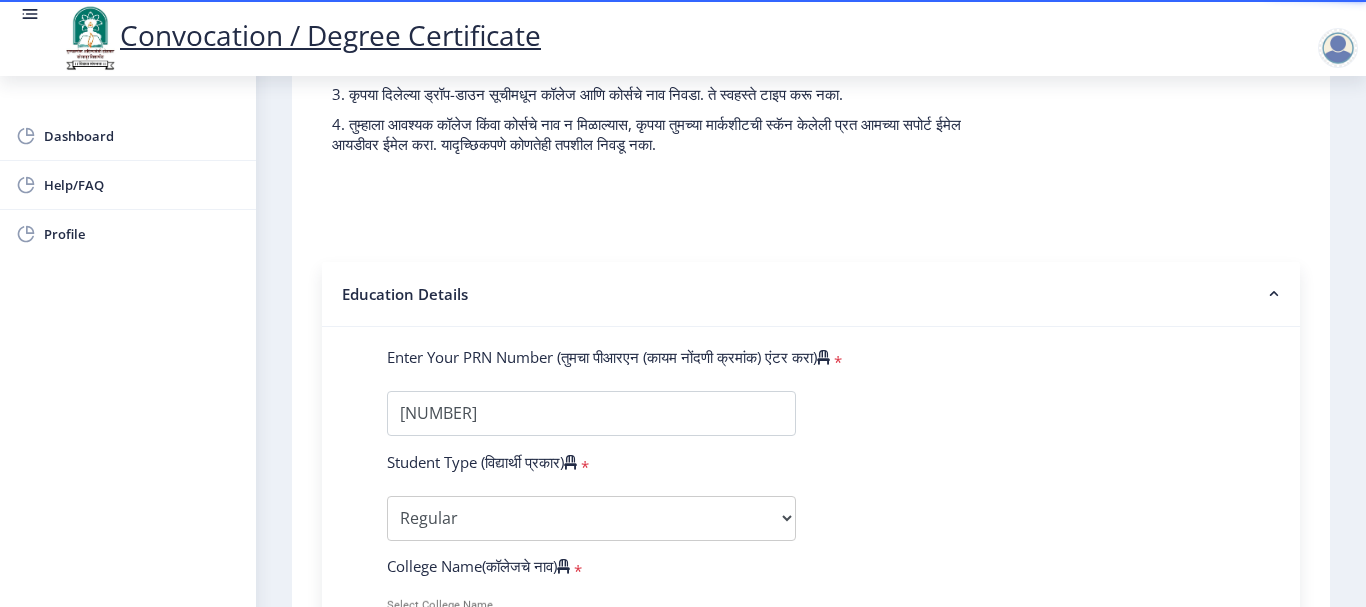 scroll, scrollTop: 400, scrollLeft: 0, axis: vertical 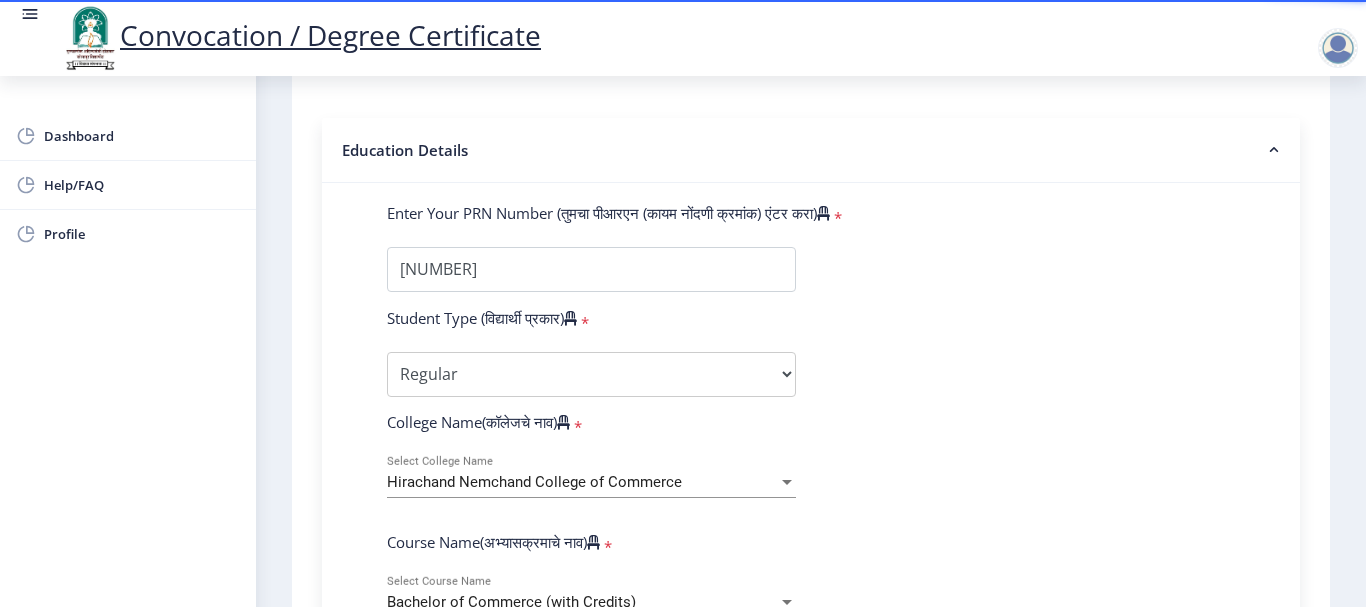click 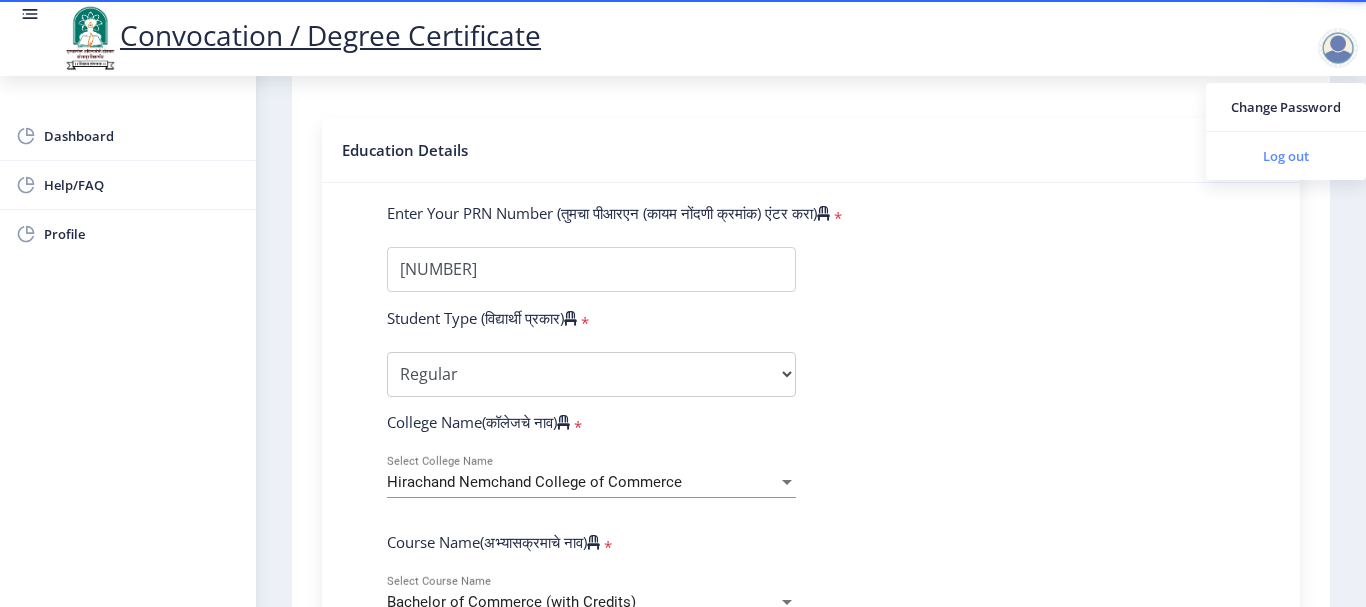 click on "Log out" at bounding box center [1286, 156] 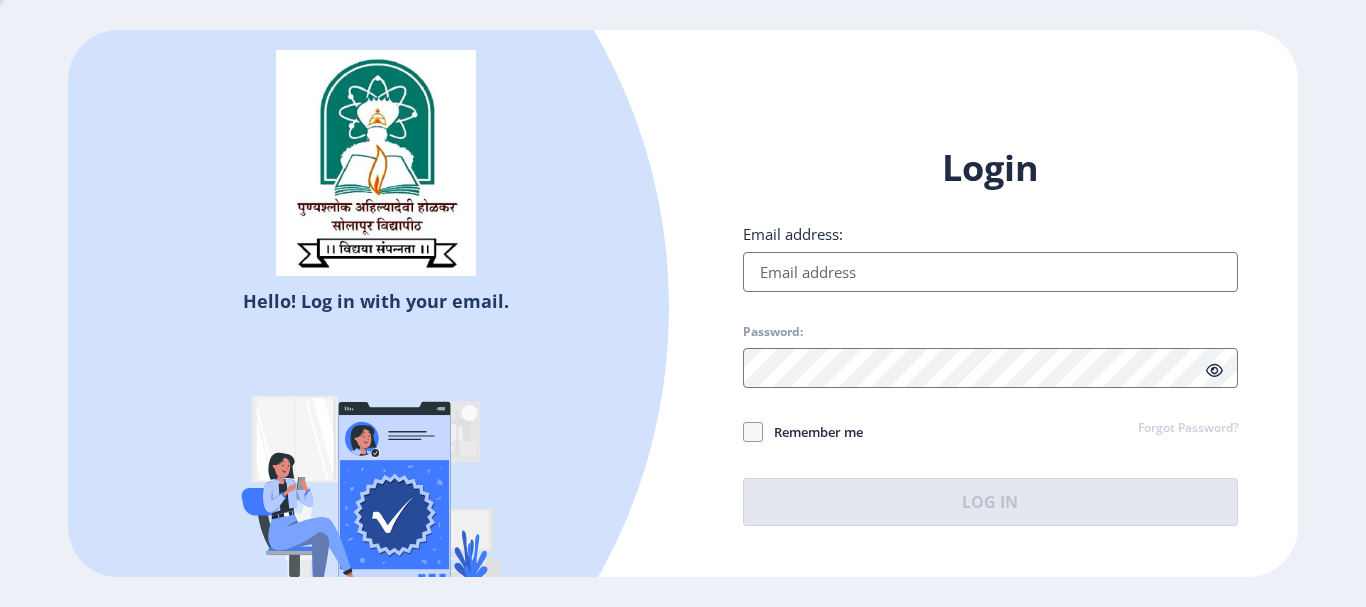 type on "[EMAIL]" 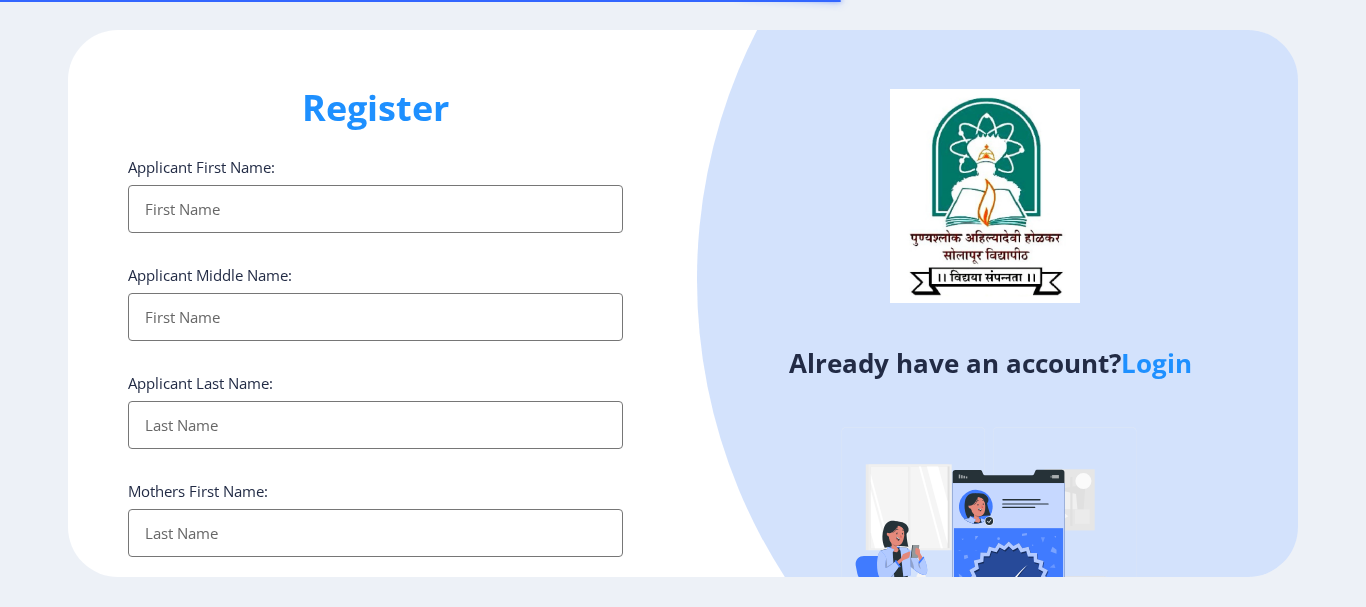 select 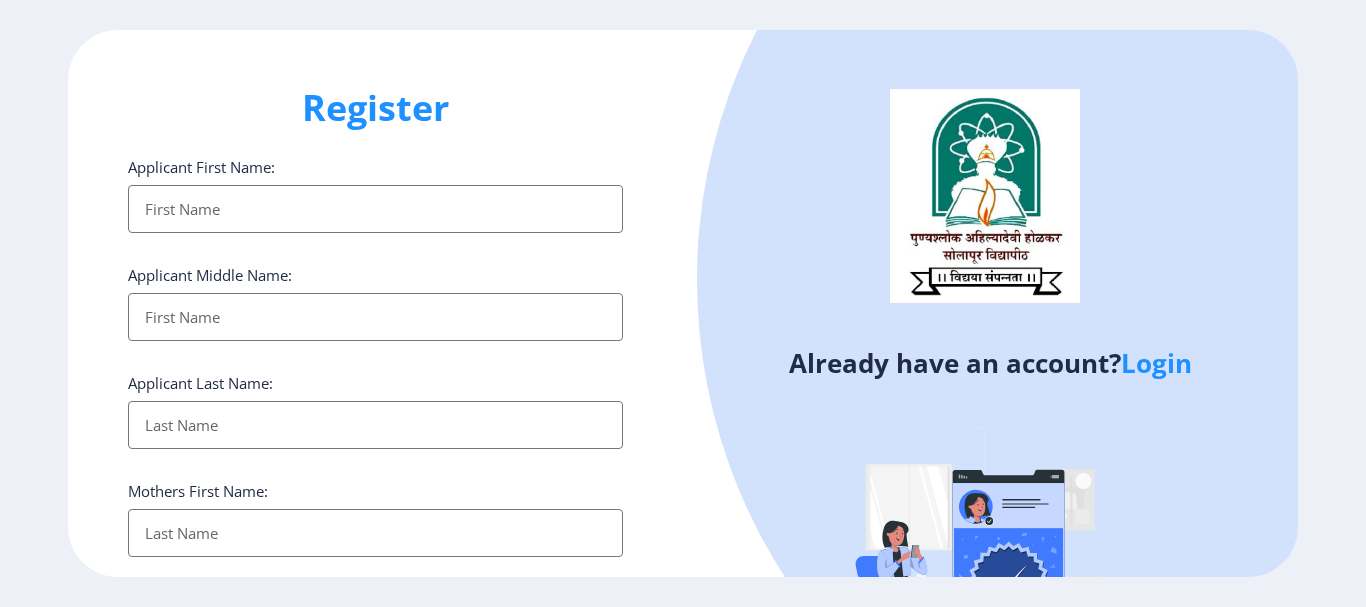 click on "Applicant First Name:" at bounding box center (375, 209) 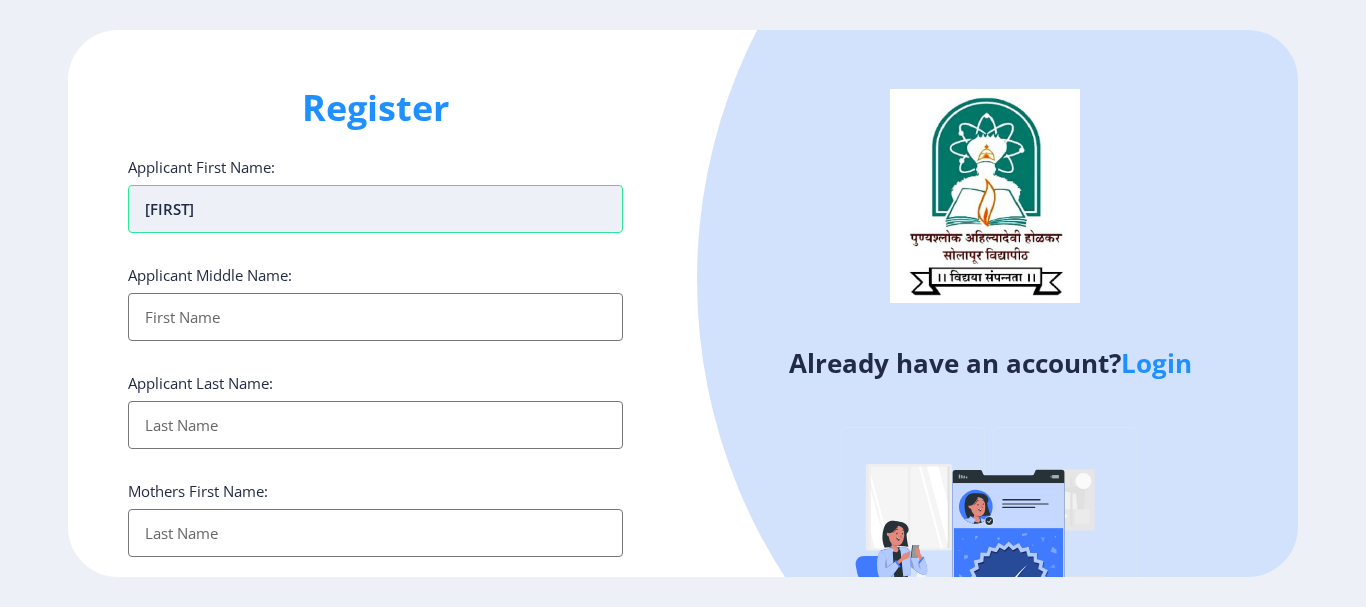 type on "[FIRST]" 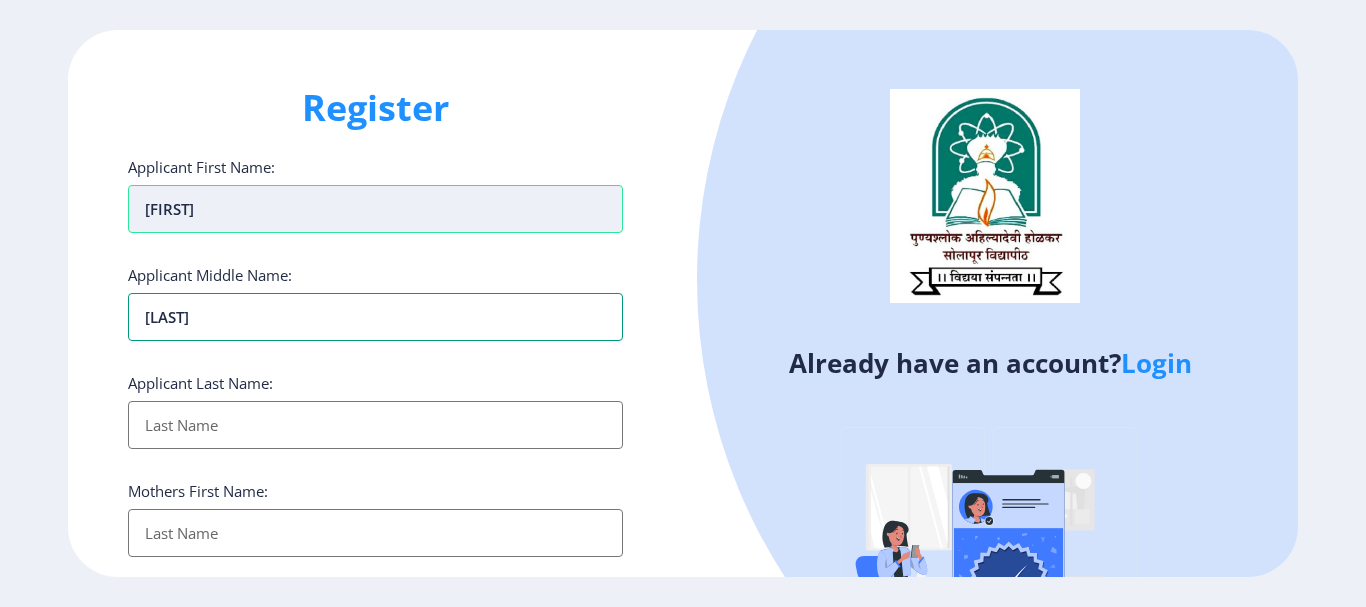 type on "[LAST]" 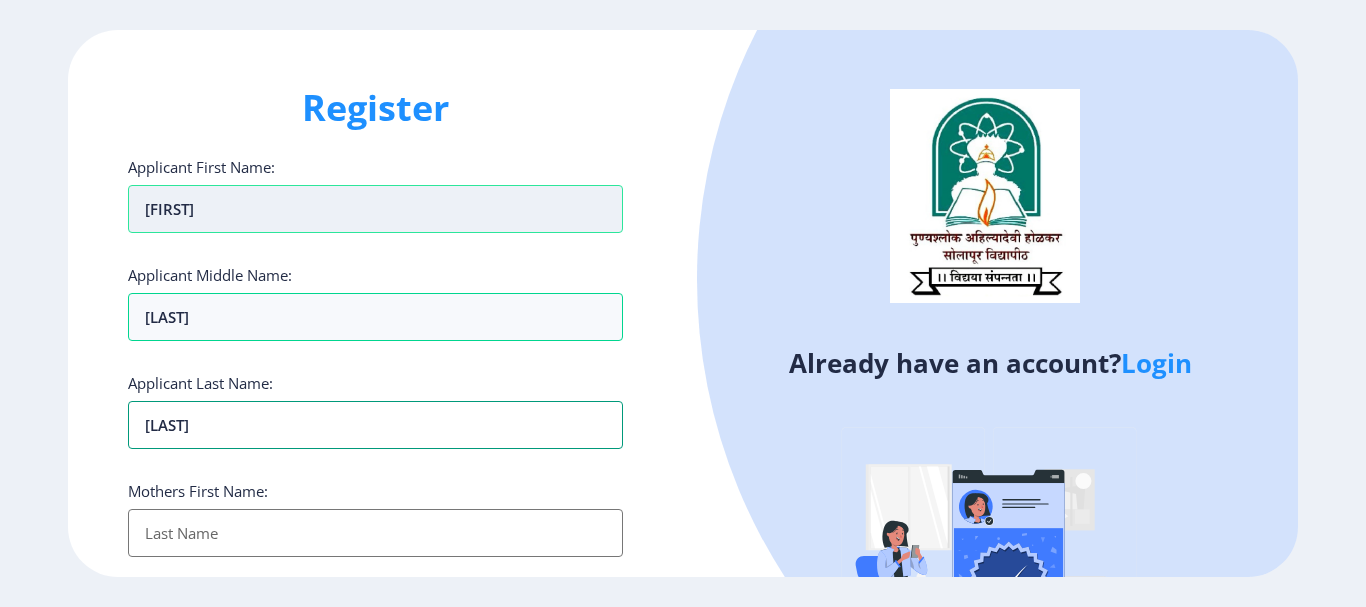 type on "LONDHE" 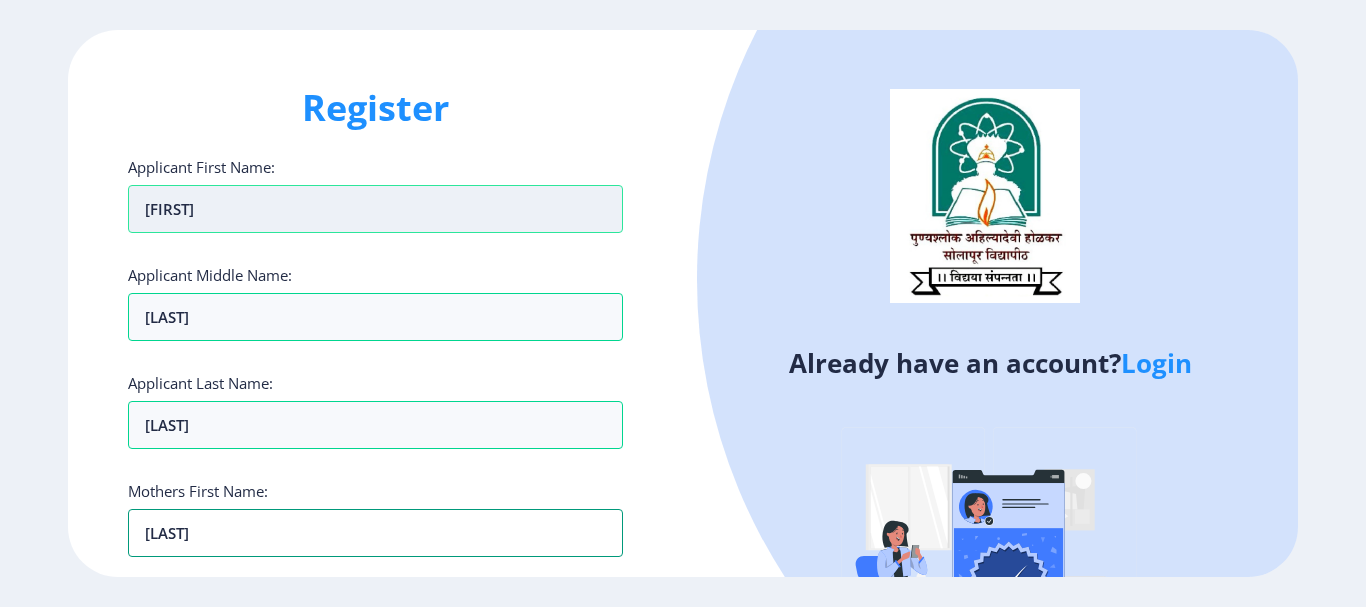 type on "RUKMINI" 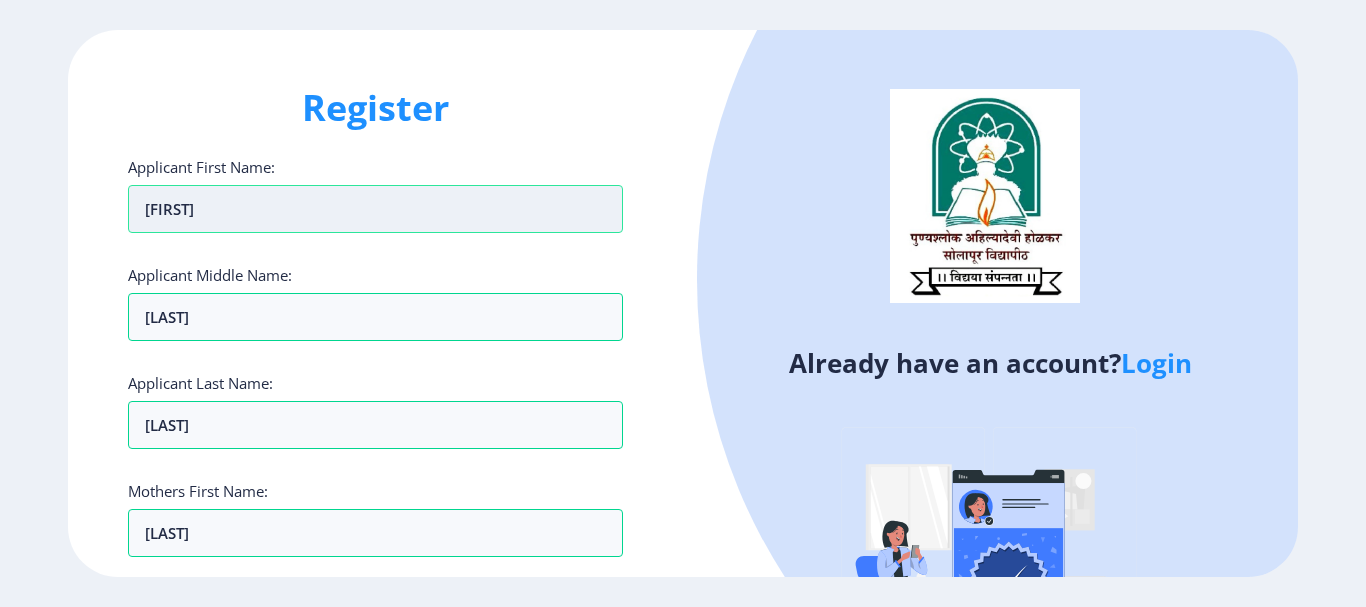 scroll, scrollTop: 357, scrollLeft: 0, axis: vertical 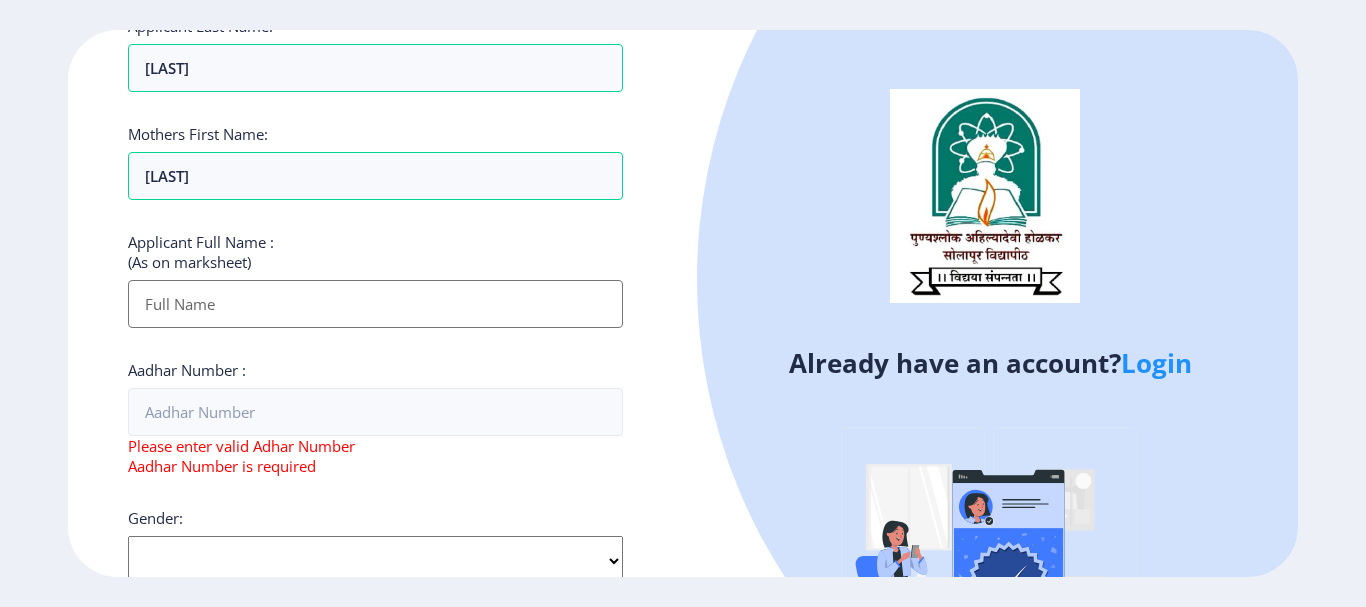 click on "Applicant First Name:" at bounding box center (375, 304) 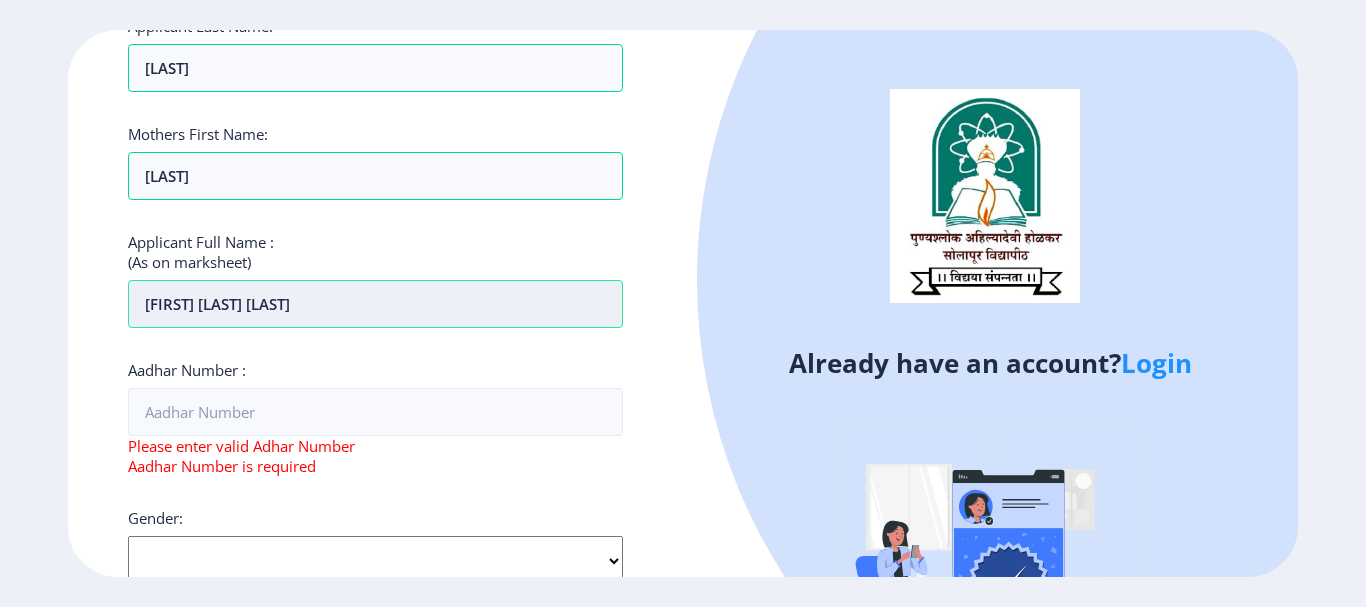 type on "SWATI LAXMAN LONDHE" 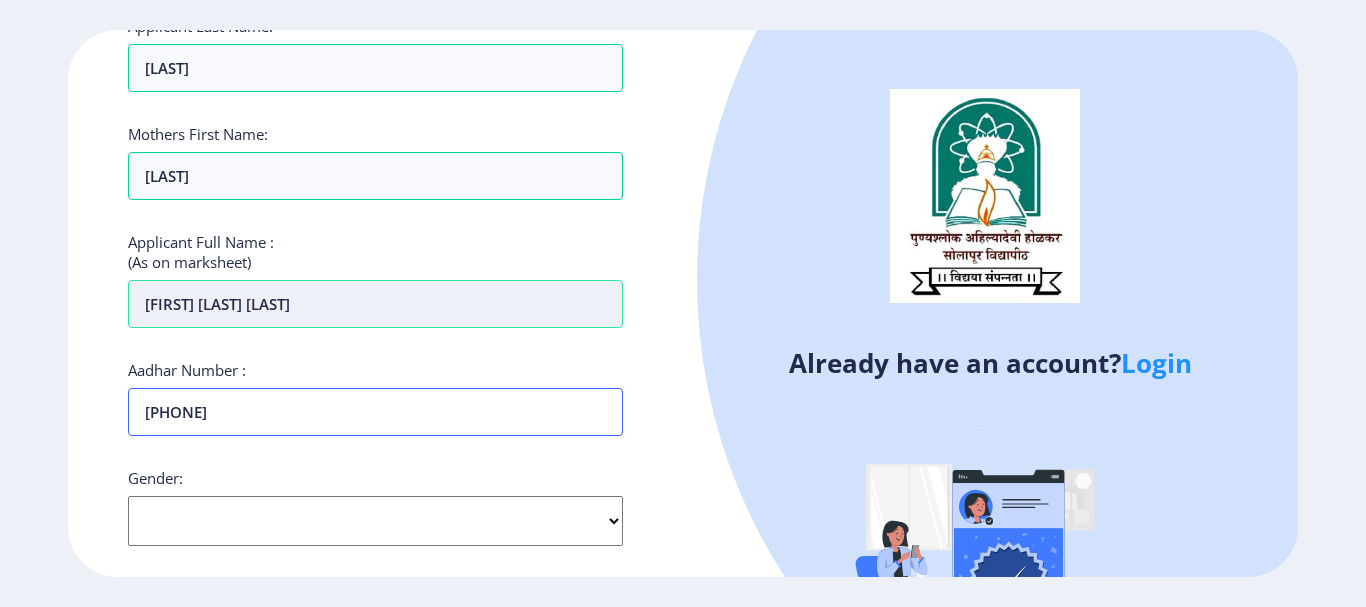 type on "[PHONE]" 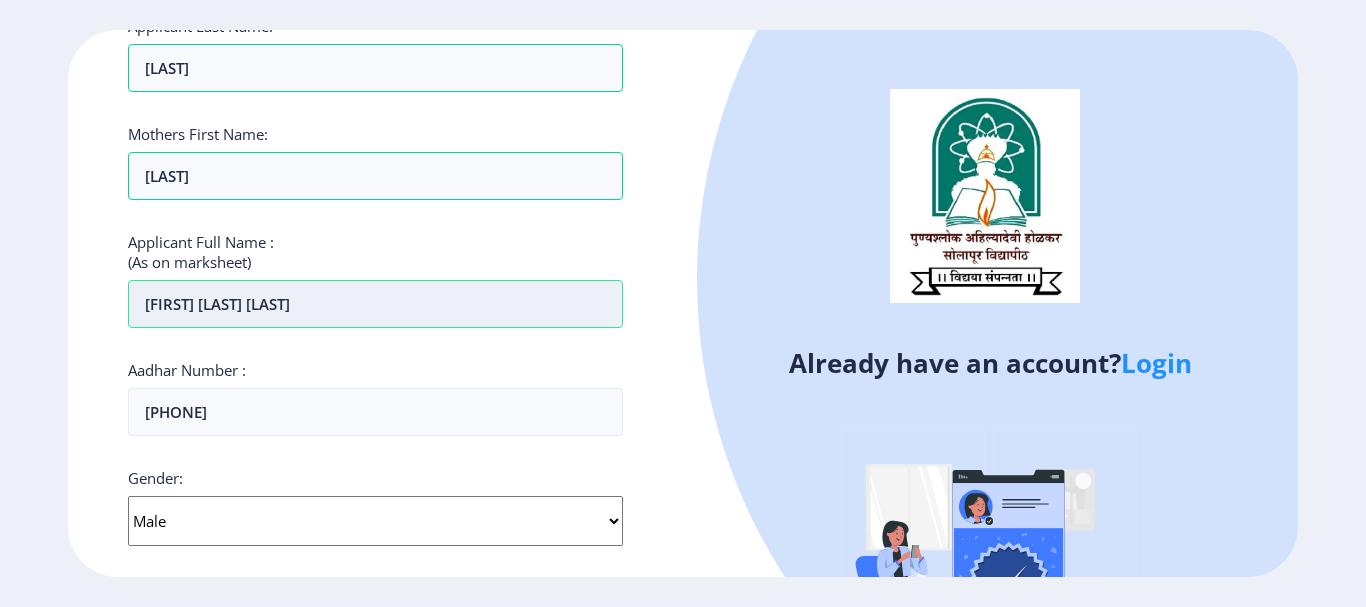 select on "Female" 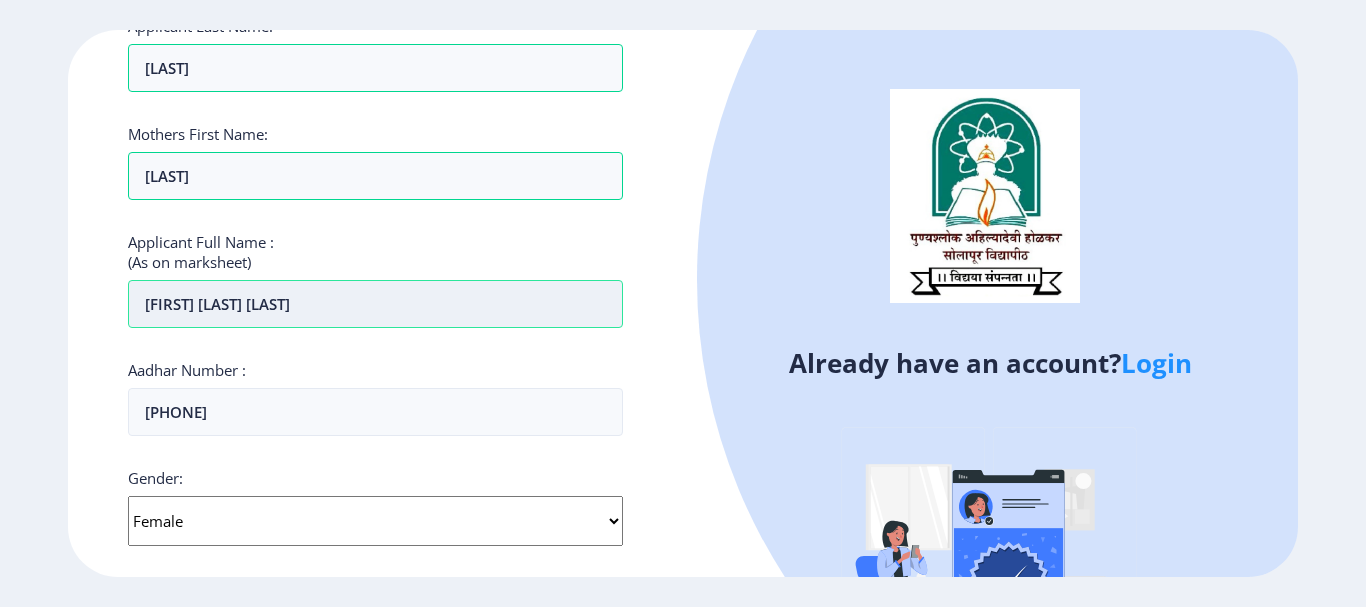 scroll, scrollTop: 704, scrollLeft: 0, axis: vertical 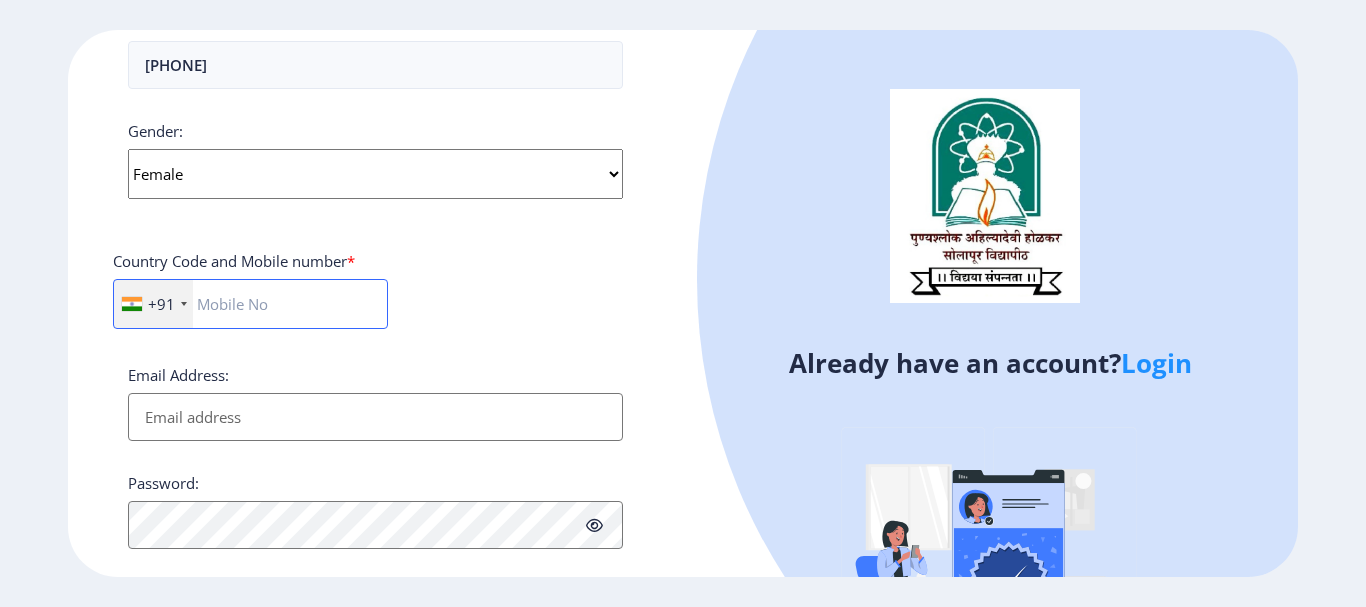 click 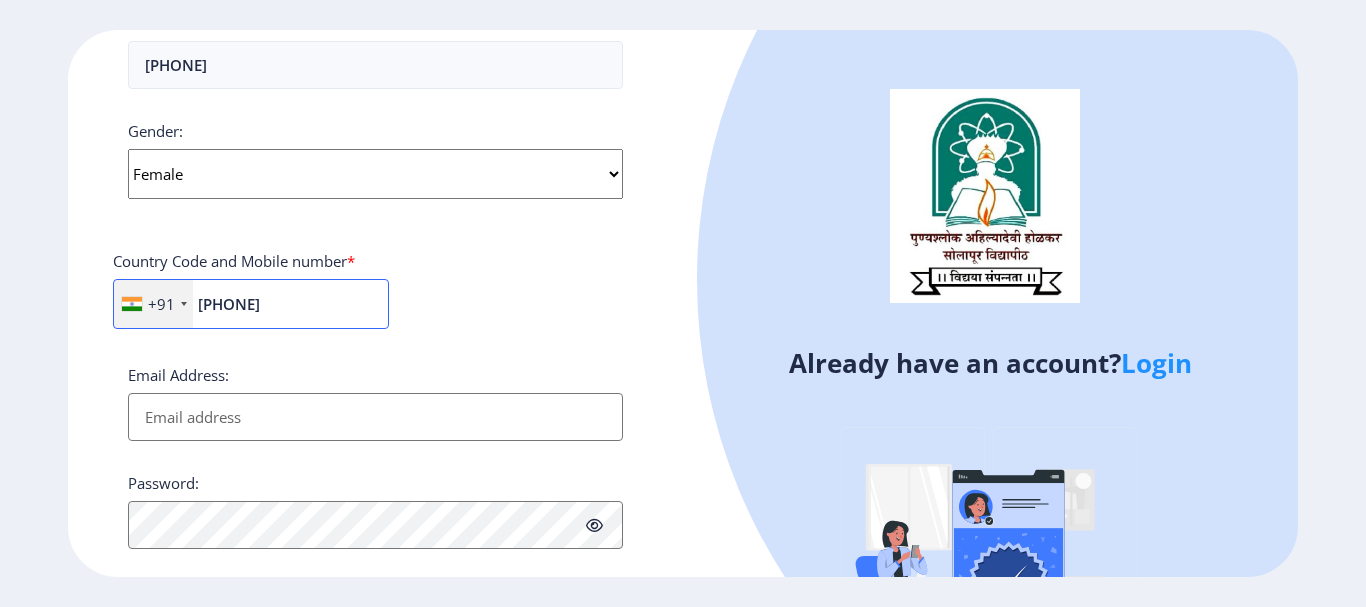 type on "[PHONE]" 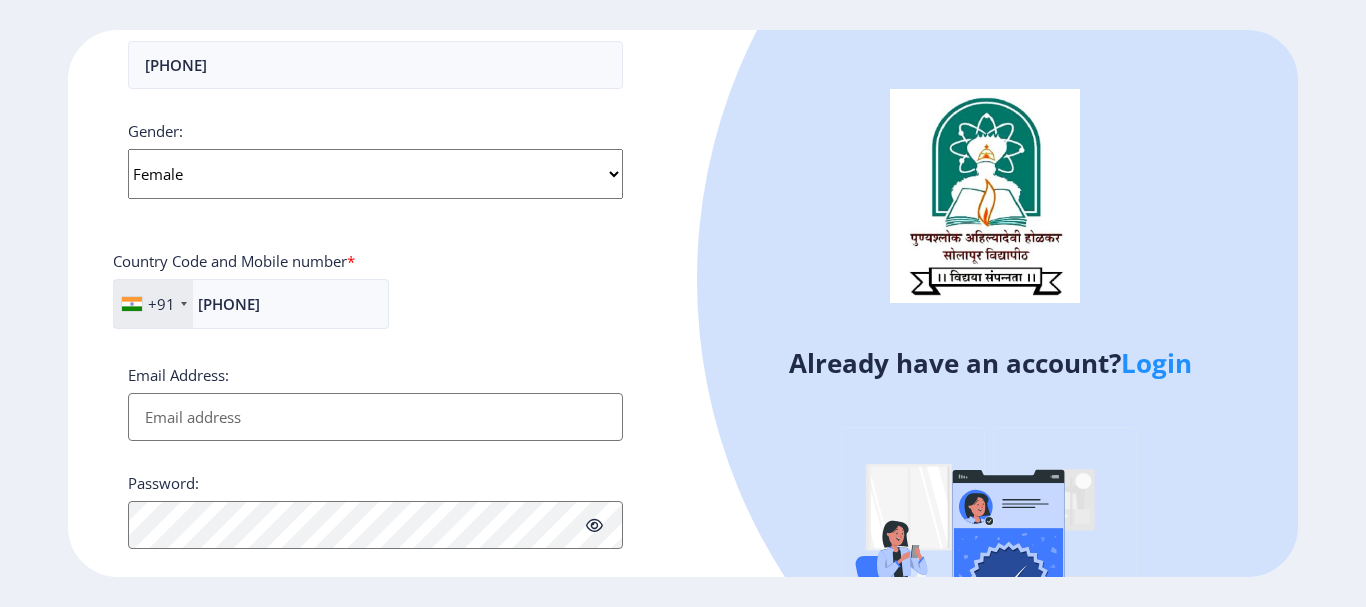 type on "T" 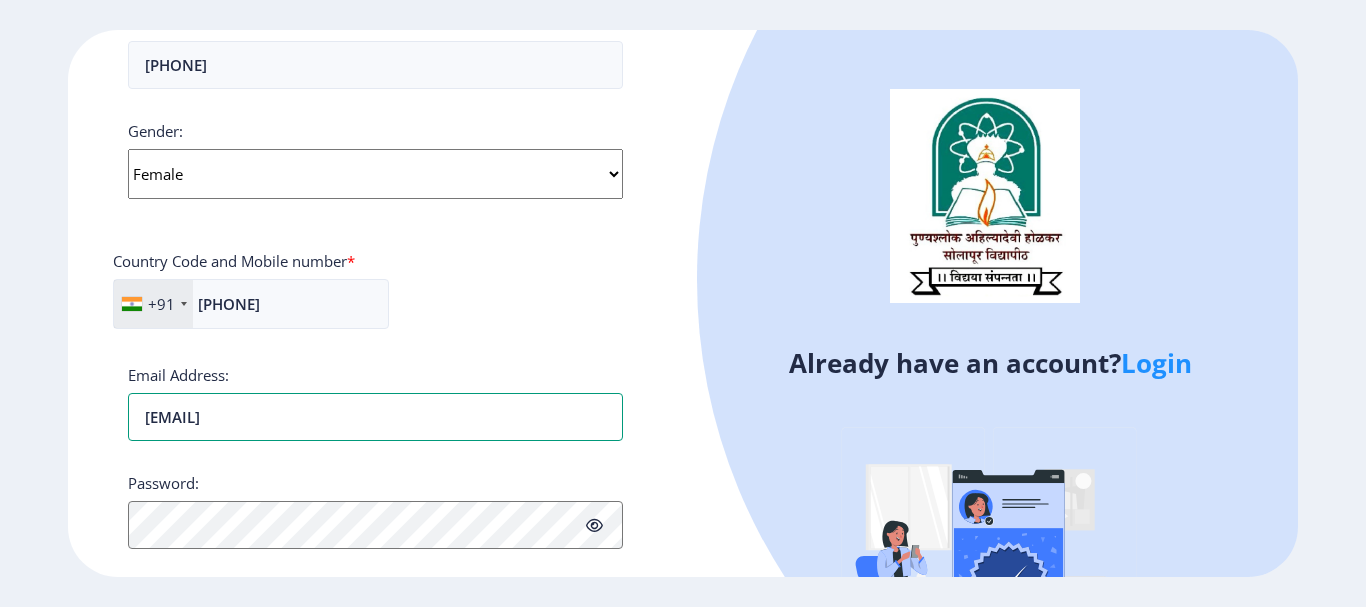 type on "[EMAIL]" 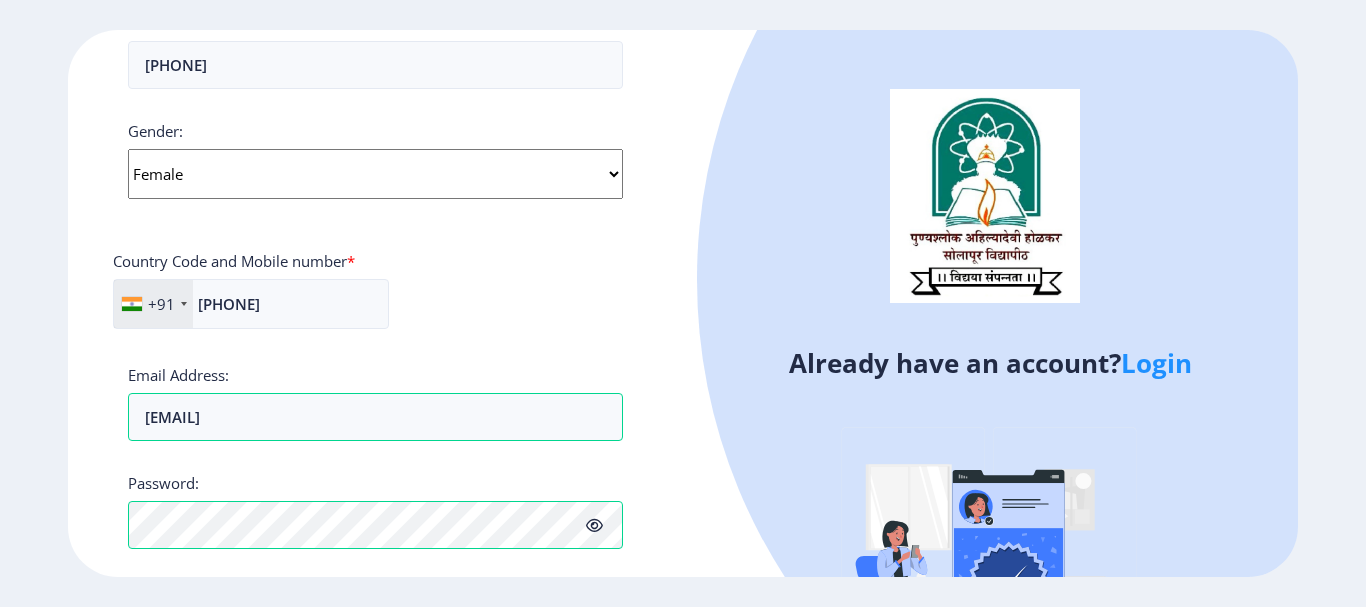 scroll, scrollTop: 870, scrollLeft: 0, axis: vertical 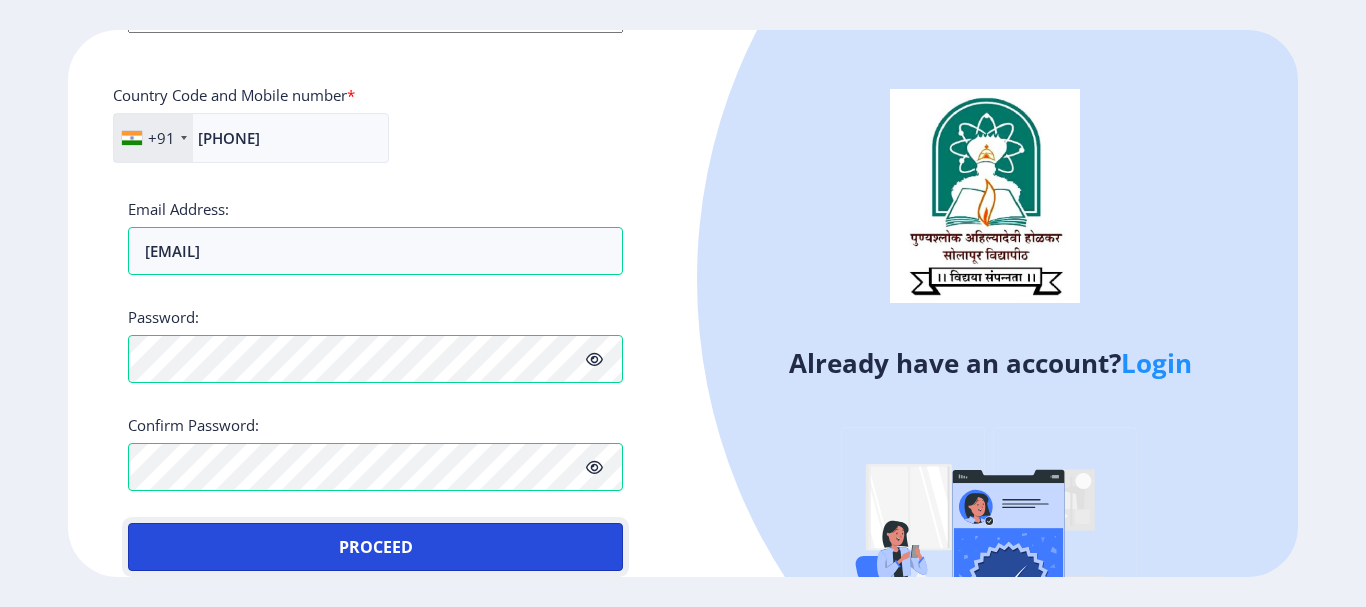 type 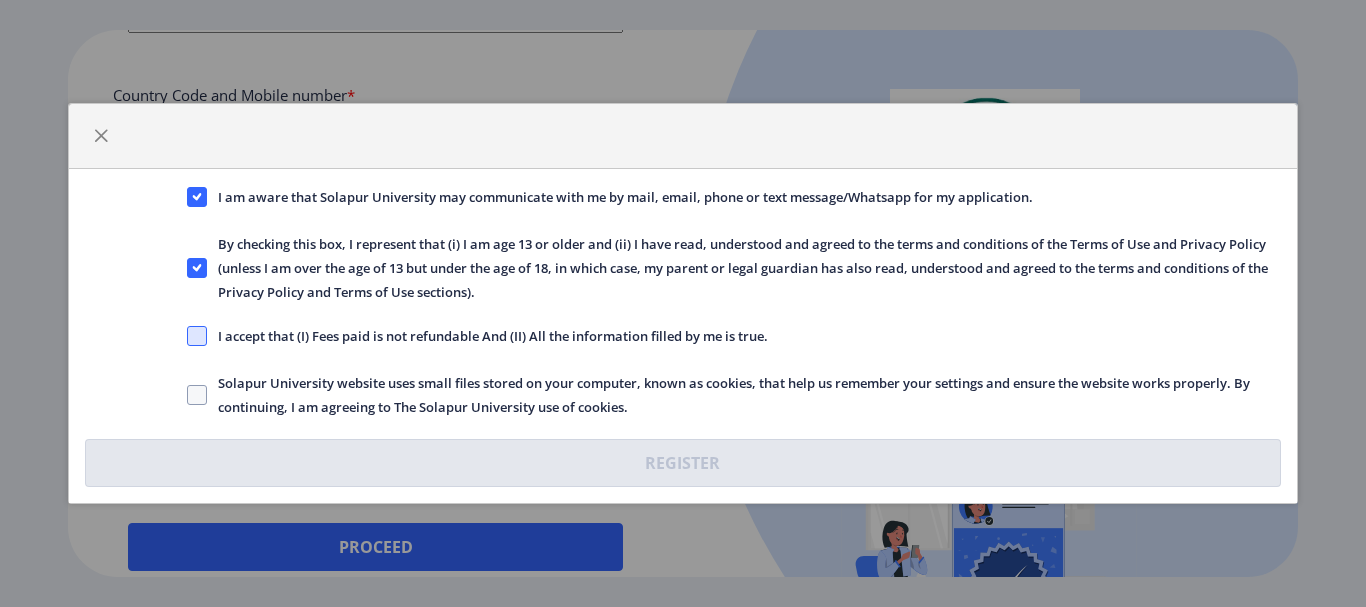 click 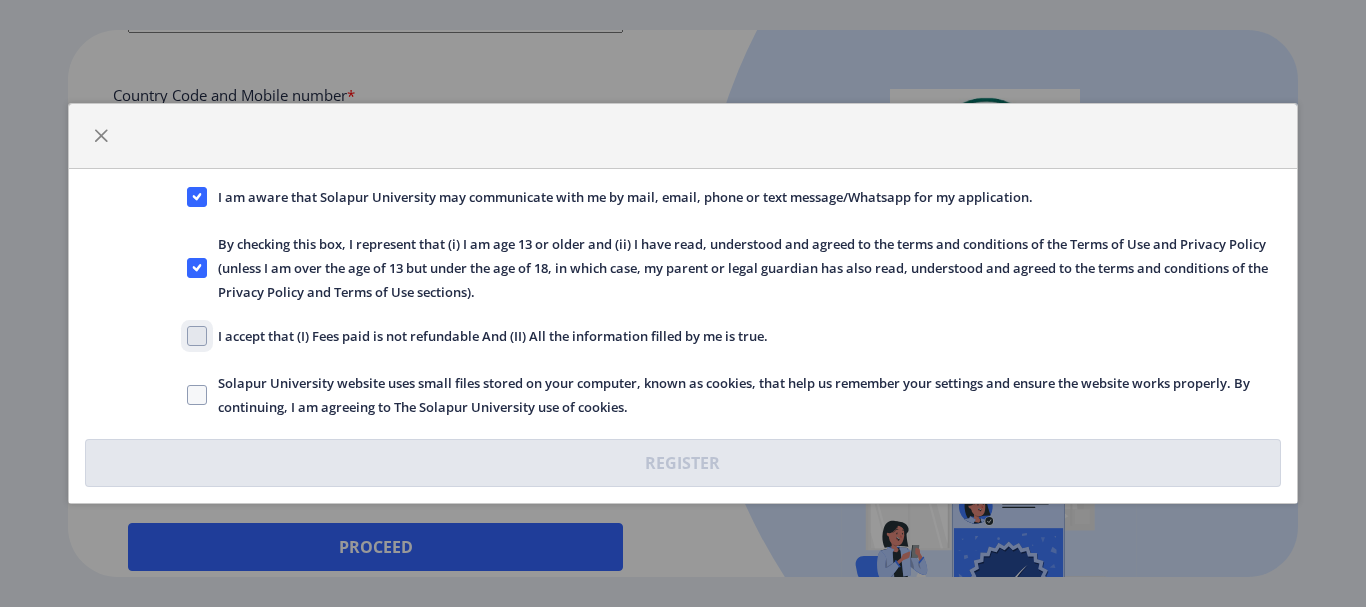 click on "I accept that (I) Fees paid is not refundable And (II) All the information filled by me is true." 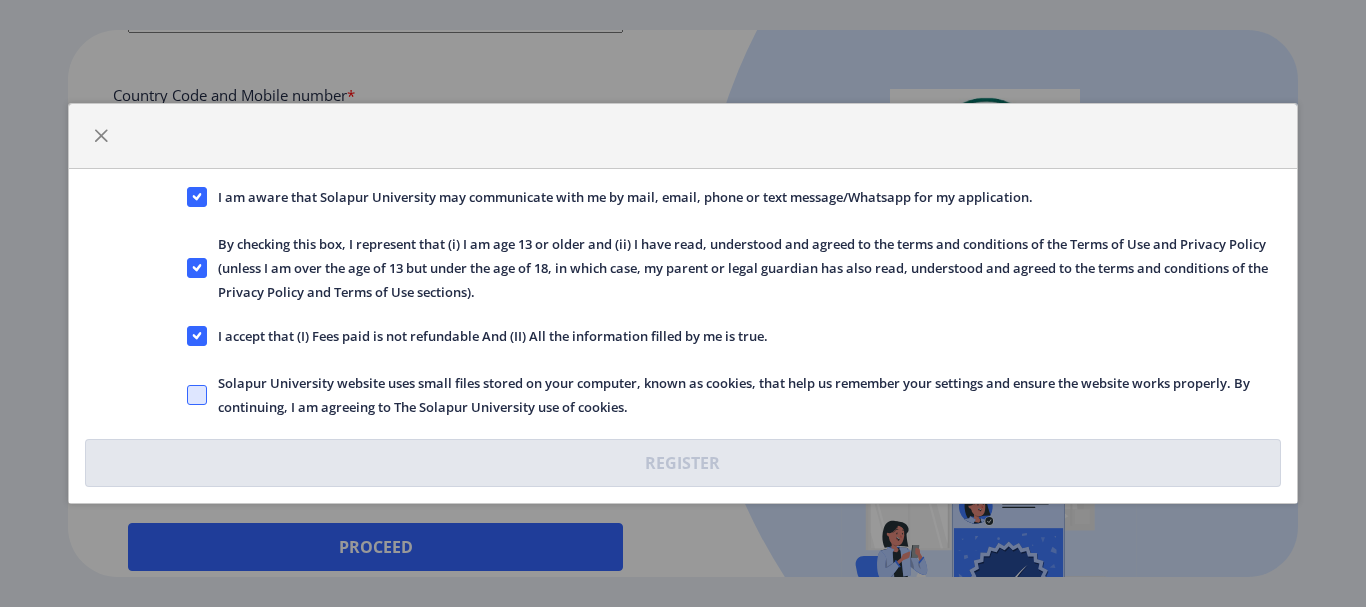 click 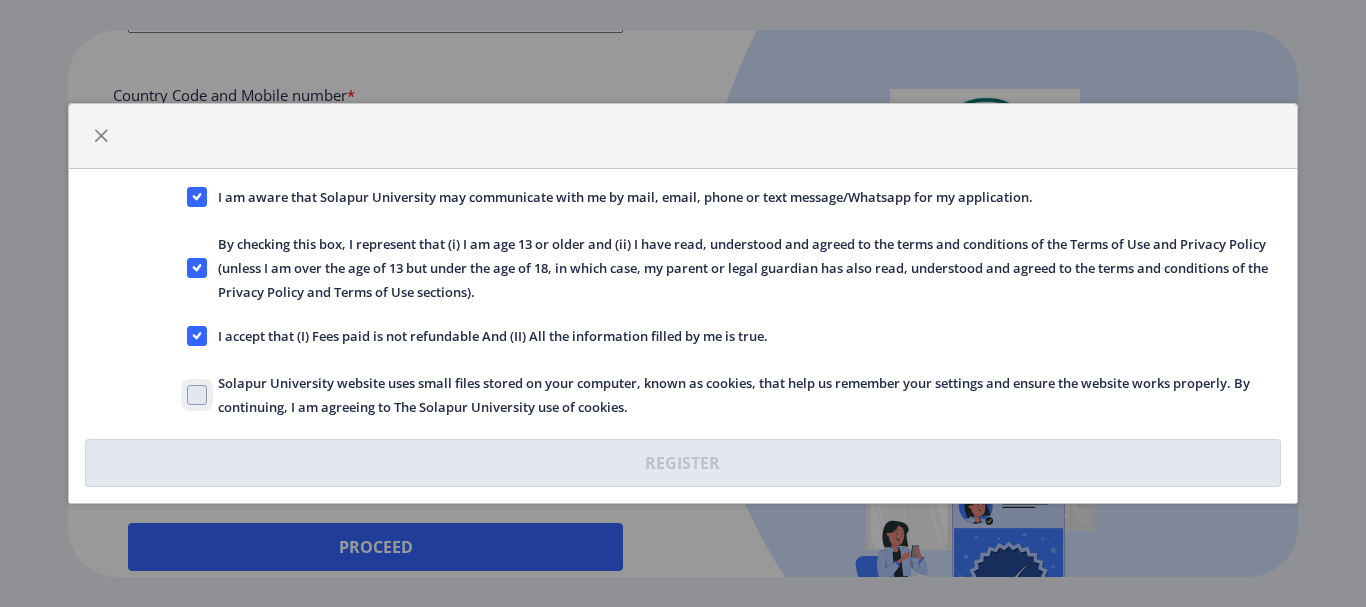 click on "Solapur University website uses small files stored on your computer, known as cookies, that help us remember your settings and ensure the website works properly. By continuing, I am agreeing to The Solapur University use of cookies." 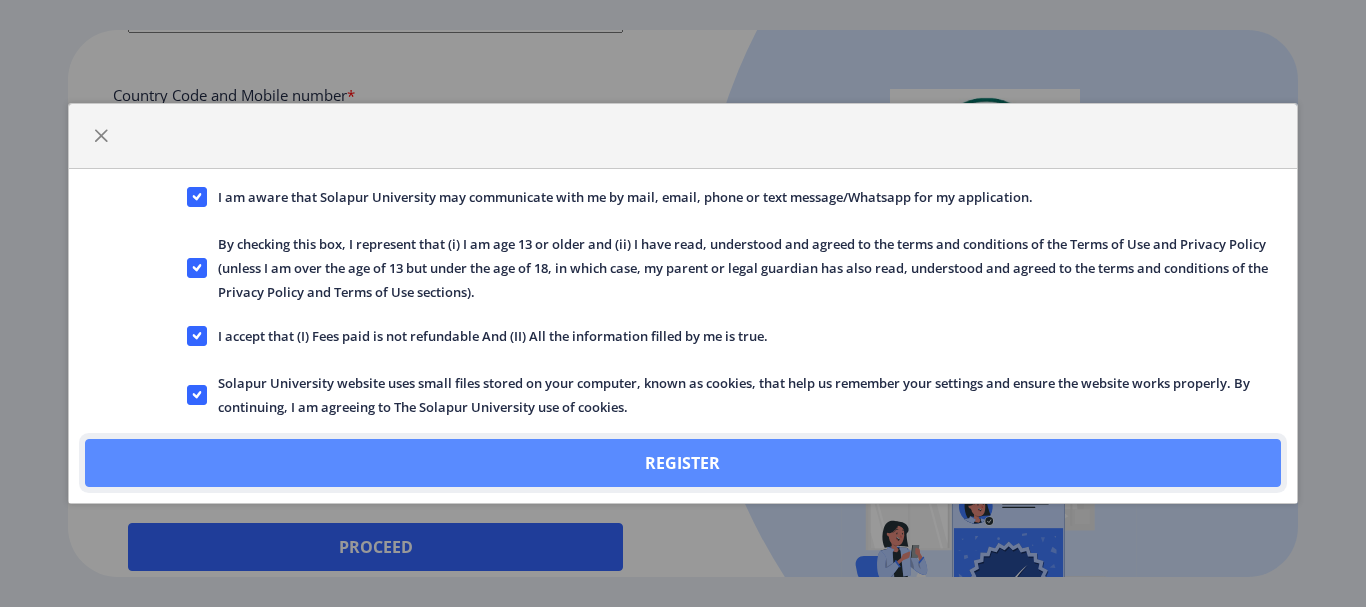 click on "Register" 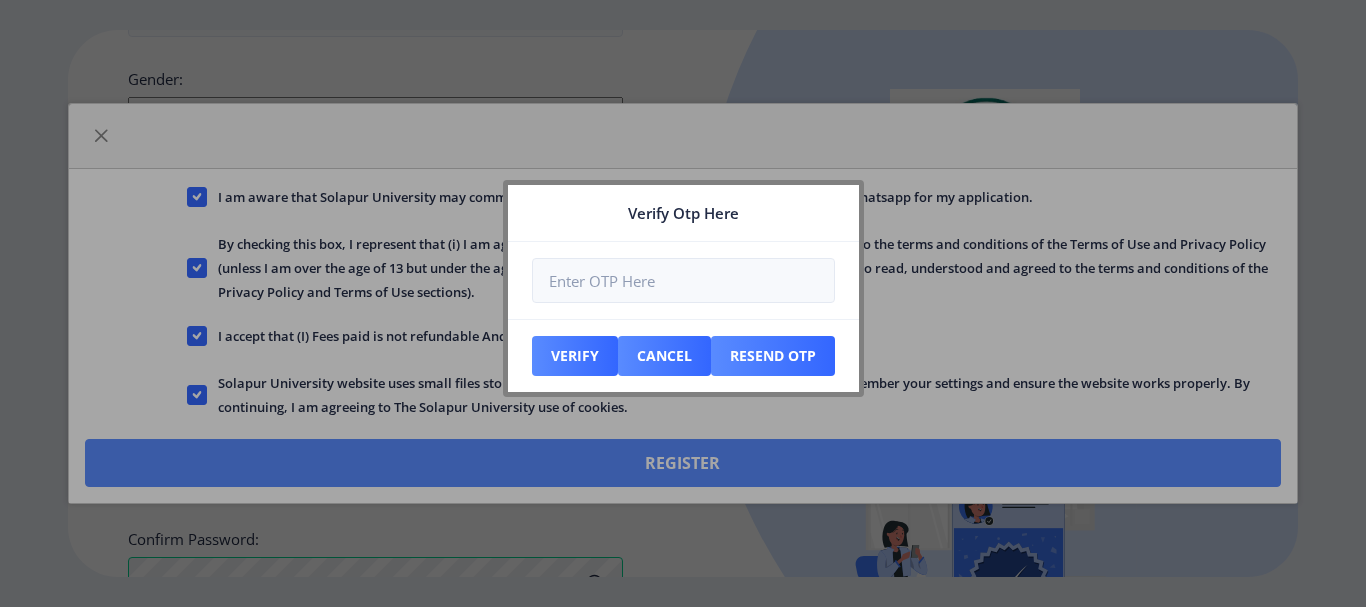 scroll, scrollTop: 984, scrollLeft: 0, axis: vertical 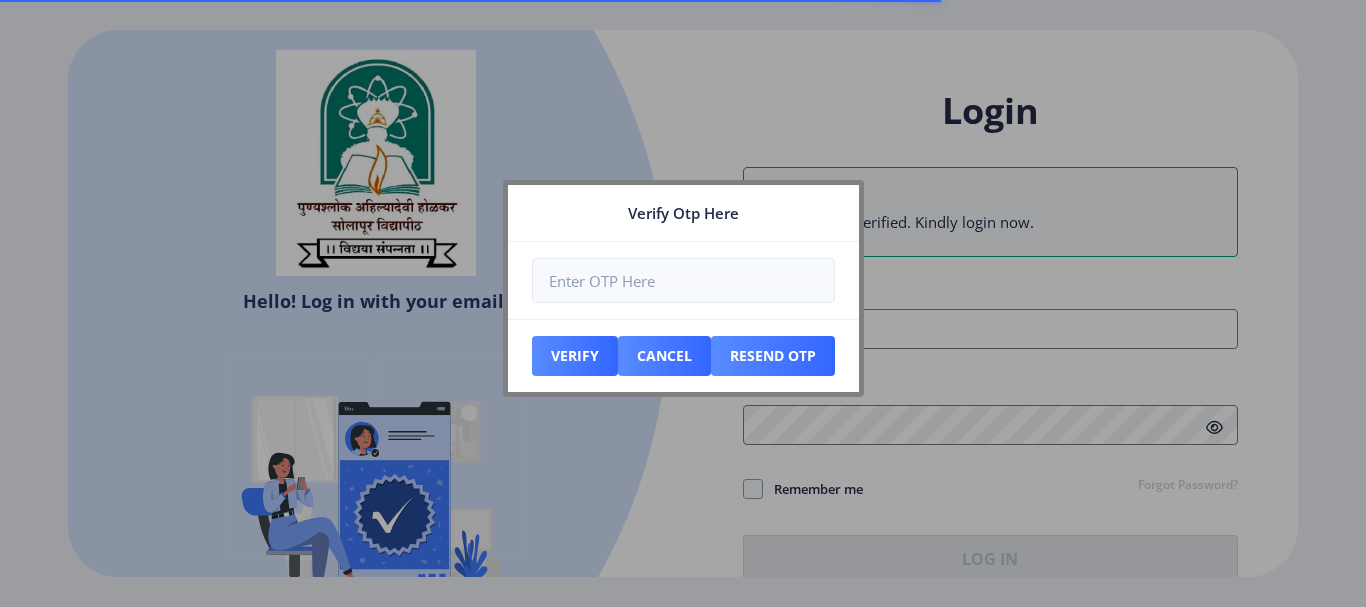 type on "[EMAIL]" 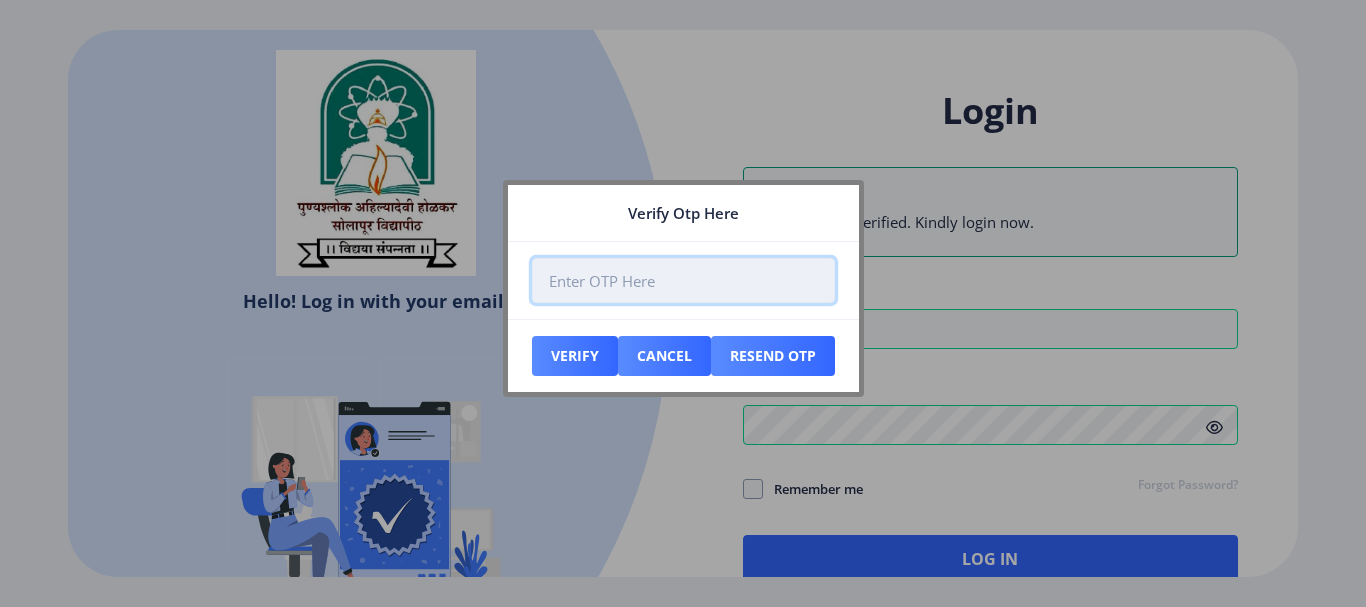 click at bounding box center [683, 280] 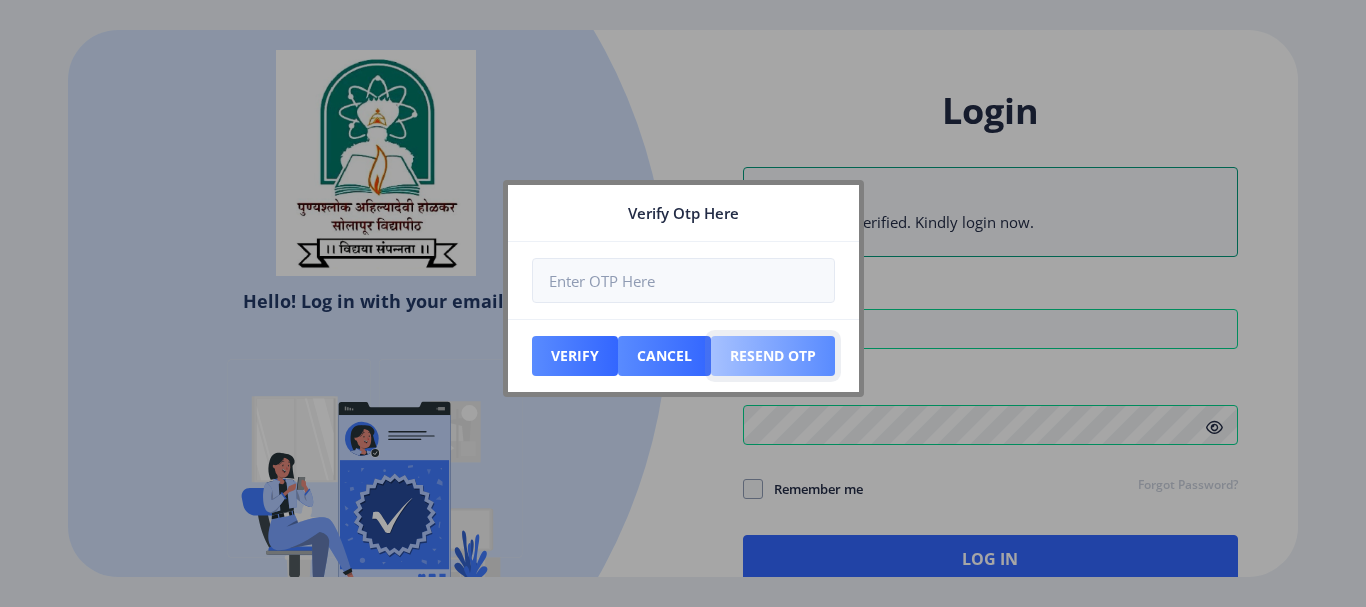 click on "Resend Otp" at bounding box center (575, 356) 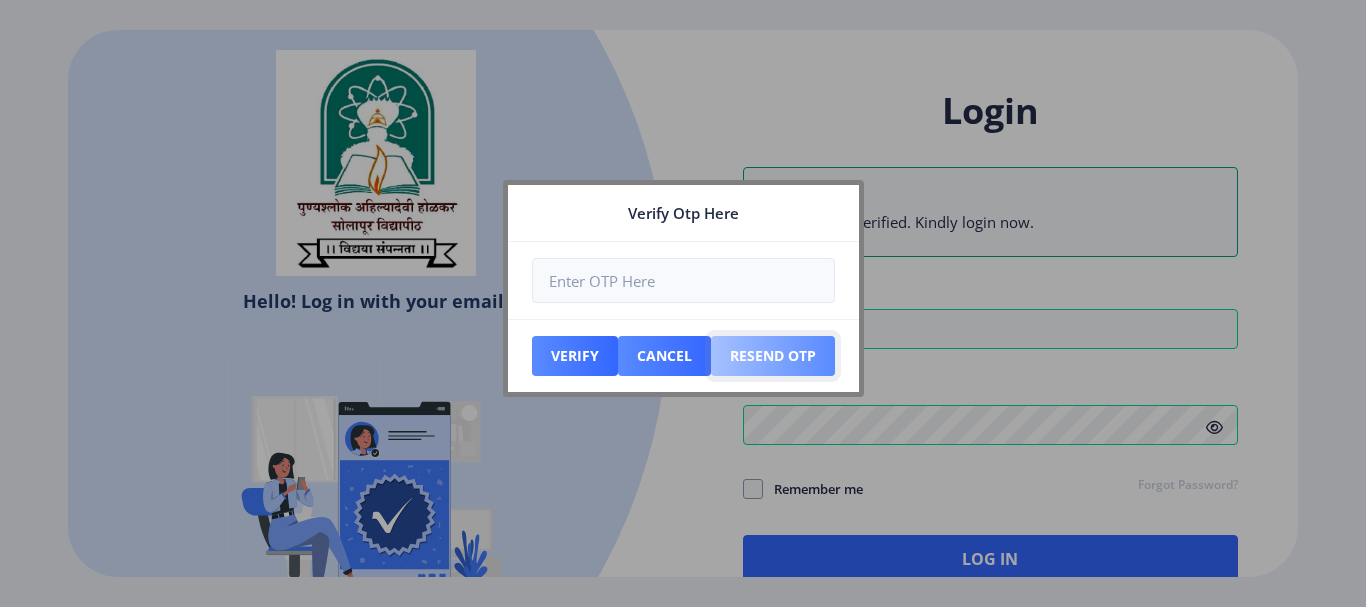 click on "Resend Otp" at bounding box center (575, 356) 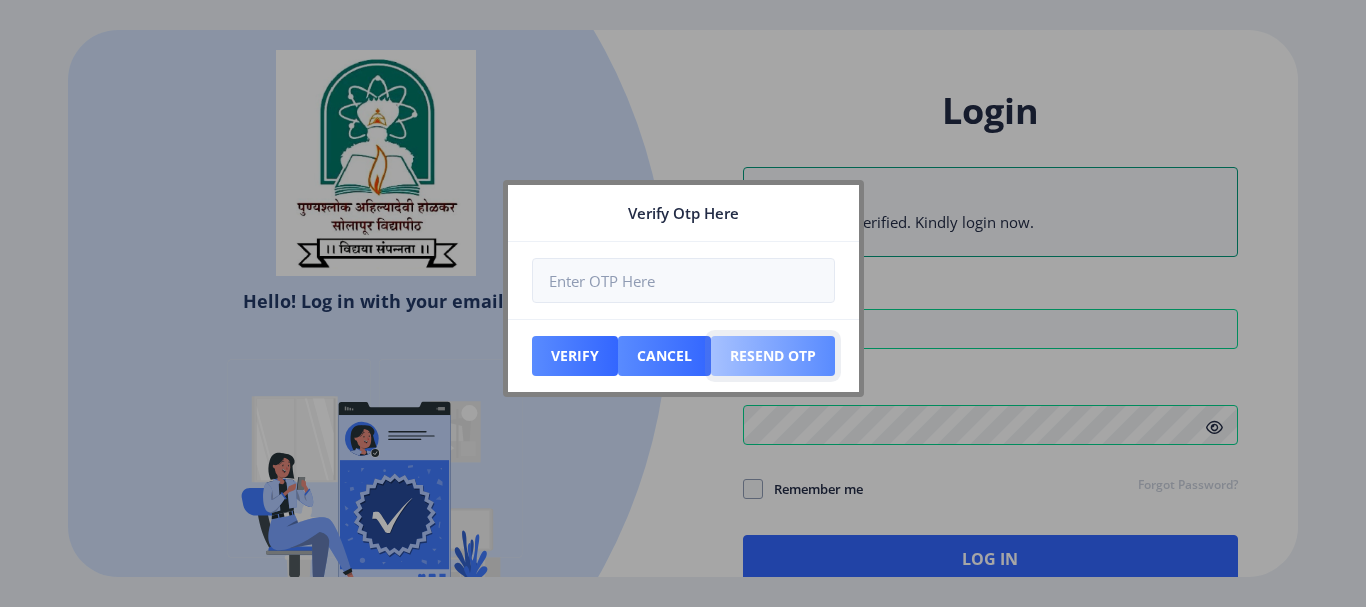 click on "Resend Otp" at bounding box center [575, 356] 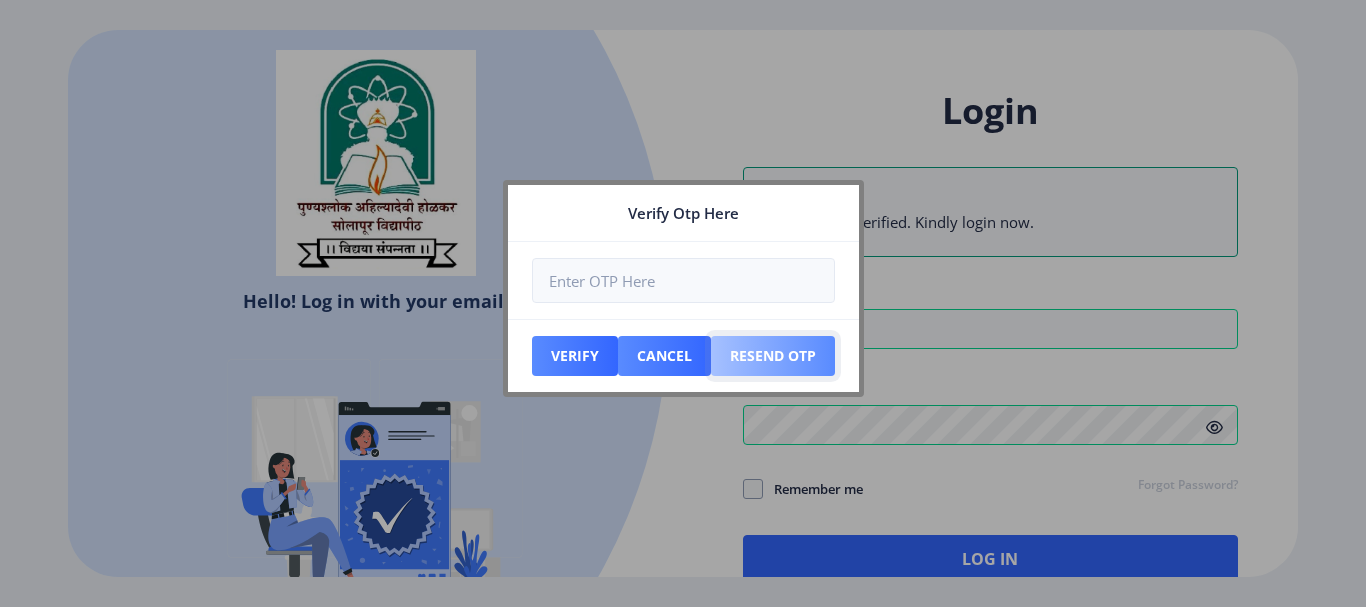 click on "Resend Otp" at bounding box center (575, 356) 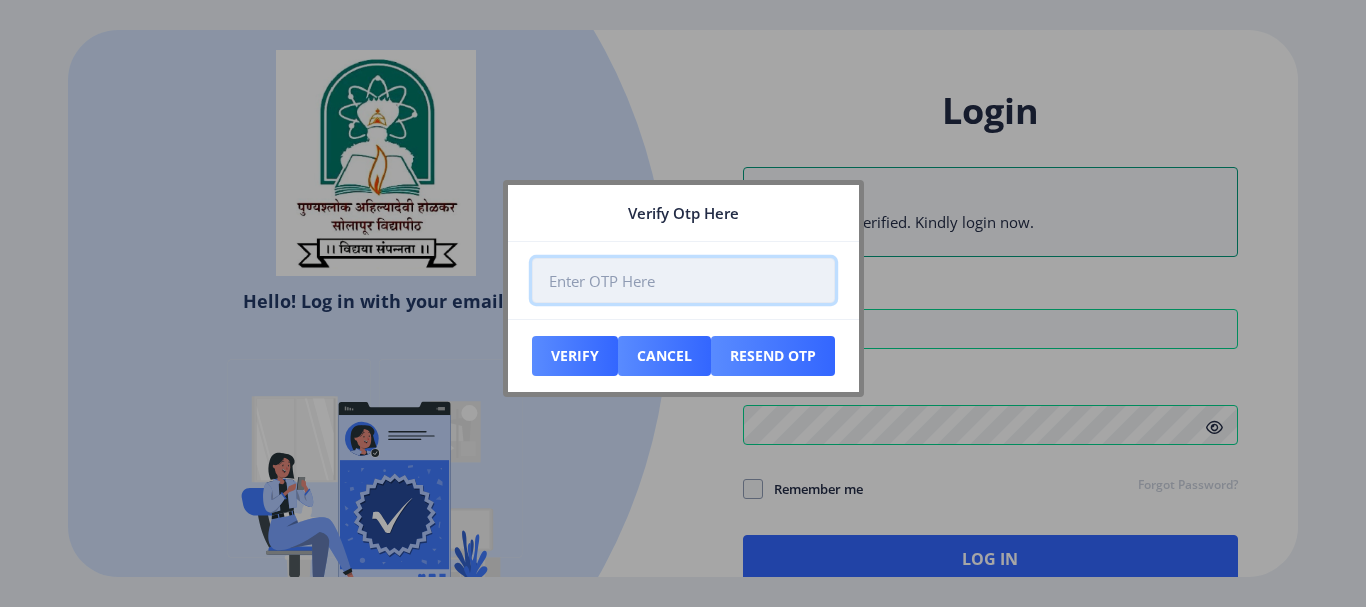 click at bounding box center [683, 280] 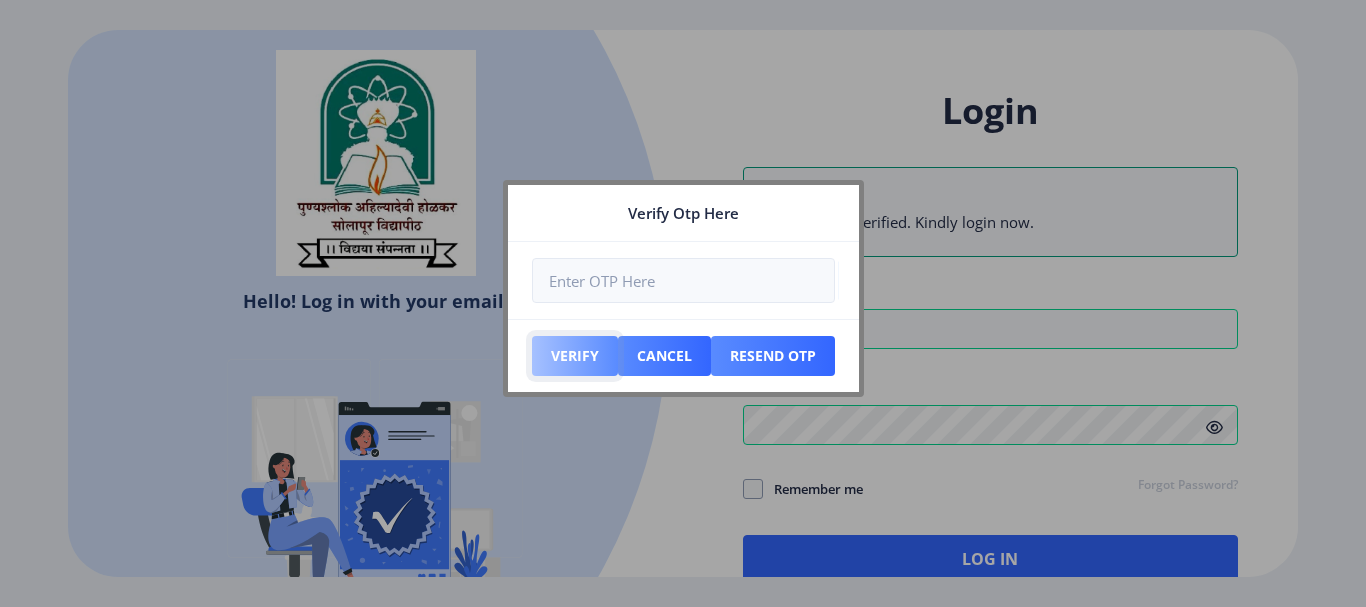 click on "Verify" at bounding box center (575, 356) 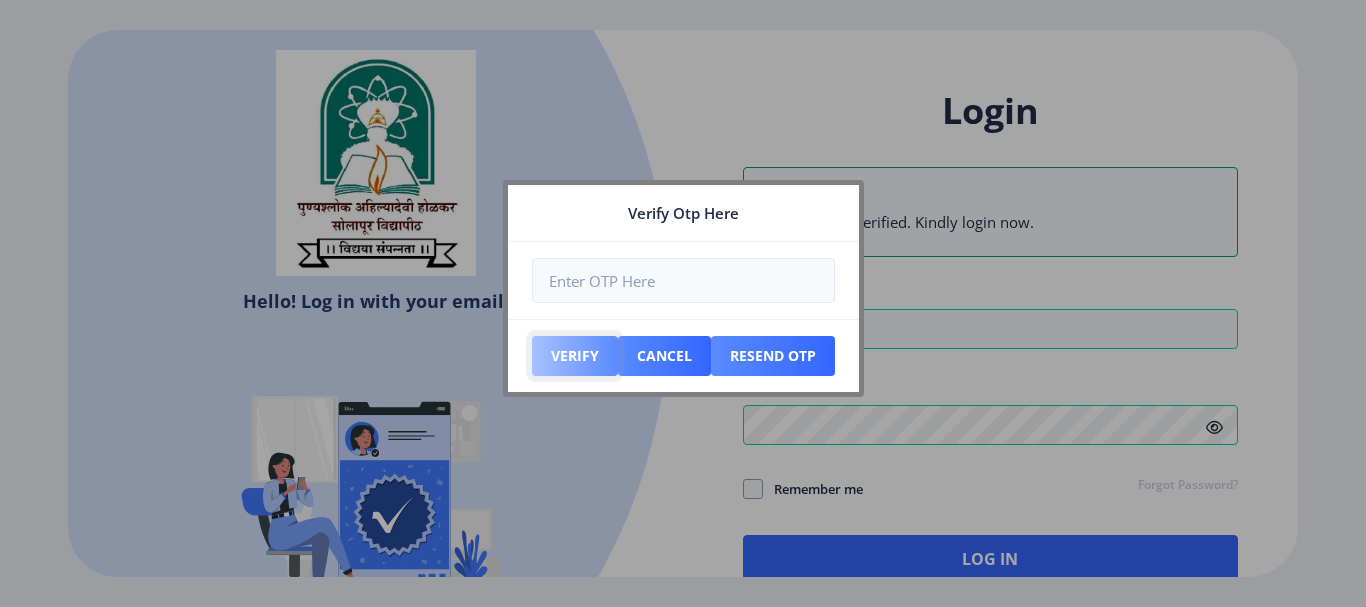 click on "Verify" at bounding box center [575, 356] 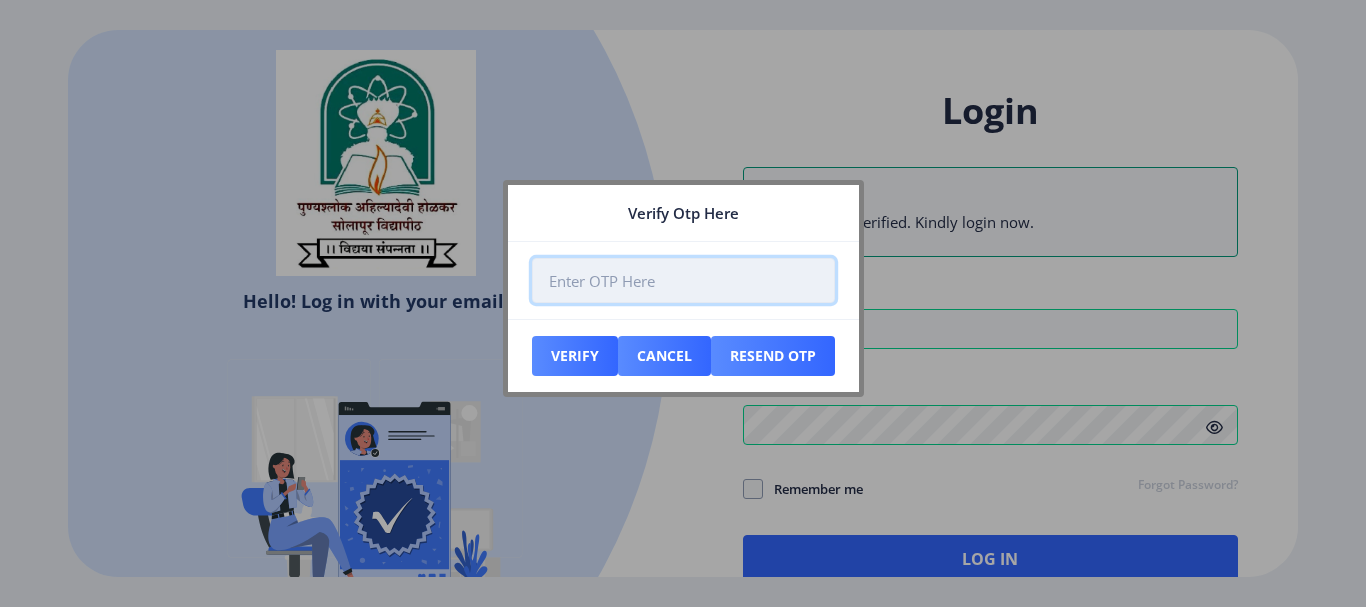 click on "629922" at bounding box center (683, 280) 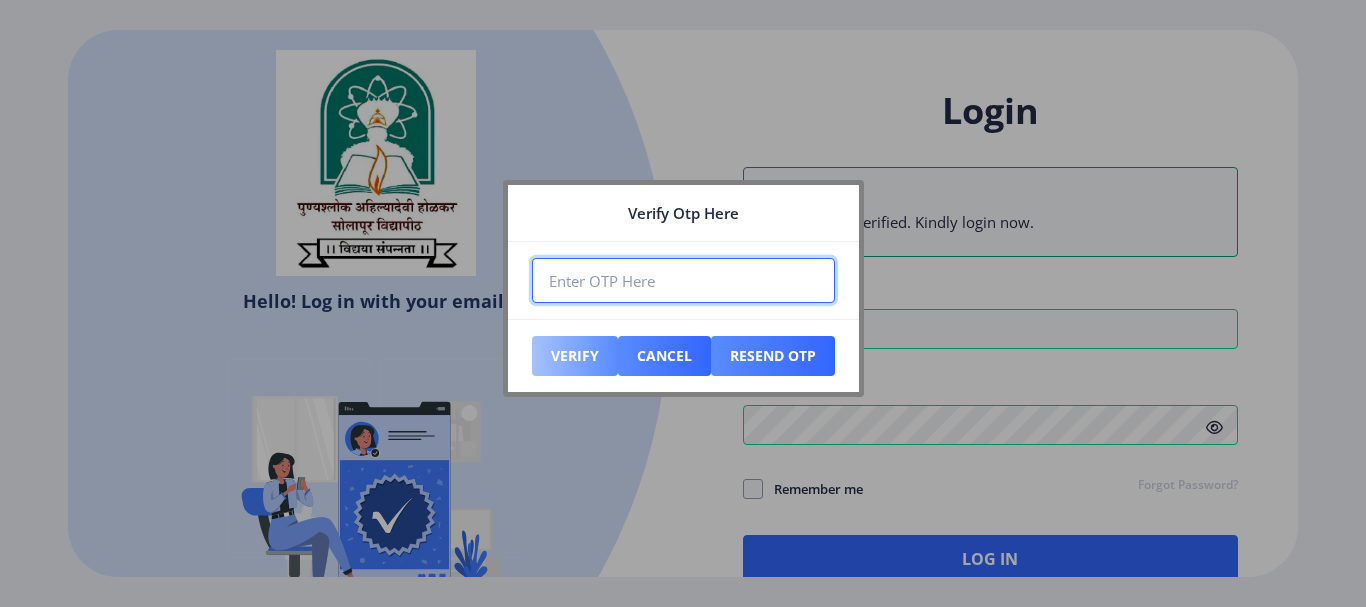 type on "637020" 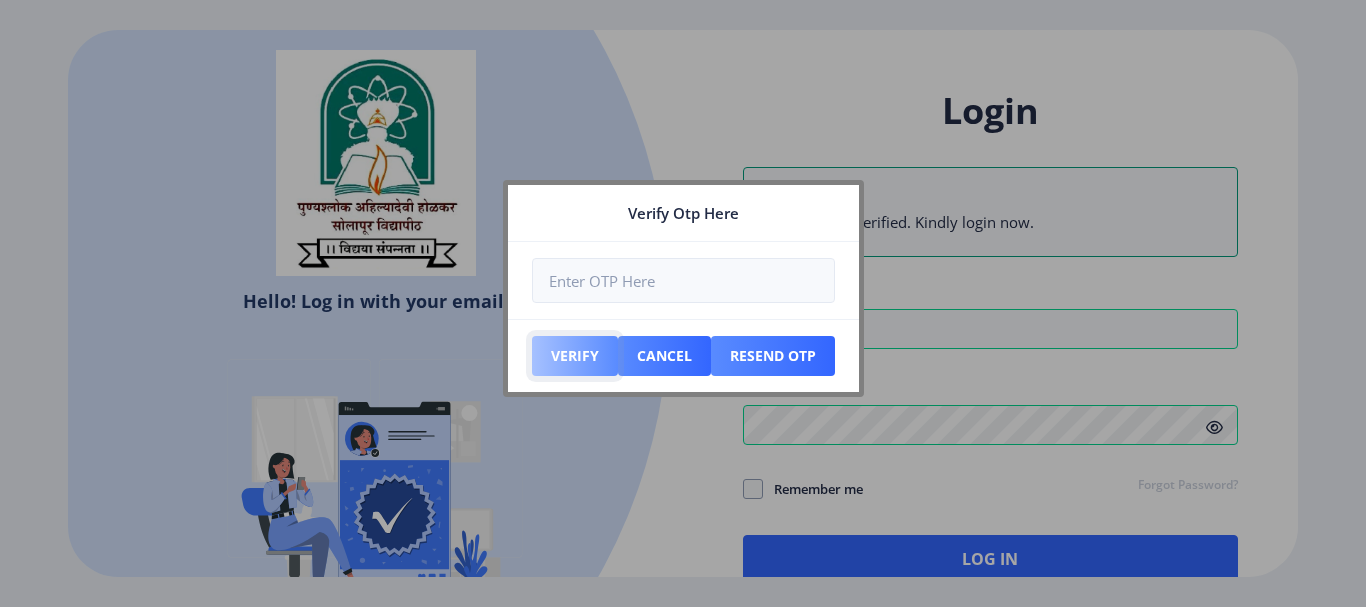 click on "Verify" at bounding box center (575, 356) 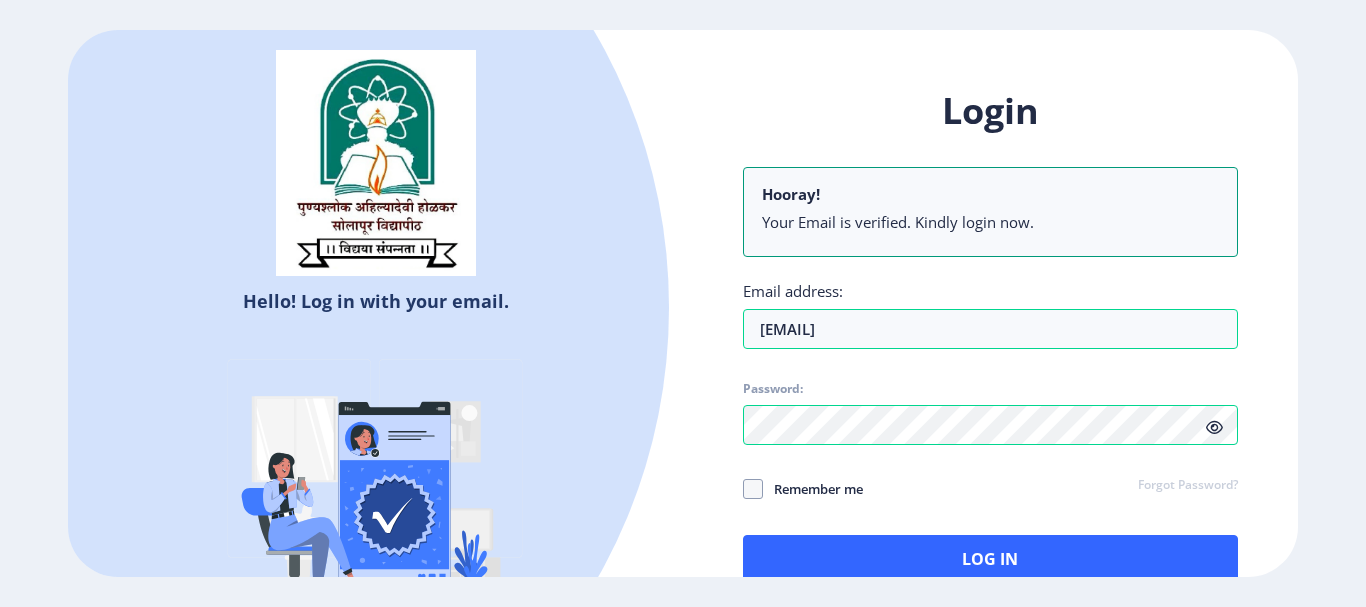 click 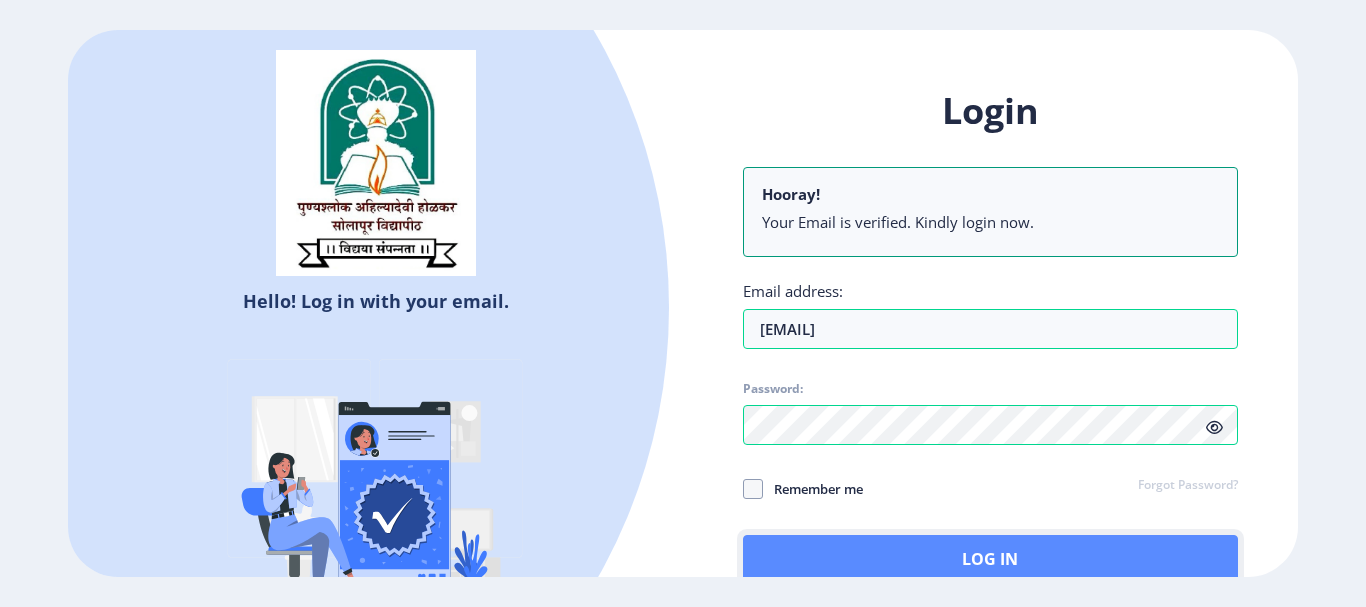 click on "Log In" 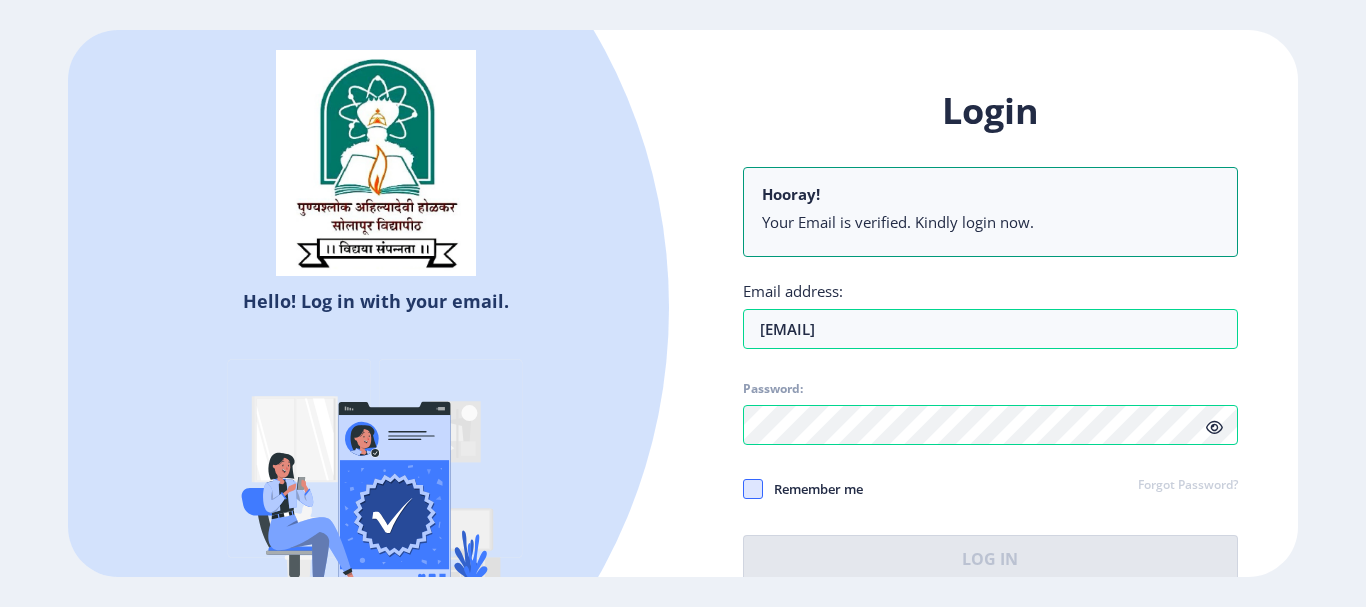 click 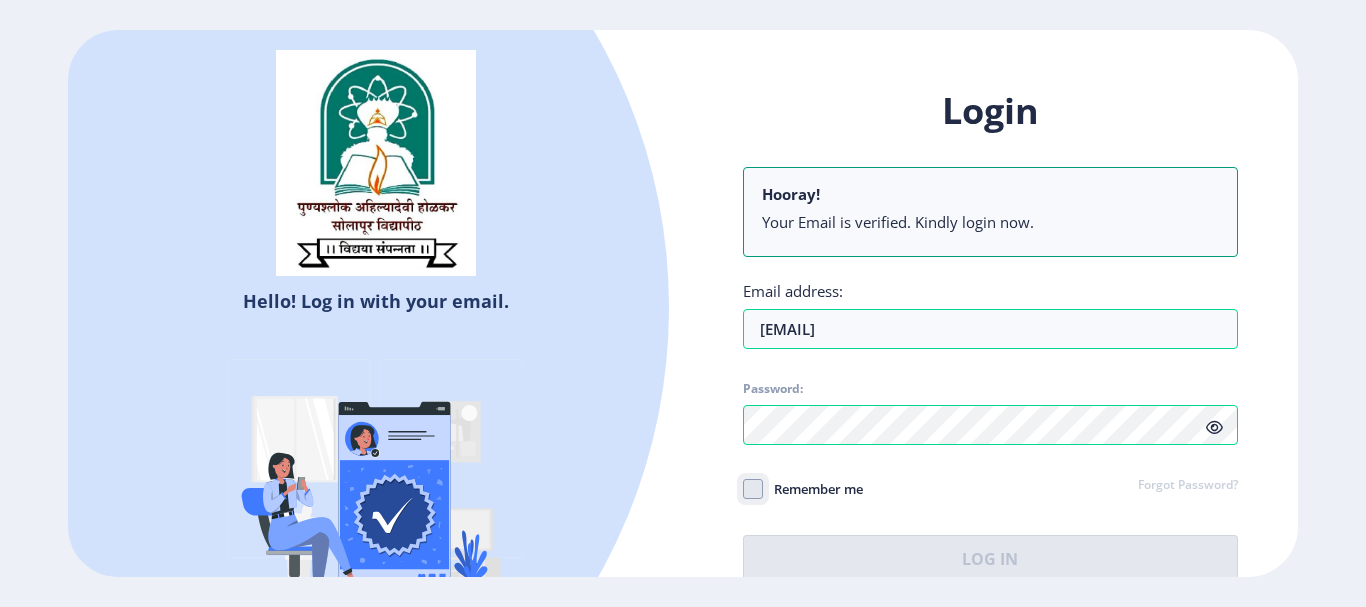click on "Remember me" 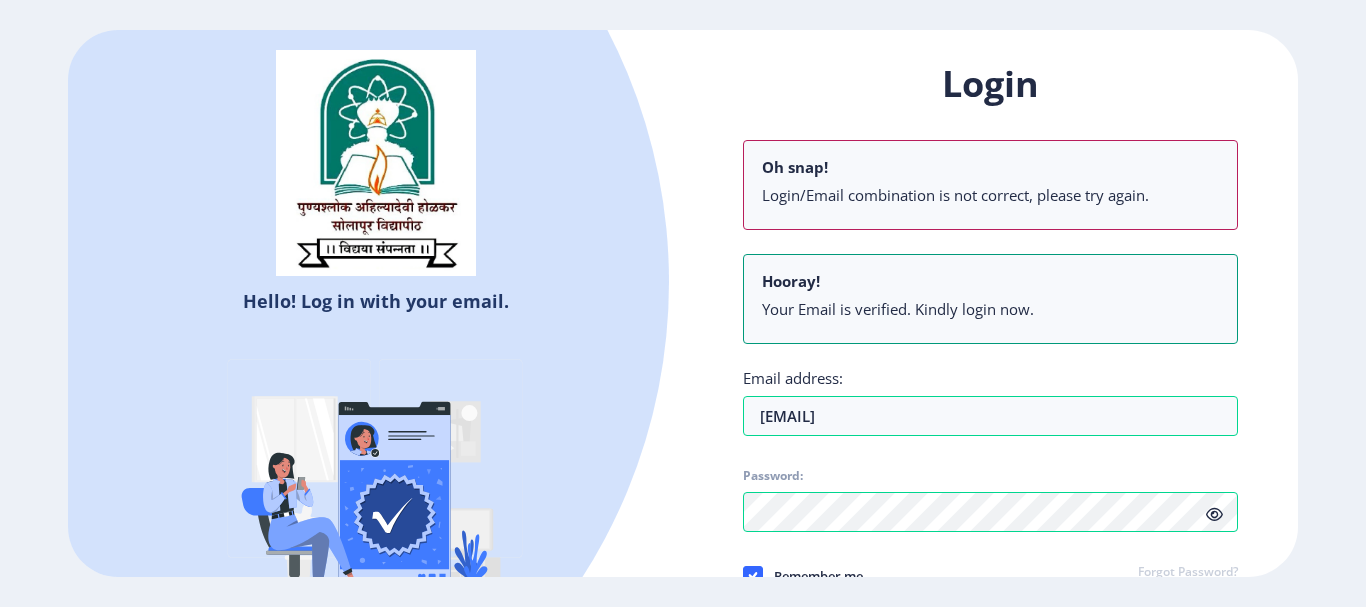 click on "Hello! Log in with your email. Don't have an account?  Register Login Oh snap! Login/Email combination is not correct, please try again. Hooray! Your Email is verified. Kindly login now. Email address: tonapemadhukar1@gmail.com Password: Remember me Forgot Password?  Log In   Don't have an account?  Register" 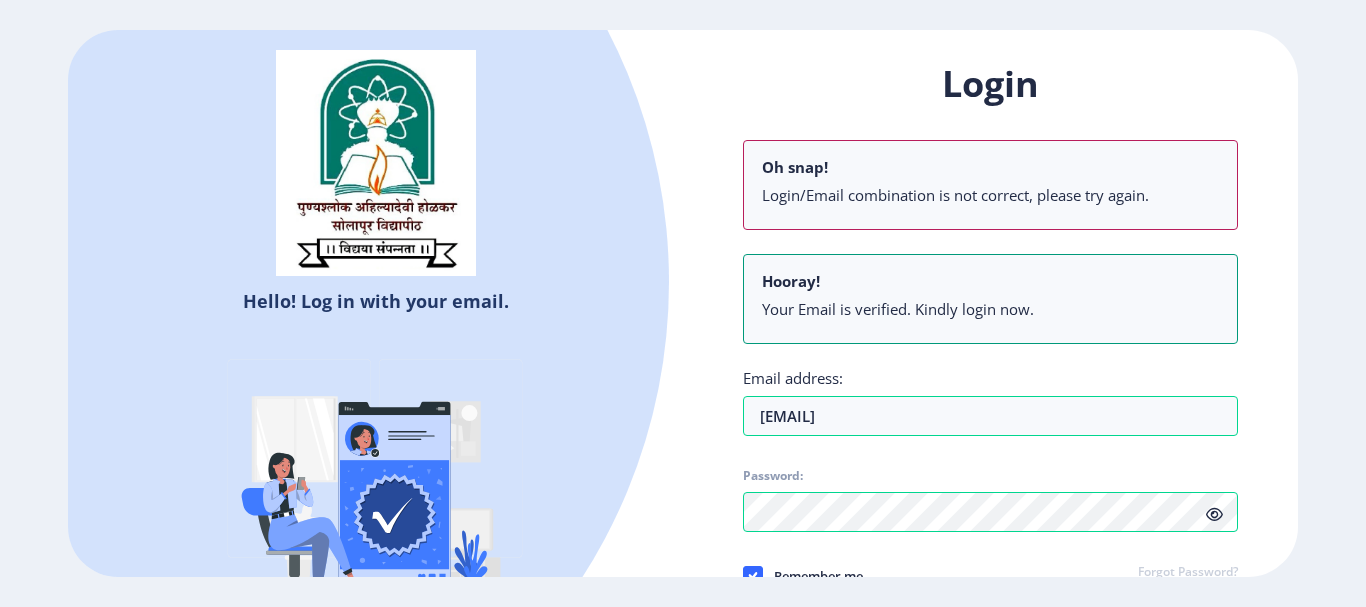 scroll, scrollTop: 156, scrollLeft: 0, axis: vertical 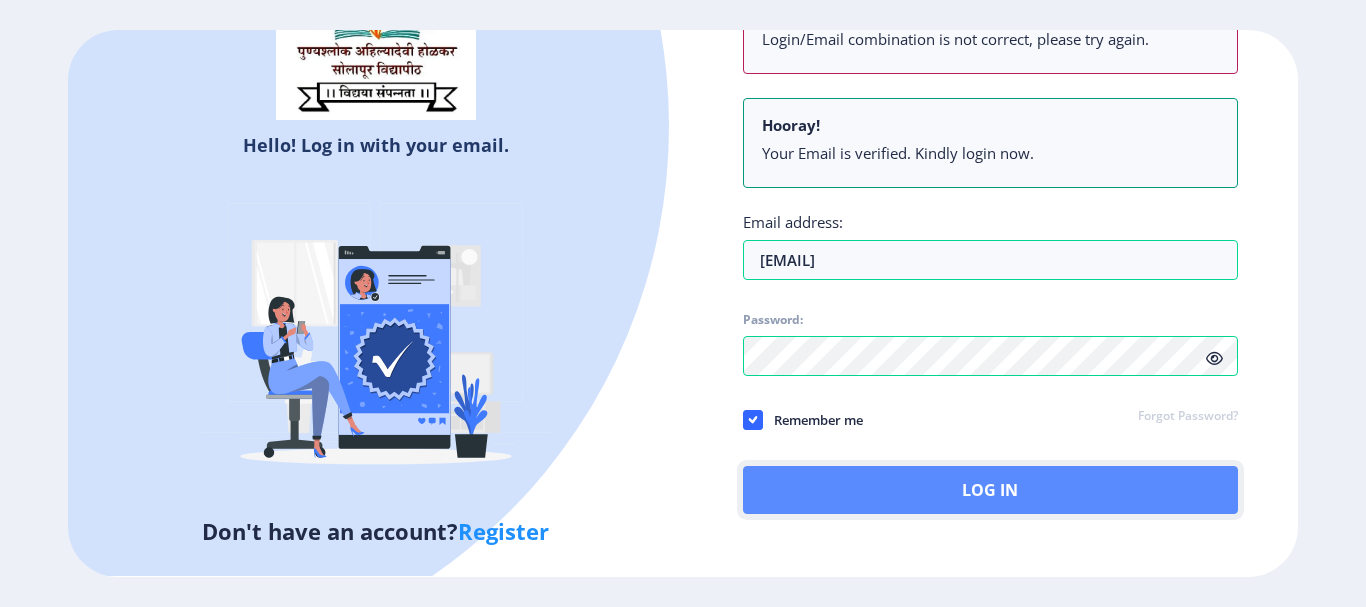 click on "Log In" 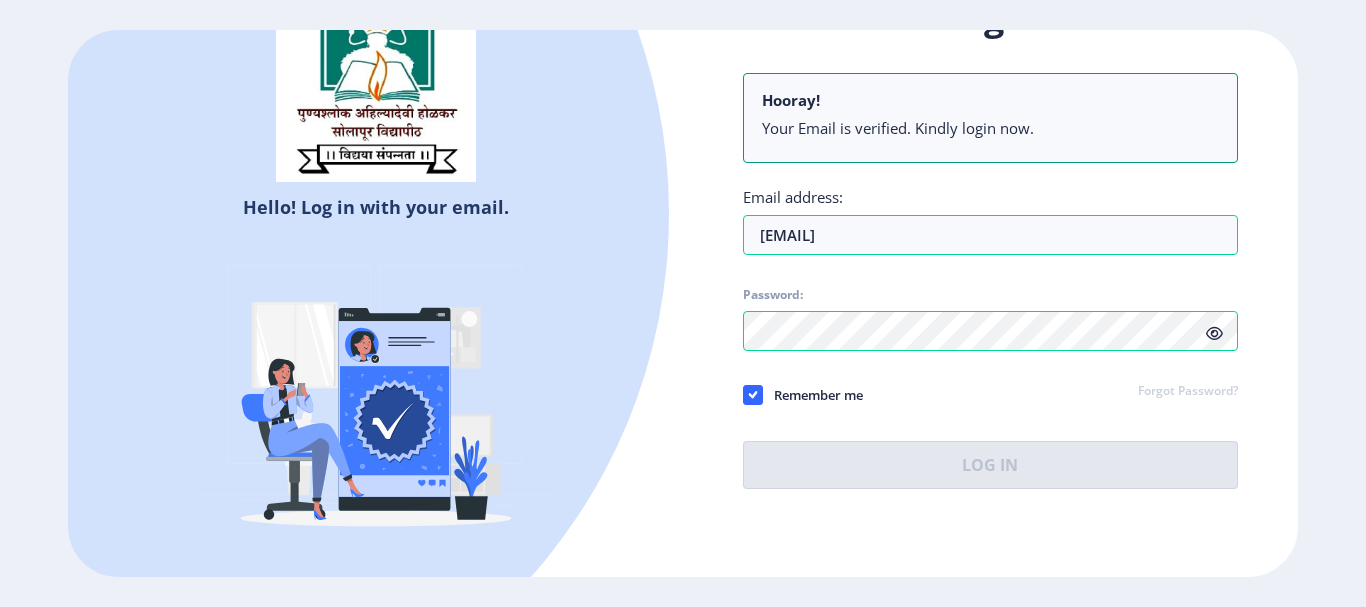 scroll, scrollTop: 94, scrollLeft: 0, axis: vertical 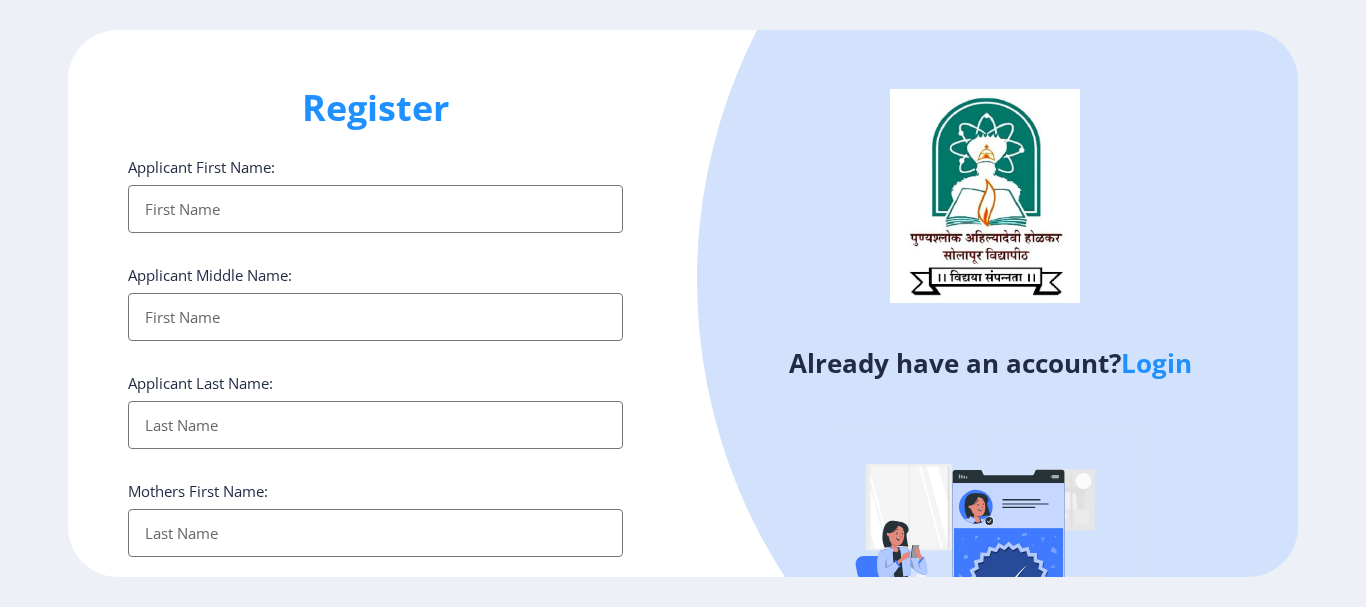 click on "Login" 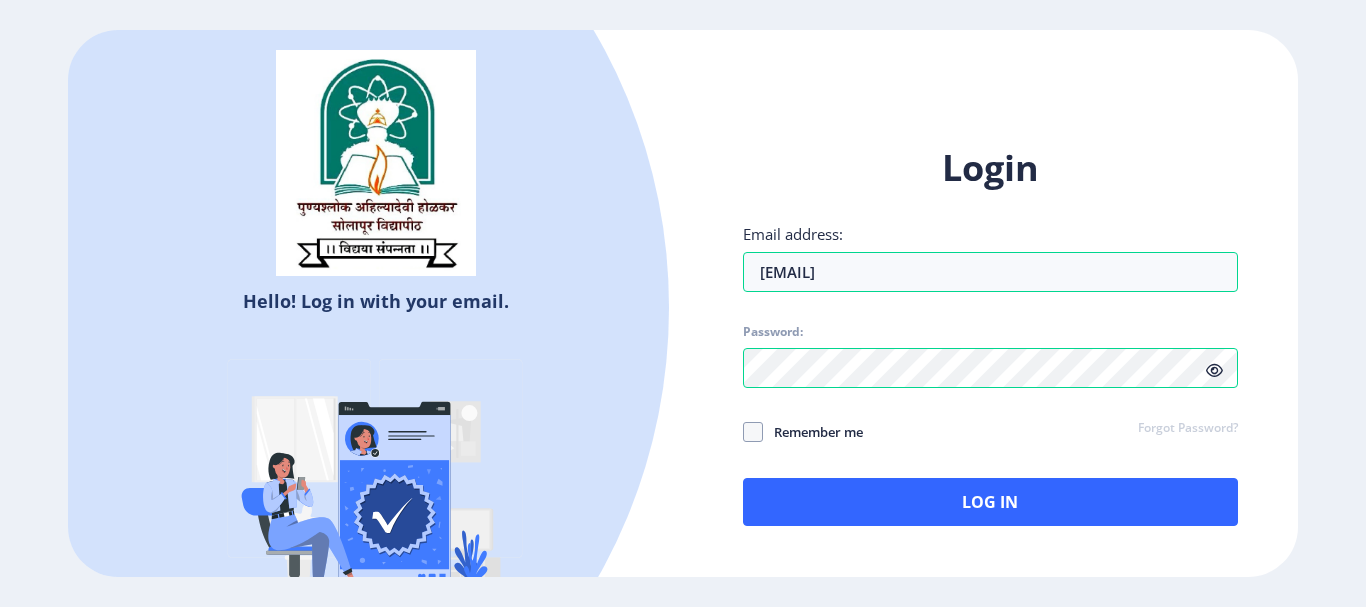 click 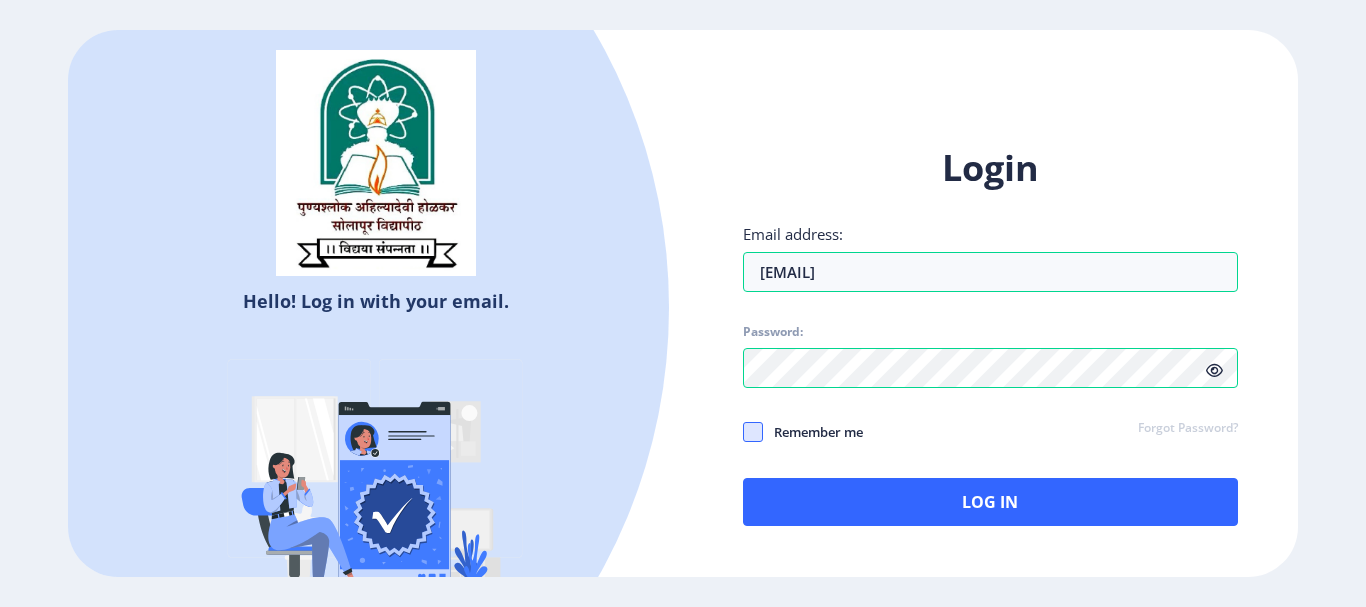 click 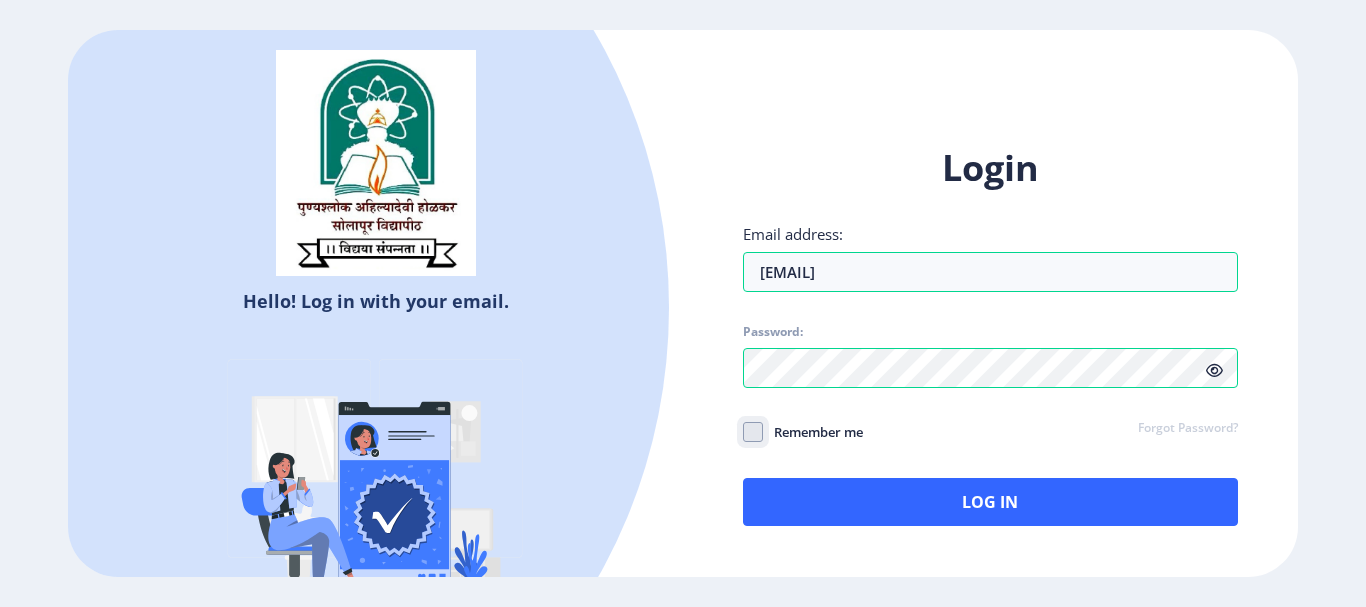 checkbox on "true" 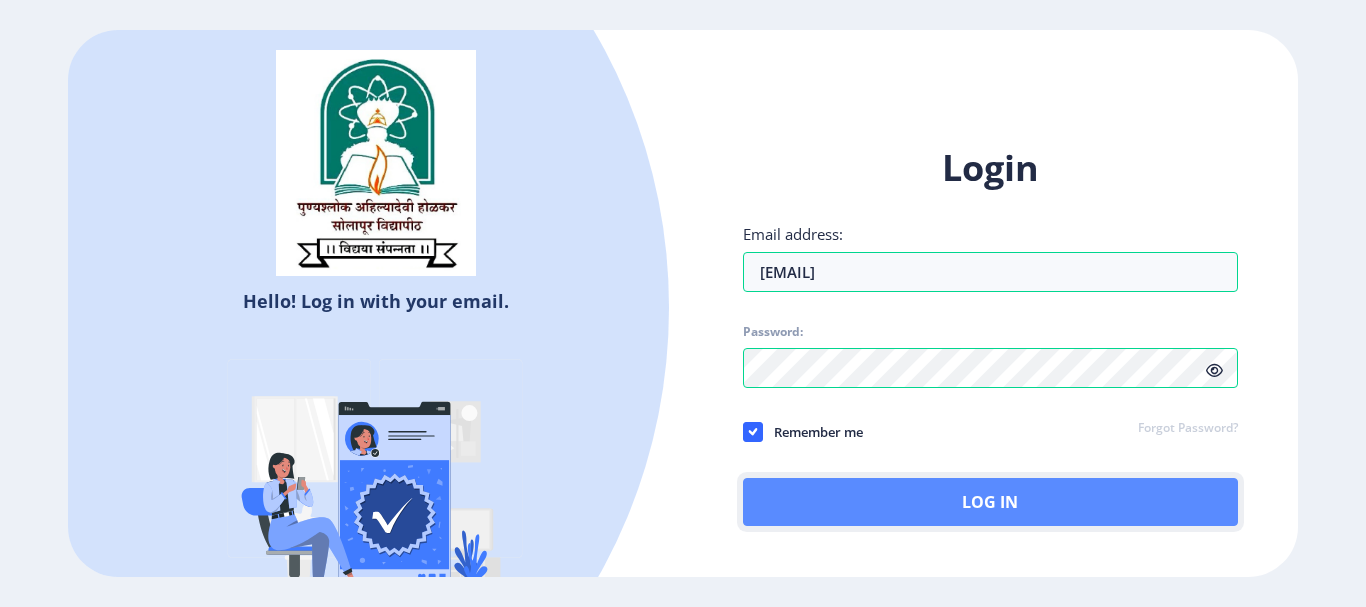 click on "Log In" 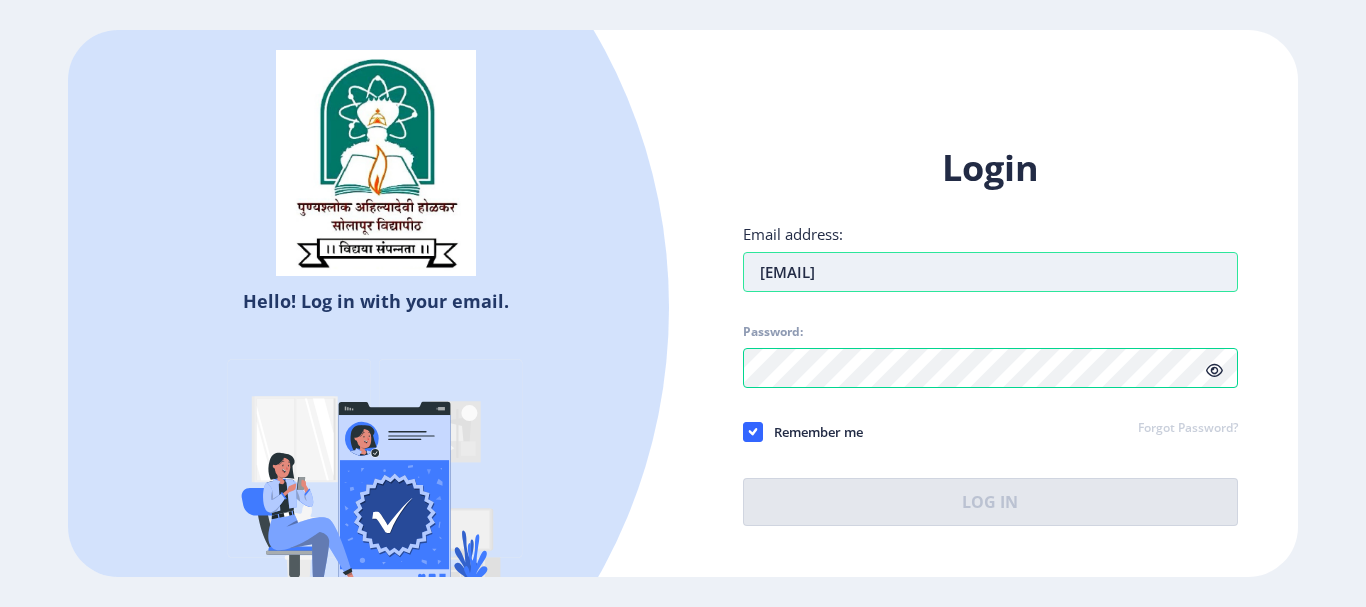 click on "[EMAIL]" at bounding box center [990, 272] 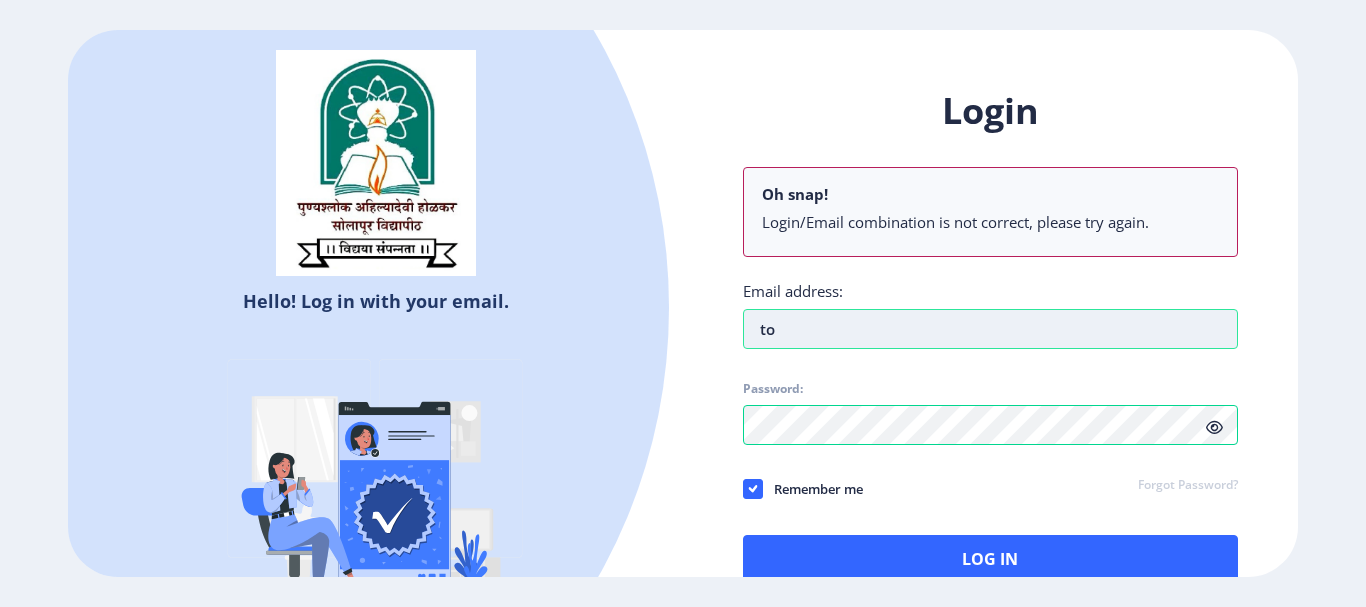 type on "t" 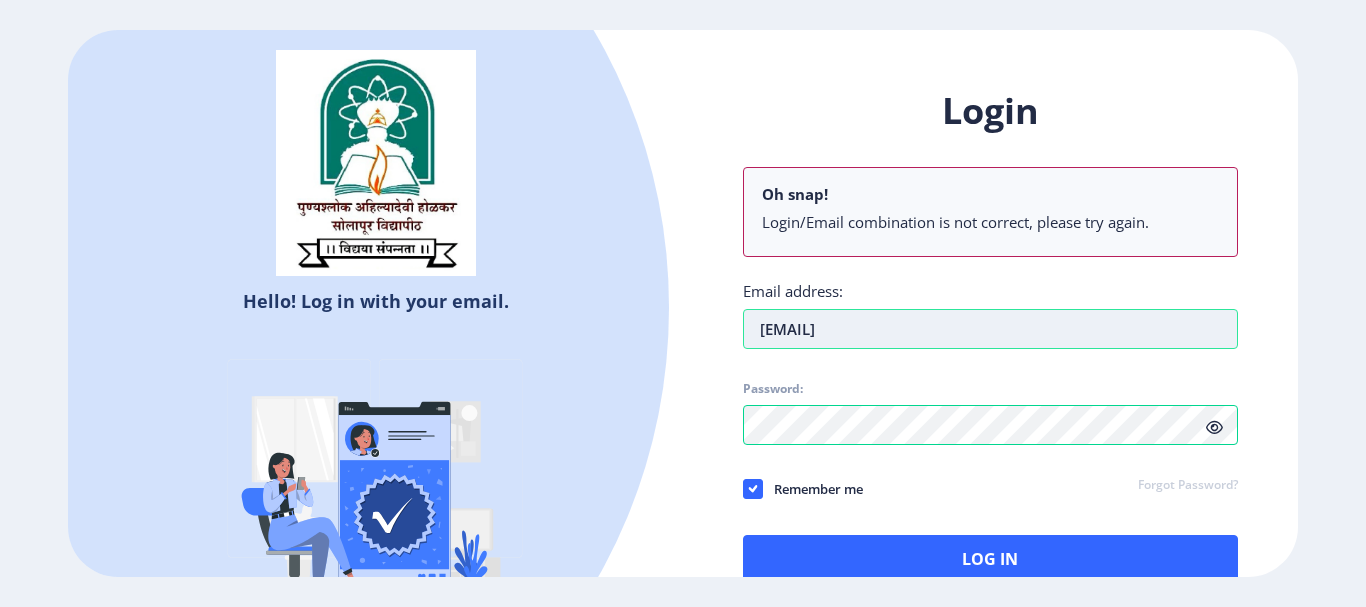 type on "[EMAIL]" 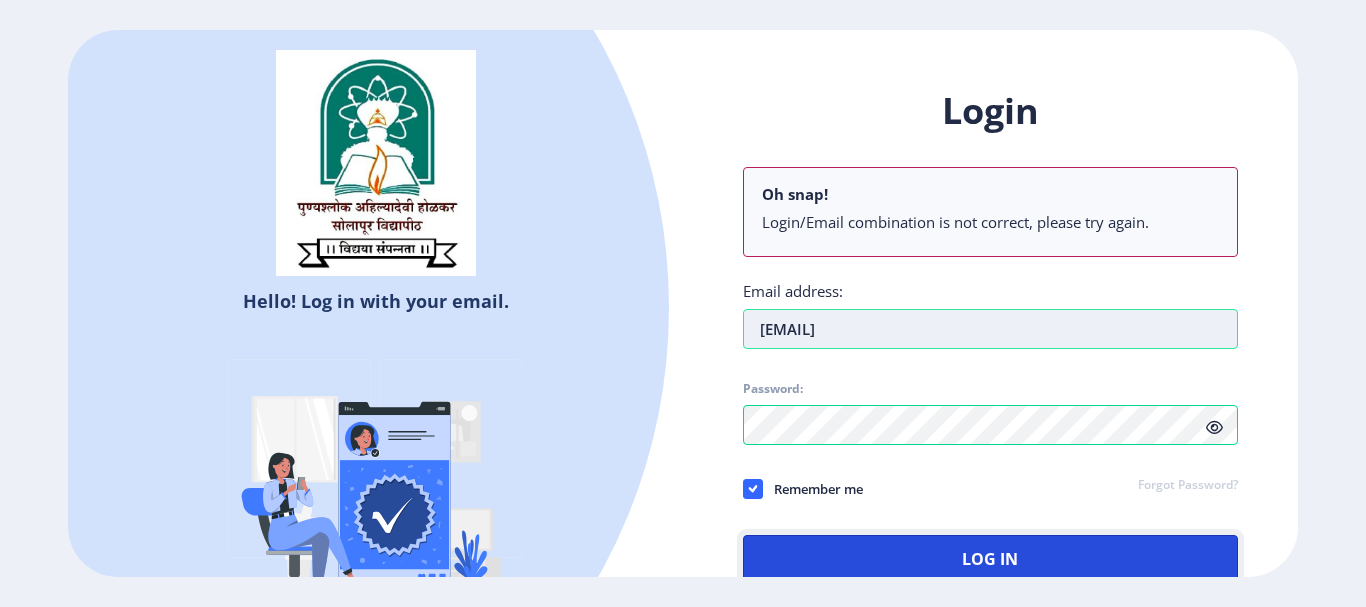 scroll, scrollTop: 6, scrollLeft: 0, axis: vertical 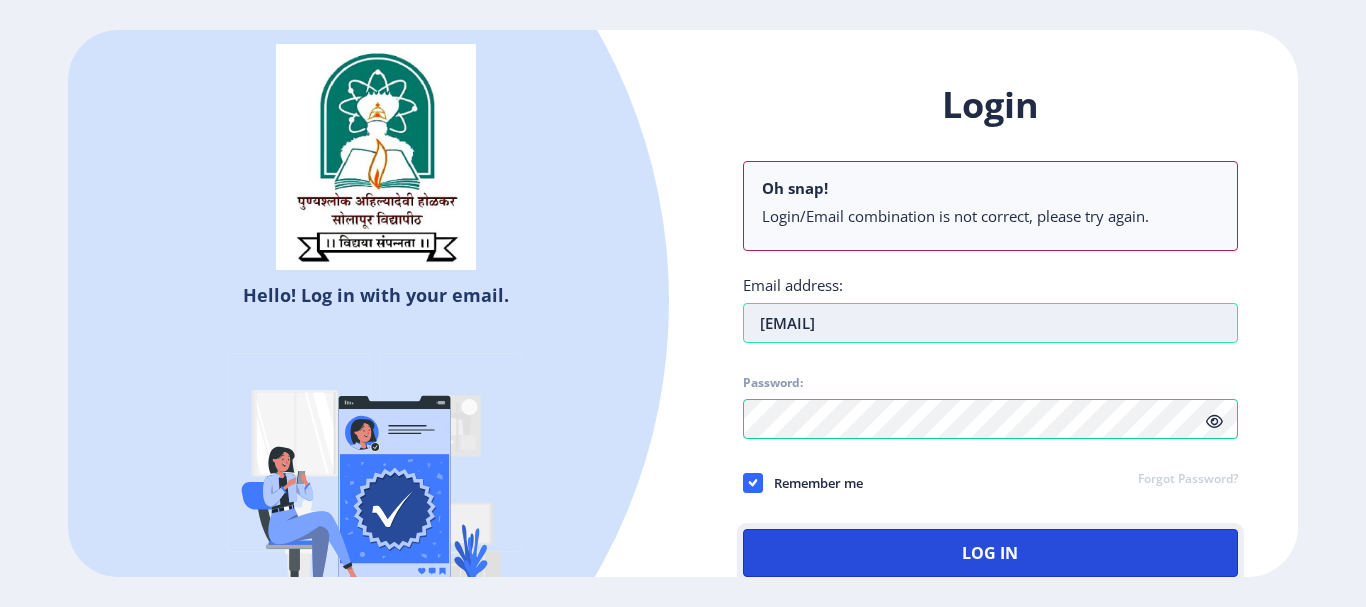type 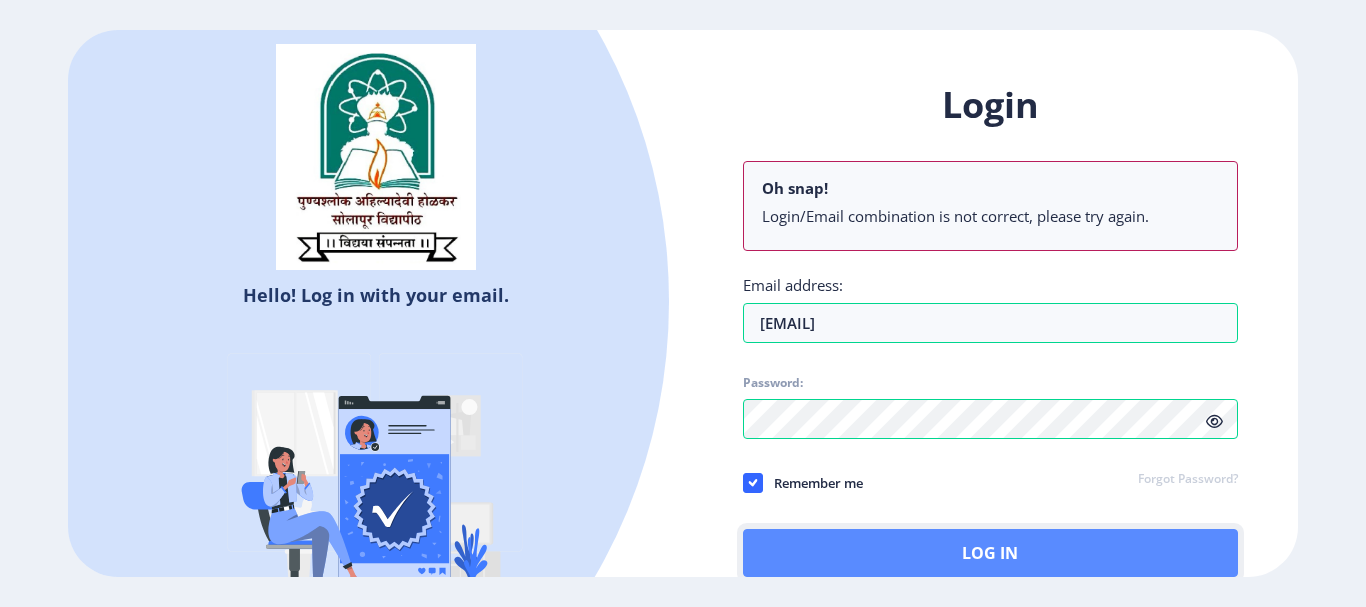 click on "Log In" 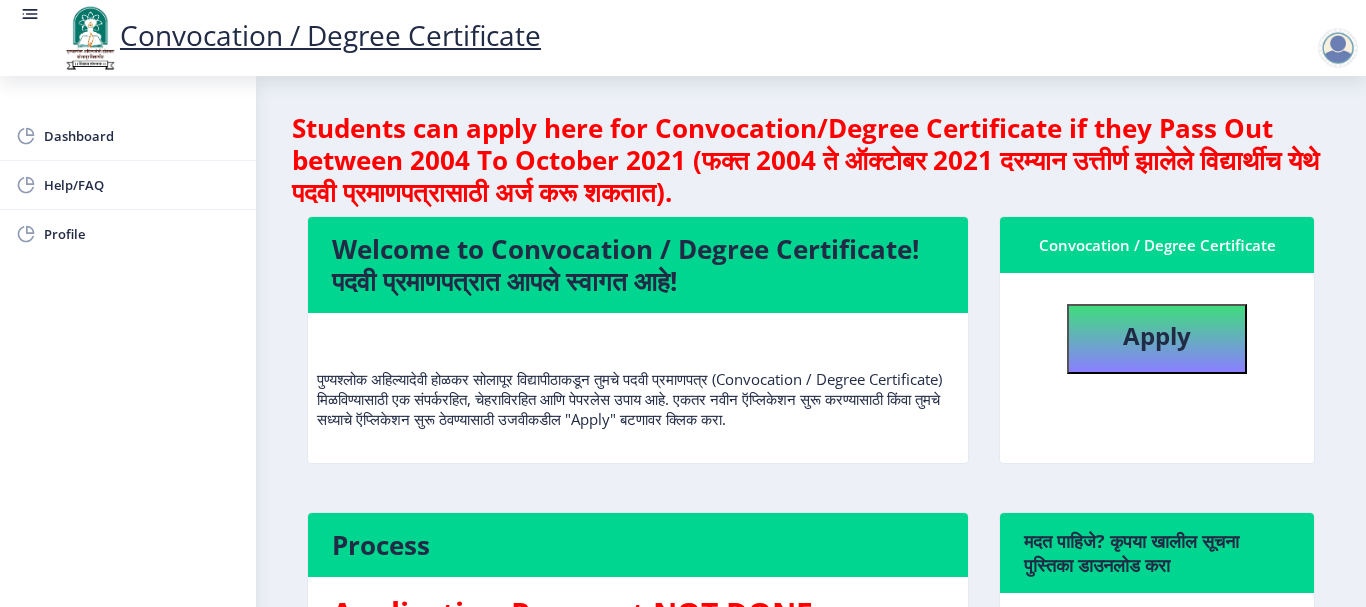 click 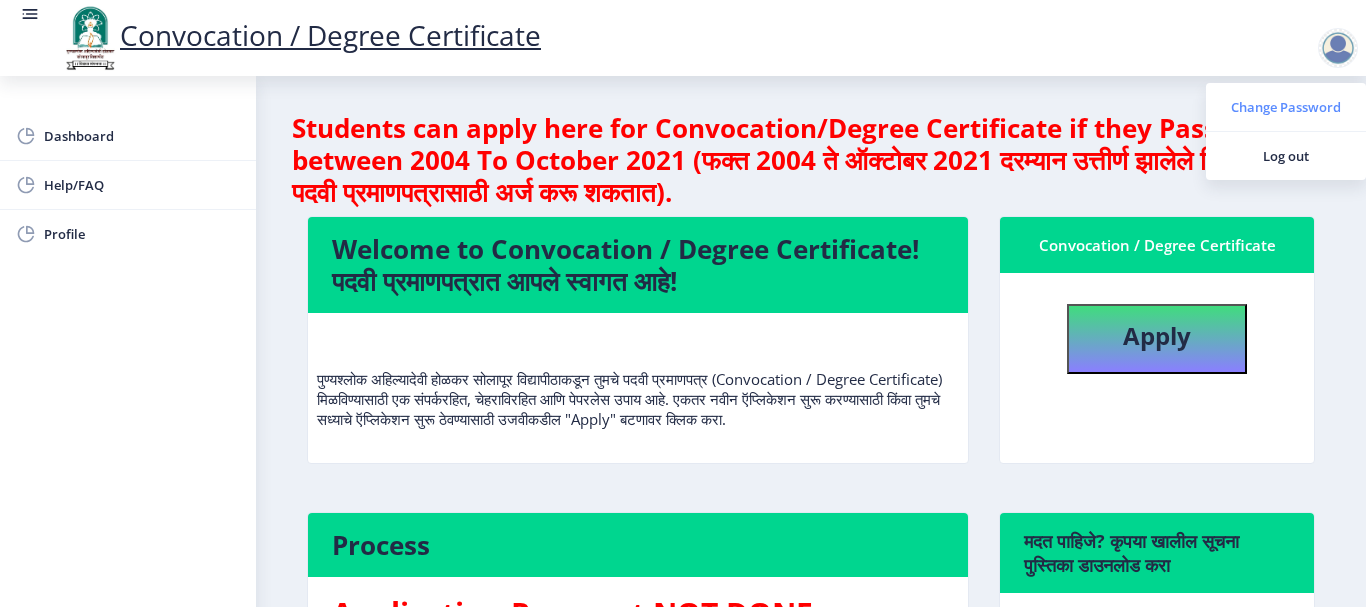 click on "Change Password" at bounding box center (1286, 107) 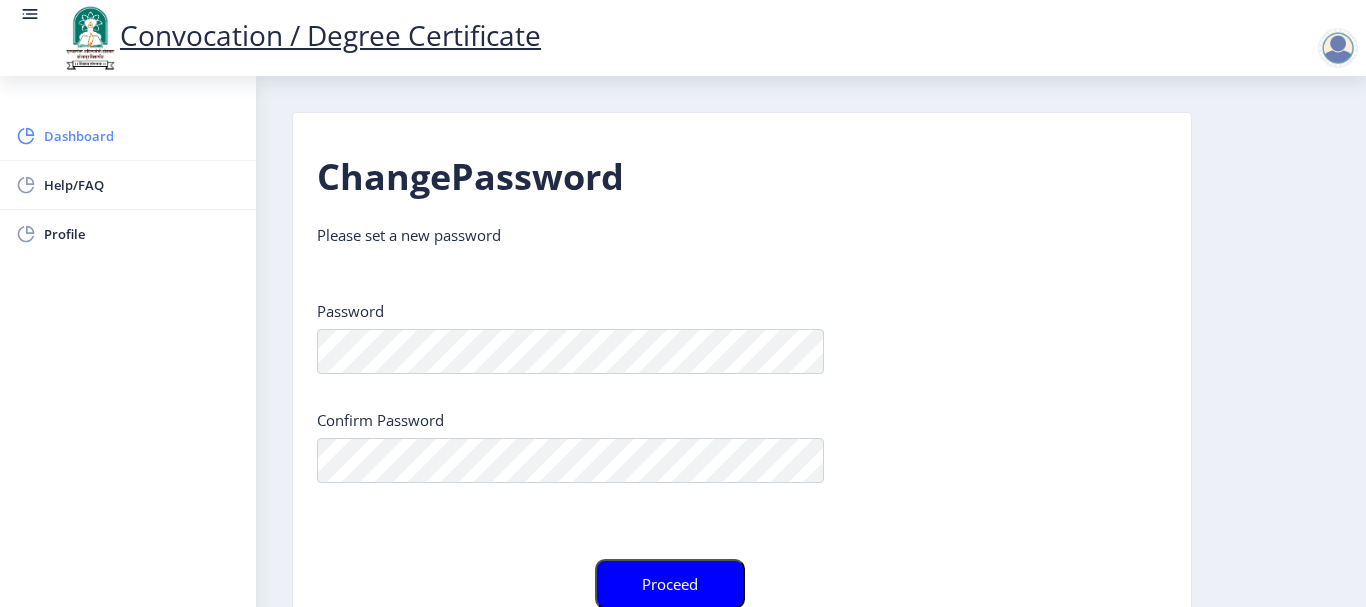 click on "Dashboard" 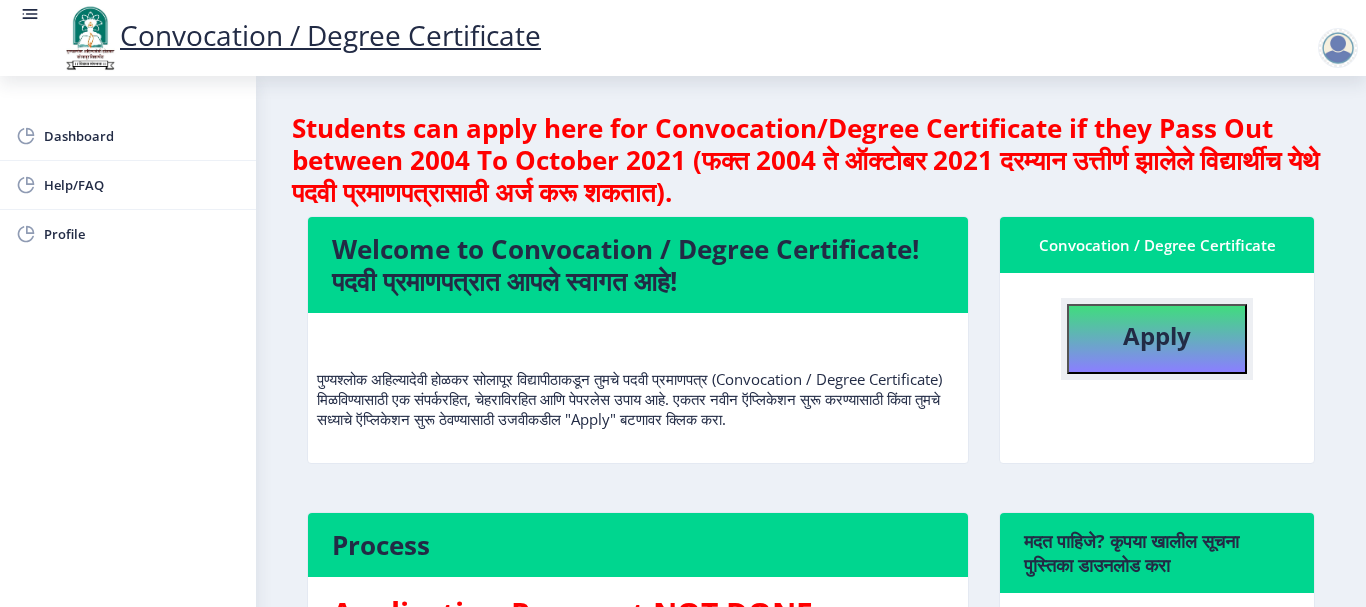 click on "Apply" 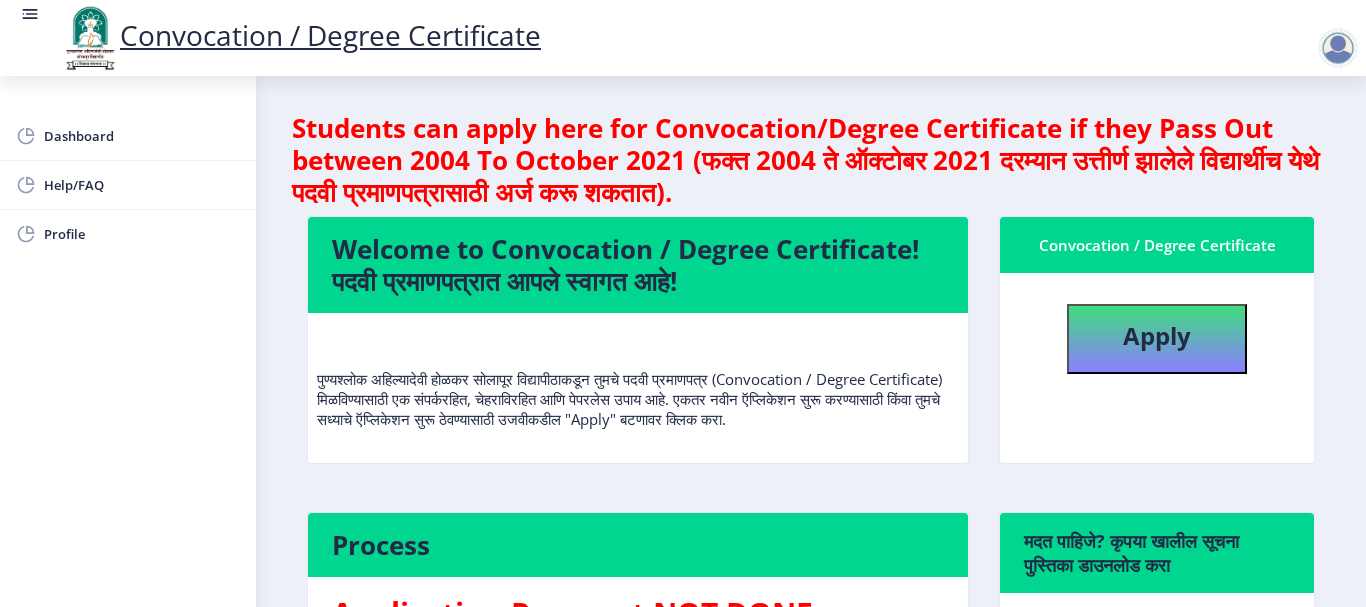 select 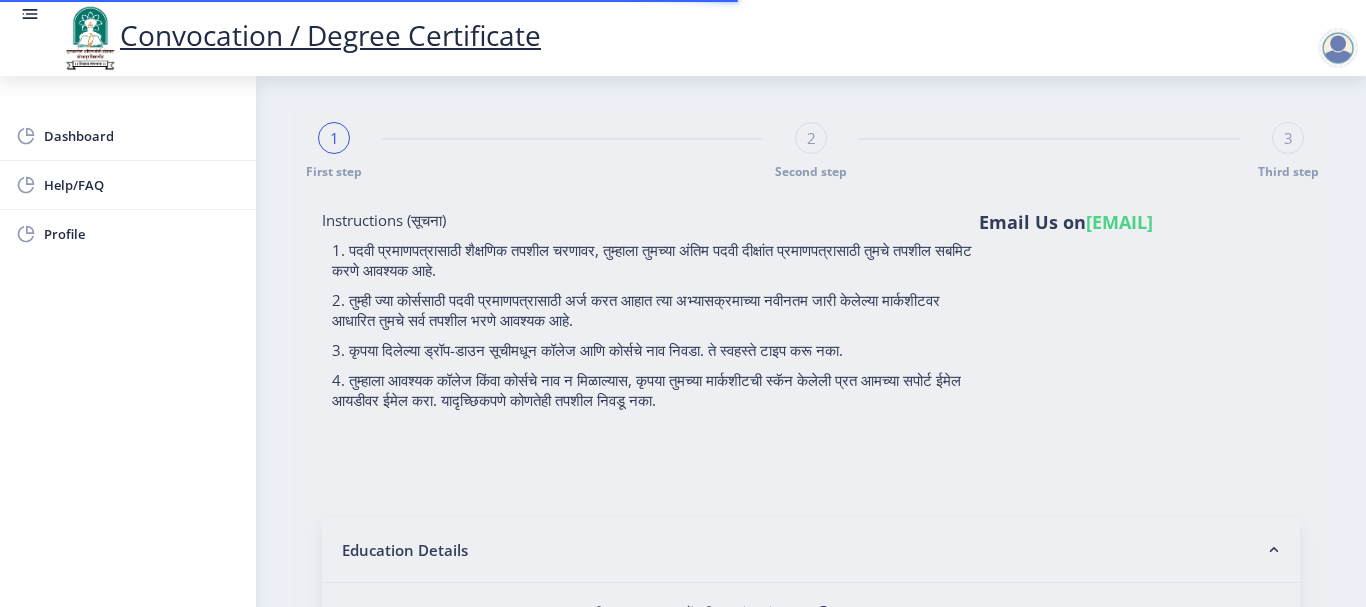 type on "Madhukar bhaskar tonape" 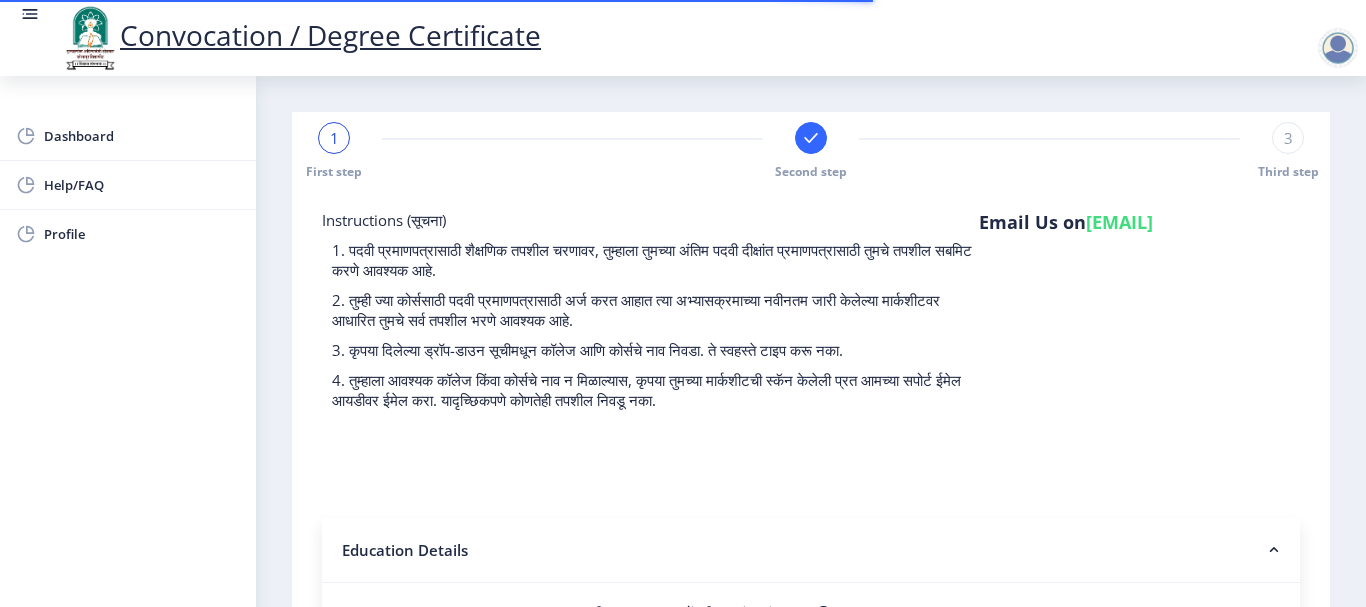 select 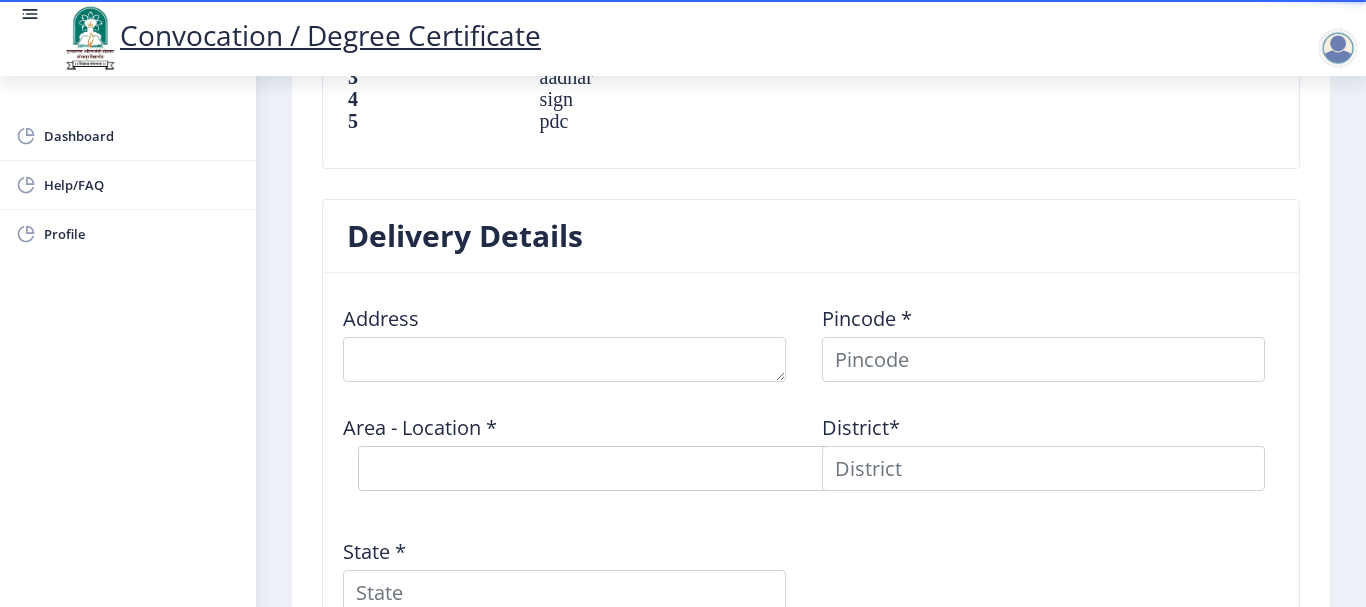scroll, scrollTop: 1520, scrollLeft: 0, axis: vertical 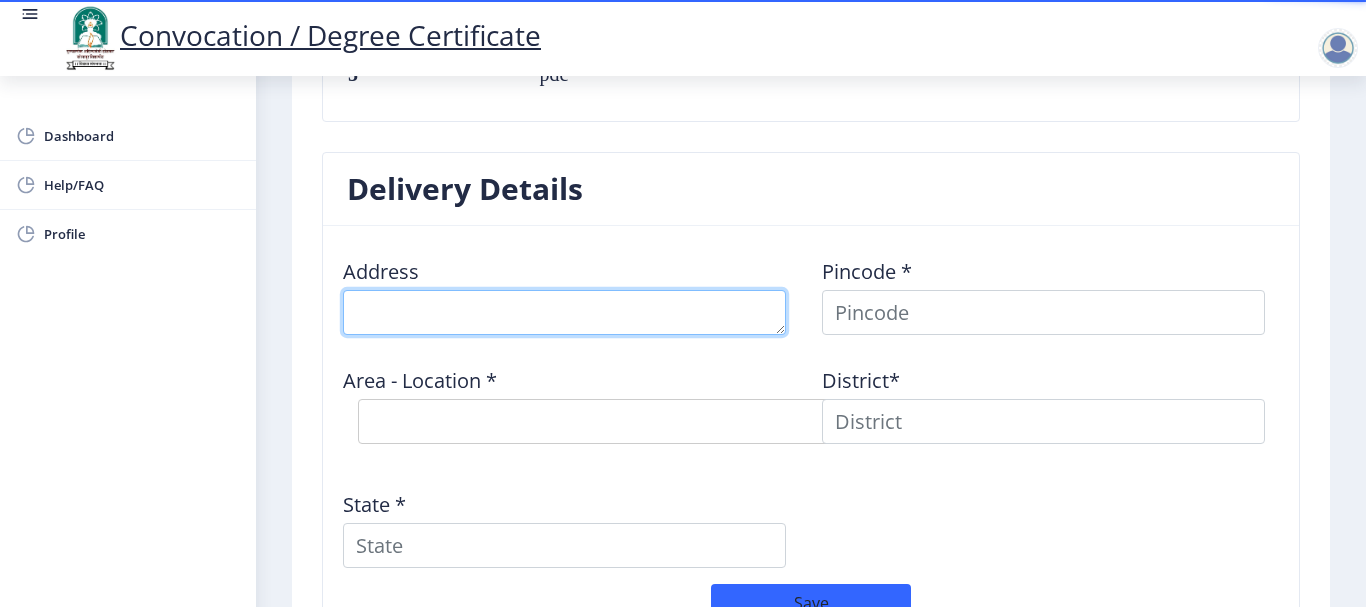 click at bounding box center (564, 312) 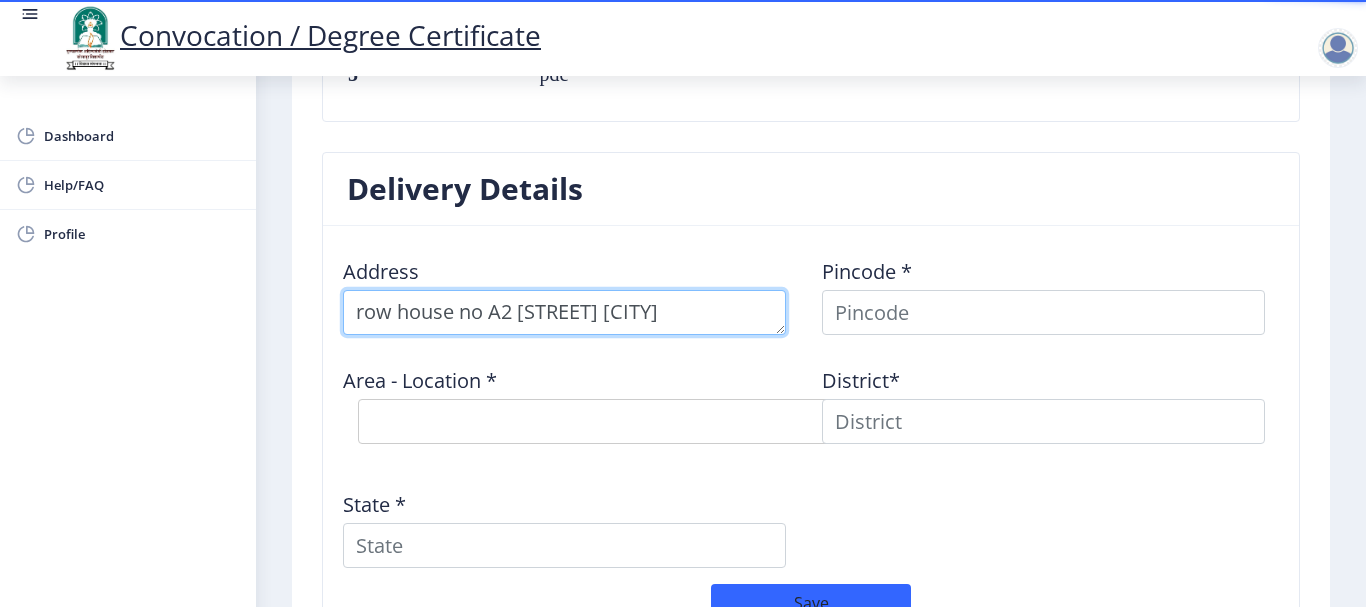 type on "row house no A2 shrinathpark pisadevi" 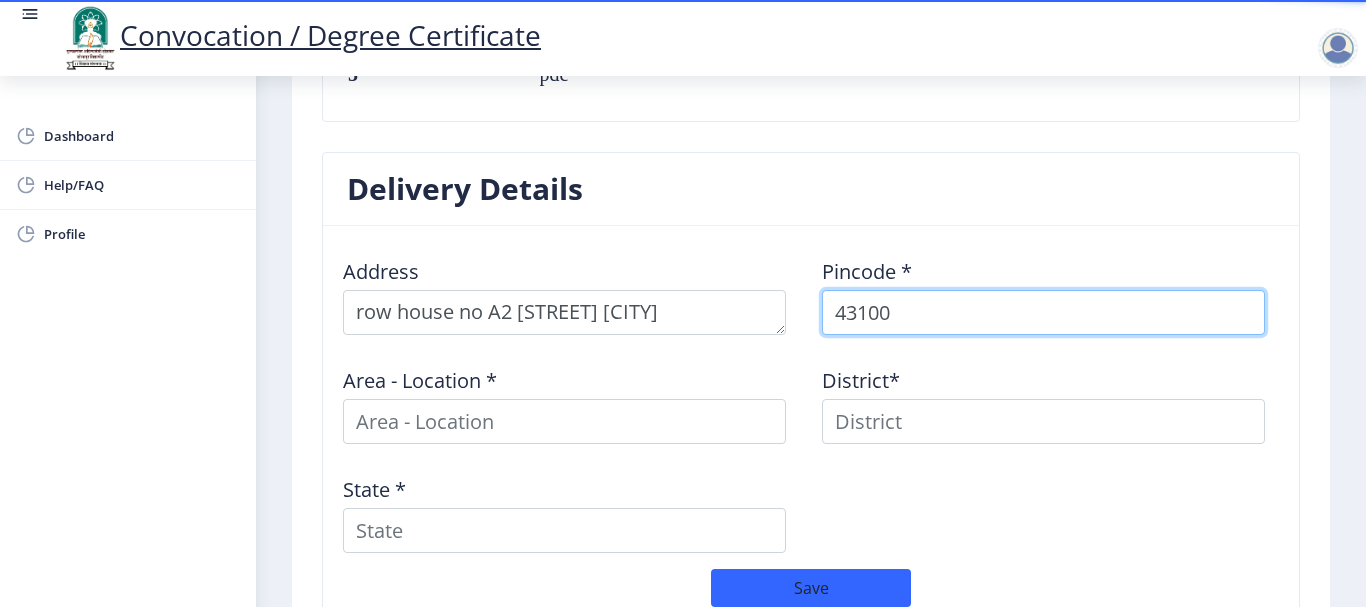 type on "[POSTAL_CODE]" 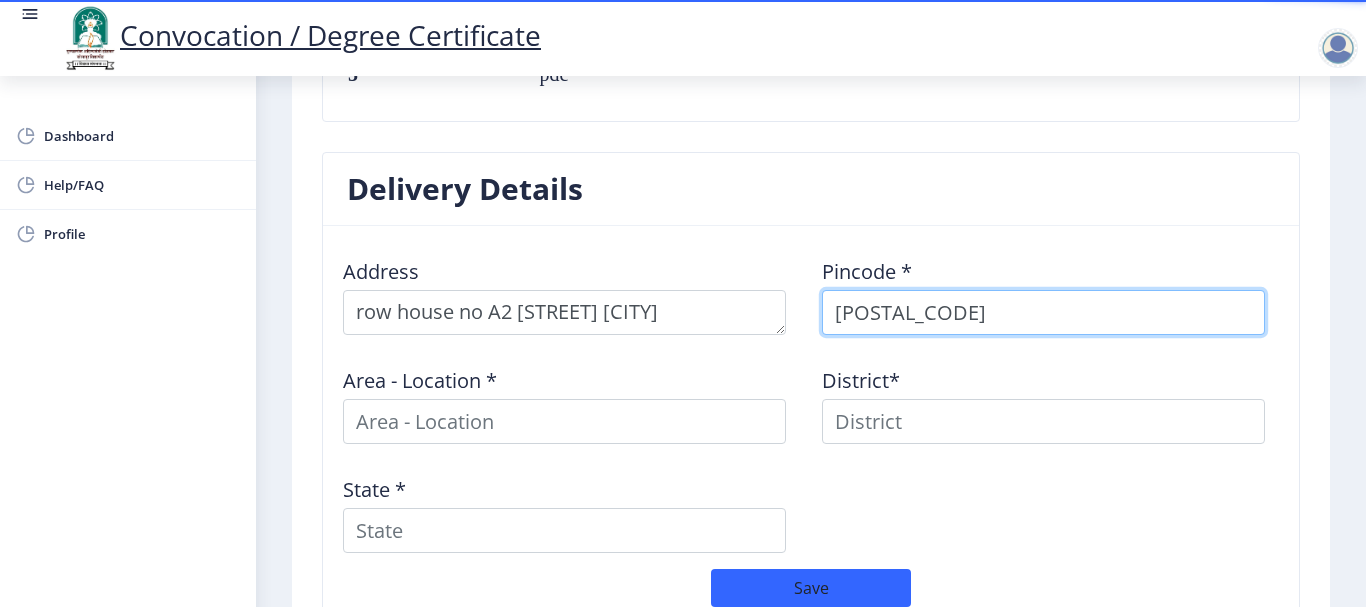 select 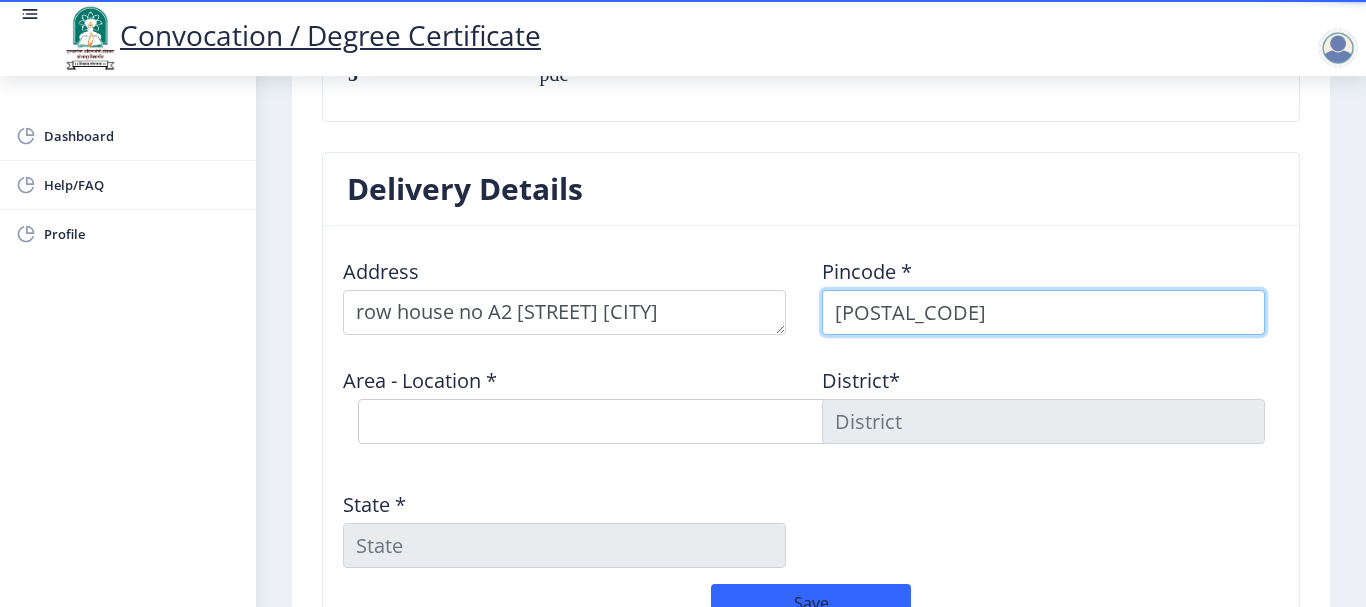 type on "[POSTAL_CODE]" 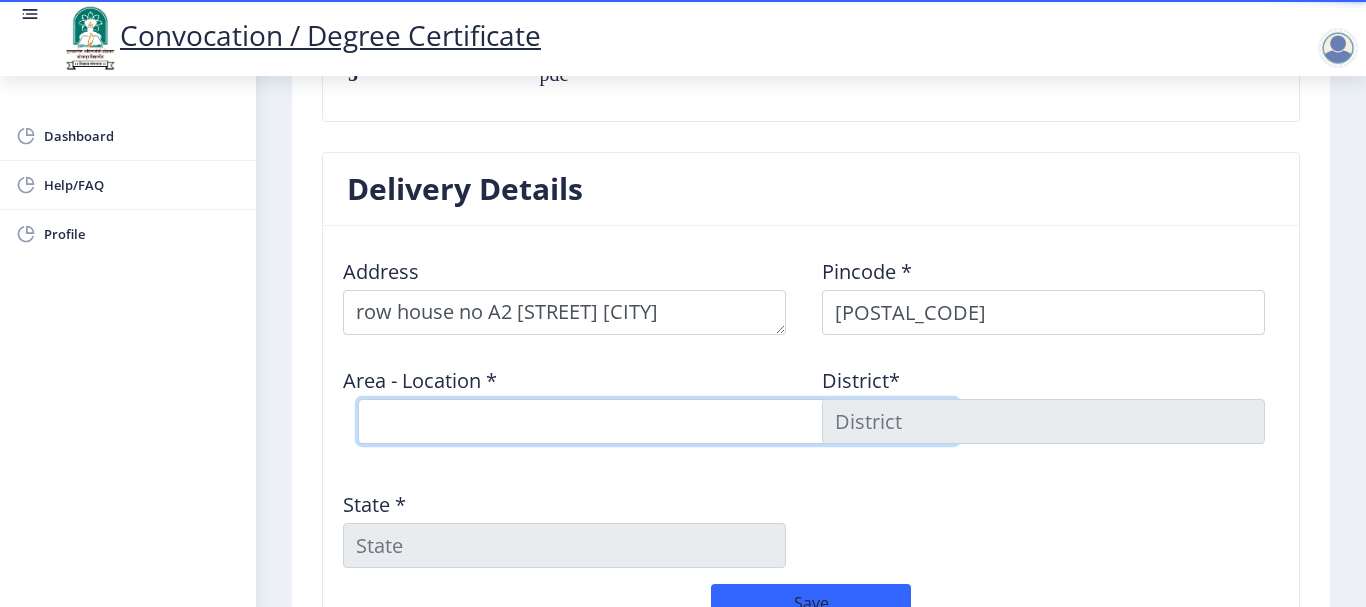 click on "Select Area Location Adgaon Sarak B.O Bilda B.O Chouka B.O Ganori B.O Harsool S.O Jatwada B.O Palshi (Shahar) B.O Tuljapur Sawangi B.O" at bounding box center (658, 421) 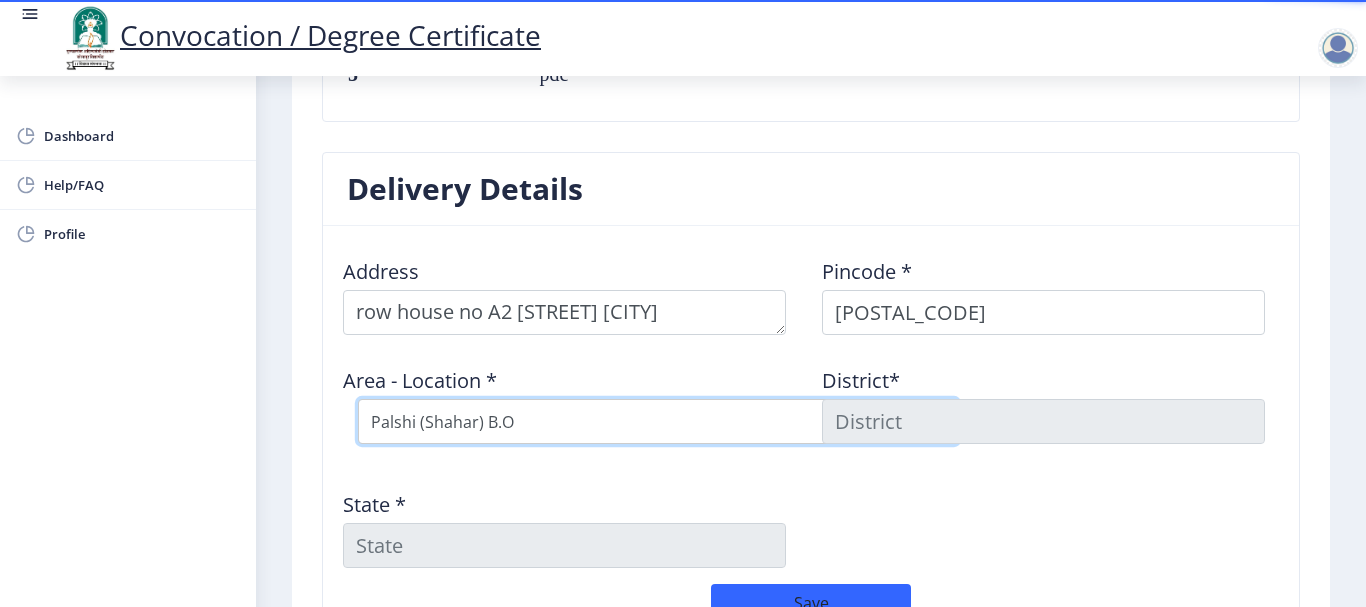 click on "Select Area Location Adgaon Sarak B.O Bilda B.O Chouka B.O Ganori B.O Harsool S.O Jatwada B.O Palshi (Shahar) B.O Tuljapur Sawangi B.O" at bounding box center [658, 421] 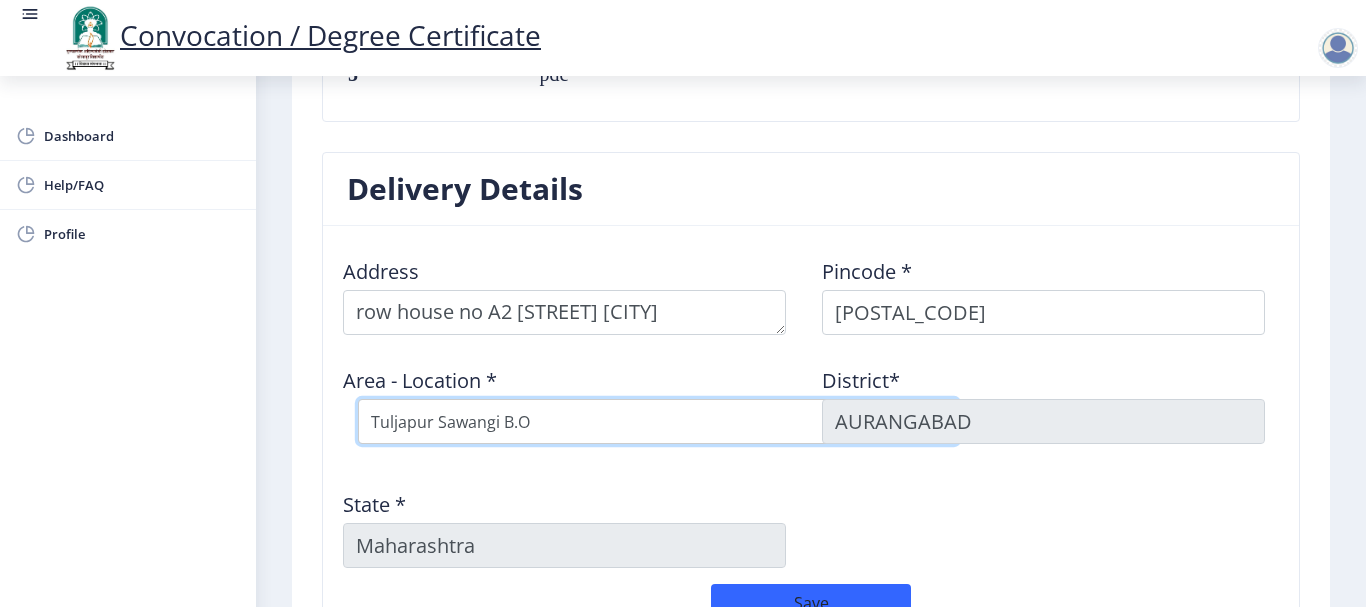 select on "7: Object" 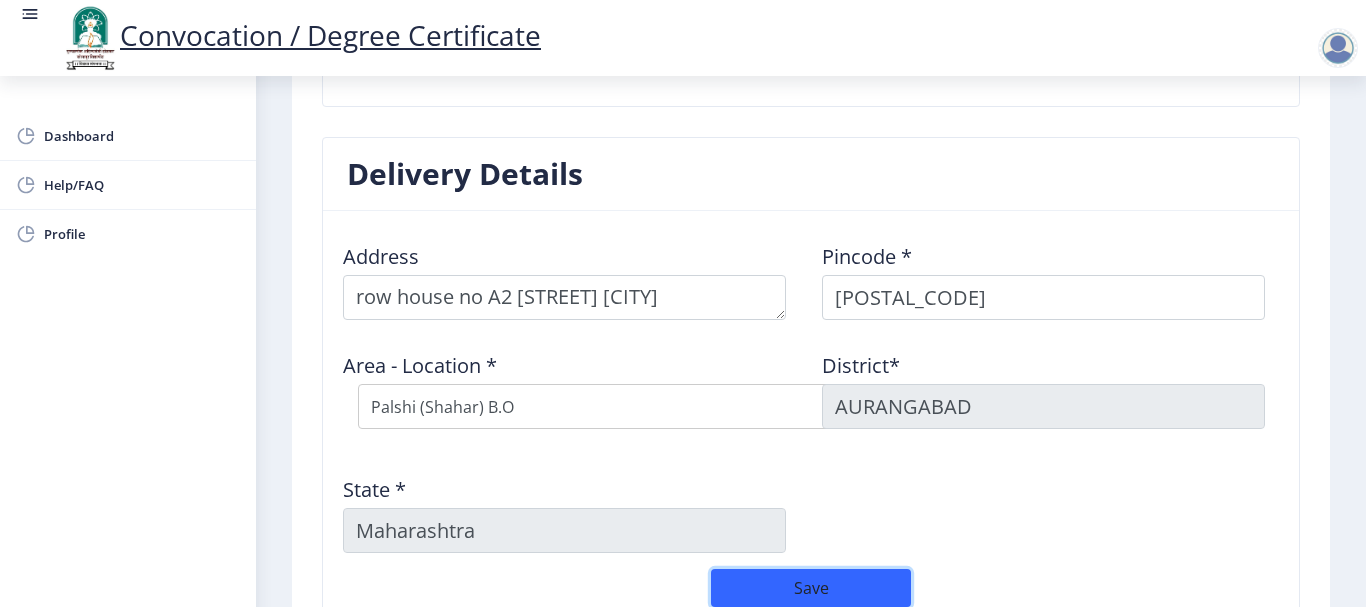 type 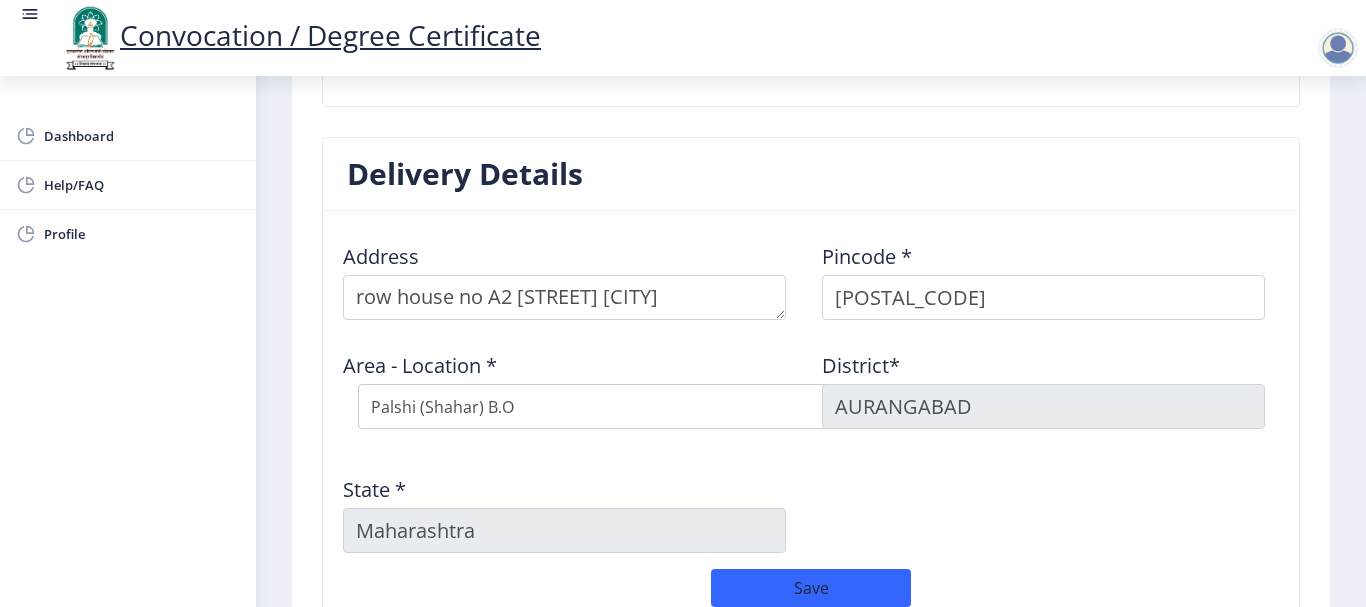type 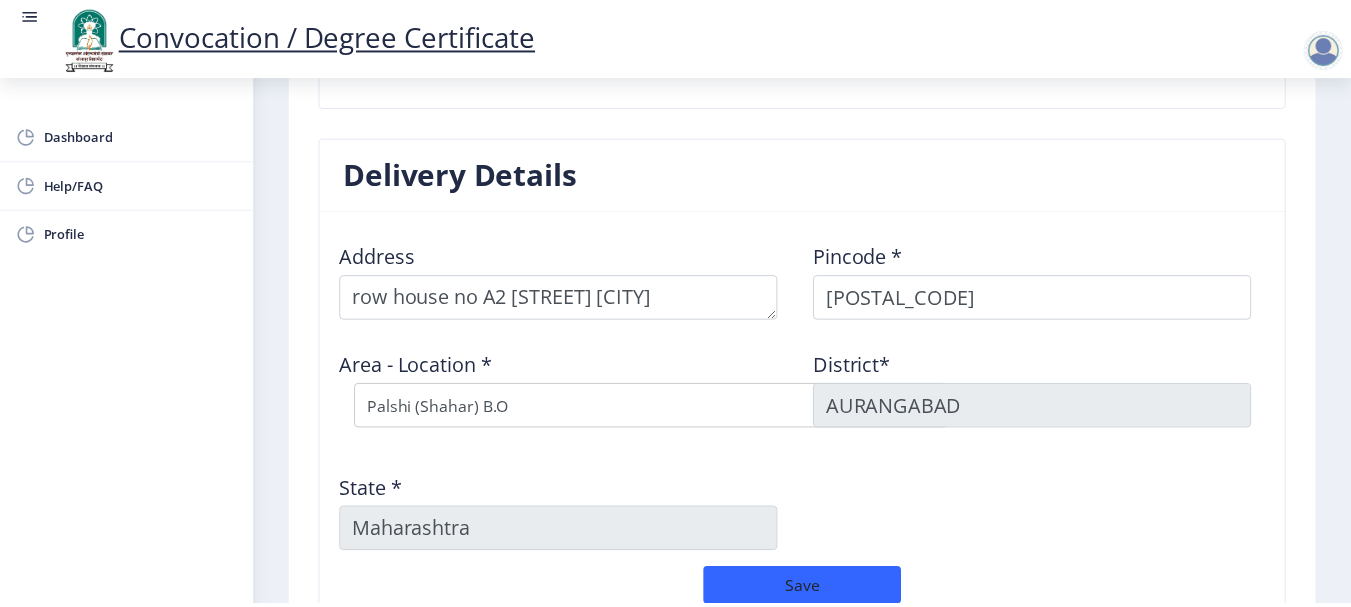 scroll, scrollTop: 1743, scrollLeft: 0, axis: vertical 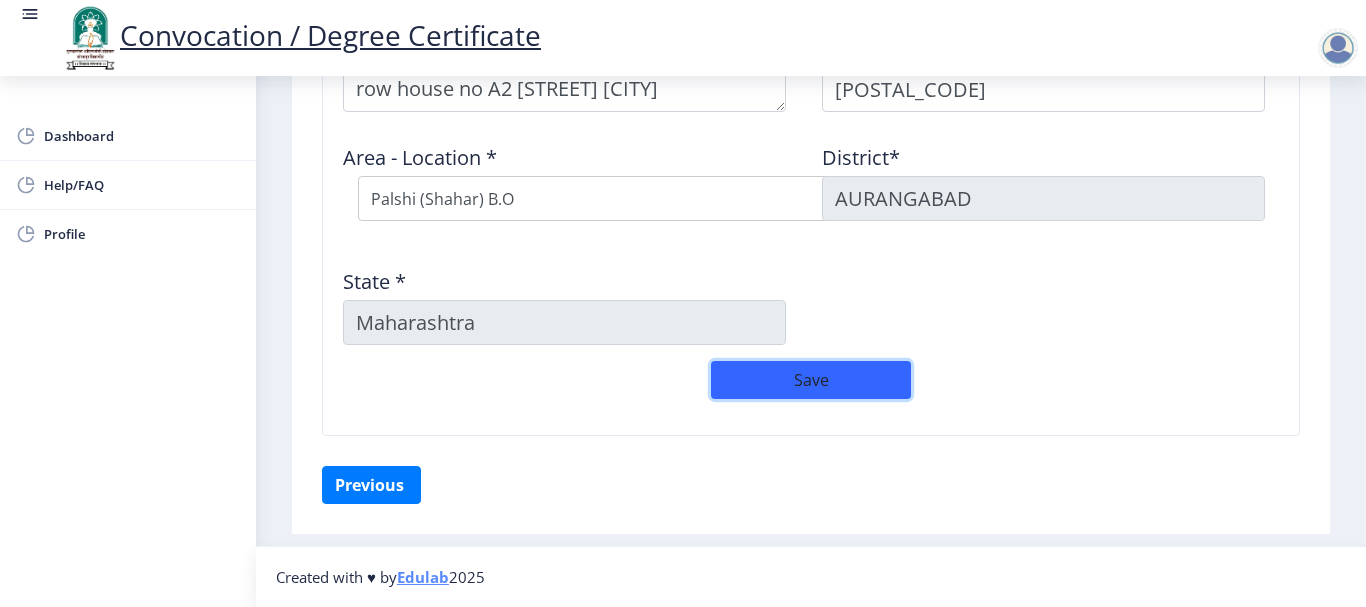 click on "Save" 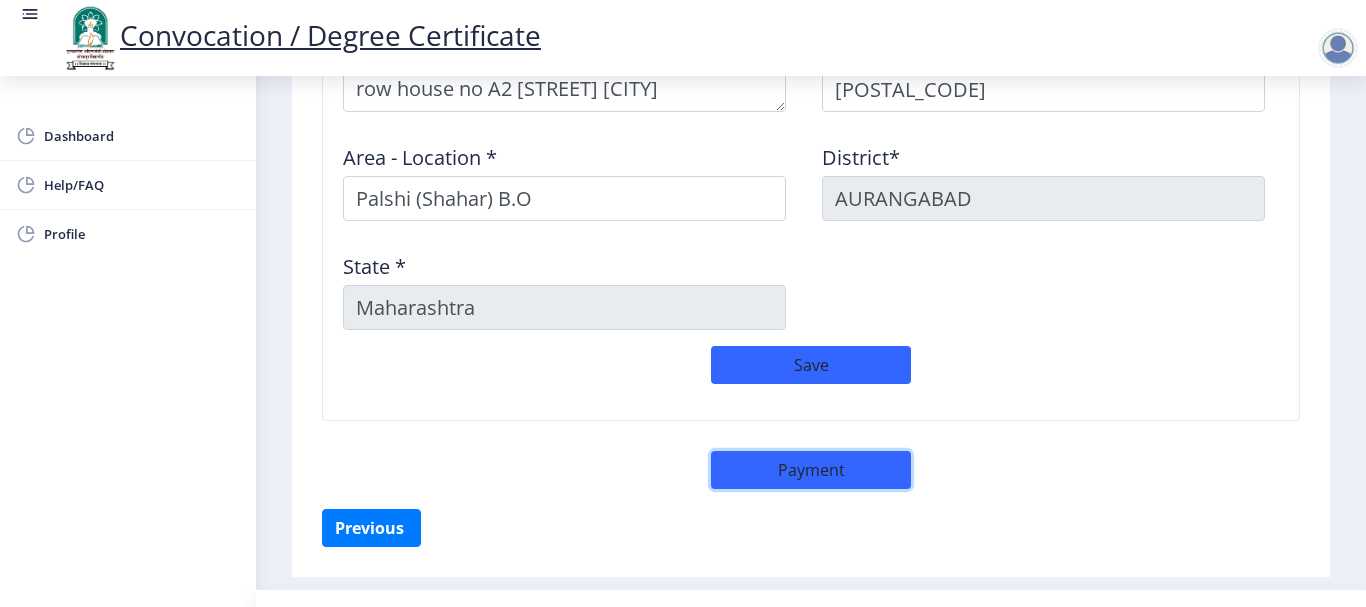 click on "Payment" 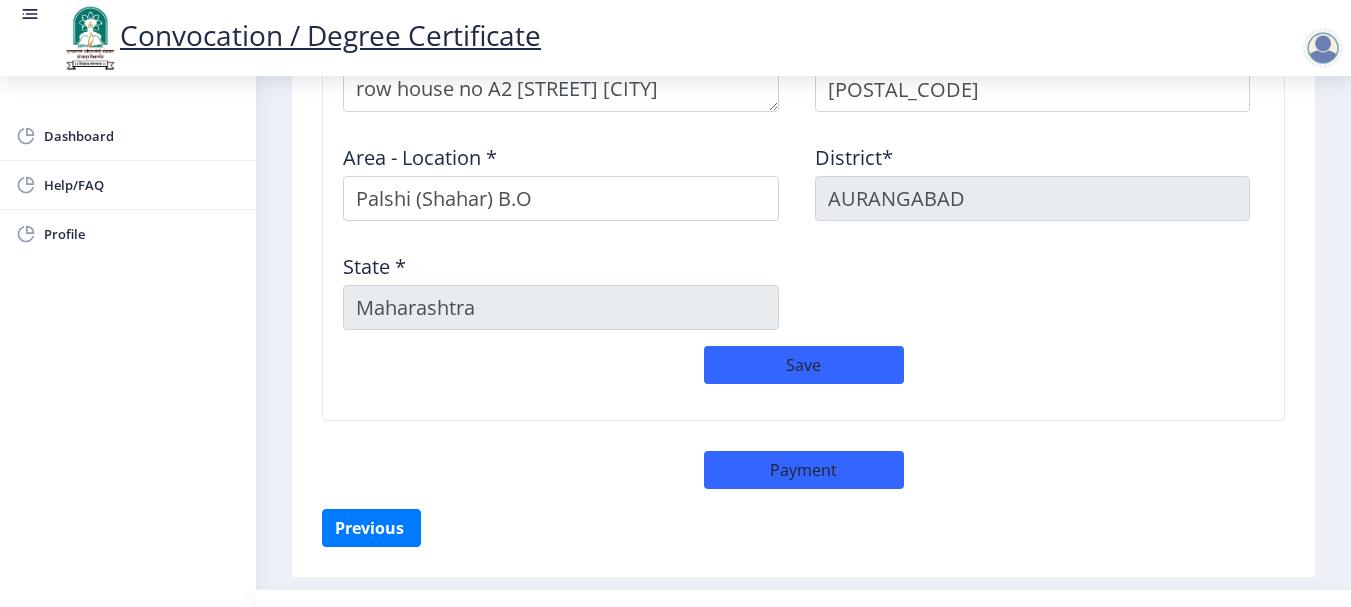 select on "sealed" 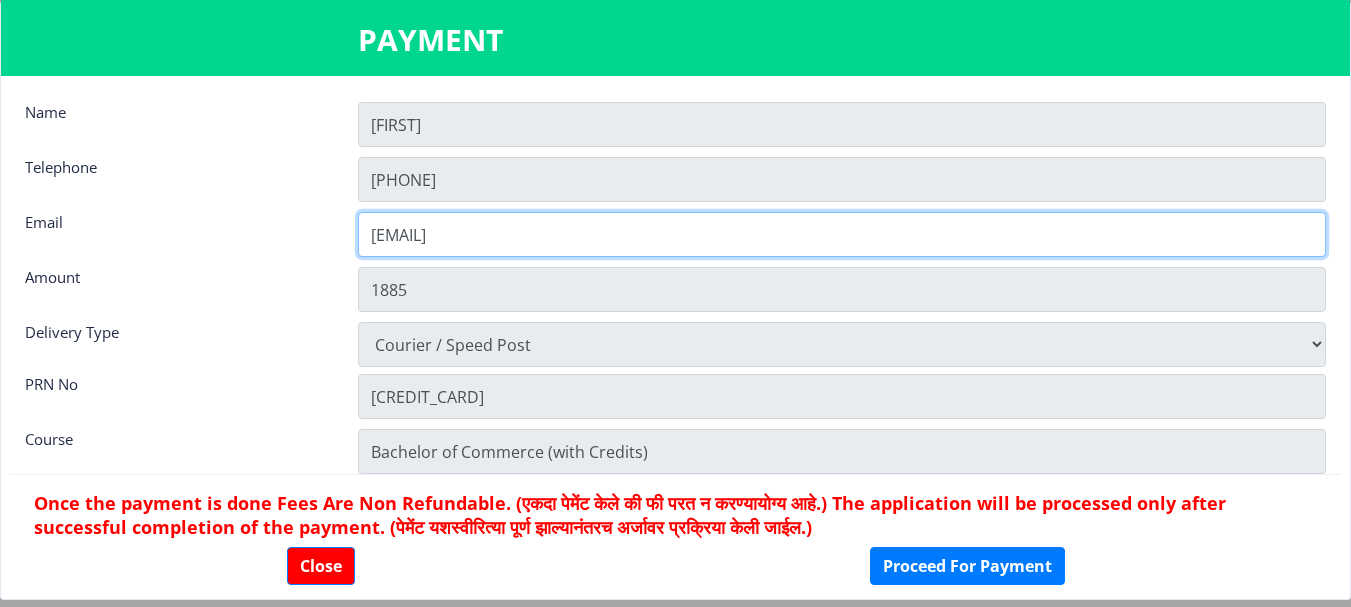click on "[EMAIL]" 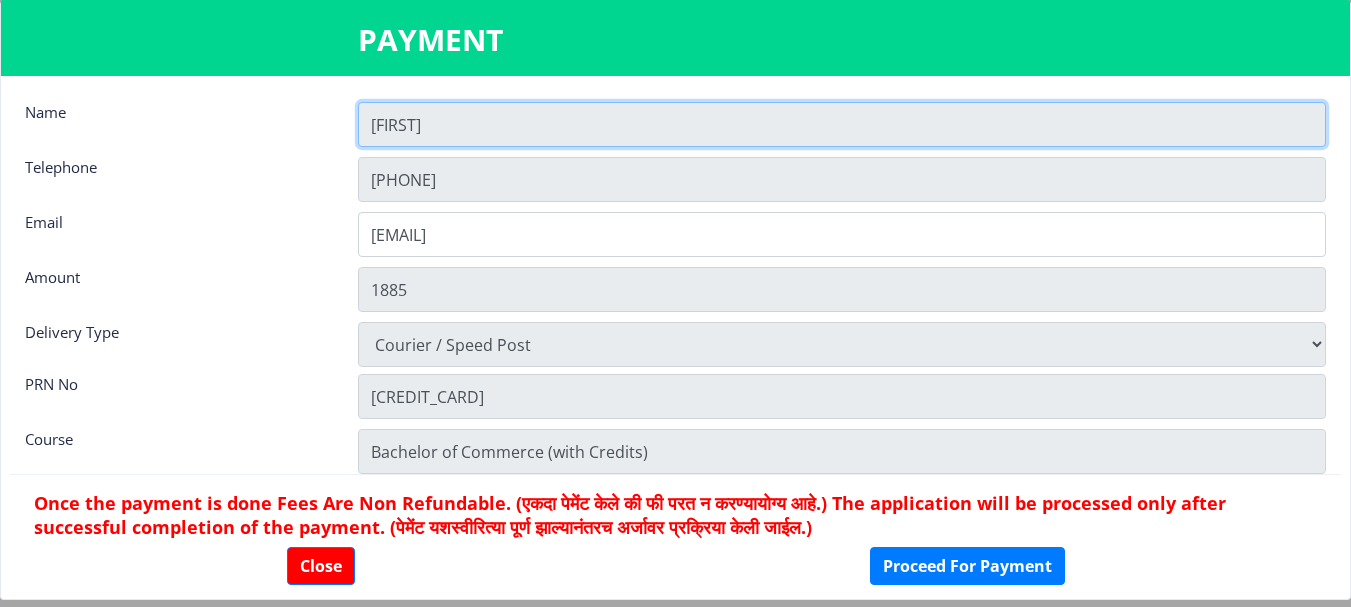 click on "Madhukar" 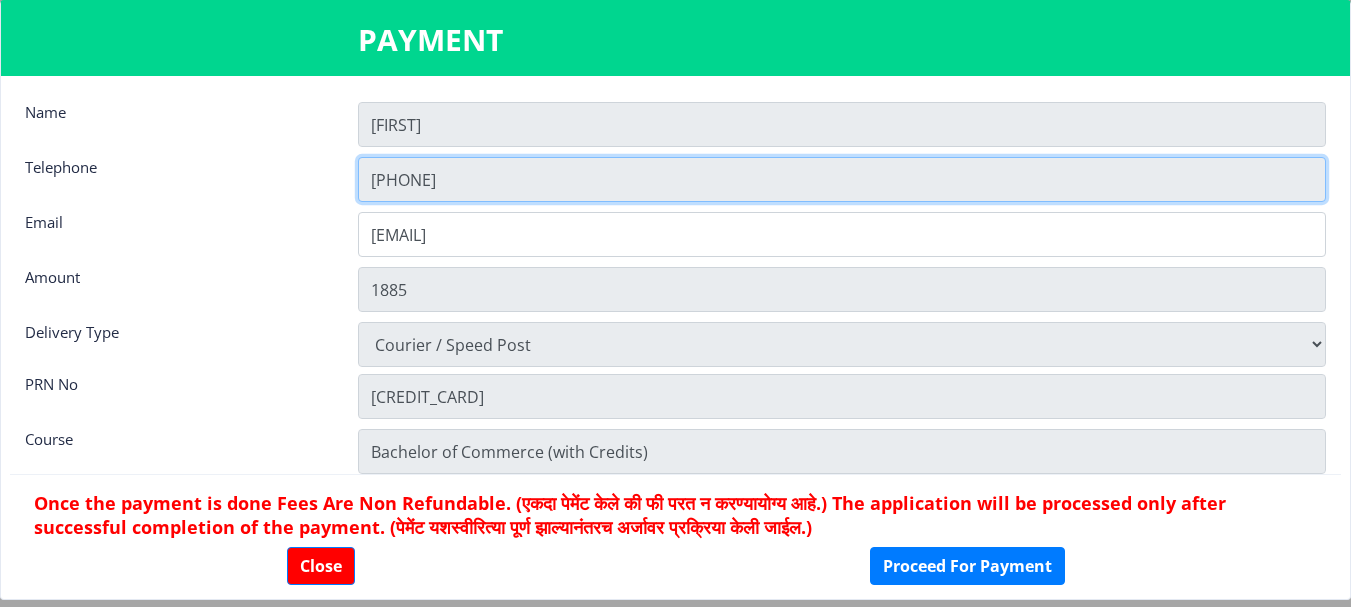 click on "8446209018" 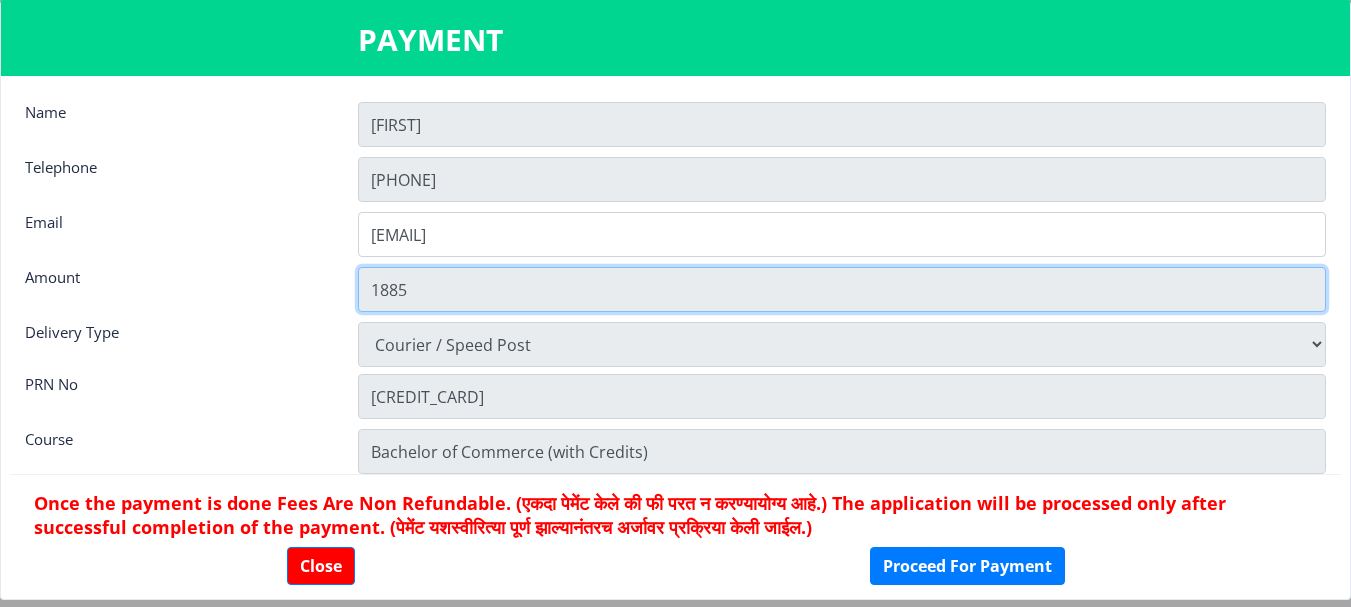 click on "1885" 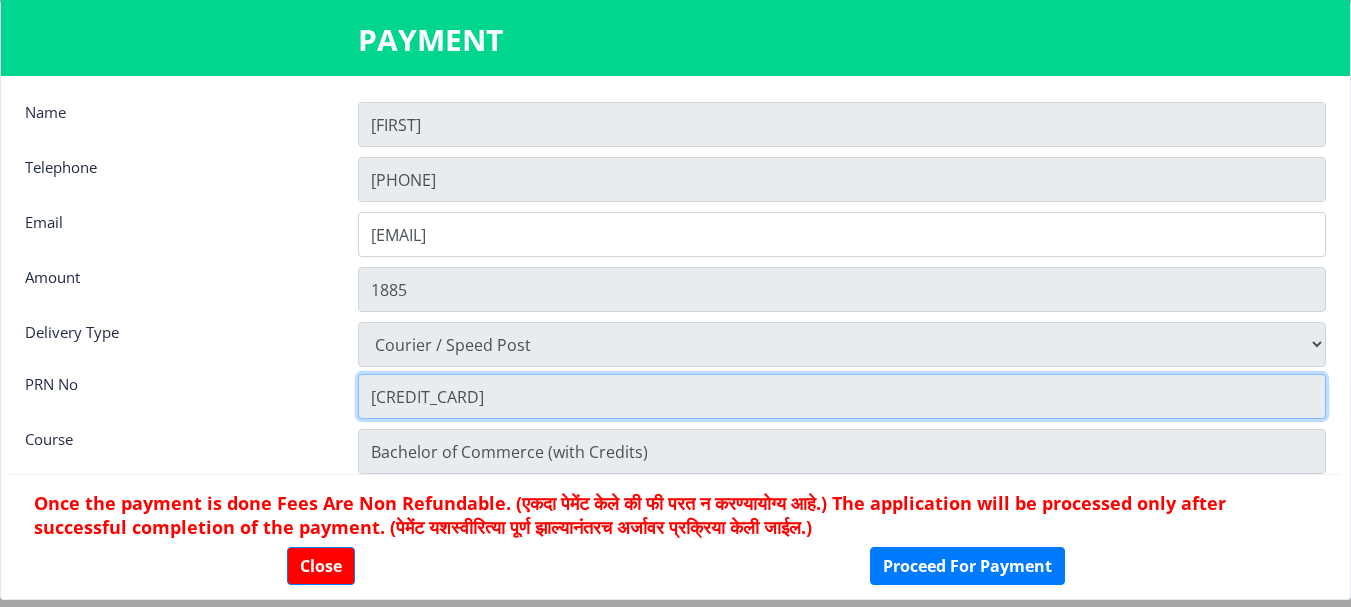 click on "[DOCUMENT_ID]" 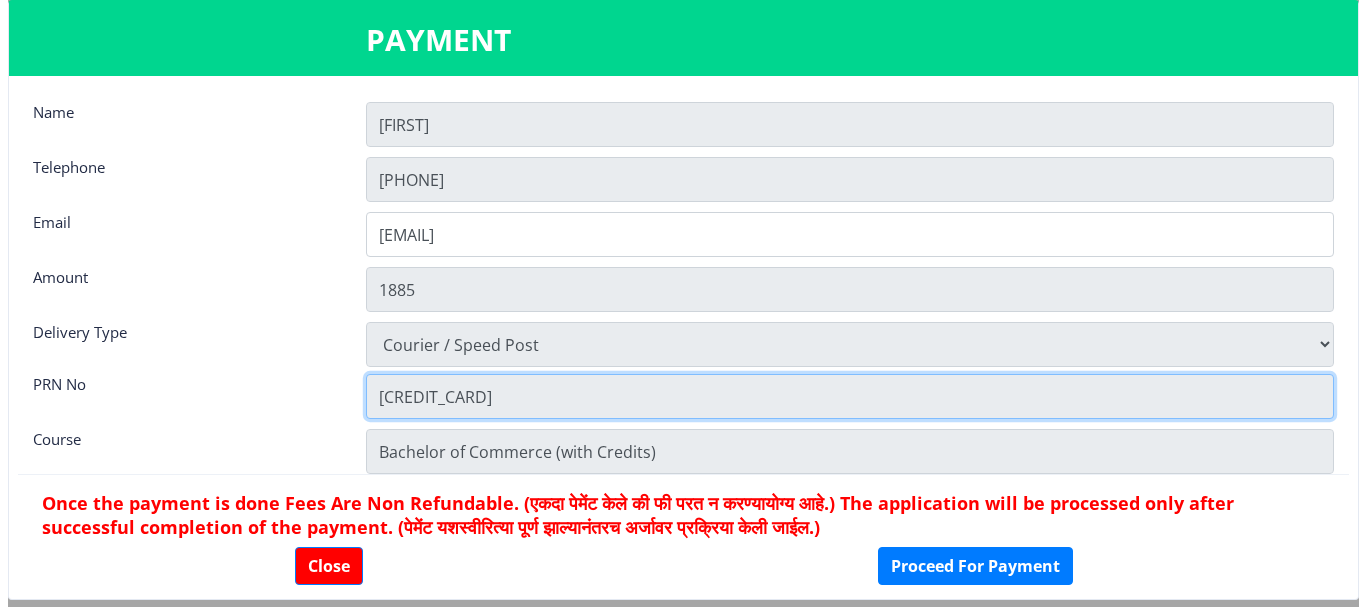 scroll, scrollTop: 0, scrollLeft: 0, axis: both 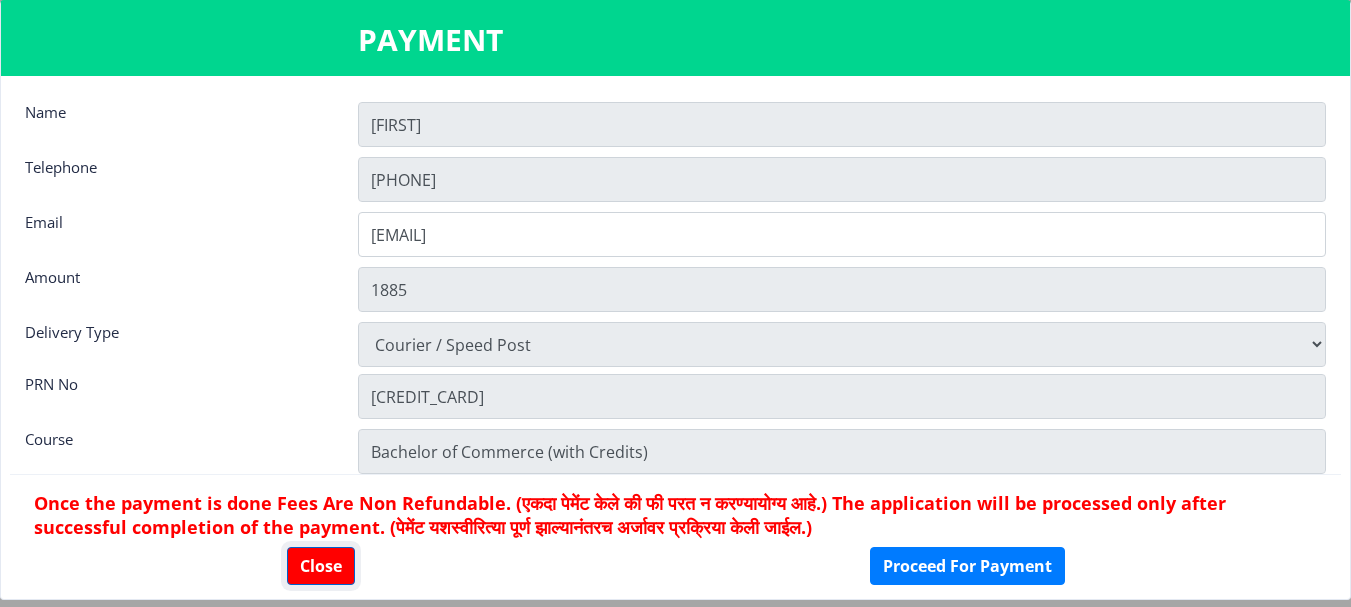 click on "Close" 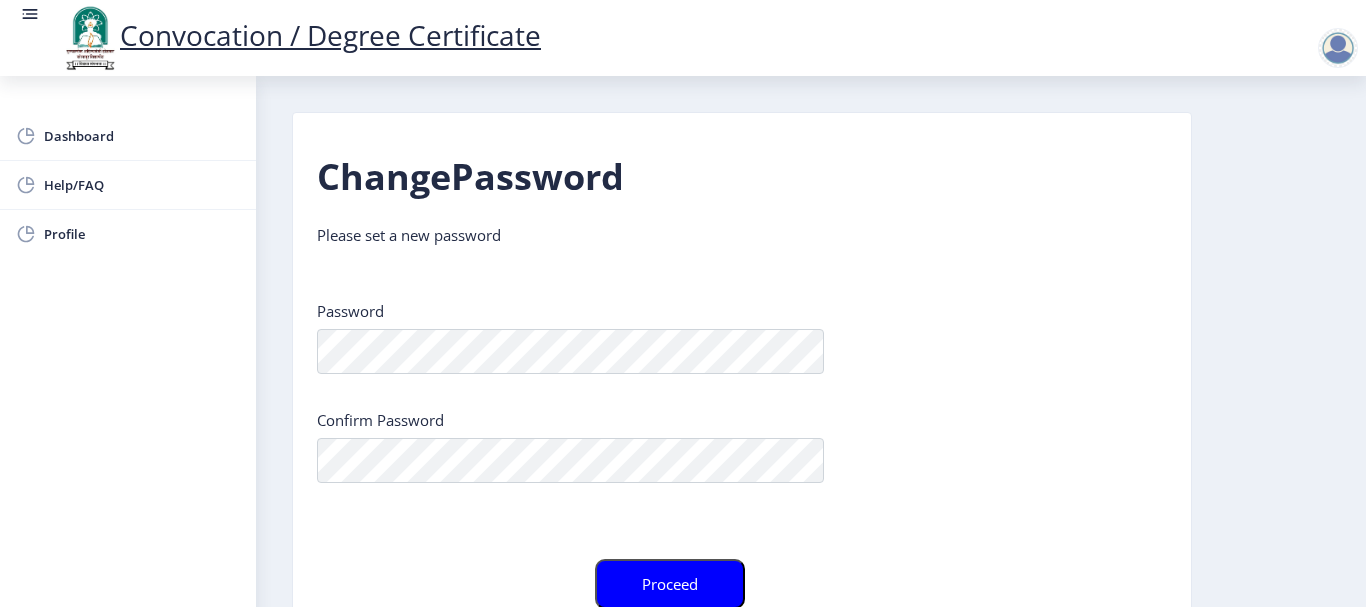 click 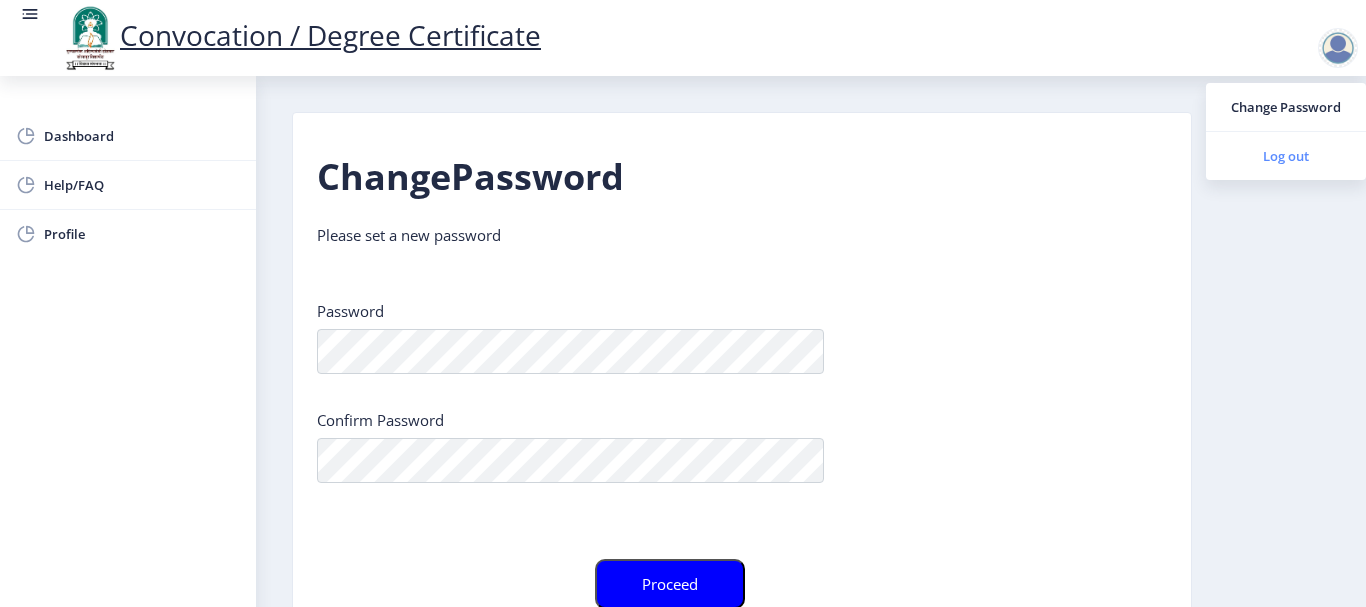 click on "Log out" at bounding box center (1286, 156) 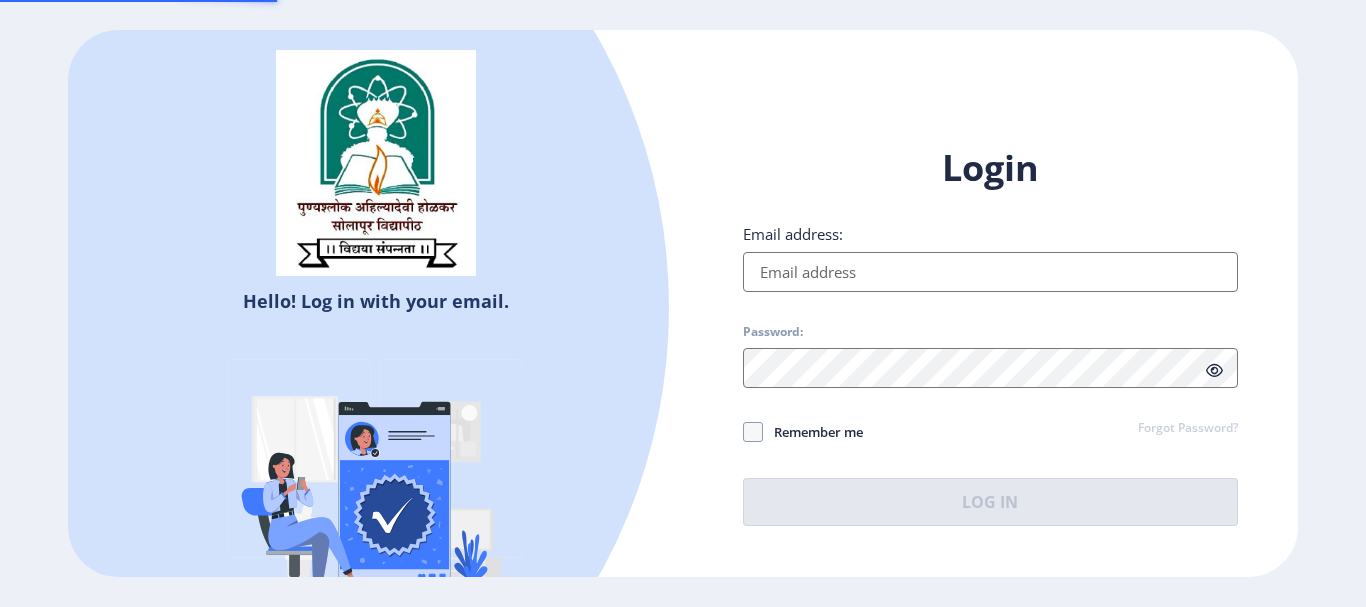 type on "[EMAIL]" 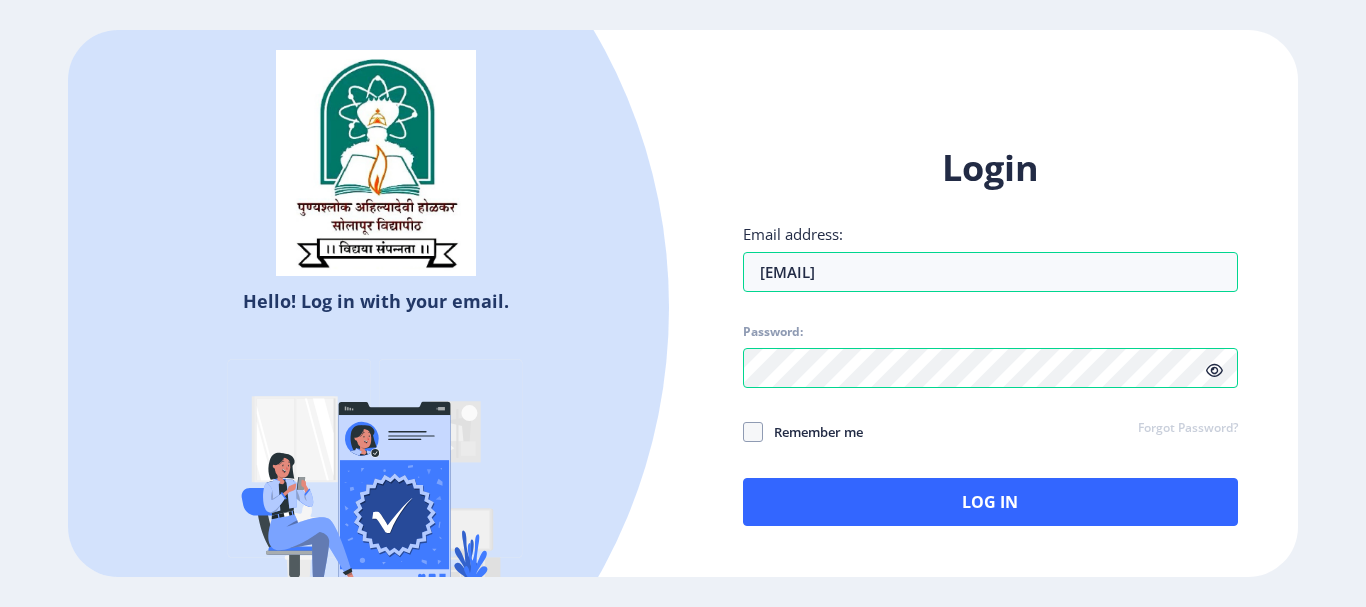 click on "Hello! Log in with your email. Don't have an account?  Register Login Email address: tonapemadhukar1@gmail.com Password: Remember me Forgot Password?  Log In   Don't have an account?  Register" 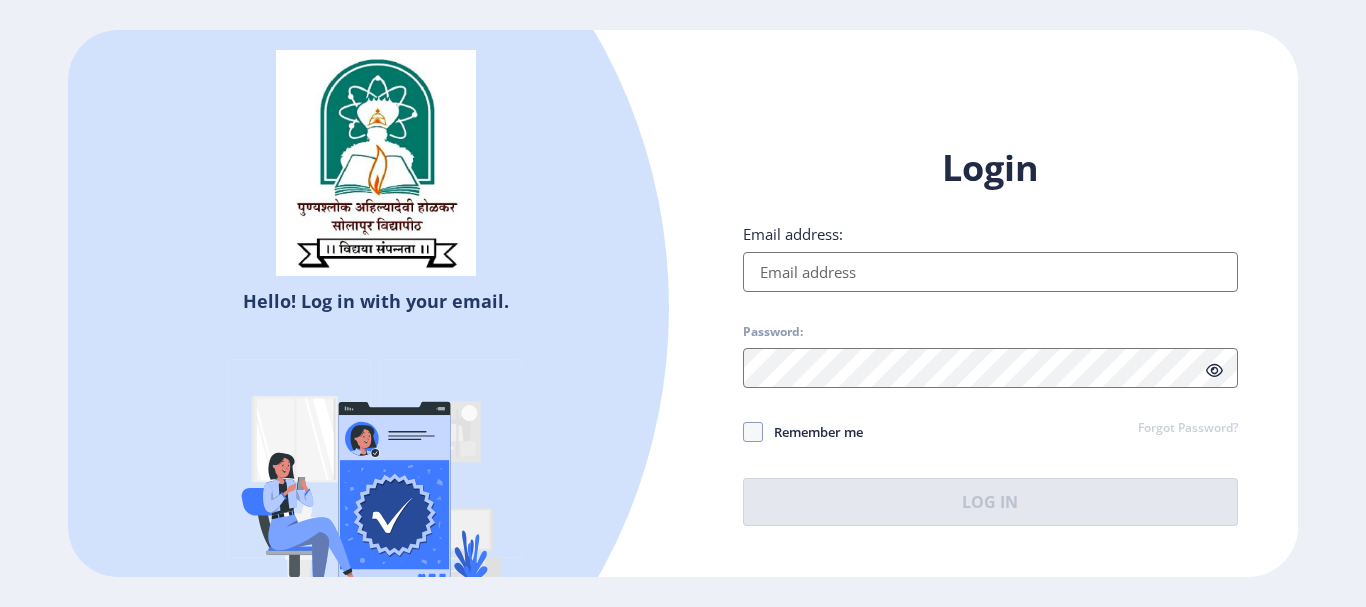 type on "[EMAIL]" 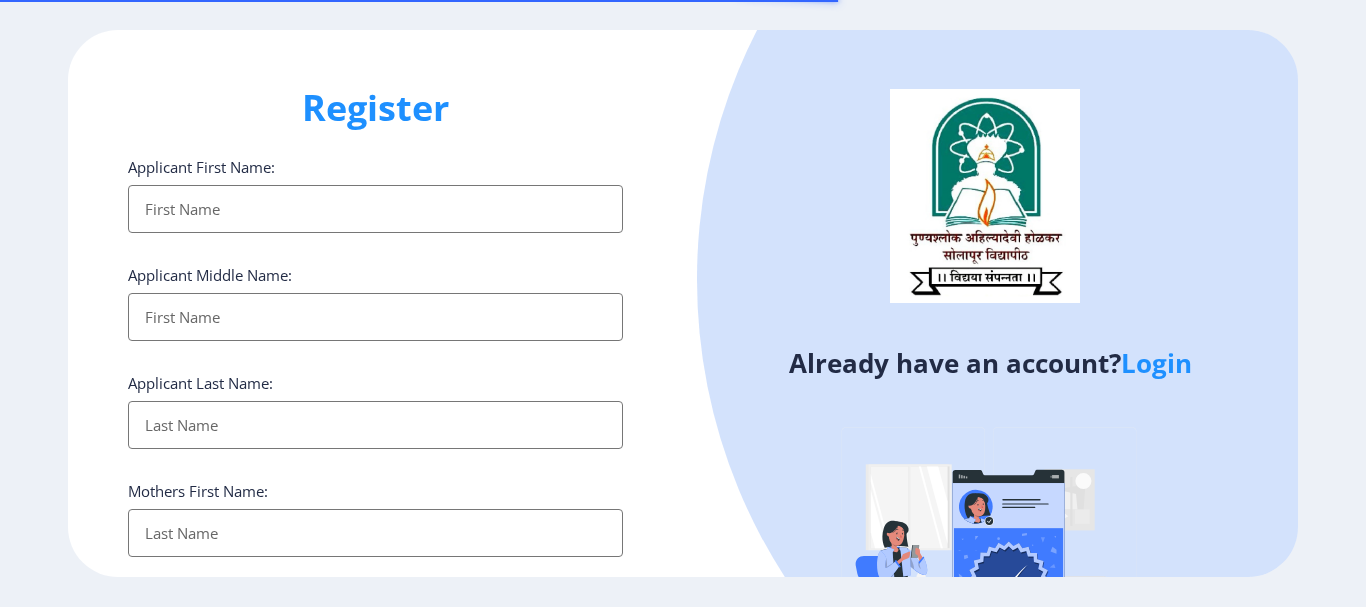select 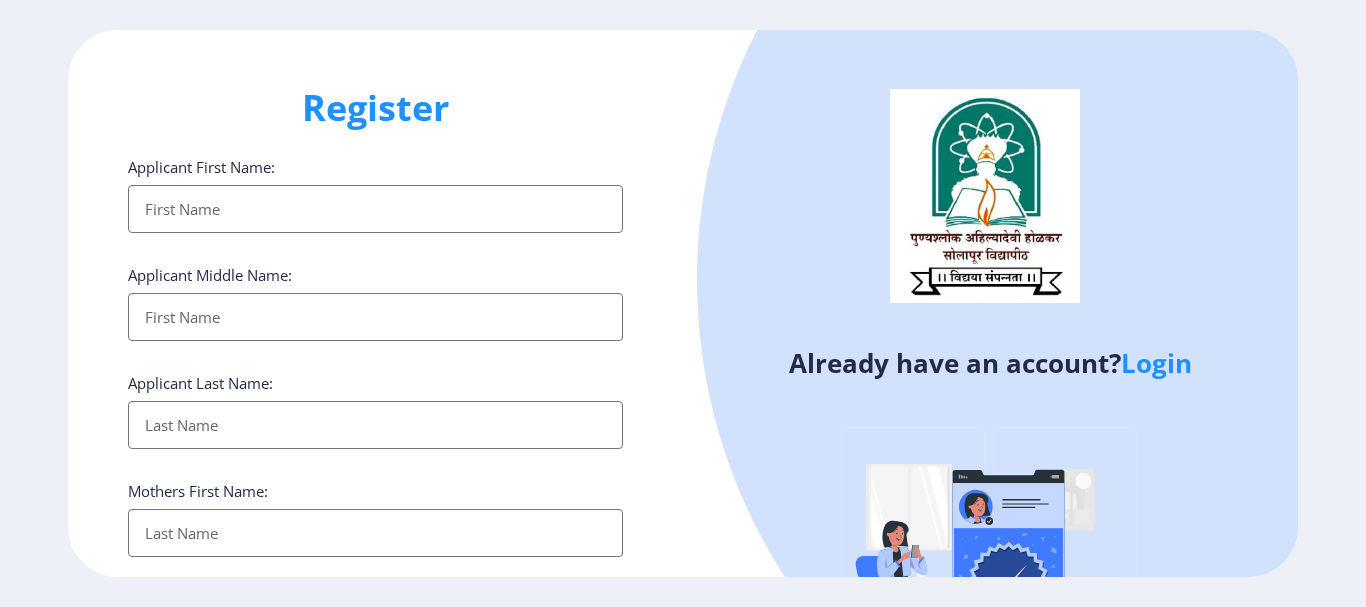 click on "Applicant First Name:" at bounding box center [375, 209] 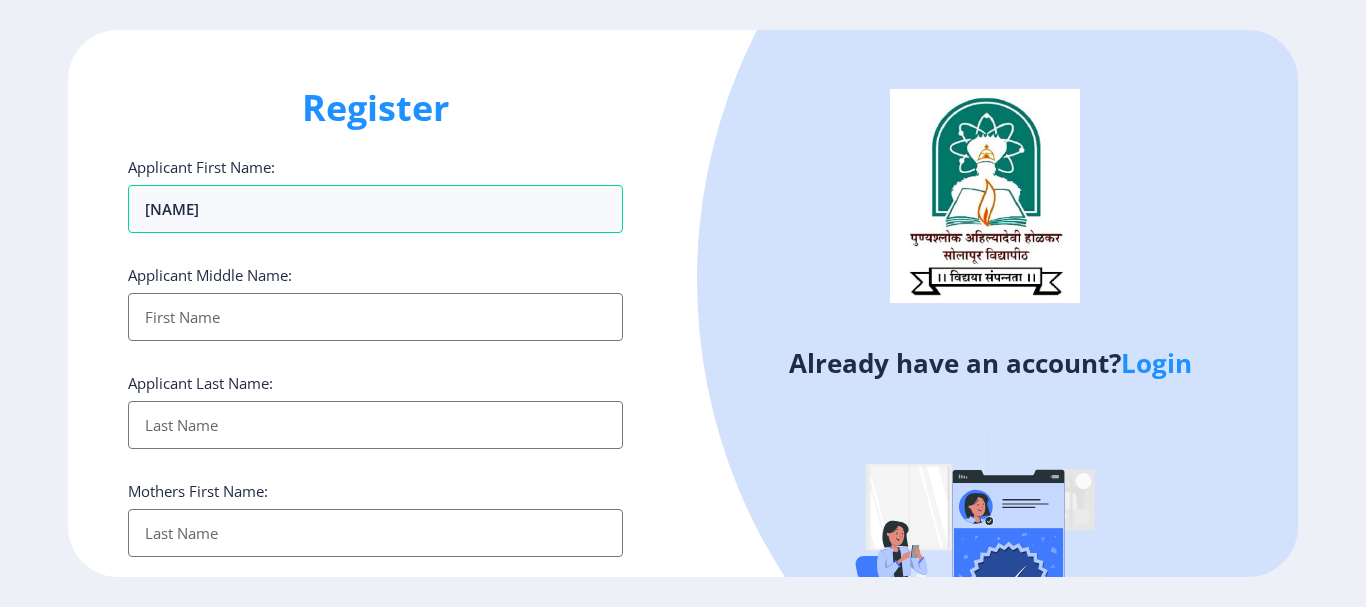 click on "Applicant First Name:" at bounding box center (375, 317) 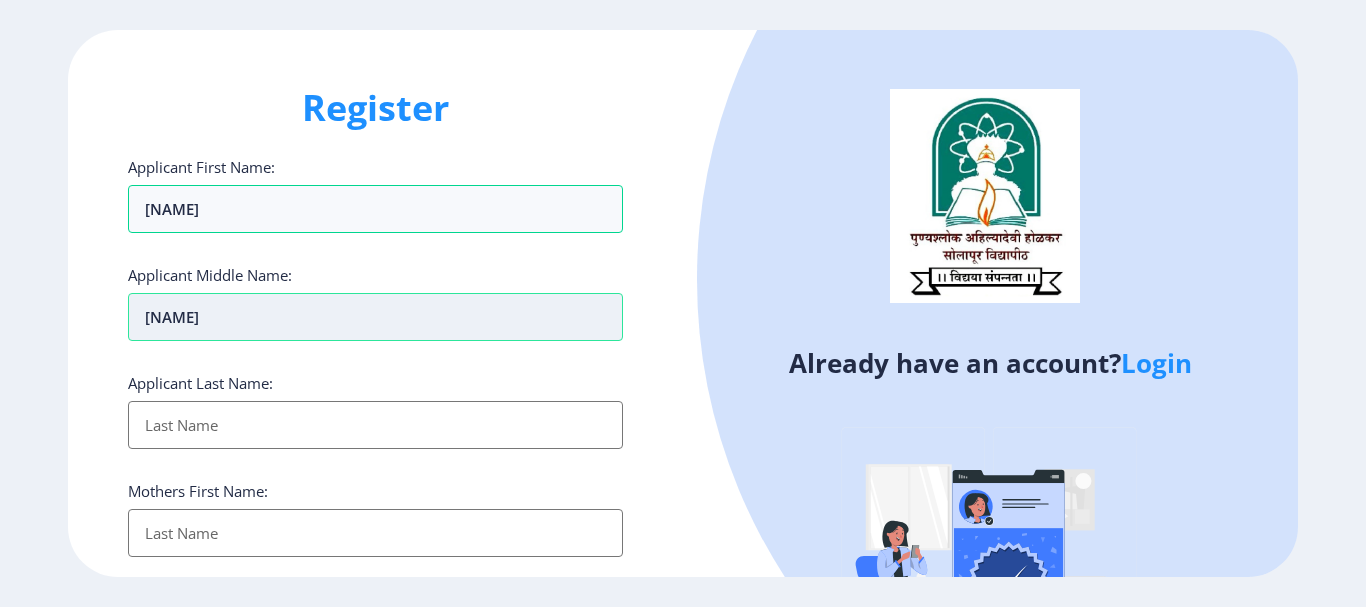 type on "[NAME]" 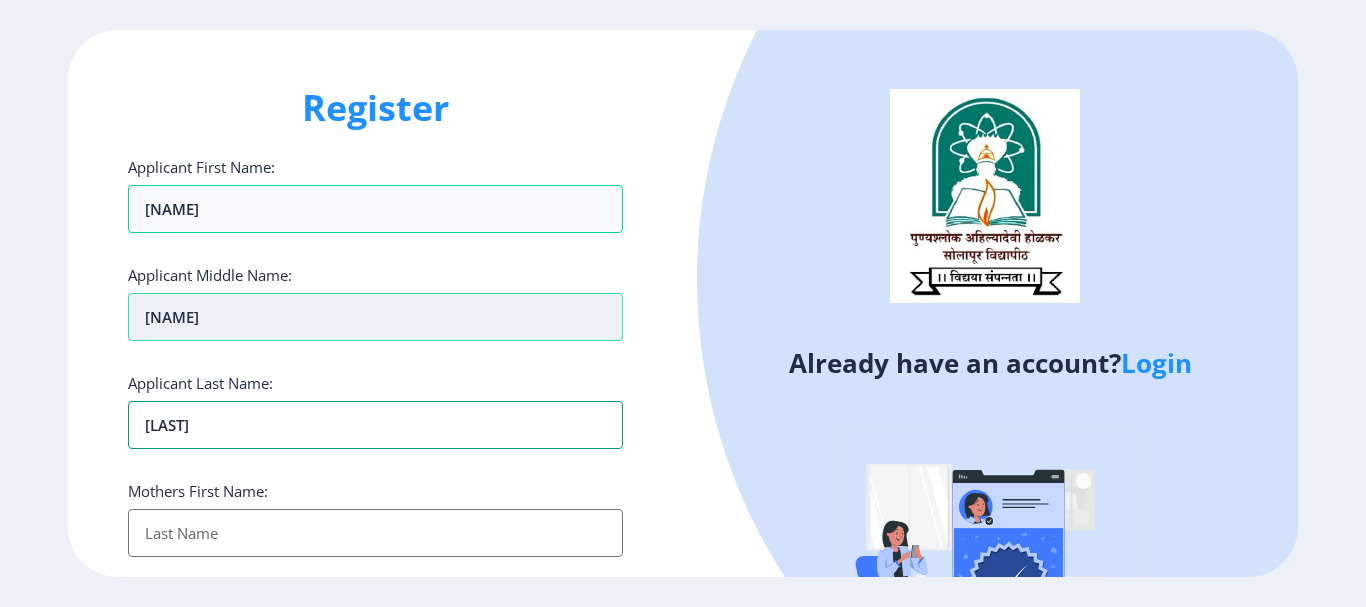 type on "[LAST]" 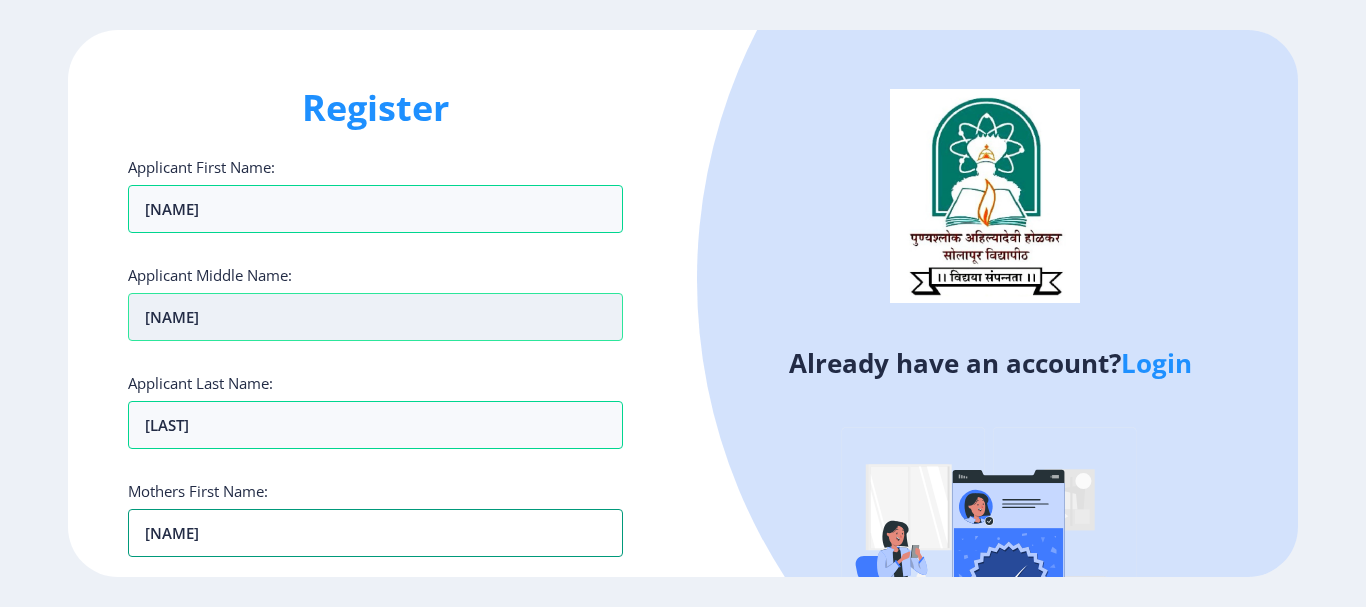 type on "[NAME]" 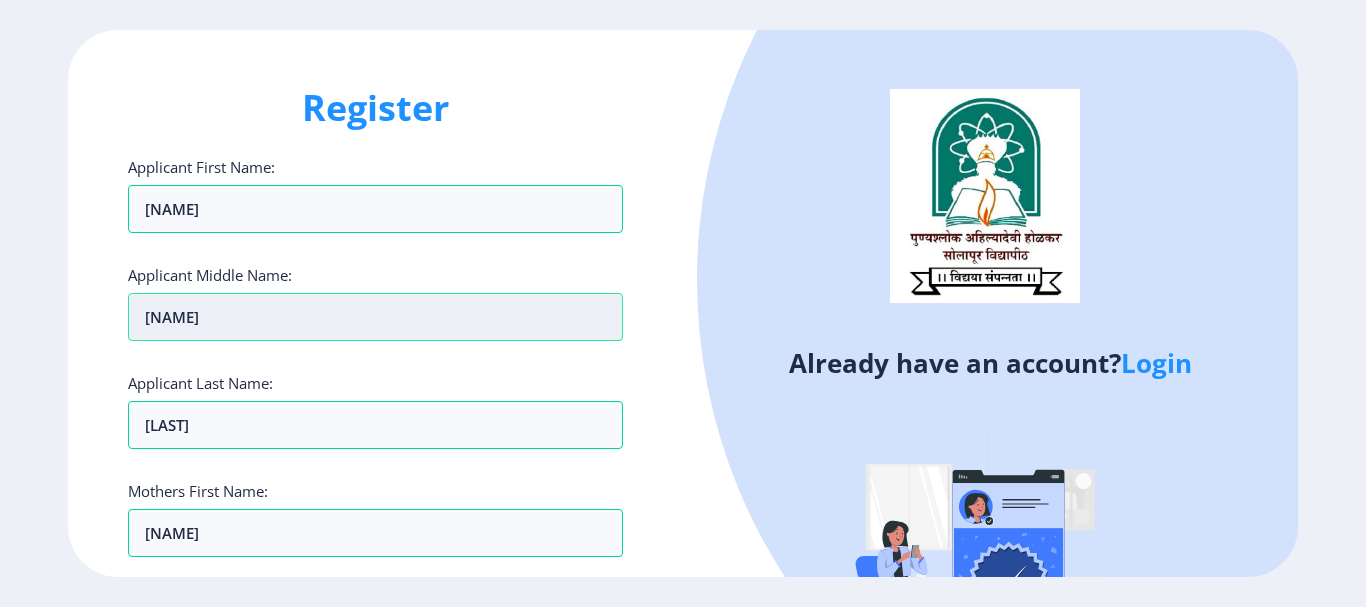 scroll, scrollTop: 357, scrollLeft: 0, axis: vertical 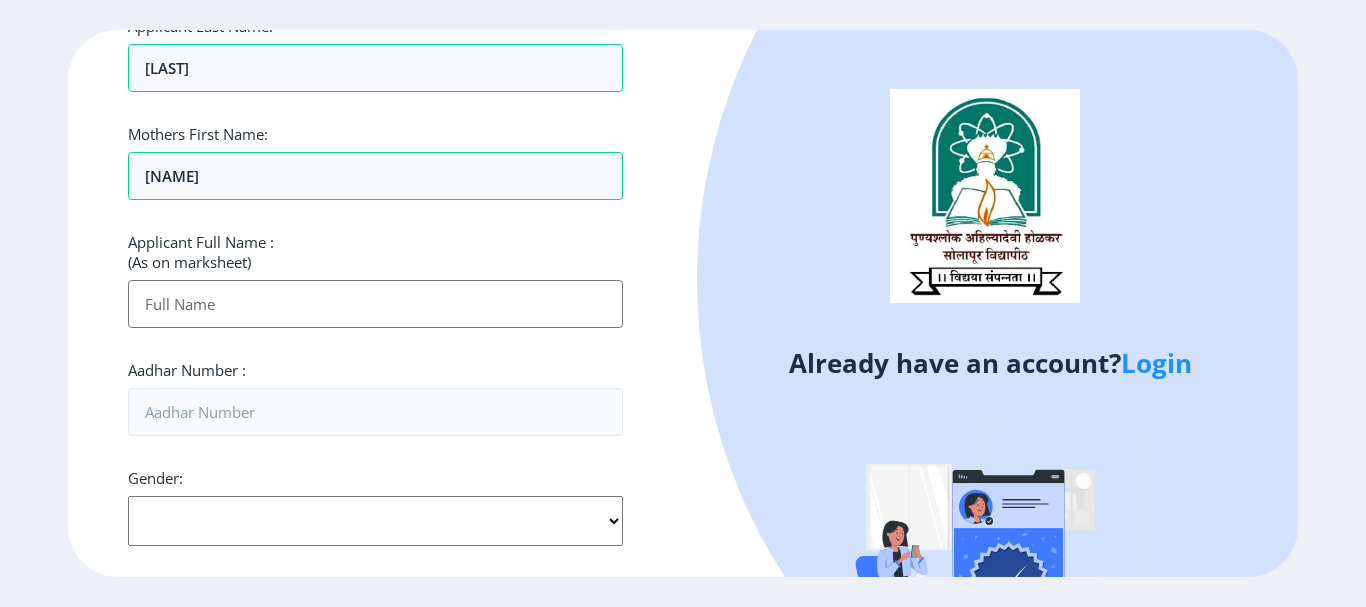 click on "Applicant First Name:" at bounding box center [375, 304] 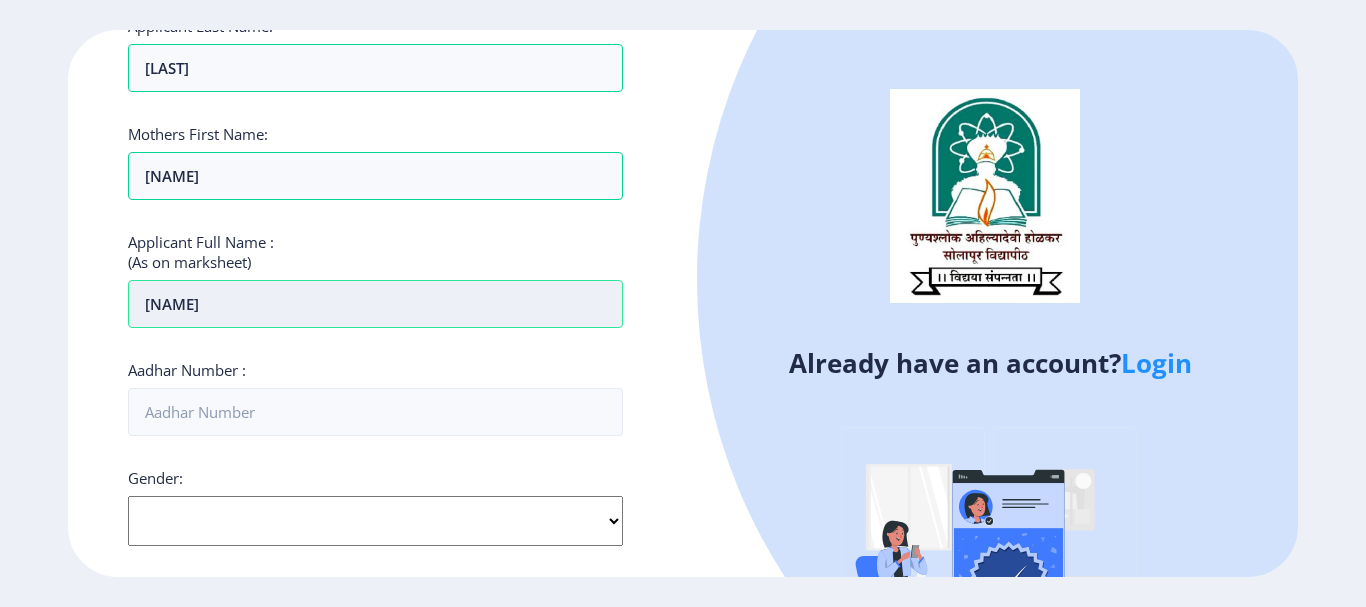 click on "[NAME]" at bounding box center [375, 304] 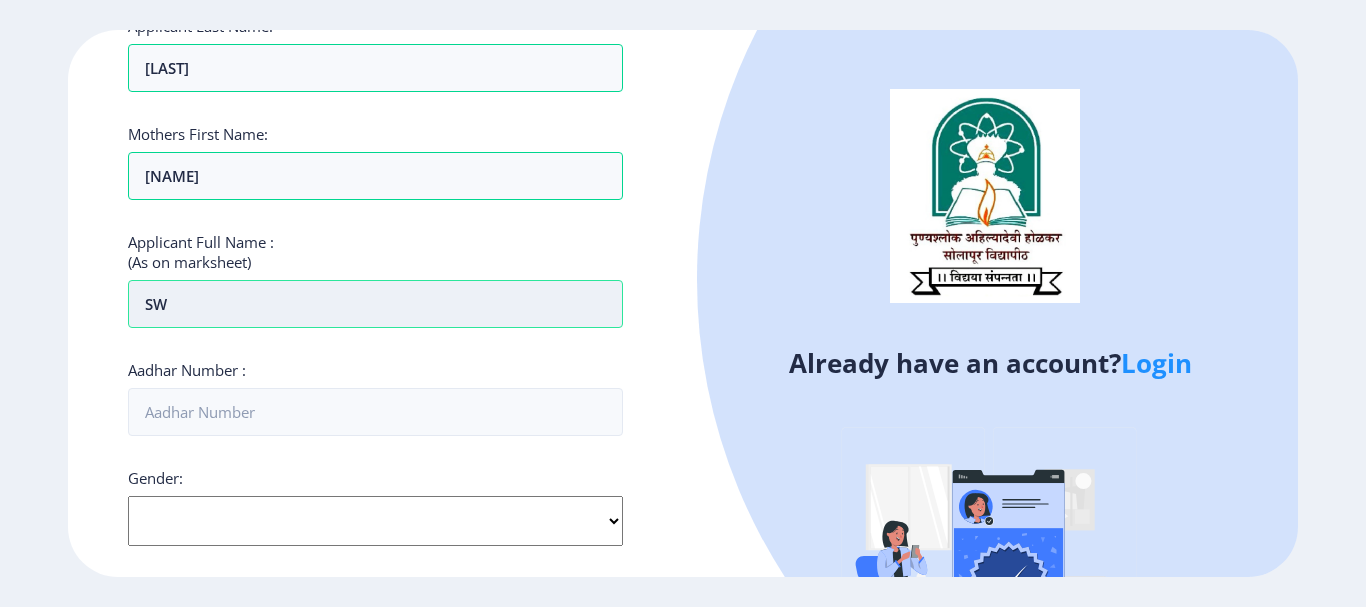 type on "S" 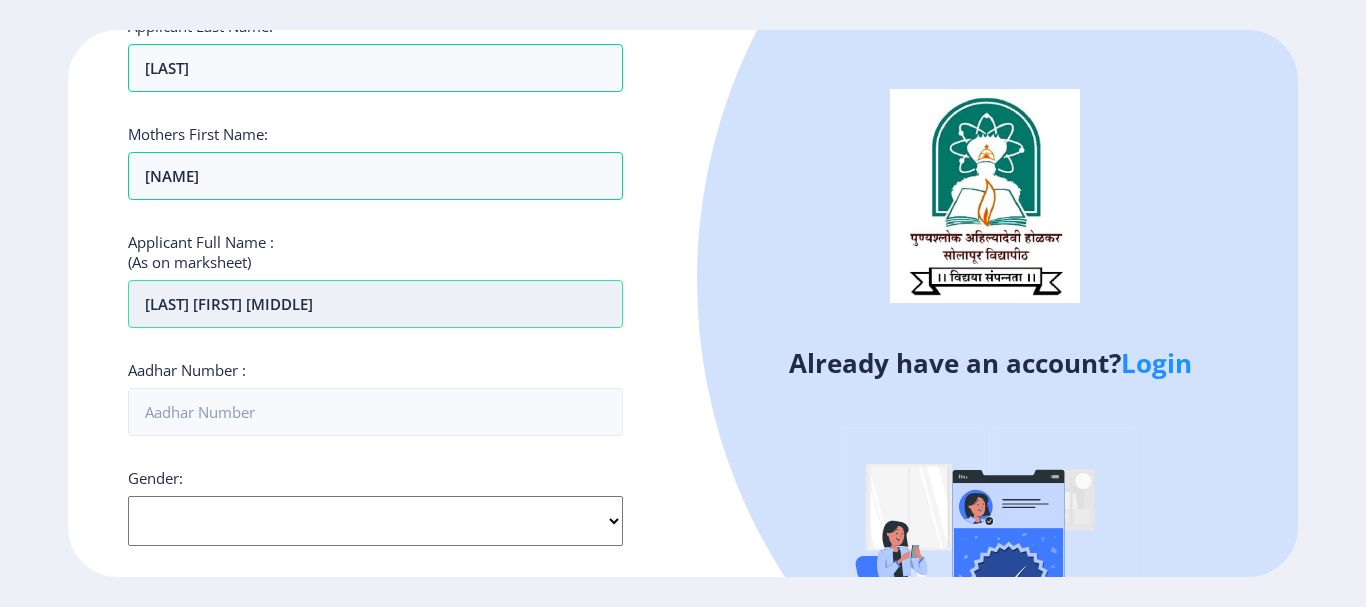 type on "[LAST] [FIRST] [MIDDLE]" 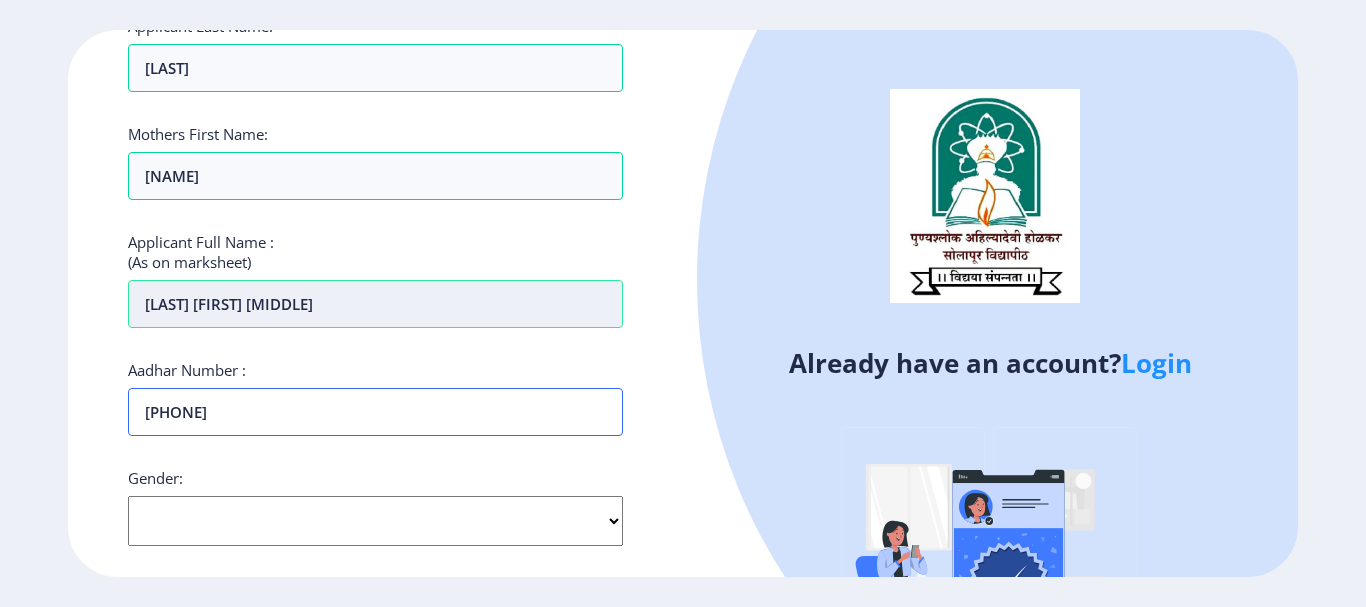 type on "[PHONE]" 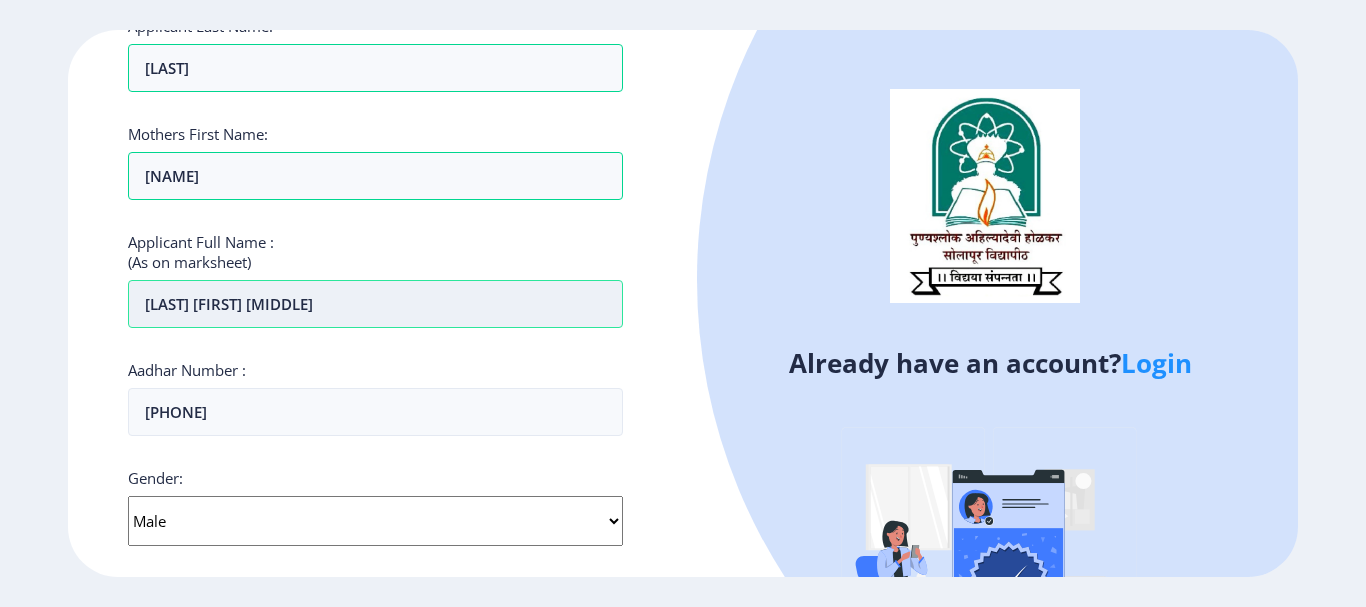select on "Female" 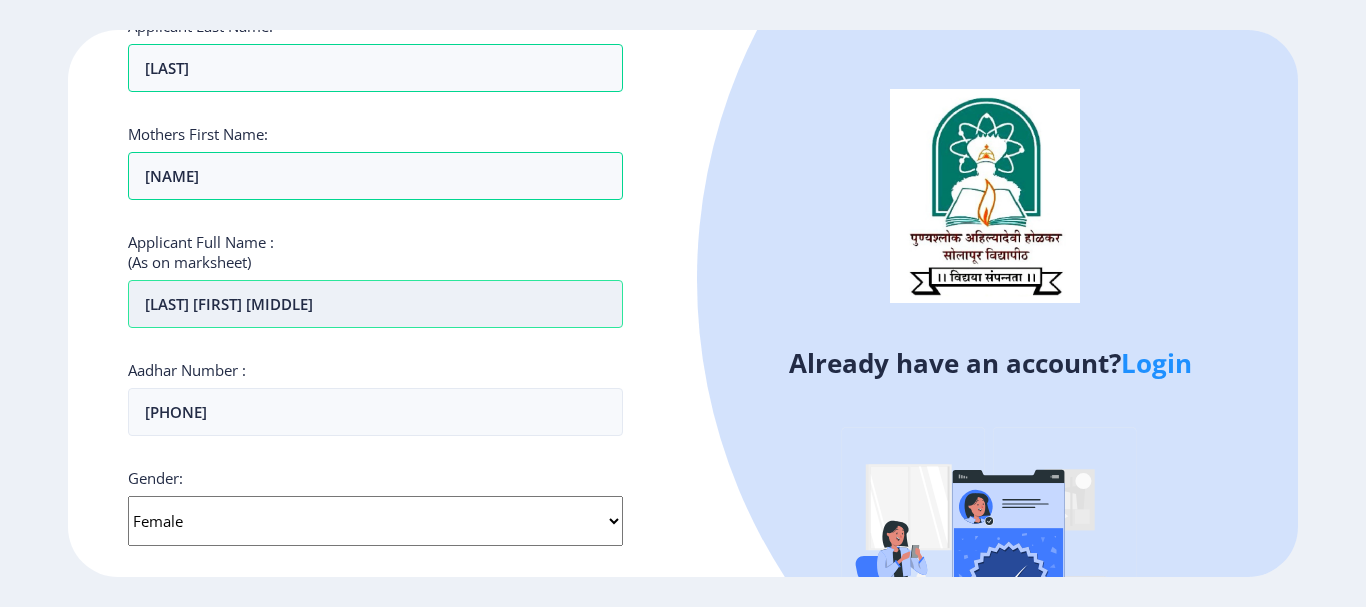scroll, scrollTop: 704, scrollLeft: 0, axis: vertical 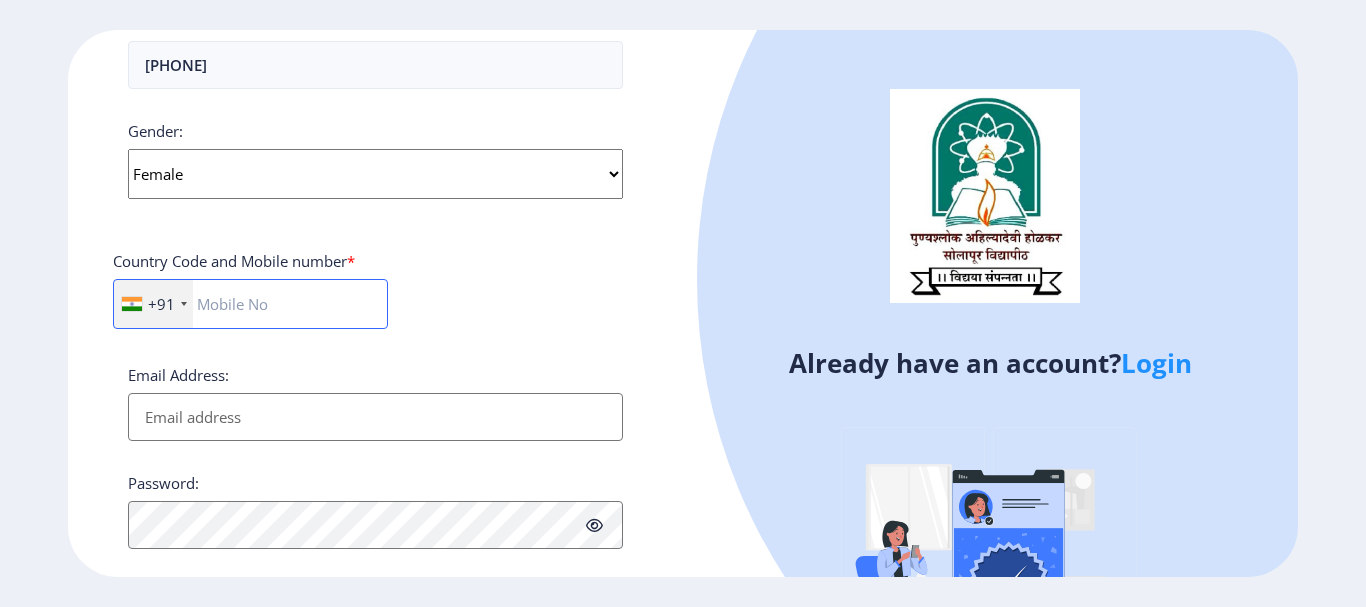 click 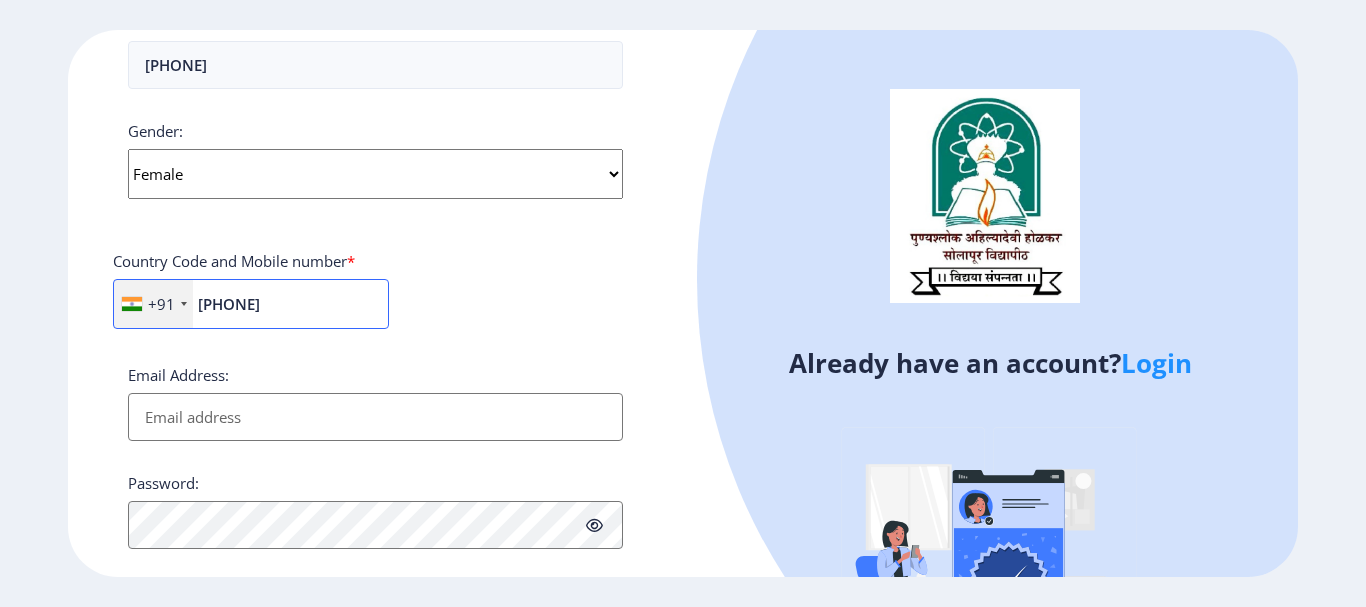 type on "[PHONE]" 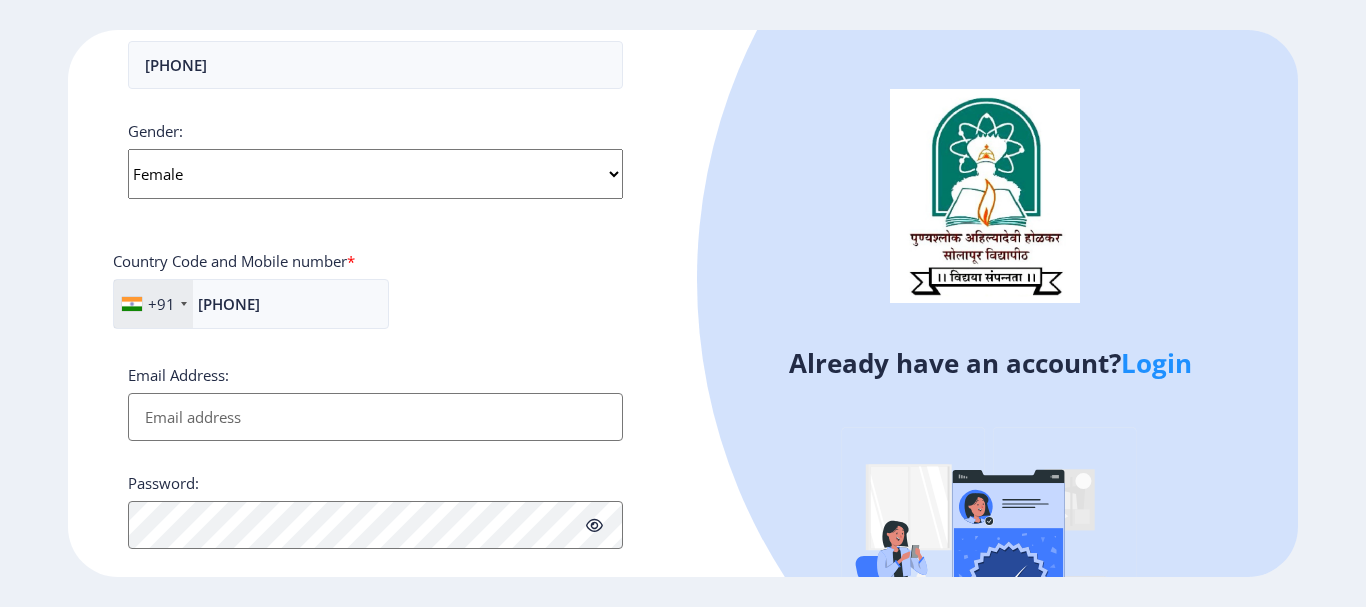 click on "Email Address:" at bounding box center (375, 417) 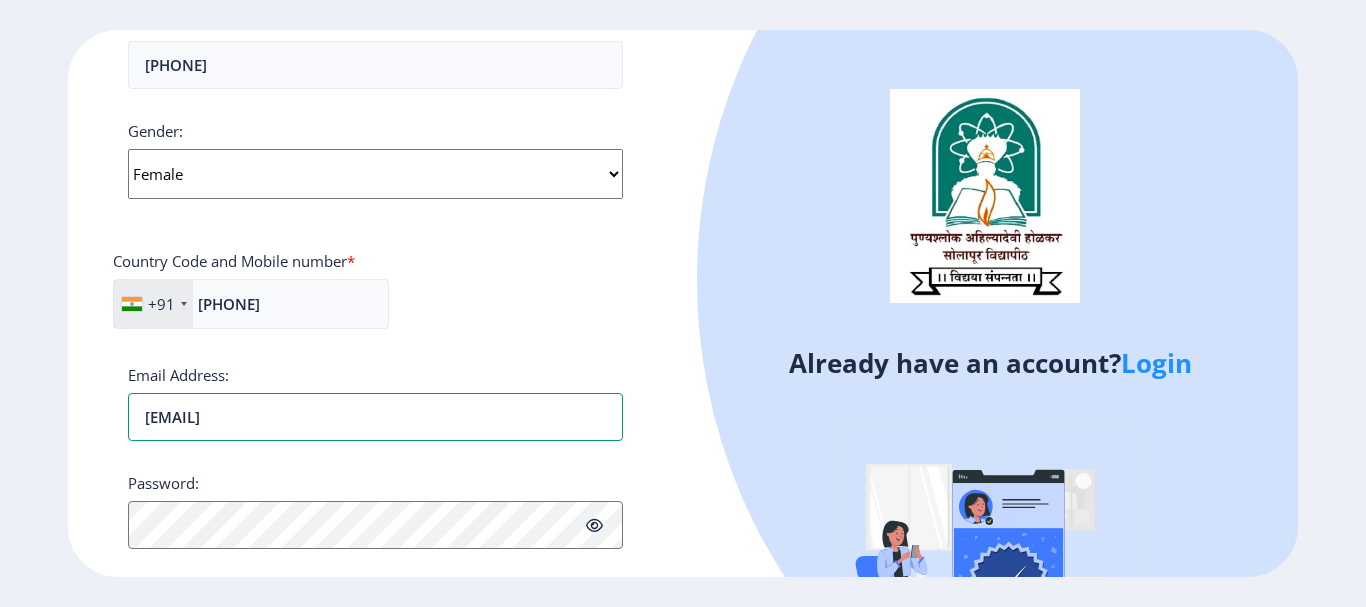 type on "[EMAIL]" 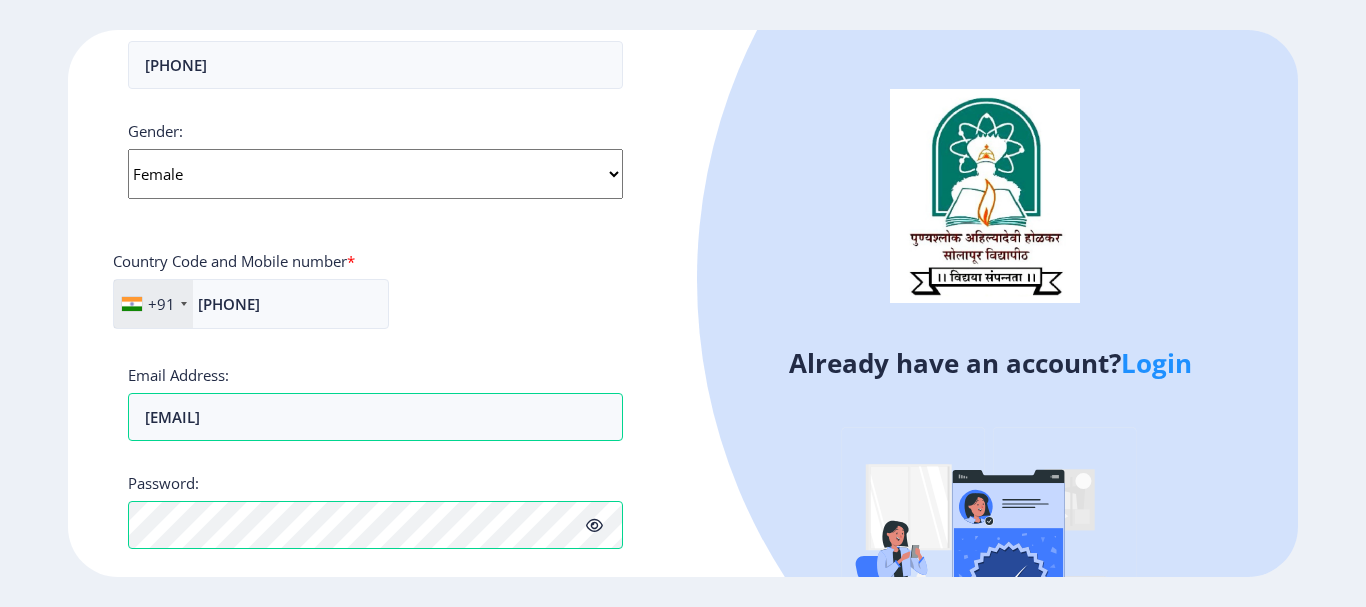 scroll, scrollTop: 870, scrollLeft: 0, axis: vertical 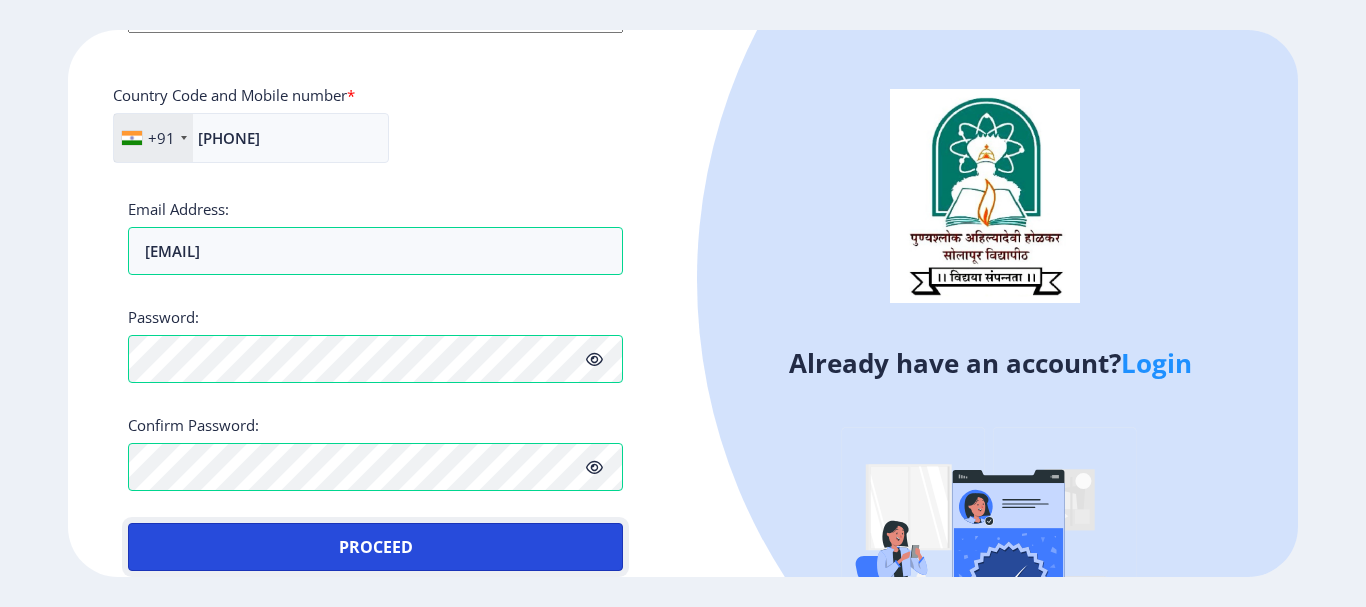 type 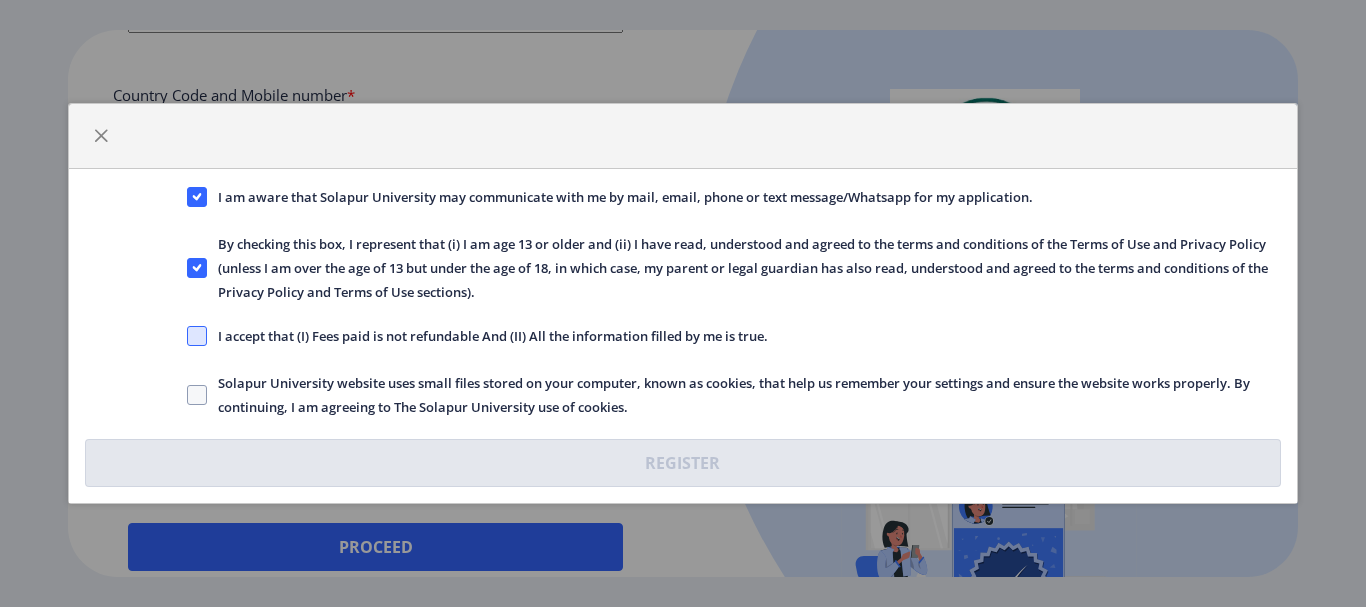 click 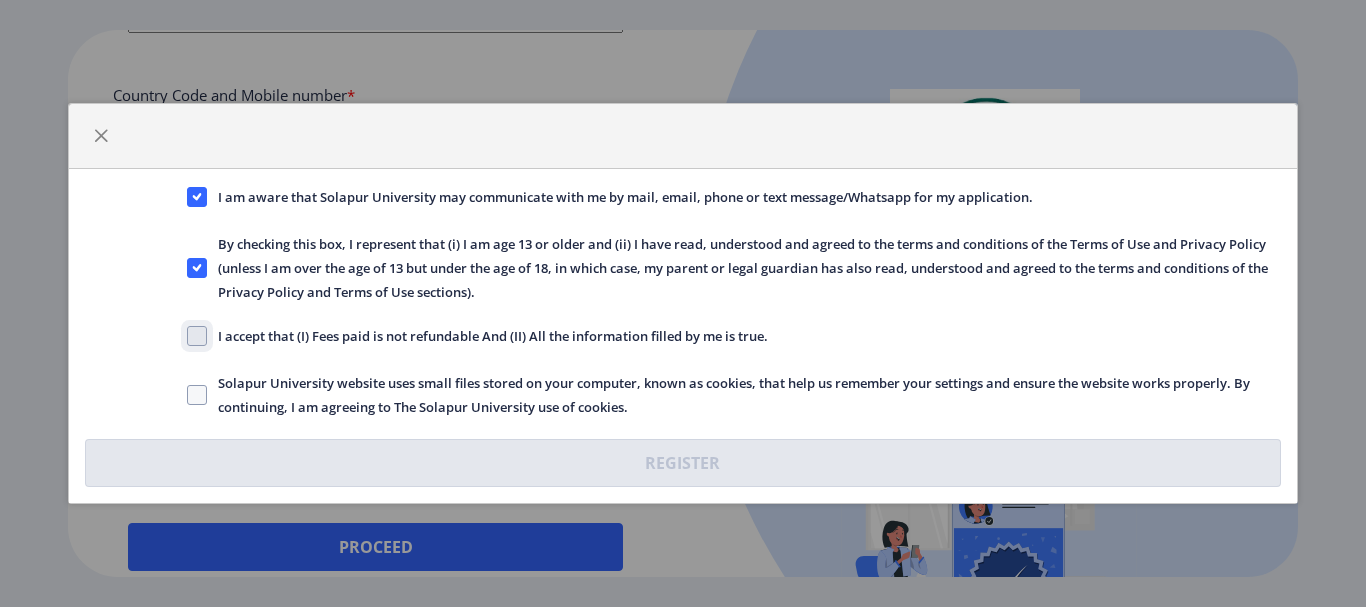 click on "I accept that (I) Fees paid is not refundable And (II) All the information filled by me is true." 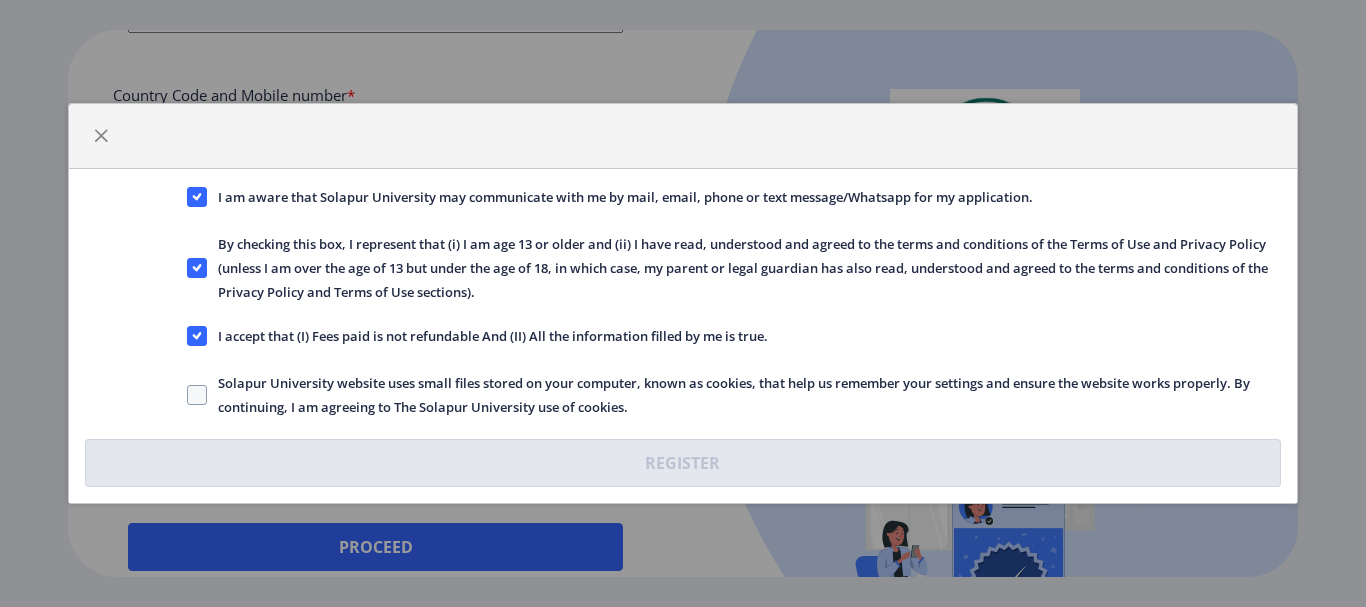 click on "Solapur University website uses small files stored on your computer, known as cookies, that help us remember your settings and ensure the website works properly. By continuing, I am agreeing to The Solapur University use of cookies." 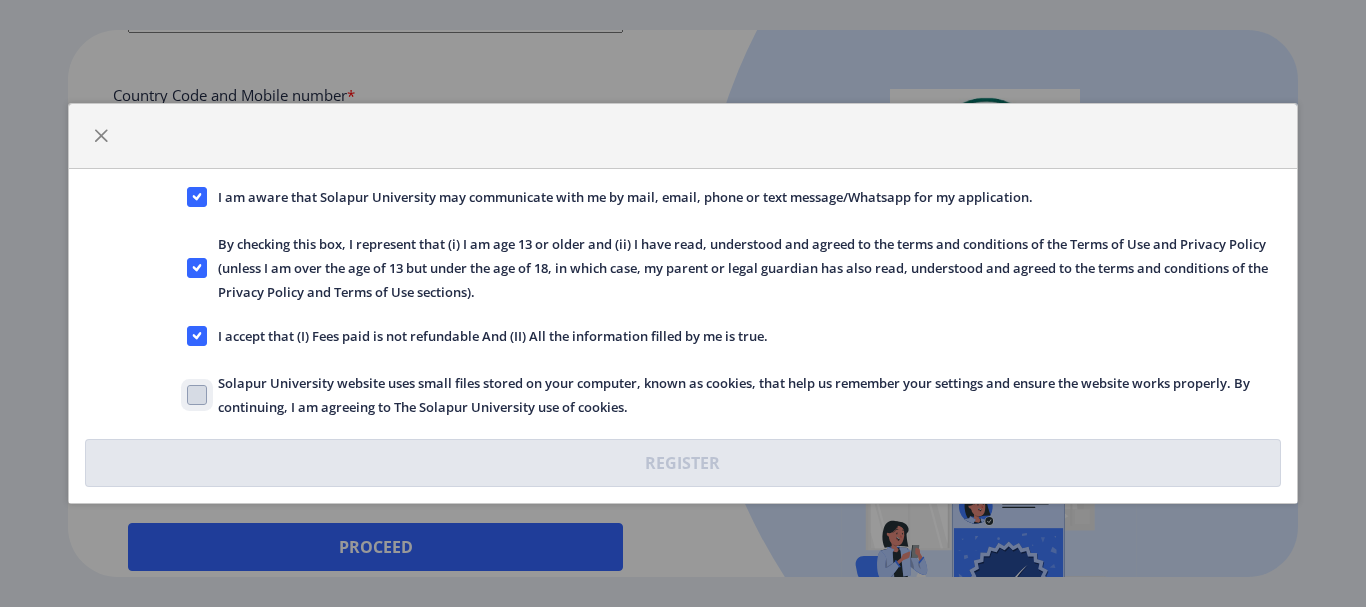 click on "Solapur University website uses small files stored on your computer, known as cookies, that help us remember your settings and ensure the website works properly. By continuing, I am agreeing to The Solapur University use of cookies." 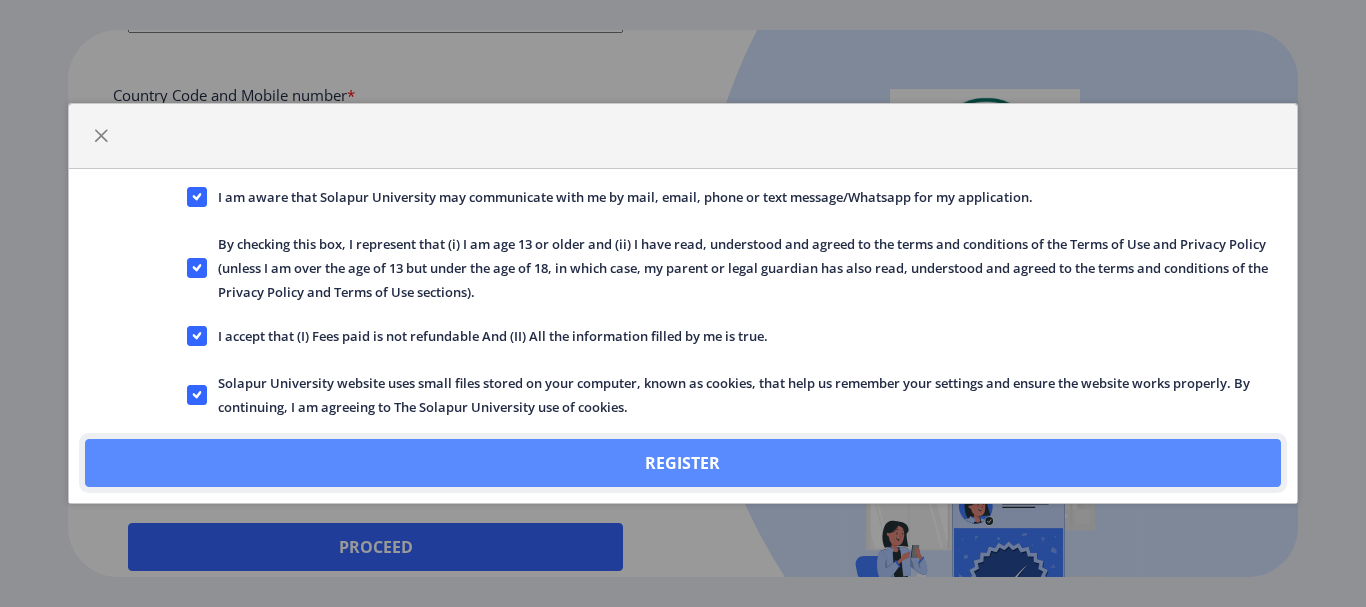 click on "Register" 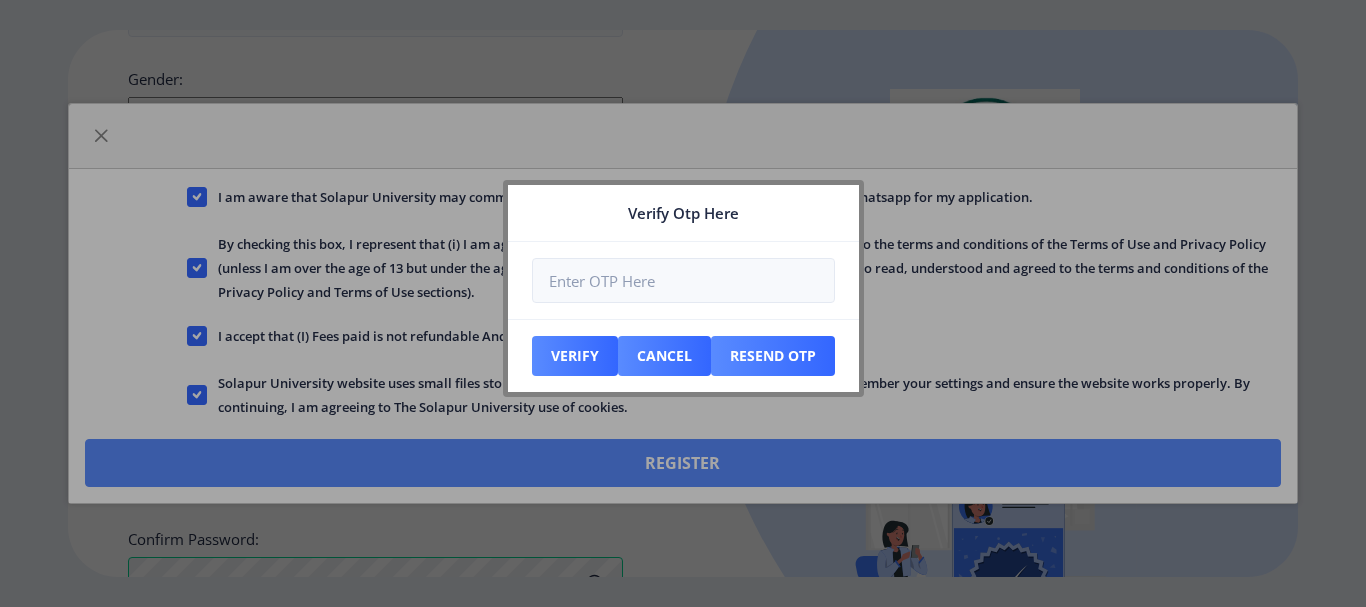 scroll, scrollTop: 984, scrollLeft: 0, axis: vertical 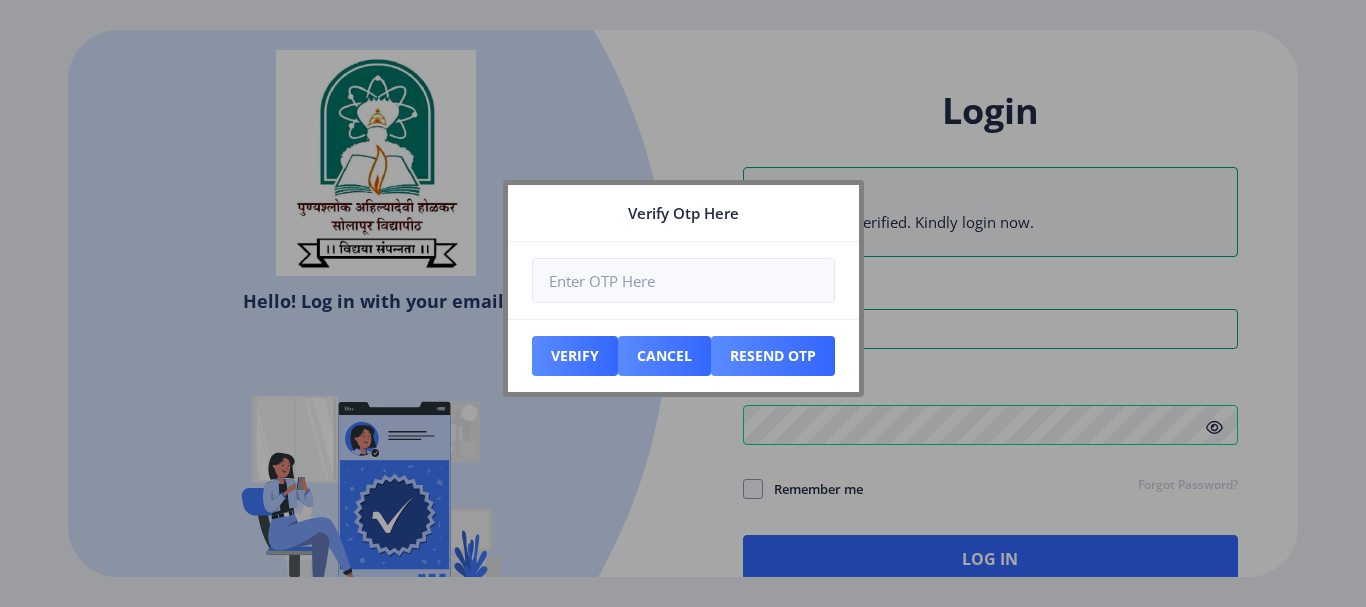 type on "[EMAIL]" 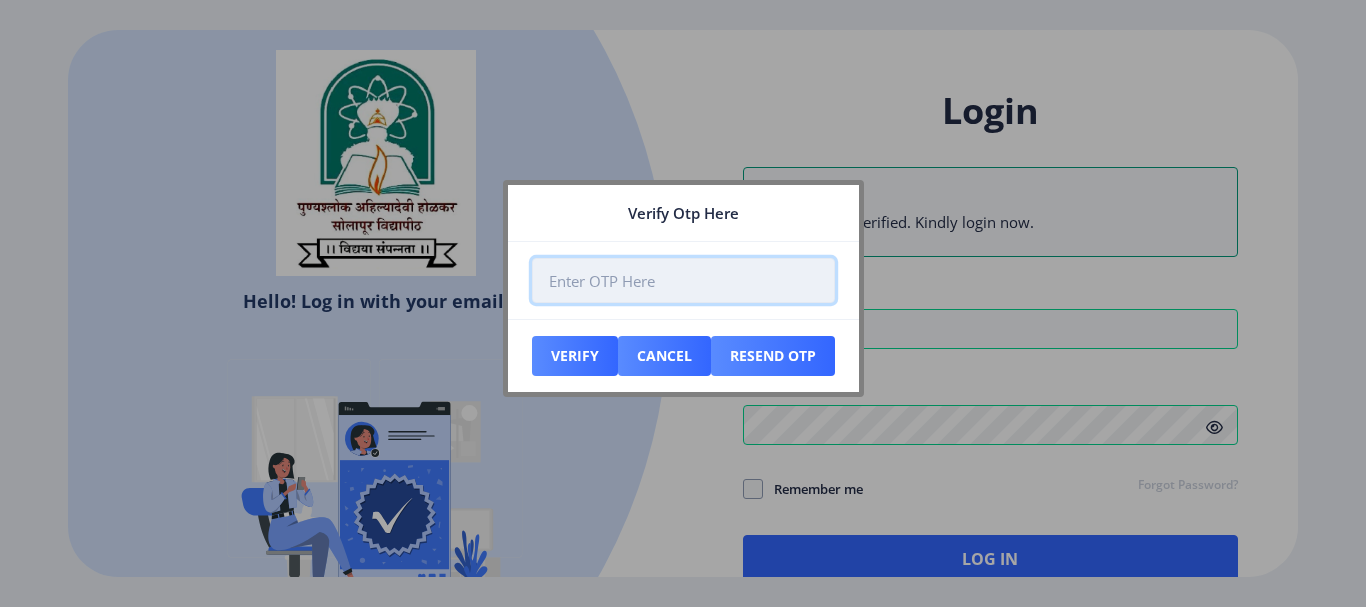 click at bounding box center [683, 280] 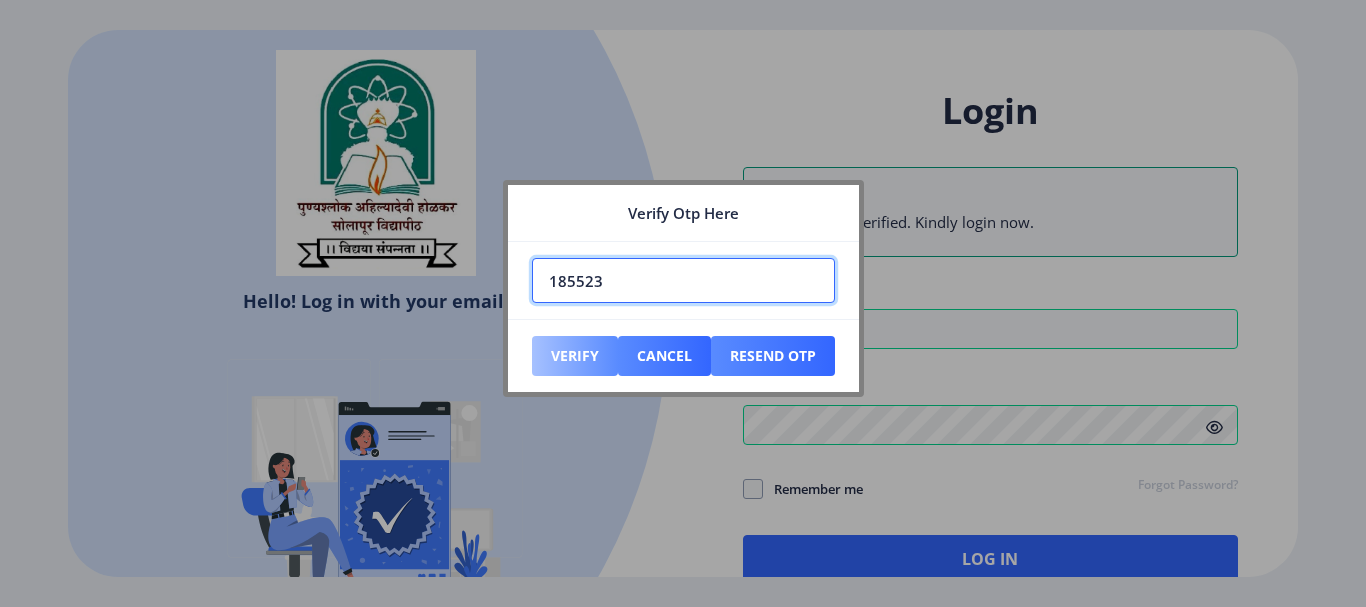 type on "185523" 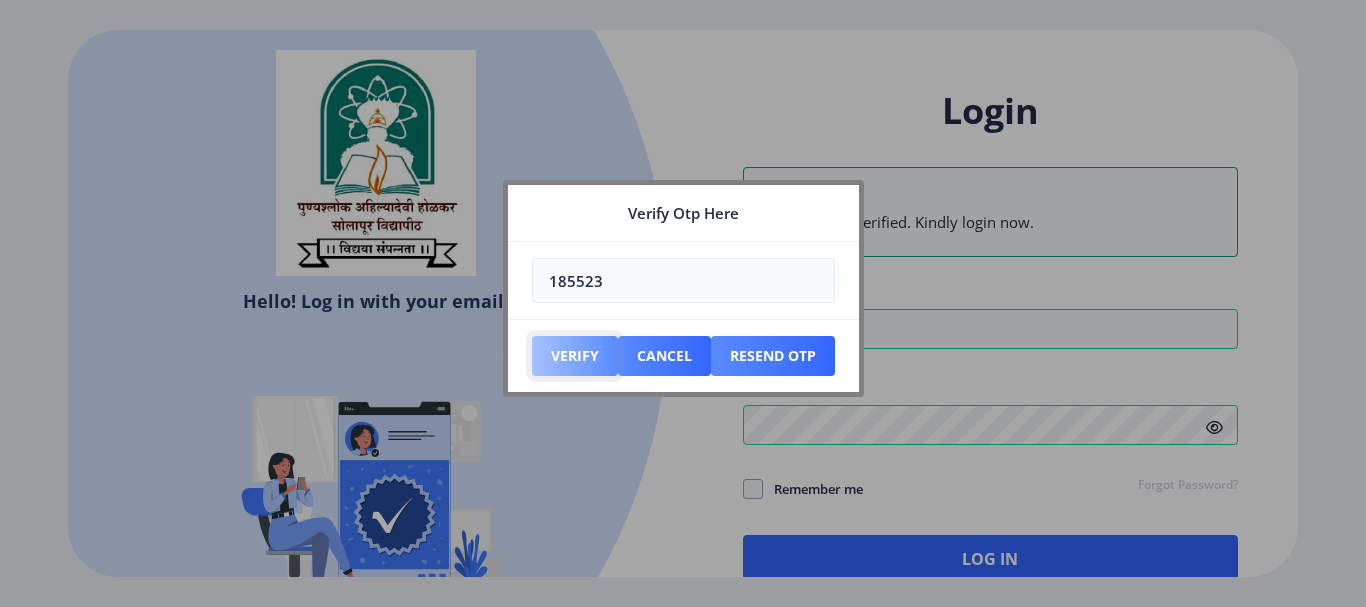 click on "Verify" at bounding box center (575, 356) 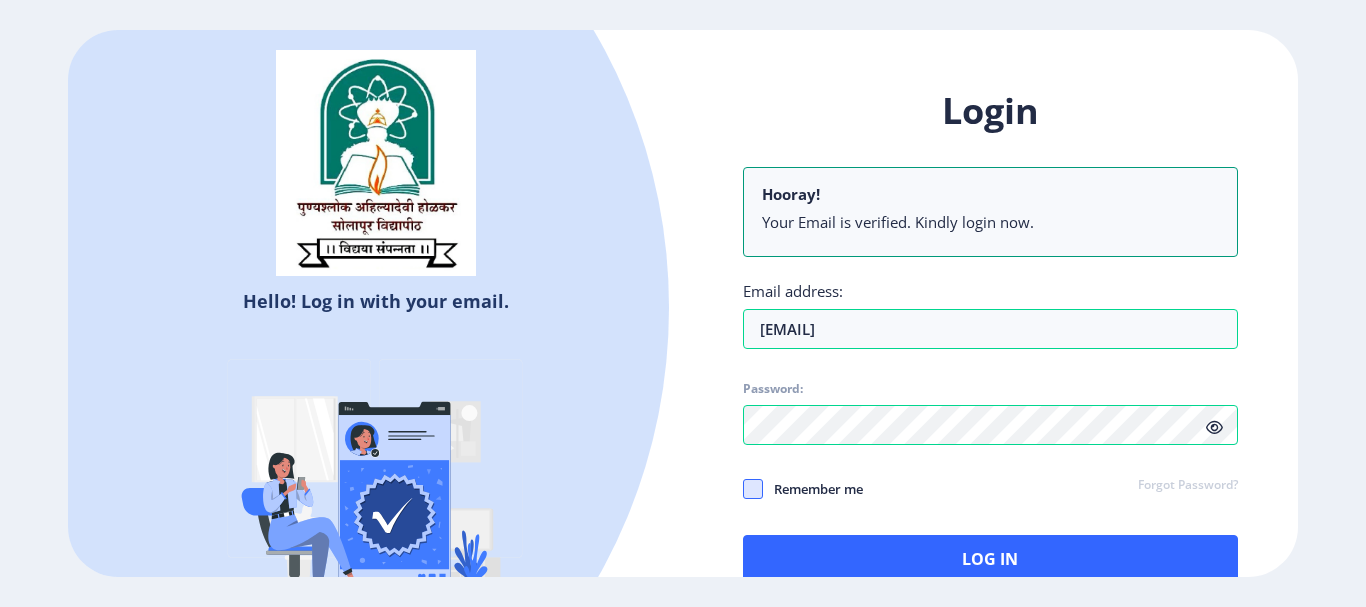 click 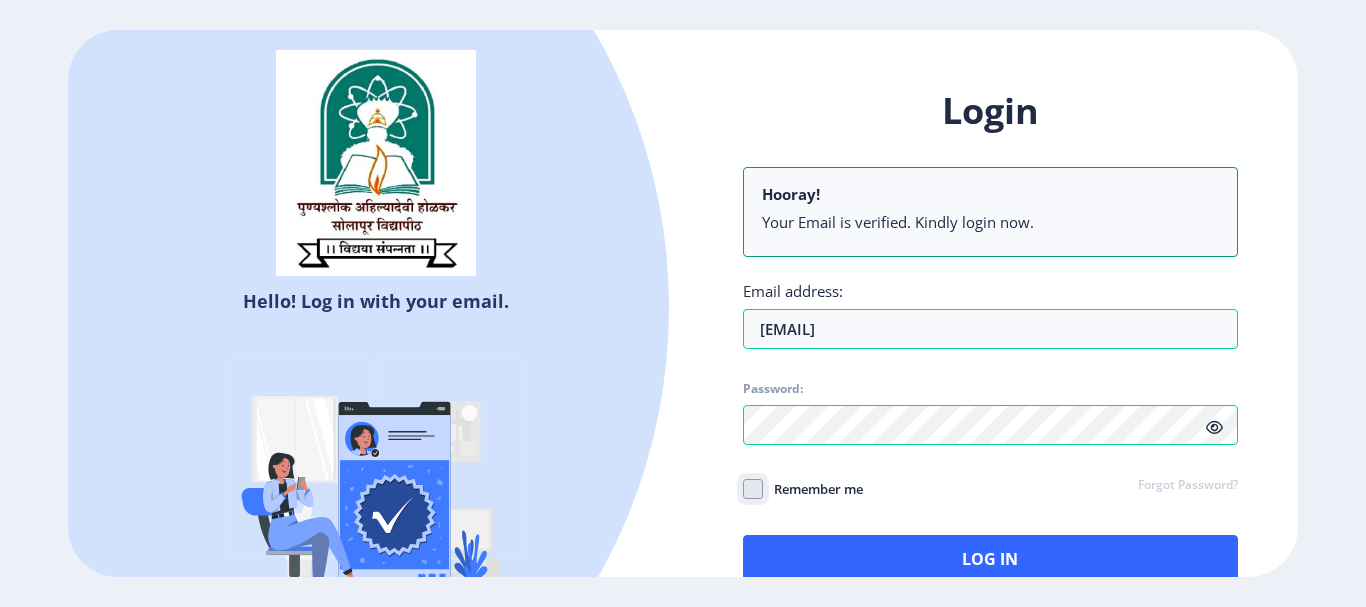 checkbox on "true" 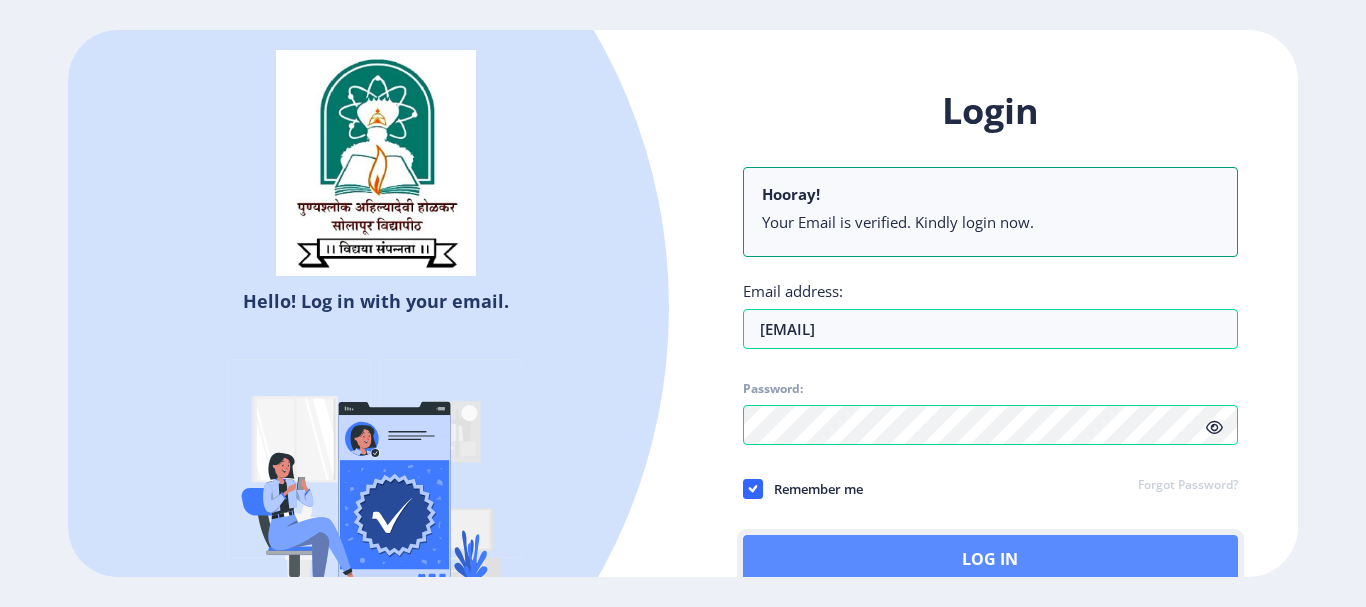 click on "Log In" 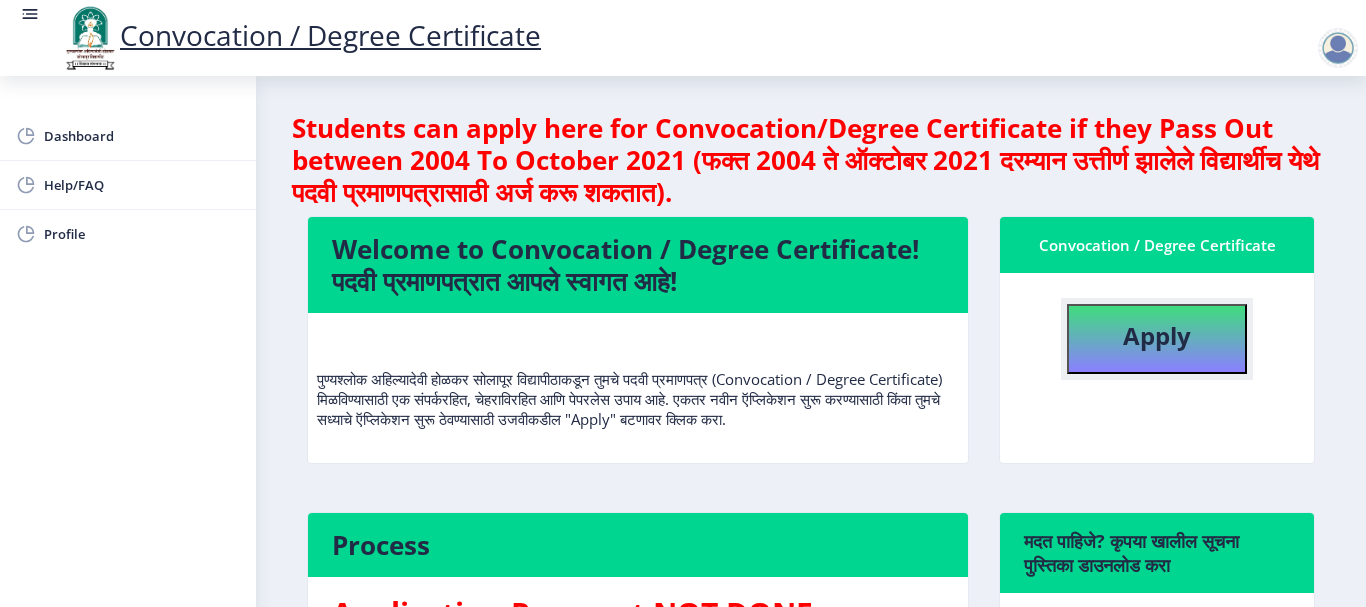 click on "Apply" 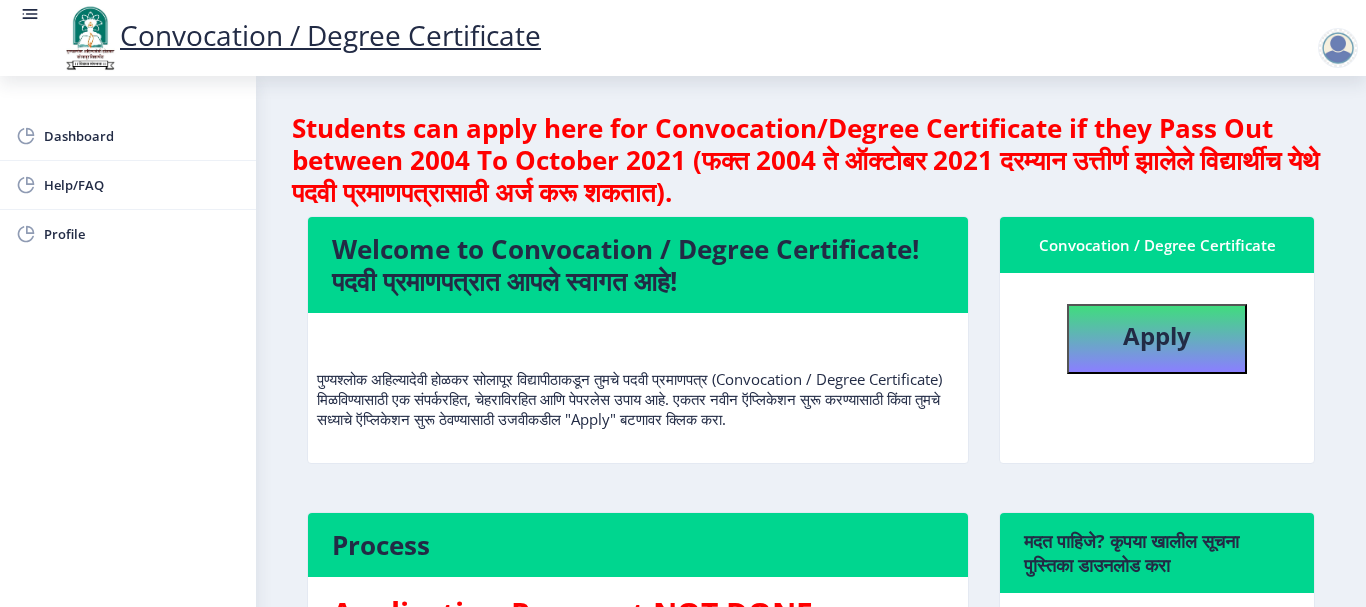select 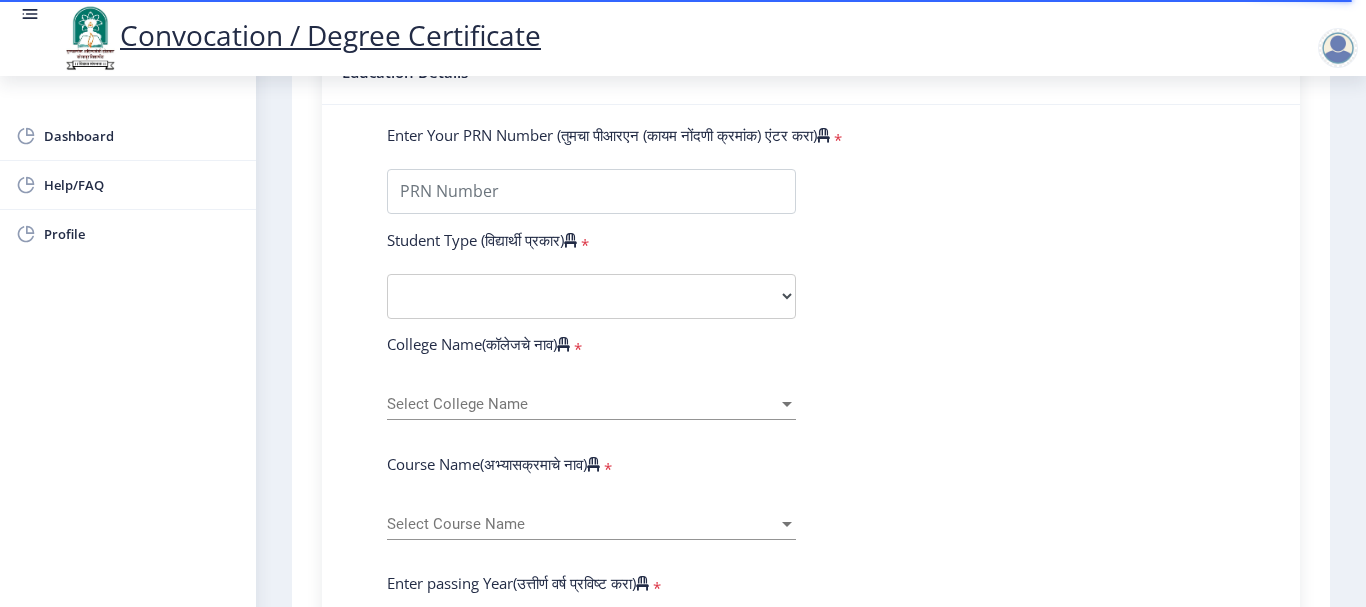 scroll, scrollTop: 480, scrollLeft: 0, axis: vertical 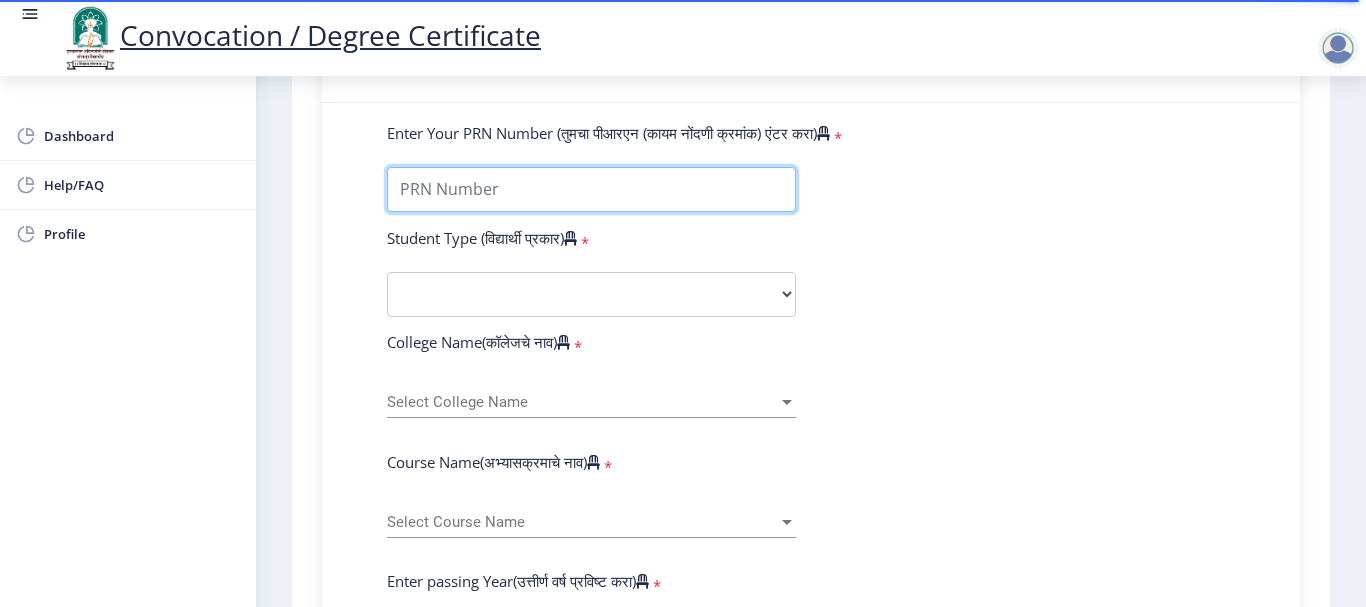 click on "Enter Your PRN Number (तुमचा पीआरएन (कायम नोंदणी क्रमांक) एंटर करा)" at bounding box center [591, 189] 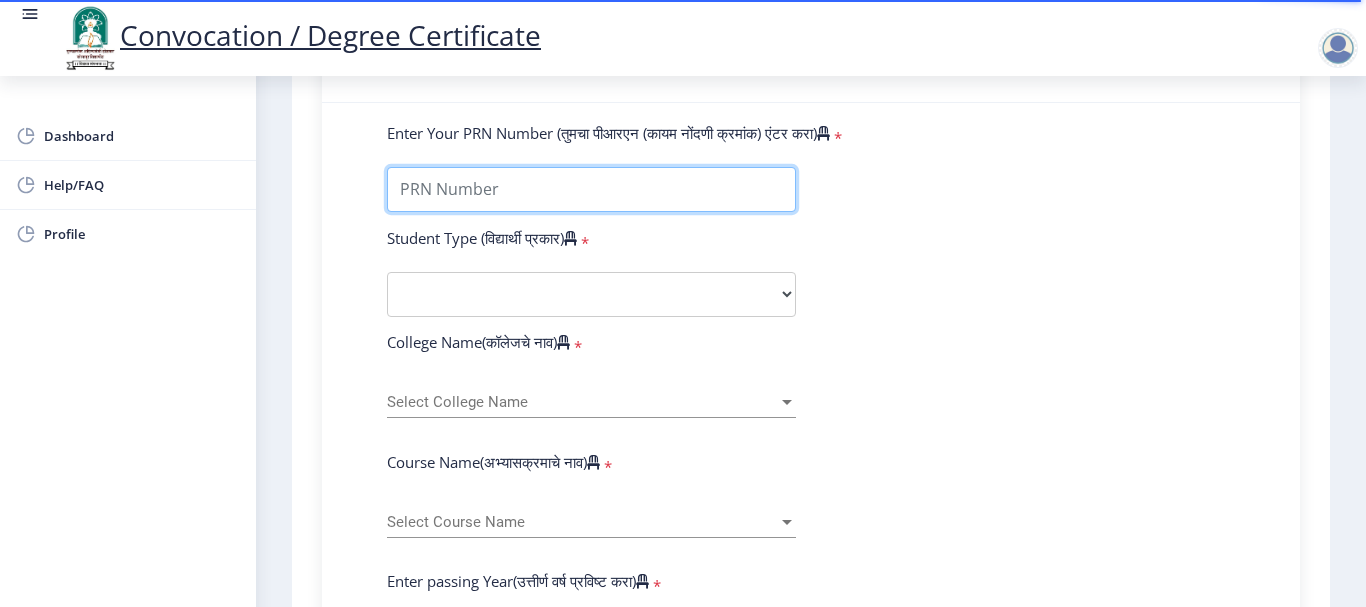 paste on "[DOCUMENT_ID]" 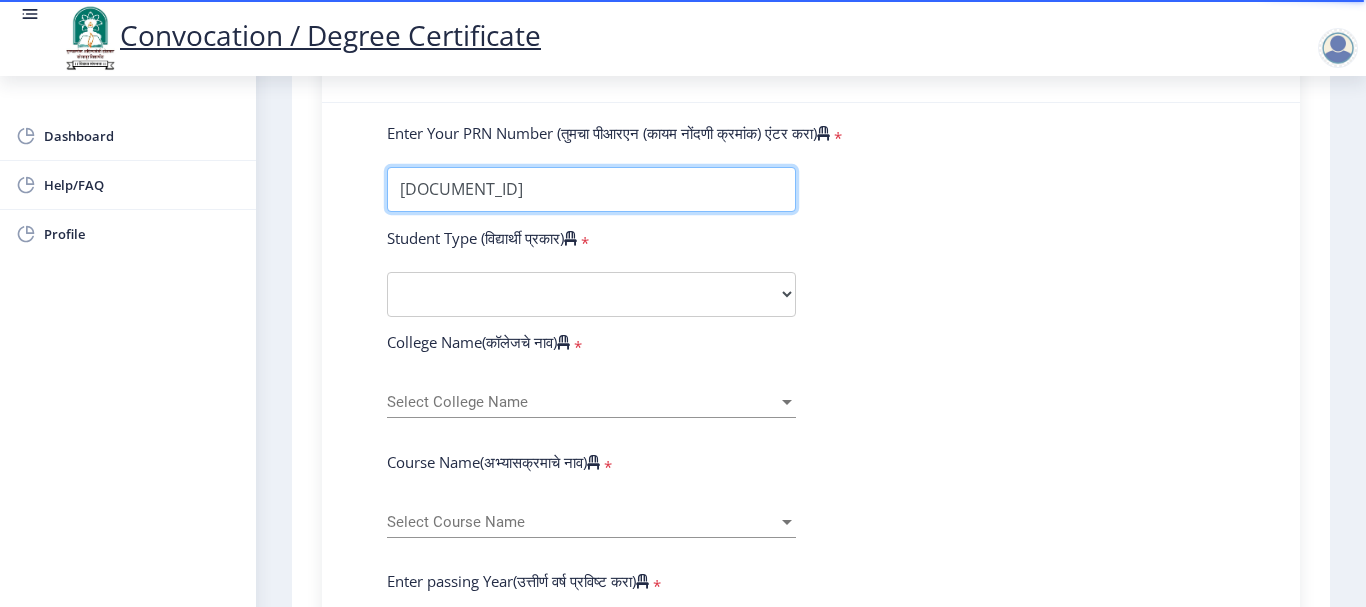 type on "[DOCUMENT_ID]" 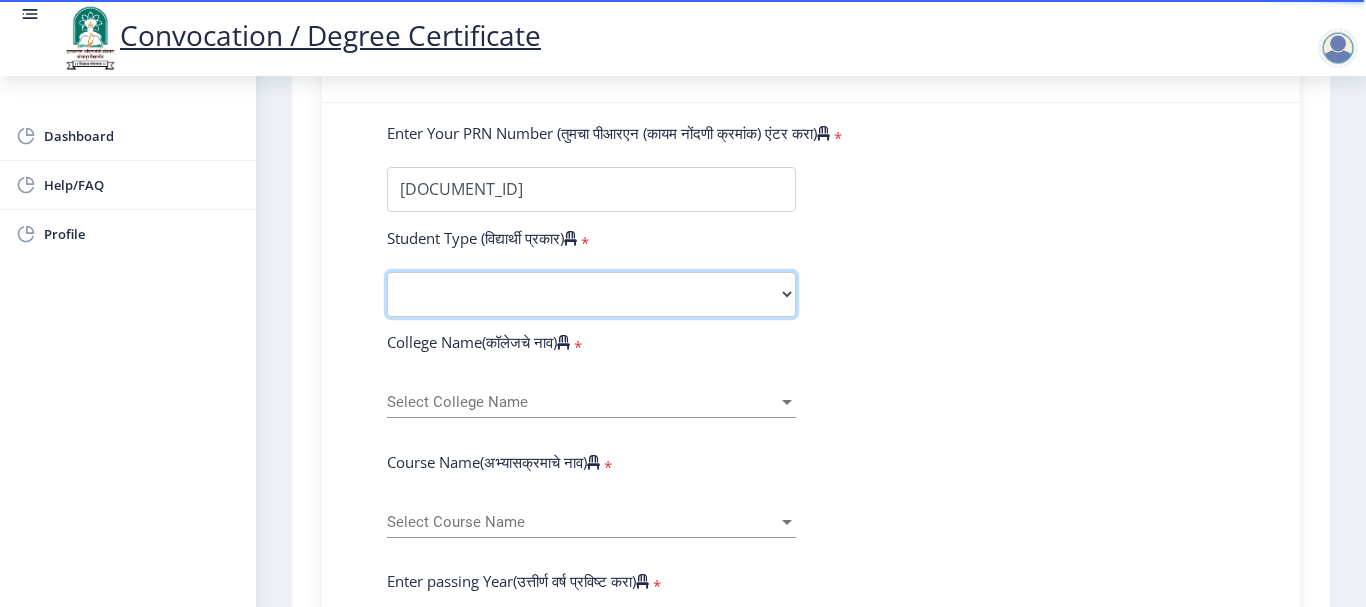 click on "Select Student Type Regular External" at bounding box center (591, 294) 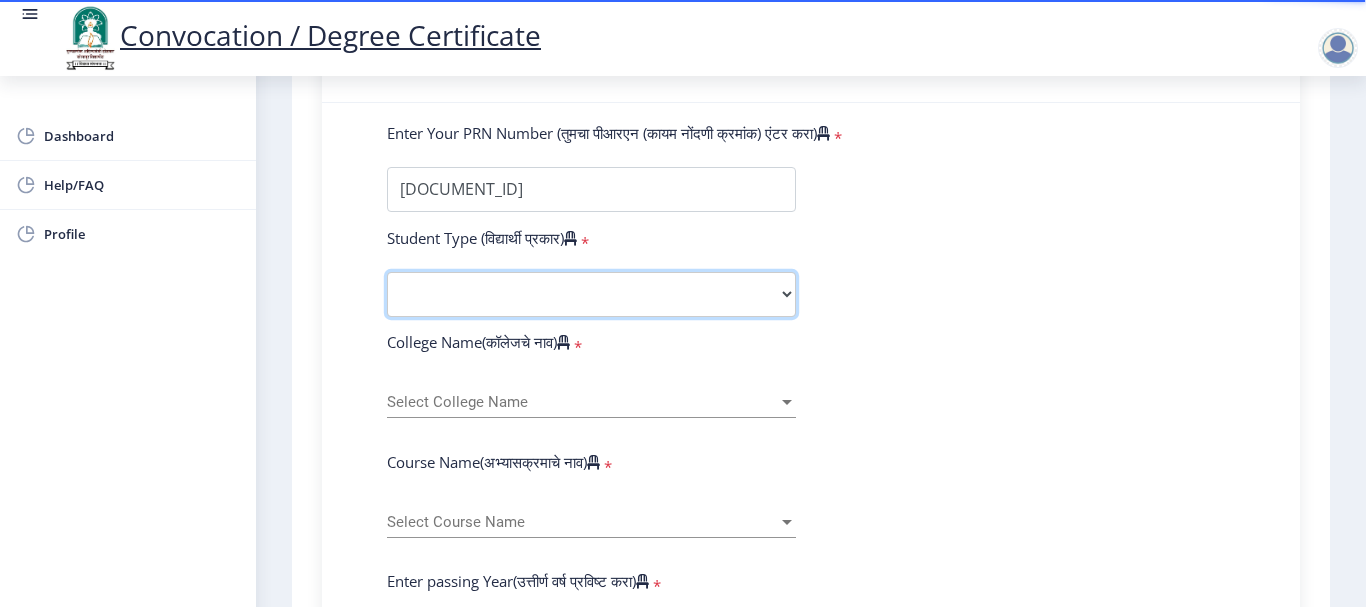 select on "Regular" 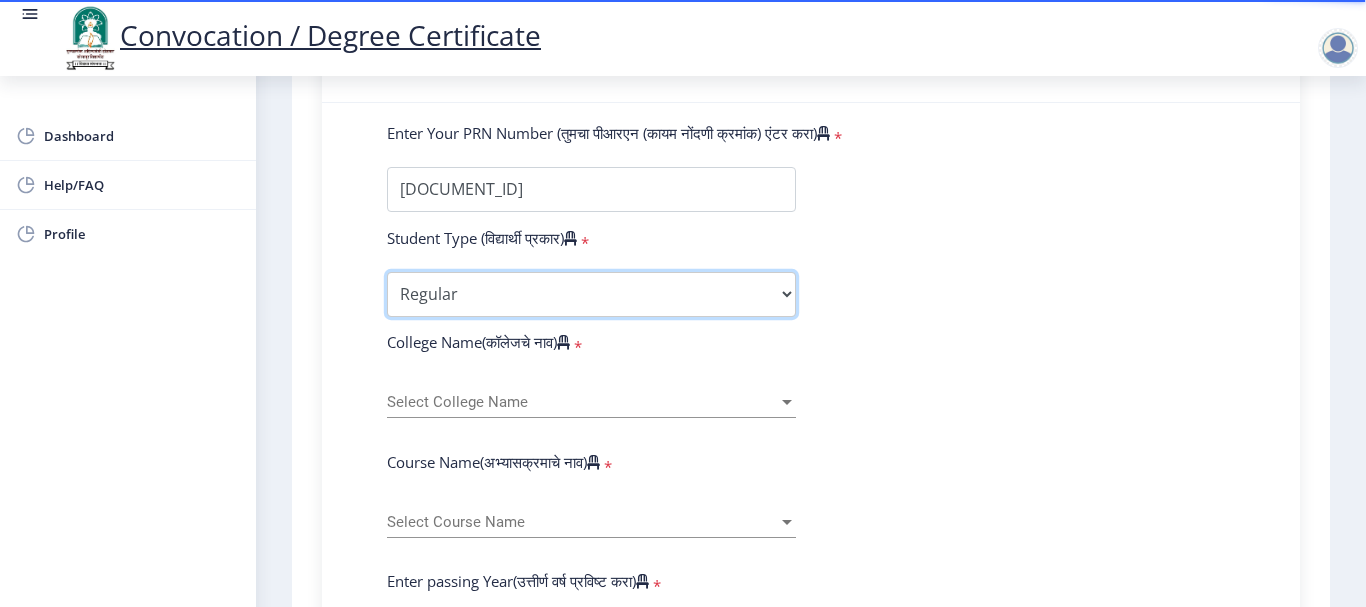 click on "Select Student Type Regular External" at bounding box center (591, 294) 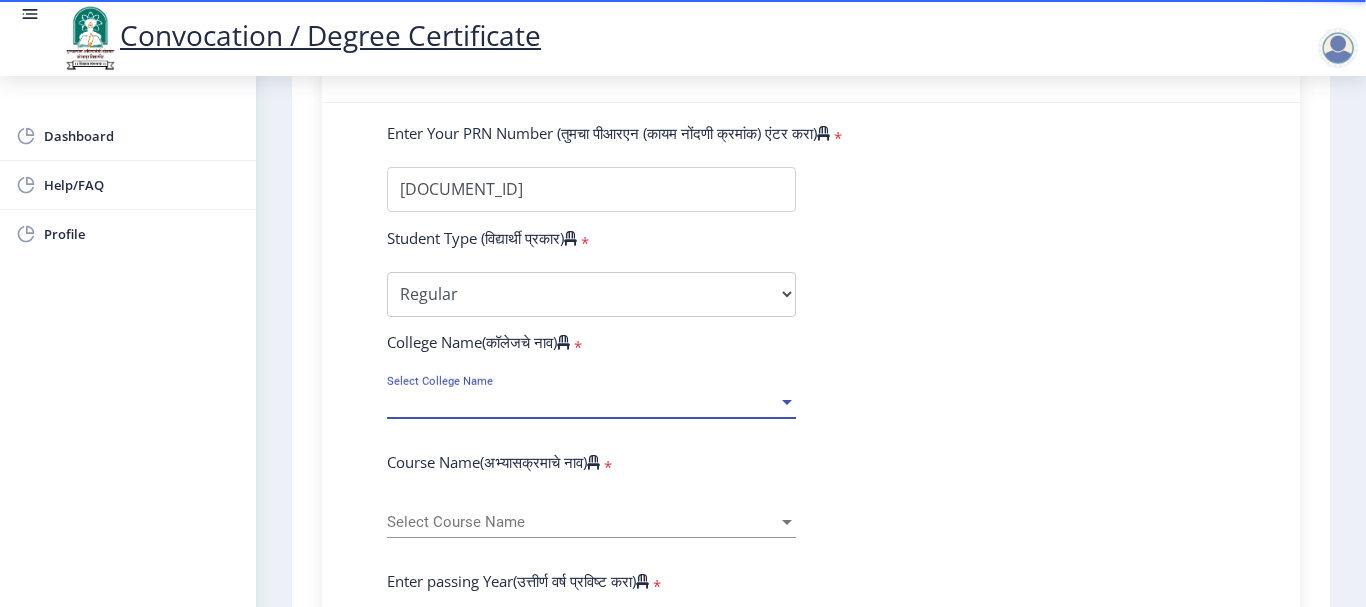 click on "Select College Name" at bounding box center (582, 402) 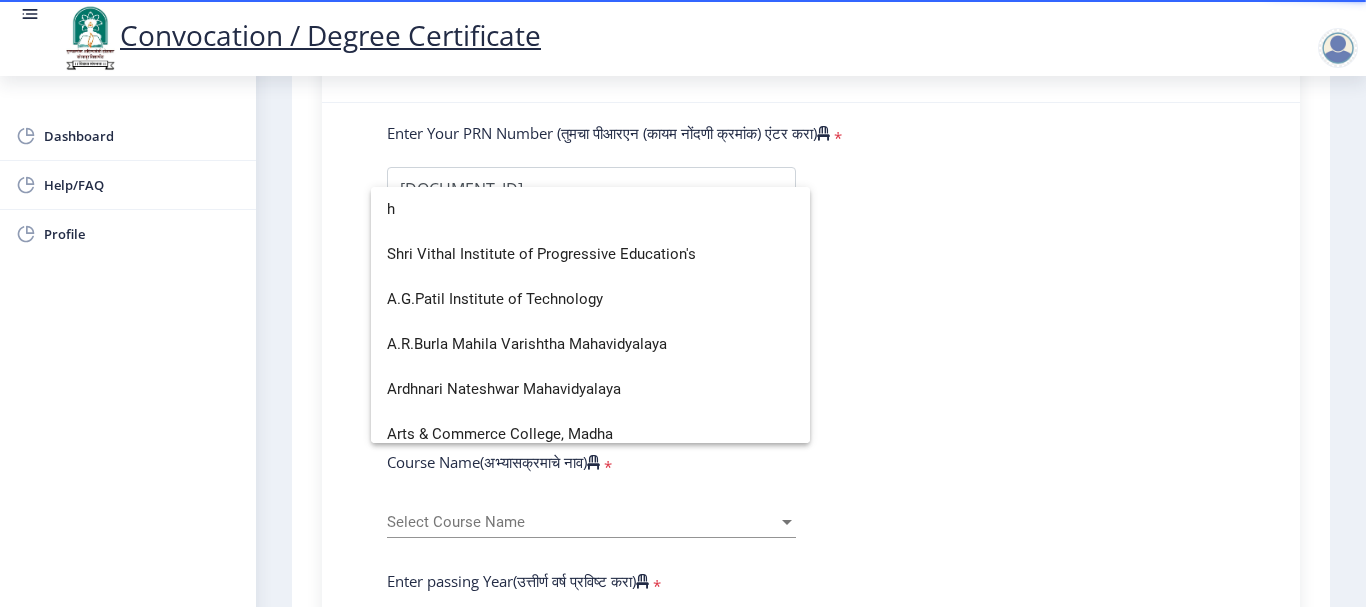 scroll, scrollTop: 1094, scrollLeft: 0, axis: vertical 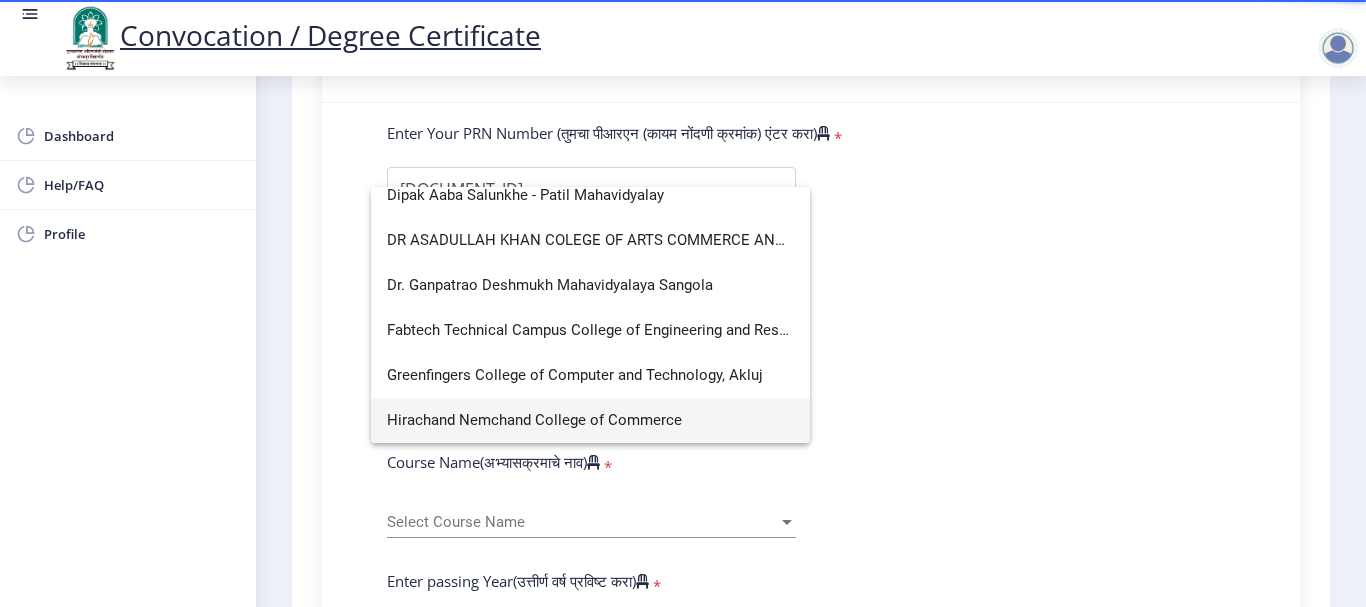 type on "h" 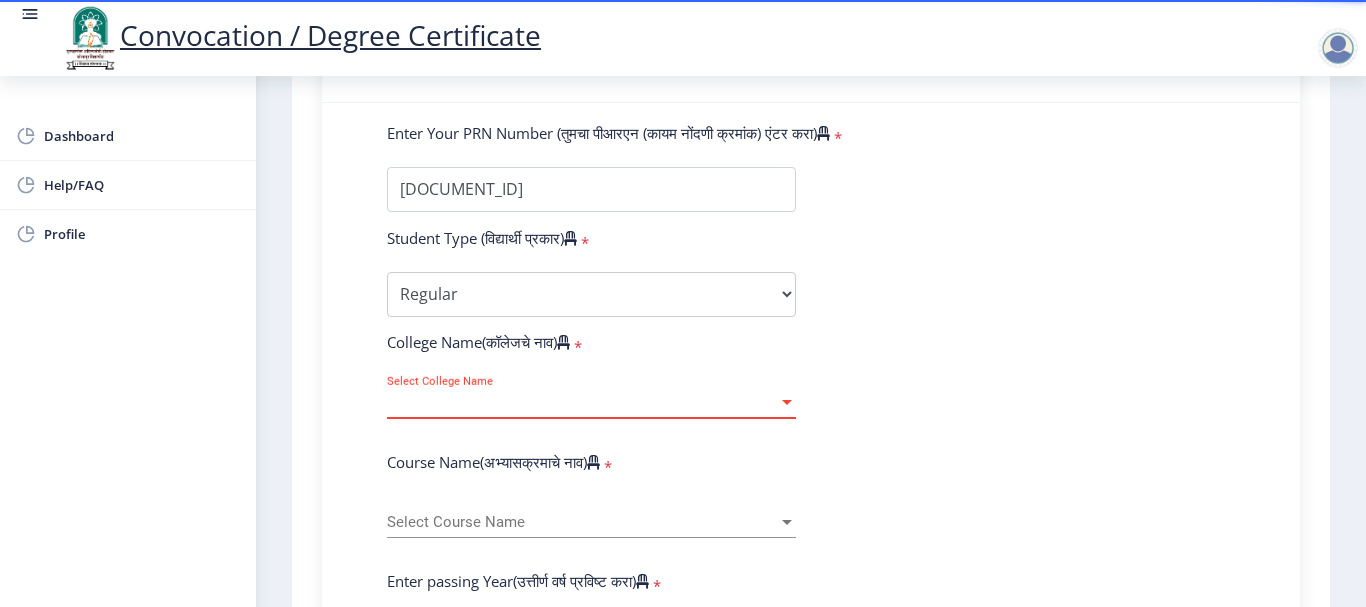click at bounding box center [787, 402] 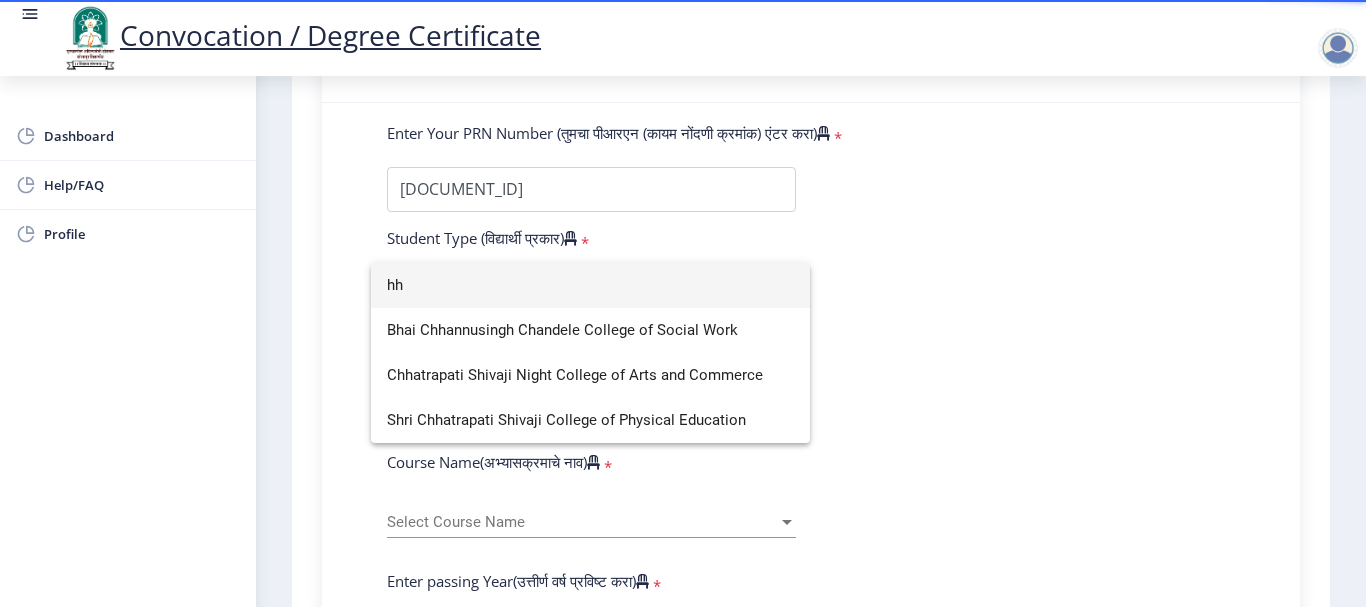 type on "h" 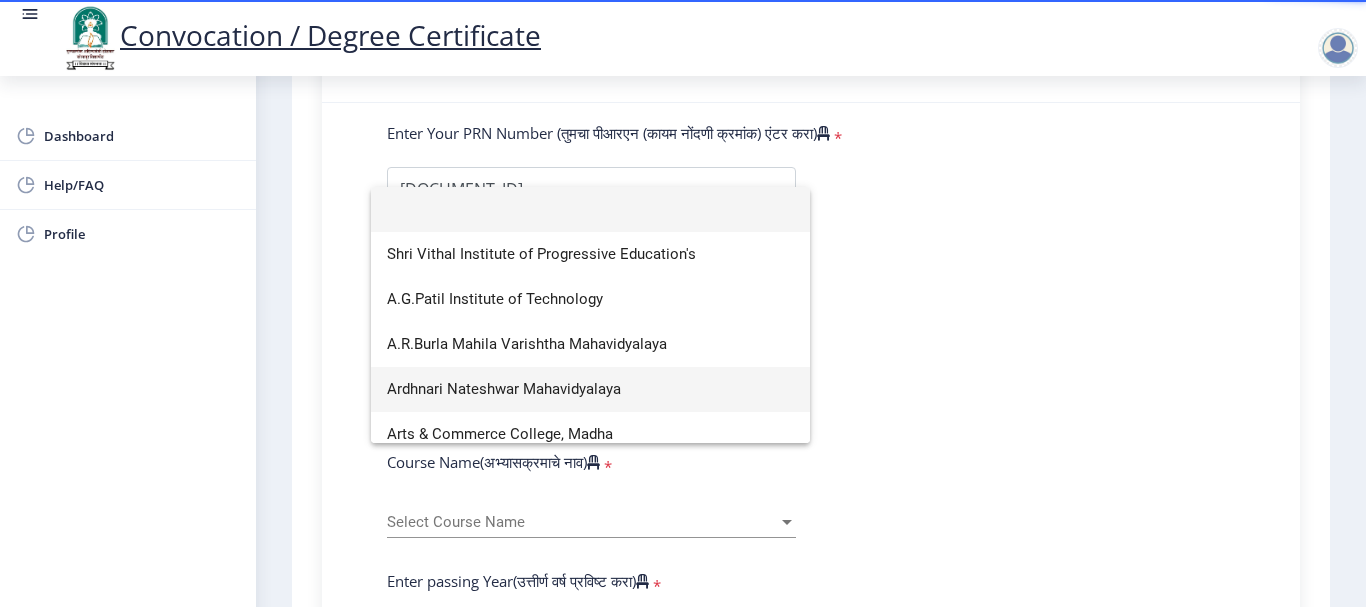 type on "h" 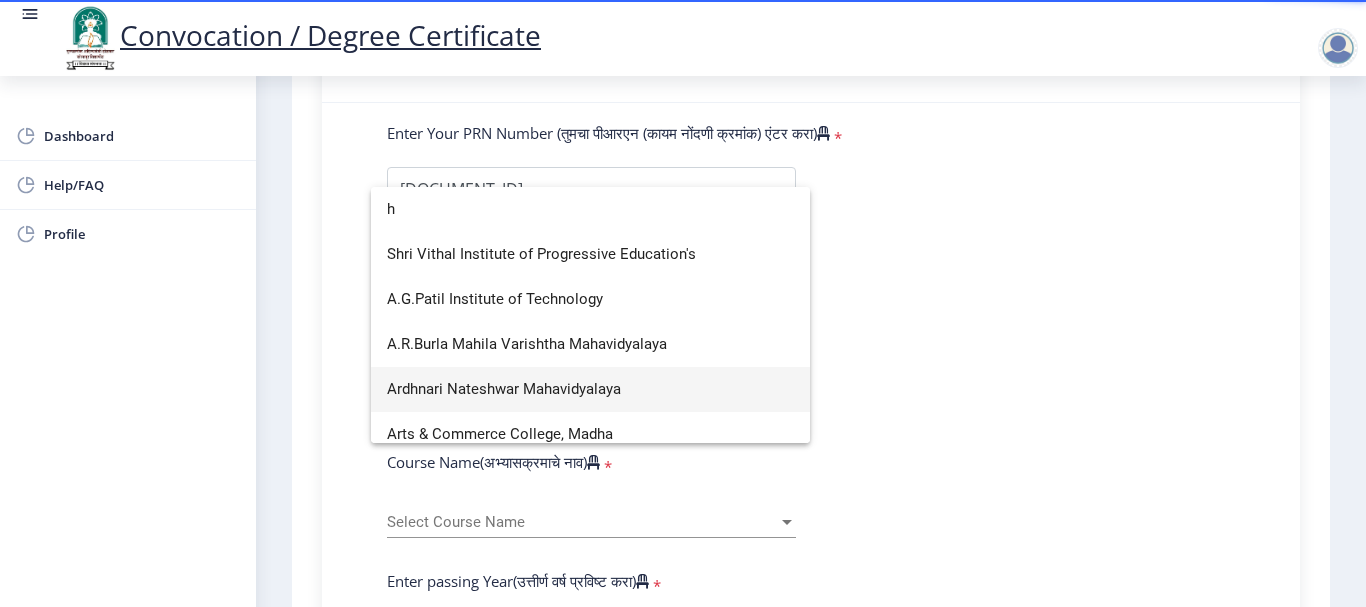 scroll, scrollTop: 1094, scrollLeft: 0, axis: vertical 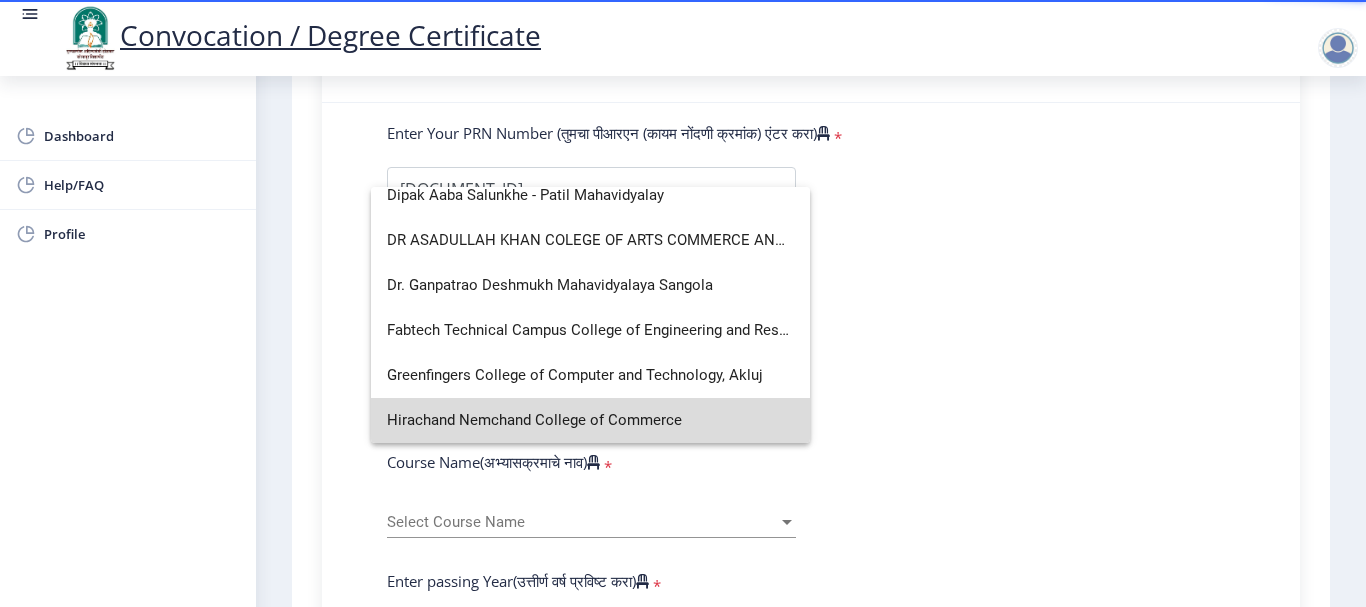 click on "Hirachand Nemchand College of Commerce" at bounding box center (590, 420) 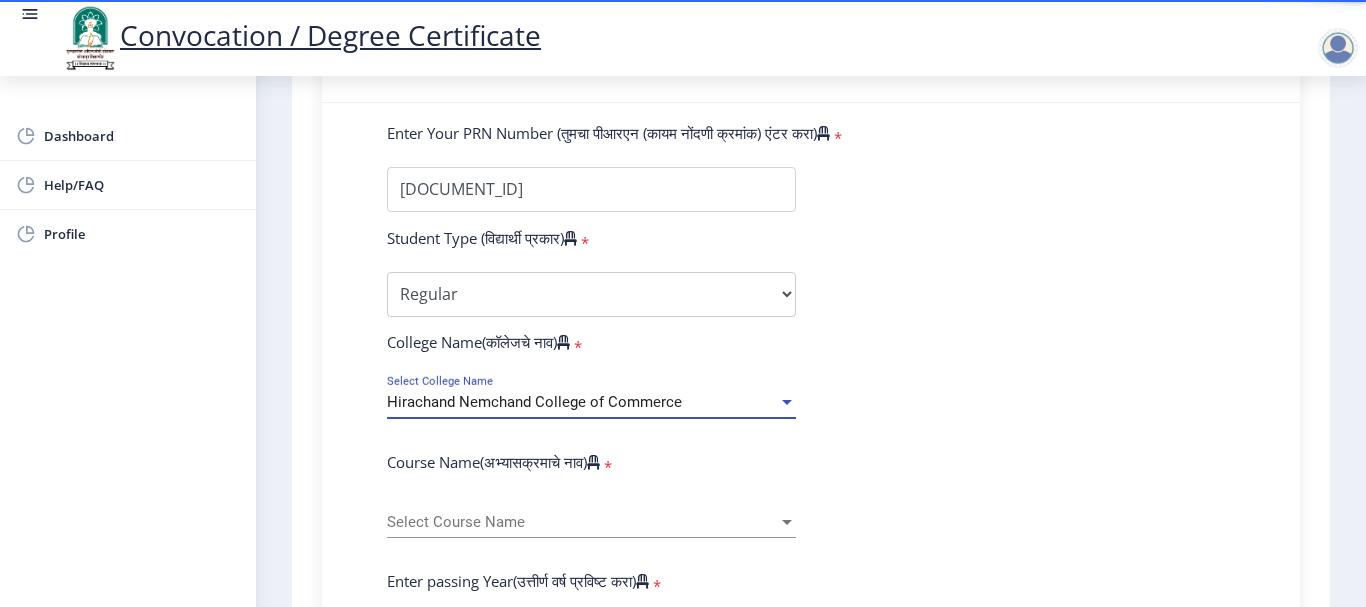 click on "Select Course Name Select Course Name" 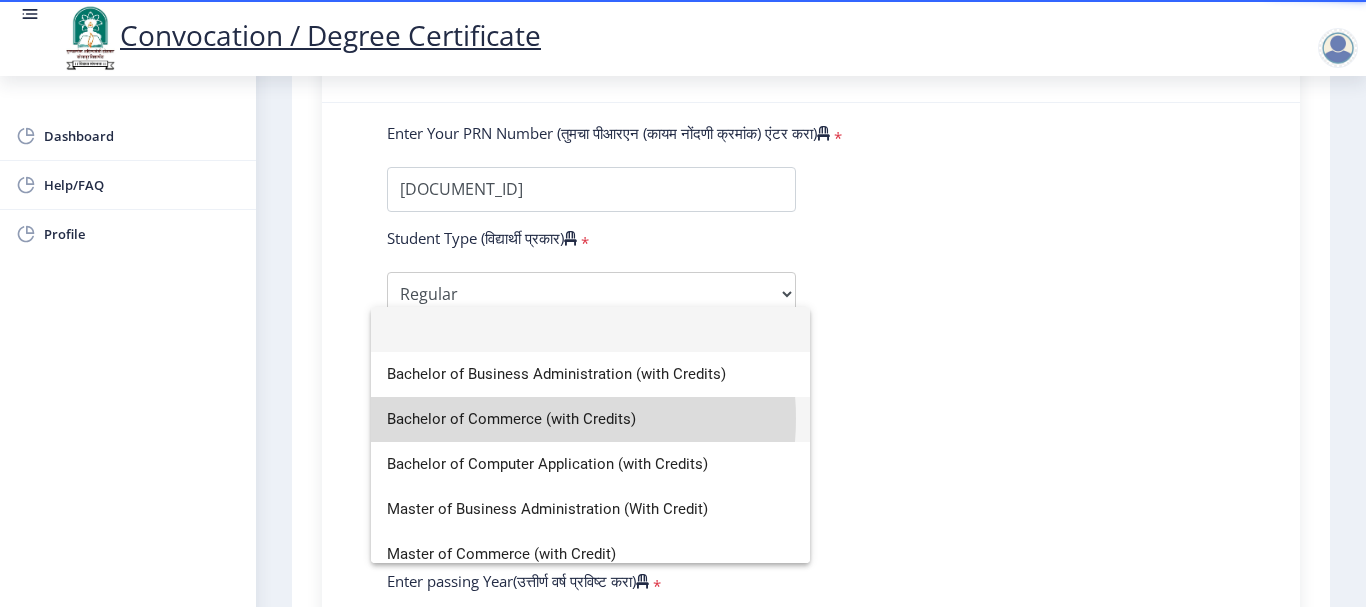 click on "Bachelor of Commerce (with Credits)" at bounding box center [590, 419] 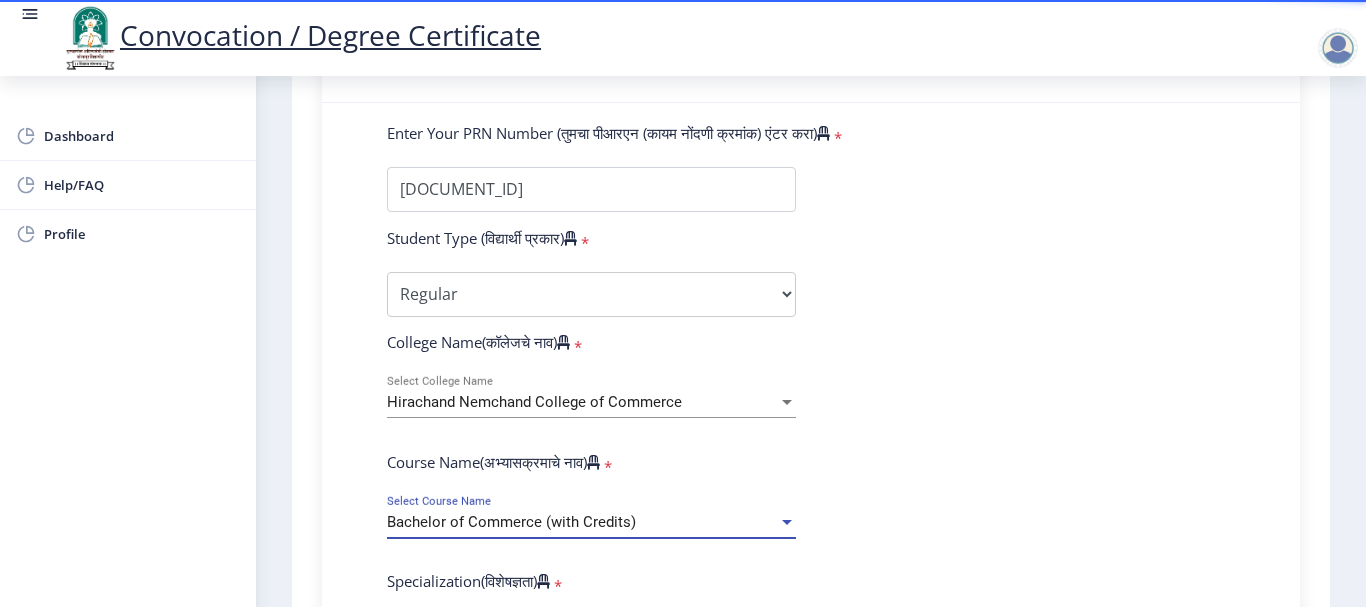 scroll, scrollTop: 846, scrollLeft: 0, axis: vertical 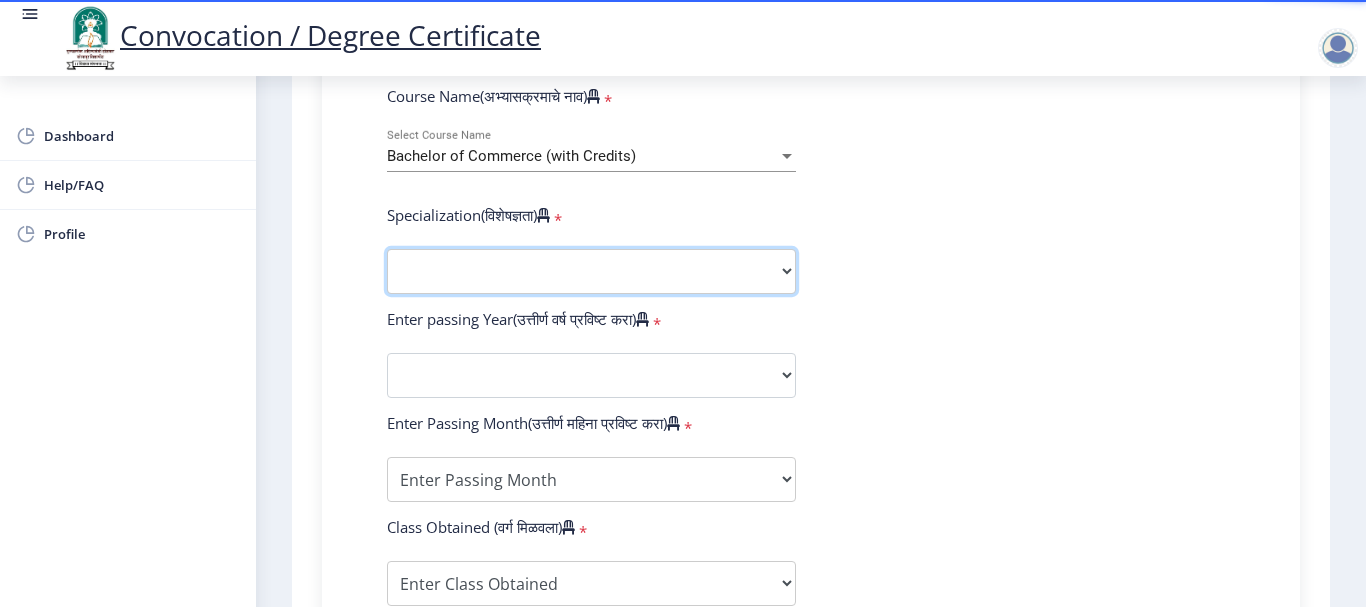 click on "Specialization Banking Advanced Accountancy Advanced Banking Advanced Cost Accounting Advanced Costing Industrial Management Insurance Advanced Insurance Advanced Statistics Other" at bounding box center (591, 271) 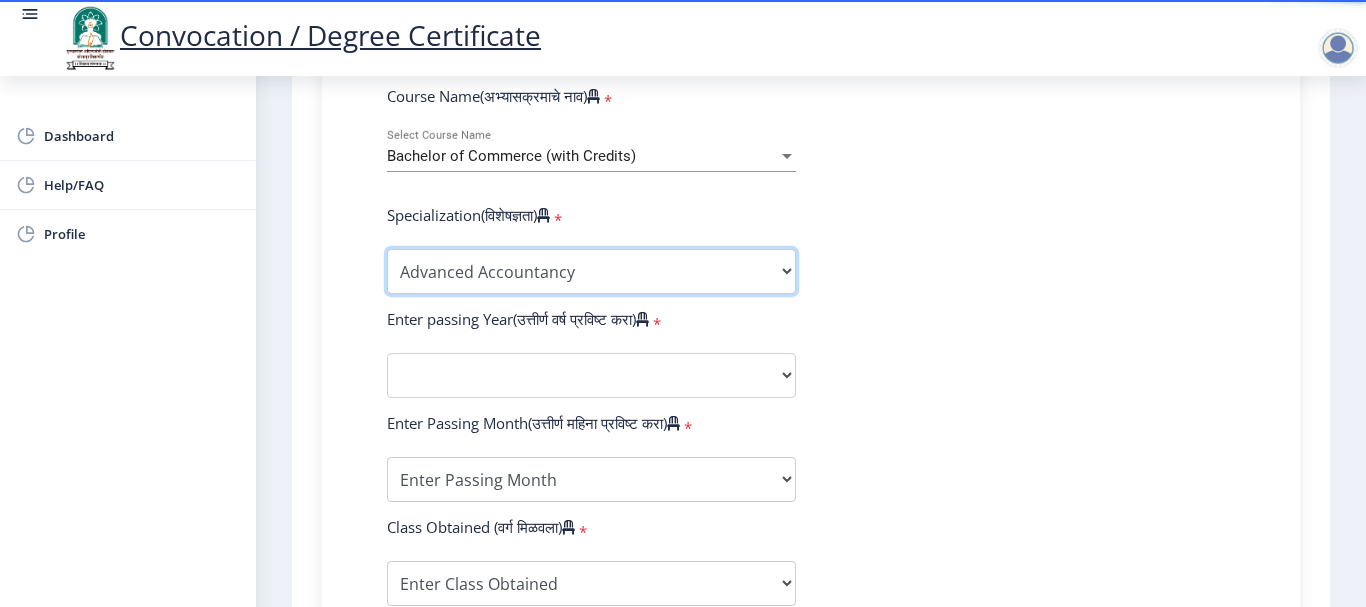 click on "Specialization Banking Advanced Accountancy Advanced Banking Advanced Cost Accounting Advanced Costing Industrial Management Insurance Advanced Insurance Advanced Statistics Other" at bounding box center [591, 271] 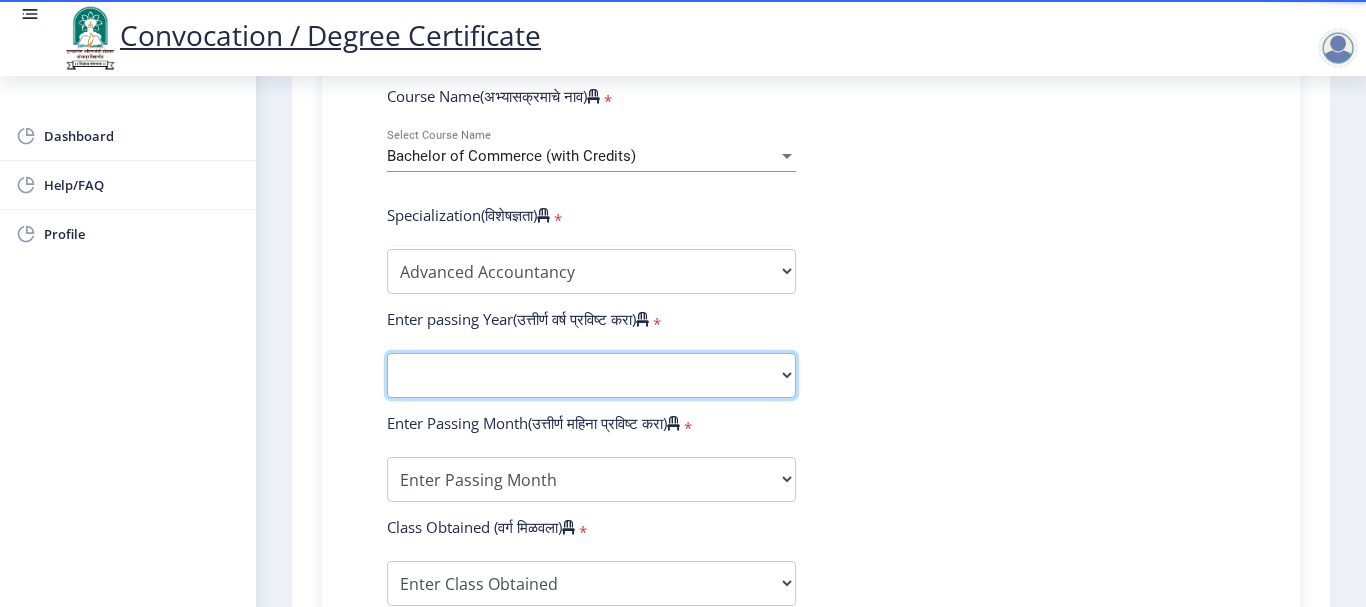 click on "2025   2024   2023   2022   2021   2020   2019   2018   2017   2016   2015   2014   2013   2012   2011   2010   2009   2008   2007   2006   2005   2004   2003   2002   2001   2000   1999   1998   1997   1996   1995   1994   1993   1992   1991   1990   1989   1988   1987   1986   1985   1984   1983   1982   1981   1980   1979   1978   1977   1976" 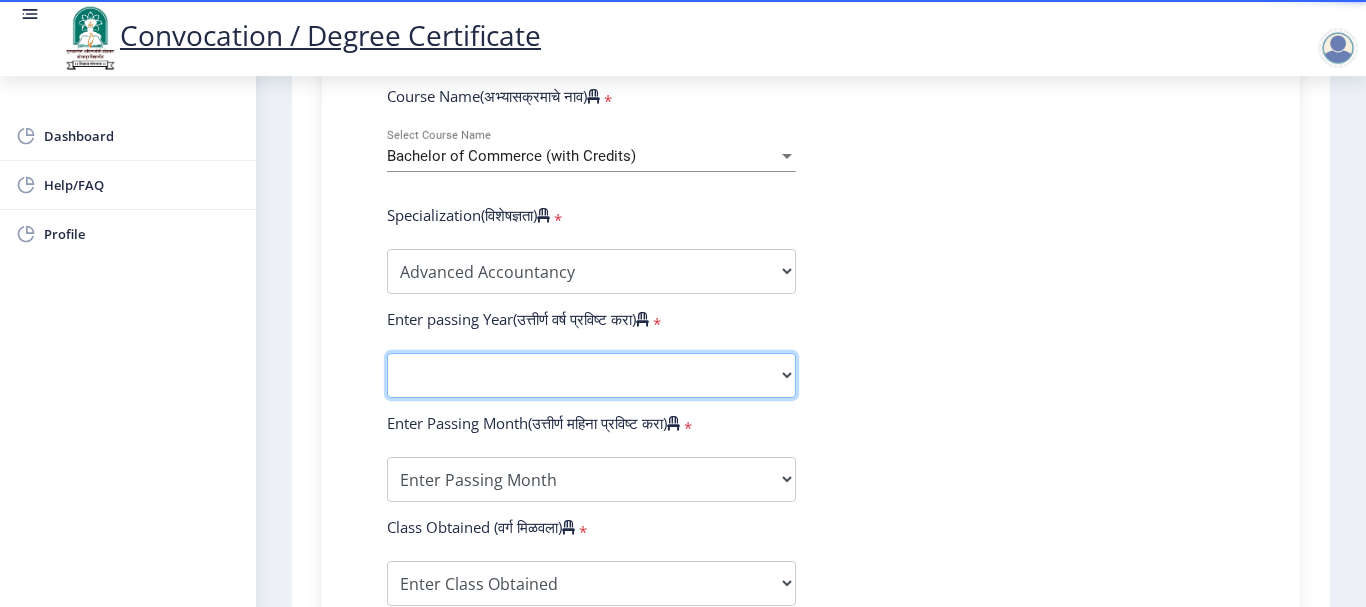 select on "2016" 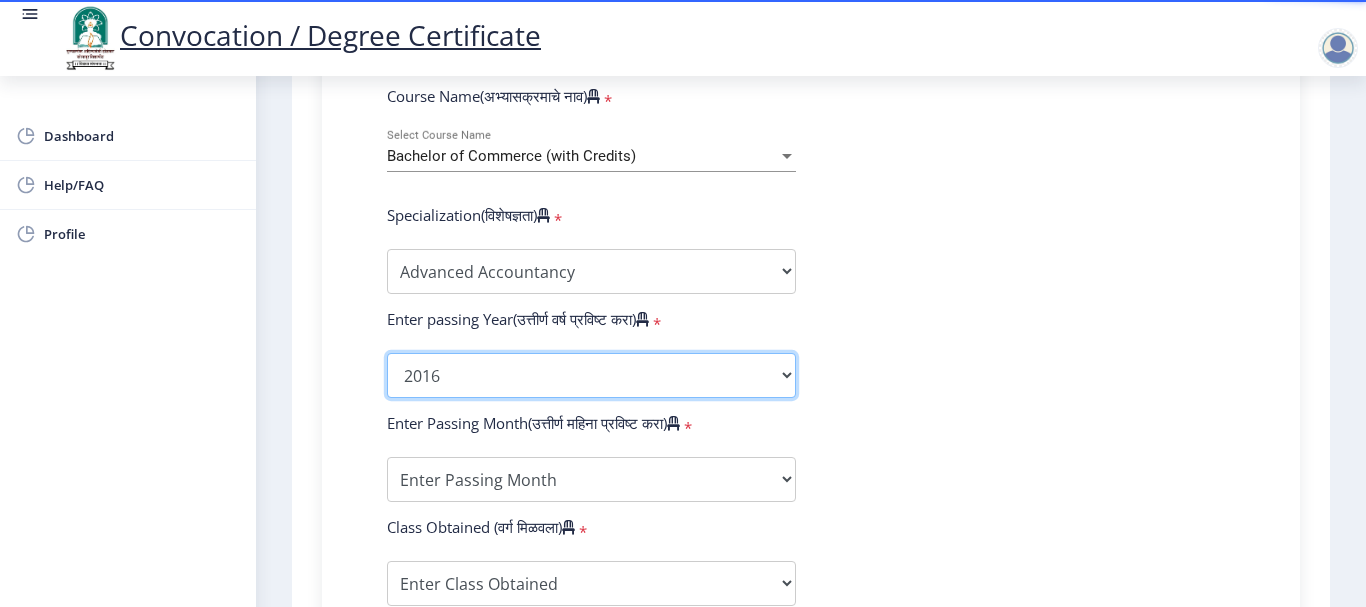 click on "2025   2024   2023   2022   2021   2020   2019   2018   2017   2016   2015   2014   2013   2012   2011   2010   2009   2008   2007   2006   2005   2004   2003   2002   2001   2000   1999   1998   1997   1996   1995   1994   1993   1992   1991   1990   1989   1988   1987   1986   1985   1984   1983   1982   1981   1980   1979   1978   1977   1976" 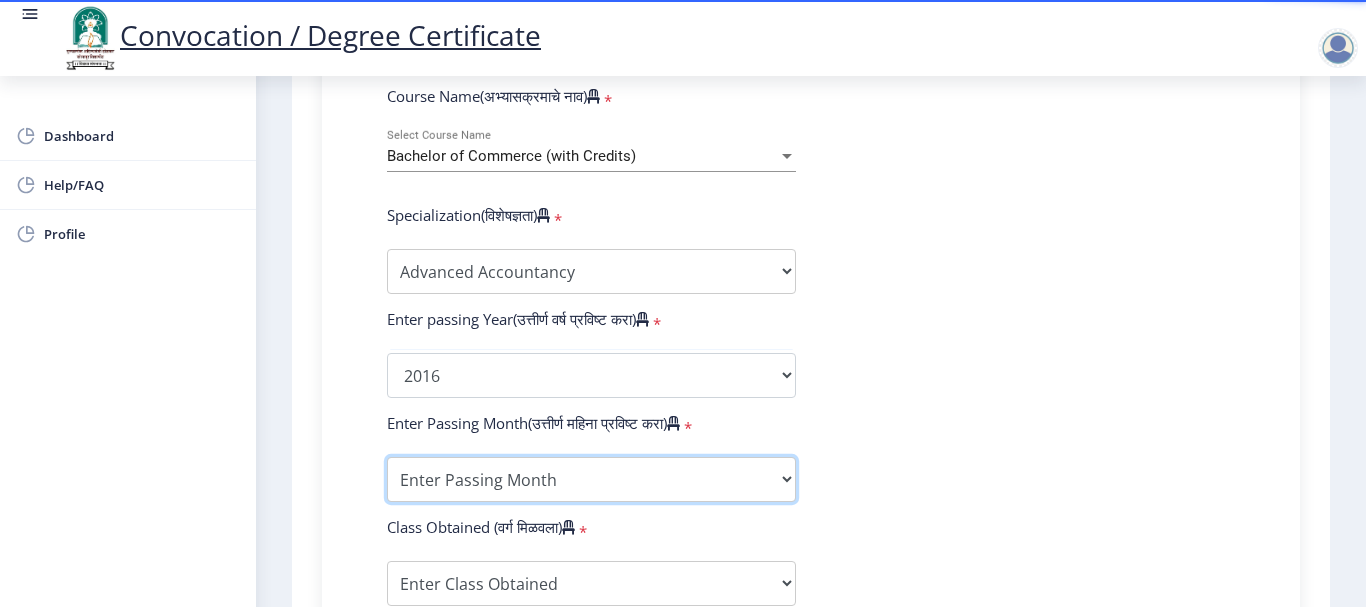 click on "Enter Passing Month March April May October November December" at bounding box center (591, 479) 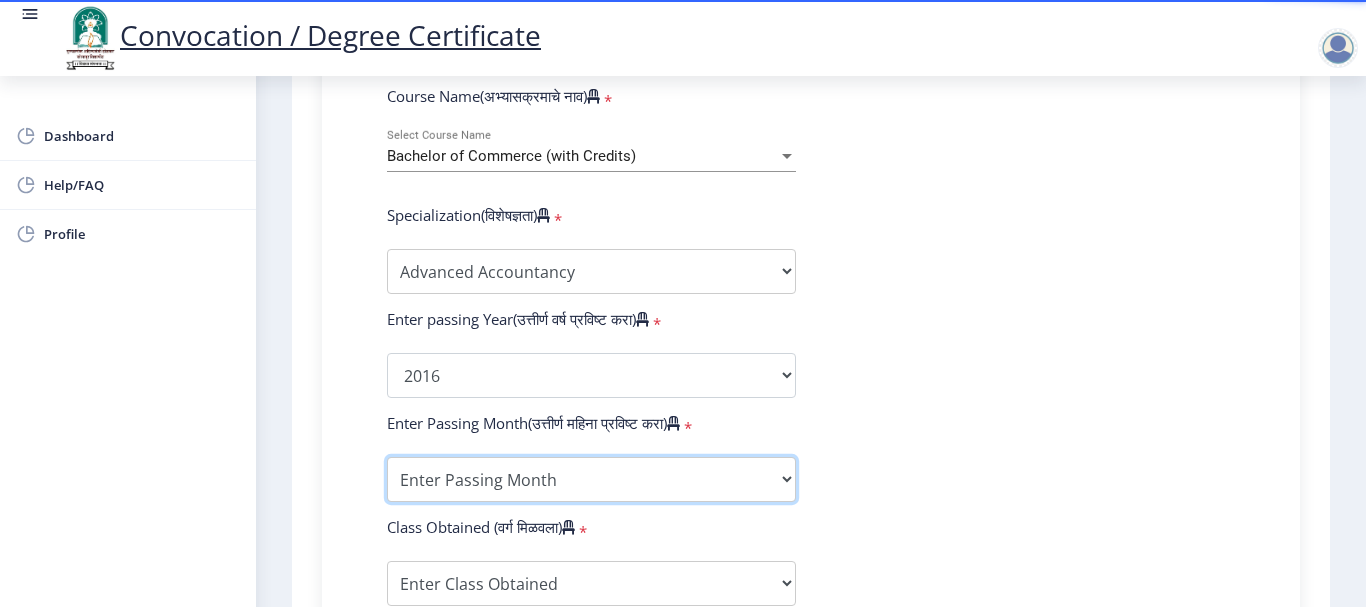 select on "October" 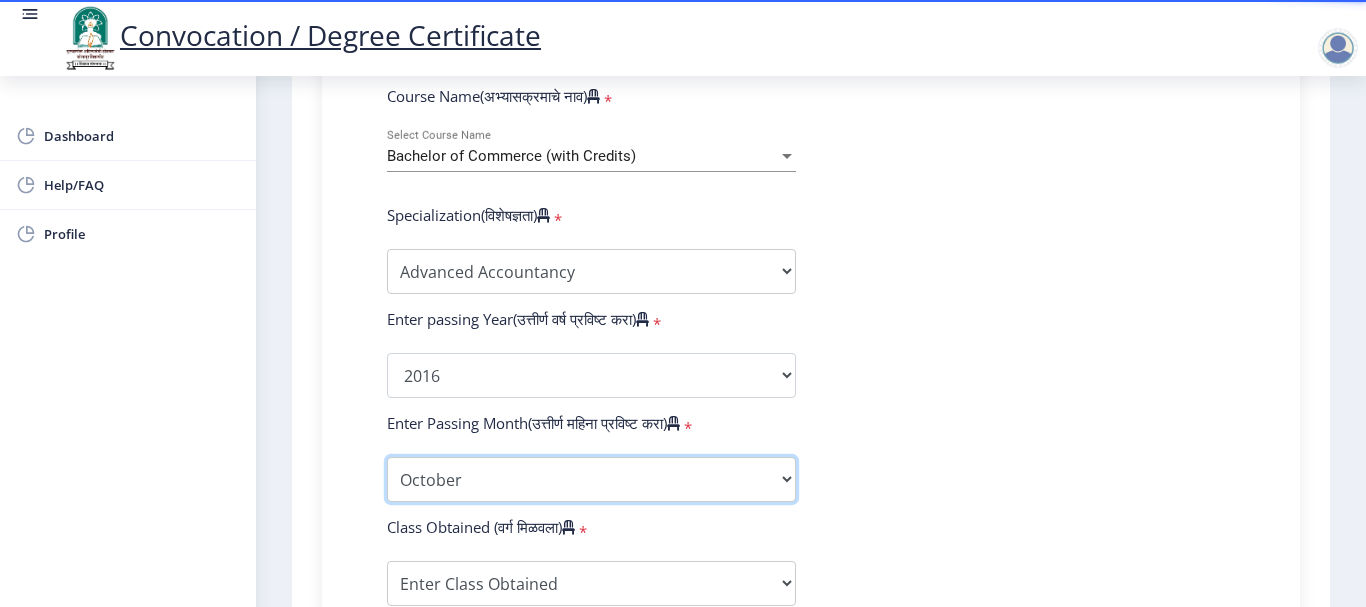 click on "Enter Passing Month March April May October November December" at bounding box center [591, 479] 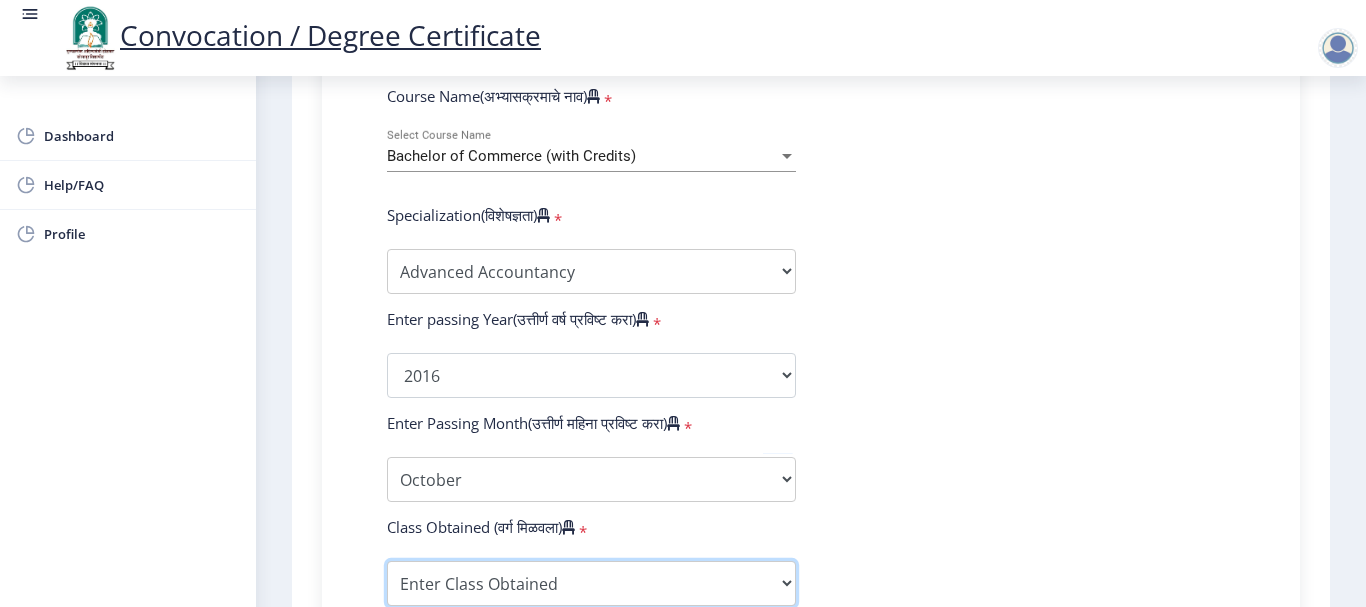 scroll, scrollTop: 877, scrollLeft: 0, axis: vertical 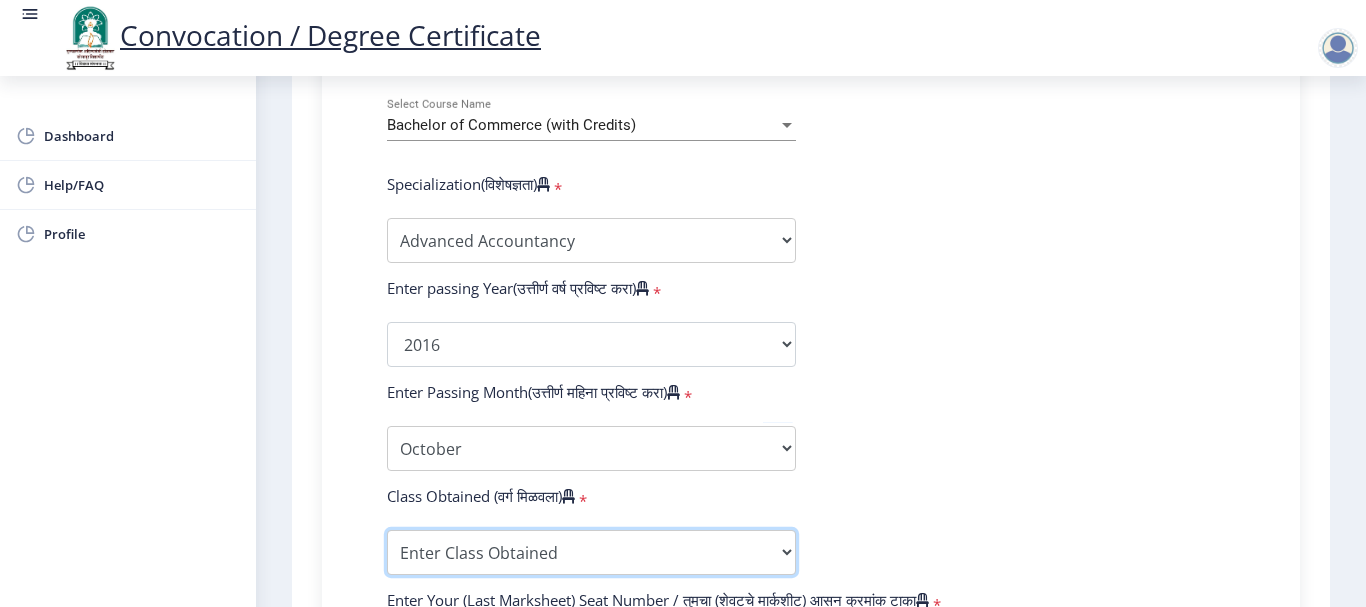 click on "Enter Class Obtained FIRST CLASS WITH DISTINCTION FIRST CLASS HIGHER SECOND CLASS SECOND CLASS PASS CLASS Grade O Grade A+ Grade A Grade B+ Grade B Grade C+ Grade C Grade D Grade E" at bounding box center [591, 552] 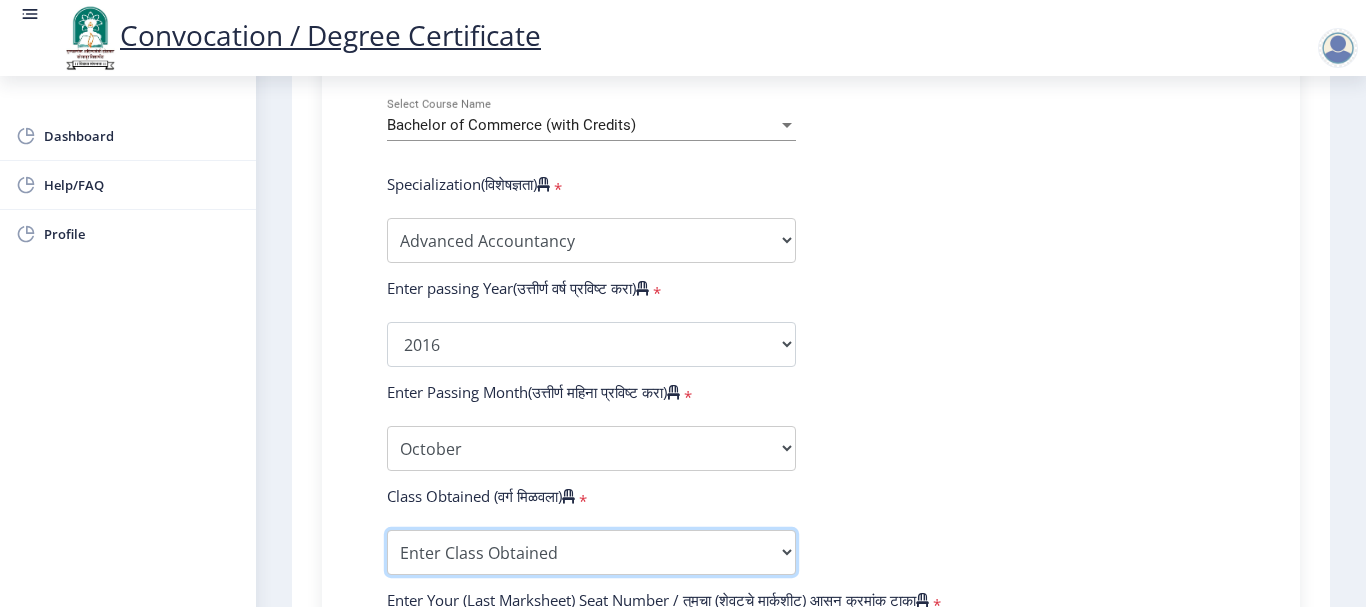 select on "SECOND CLASS" 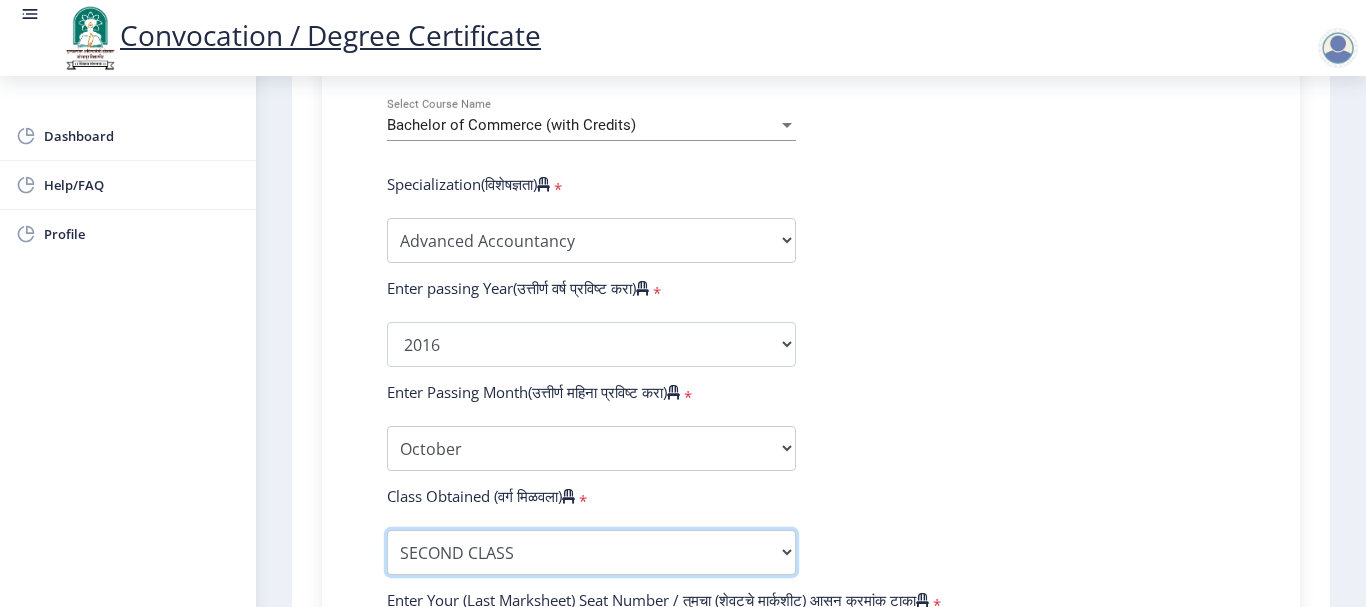 click on "Enter Class Obtained FIRST CLASS WITH DISTINCTION FIRST CLASS HIGHER SECOND CLASS SECOND CLASS PASS CLASS Grade O Grade A+ Grade A Grade B+ Grade B Grade C+ Grade C Grade D Grade E" at bounding box center [591, 552] 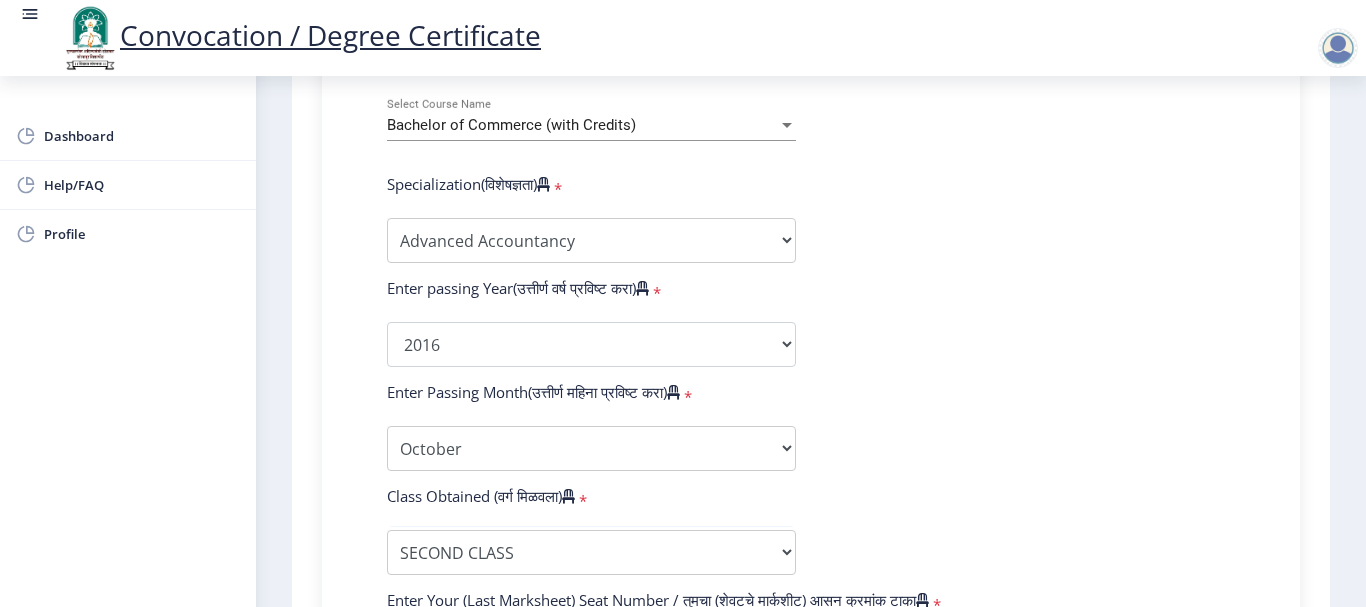 scroll, scrollTop: 1262, scrollLeft: 0, axis: vertical 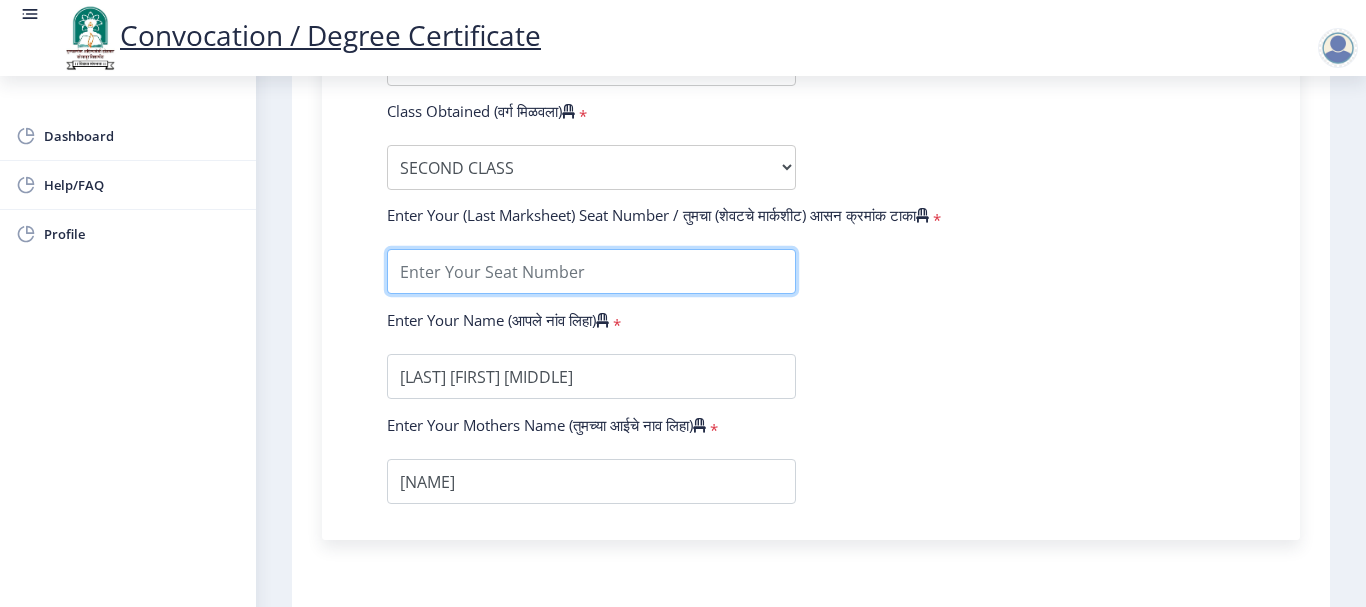 click at bounding box center [591, 271] 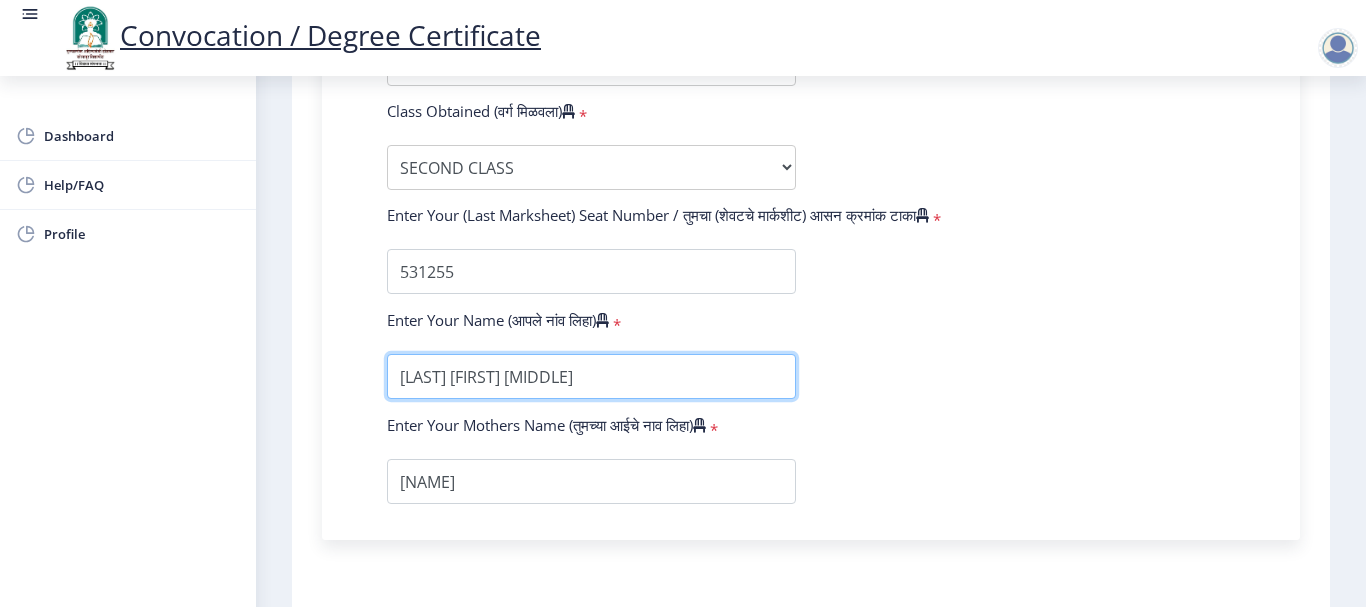 click at bounding box center [591, 376] 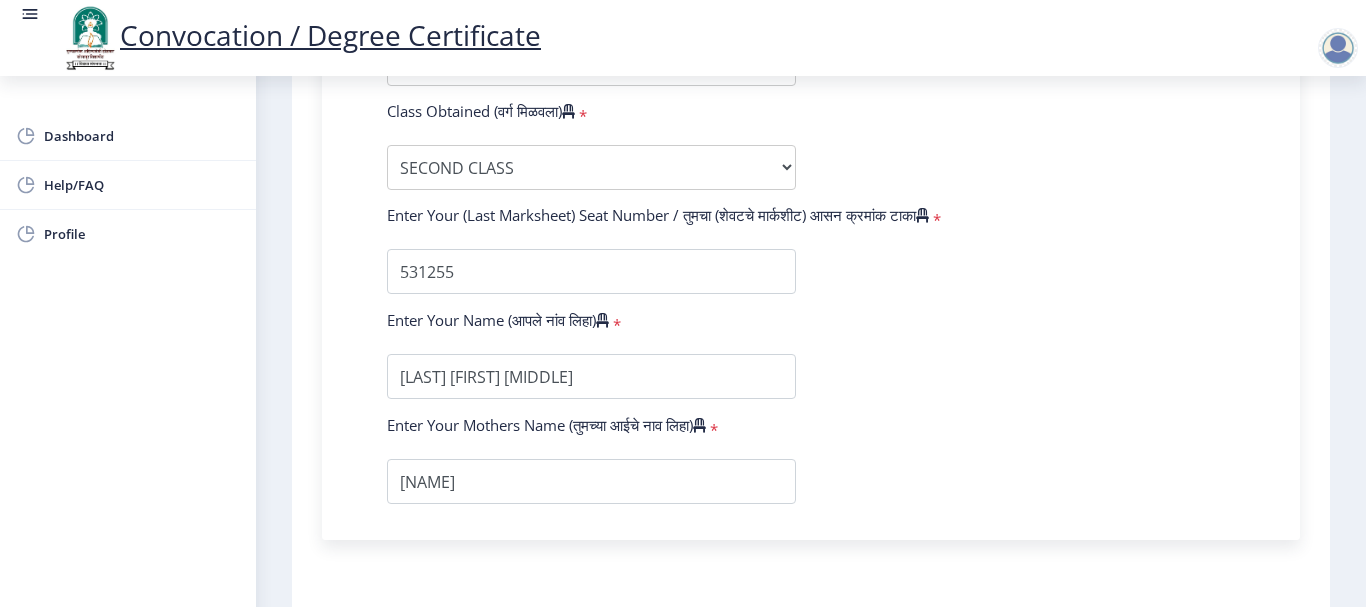 scroll, scrollTop: 1448, scrollLeft: 0, axis: vertical 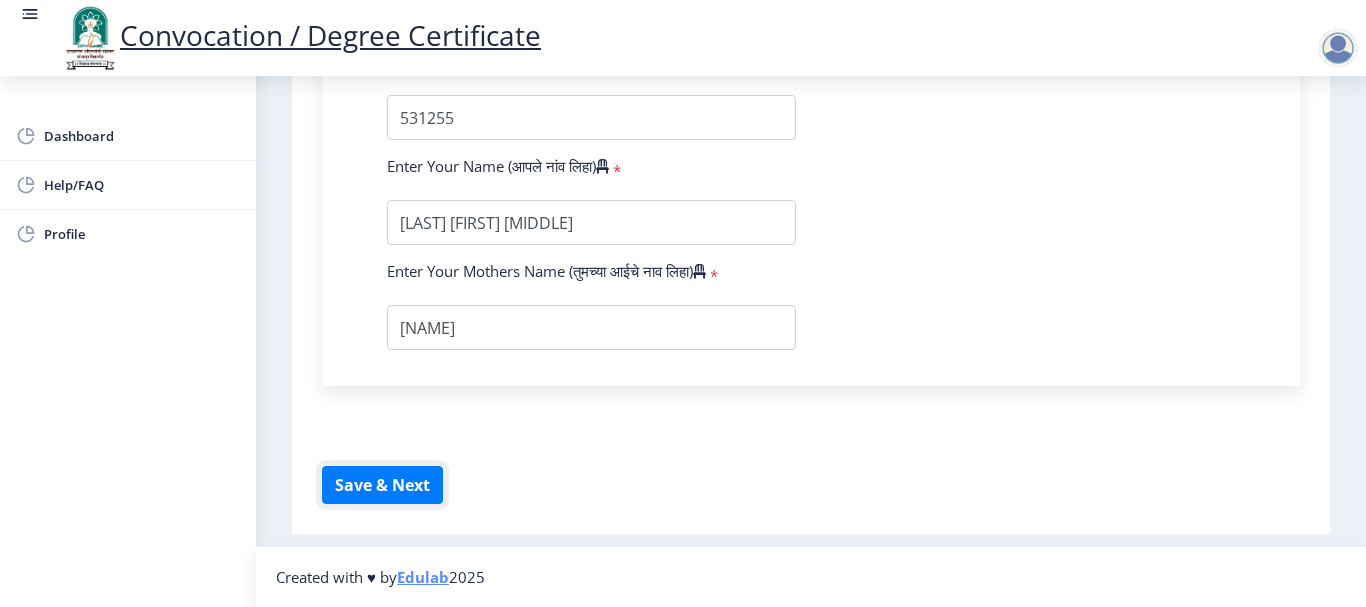 type 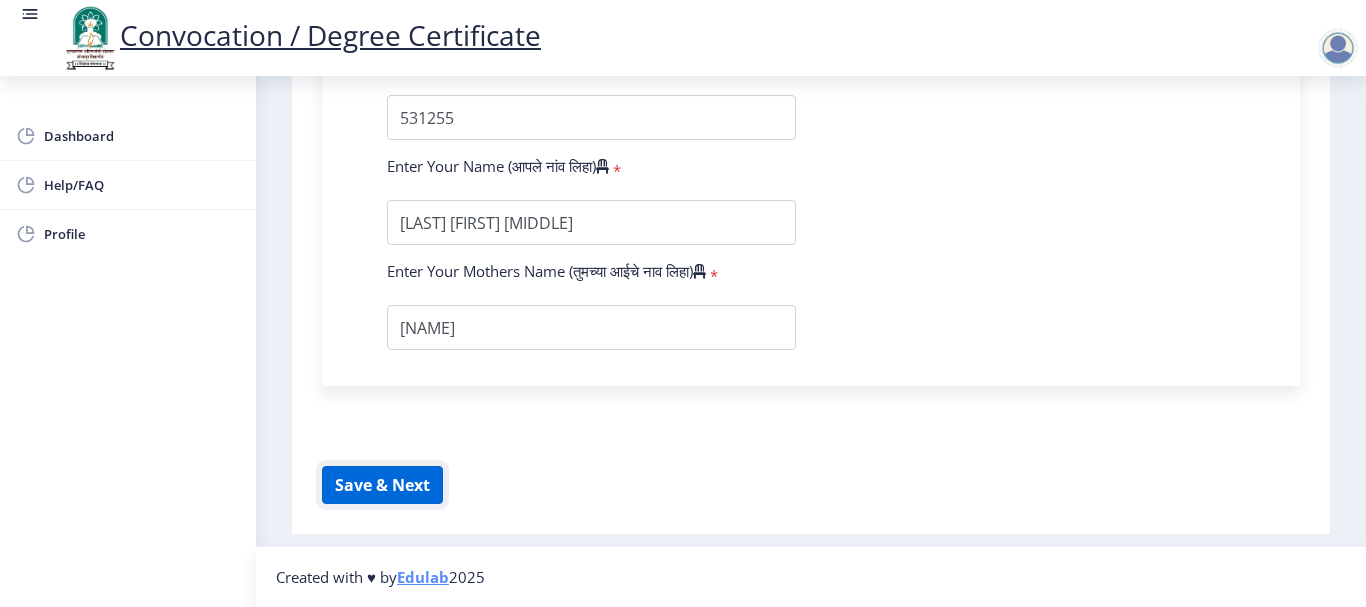 click on "Save & Next" 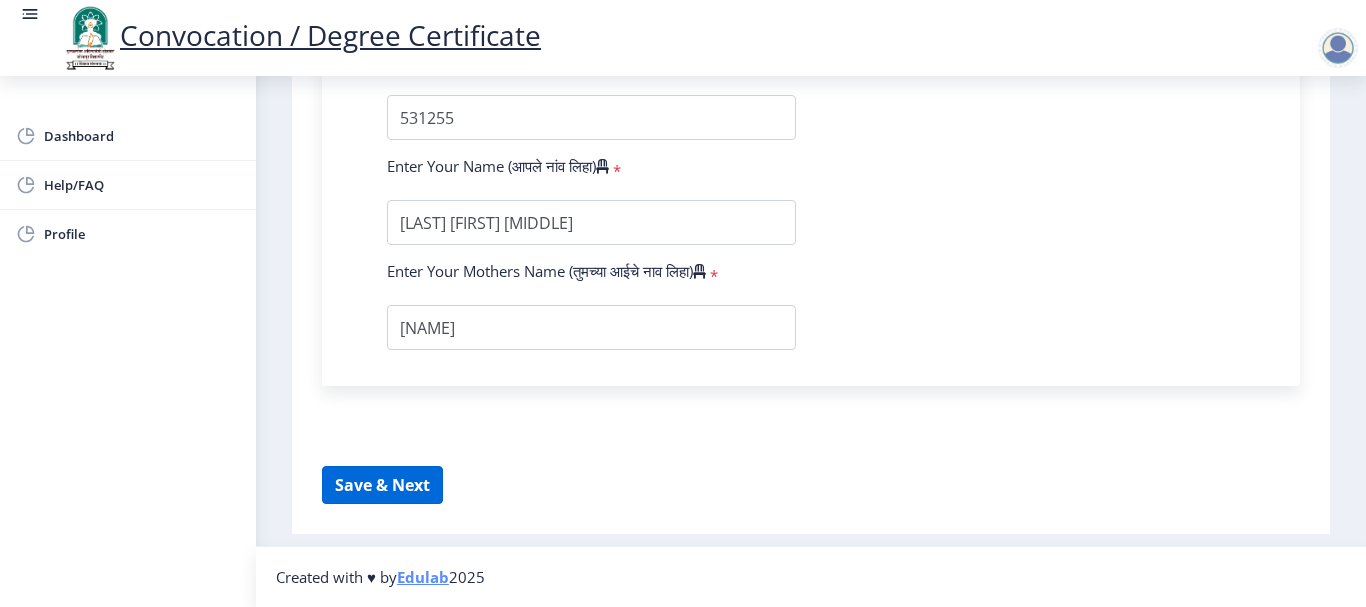 select 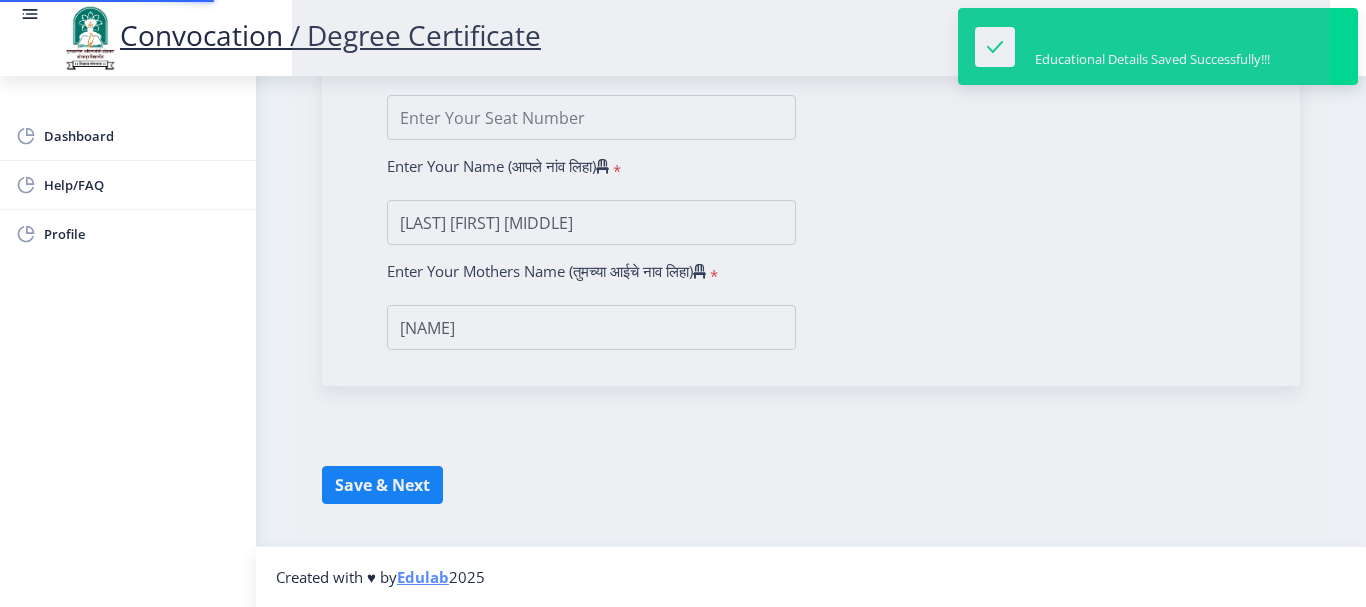 scroll, scrollTop: 0, scrollLeft: 0, axis: both 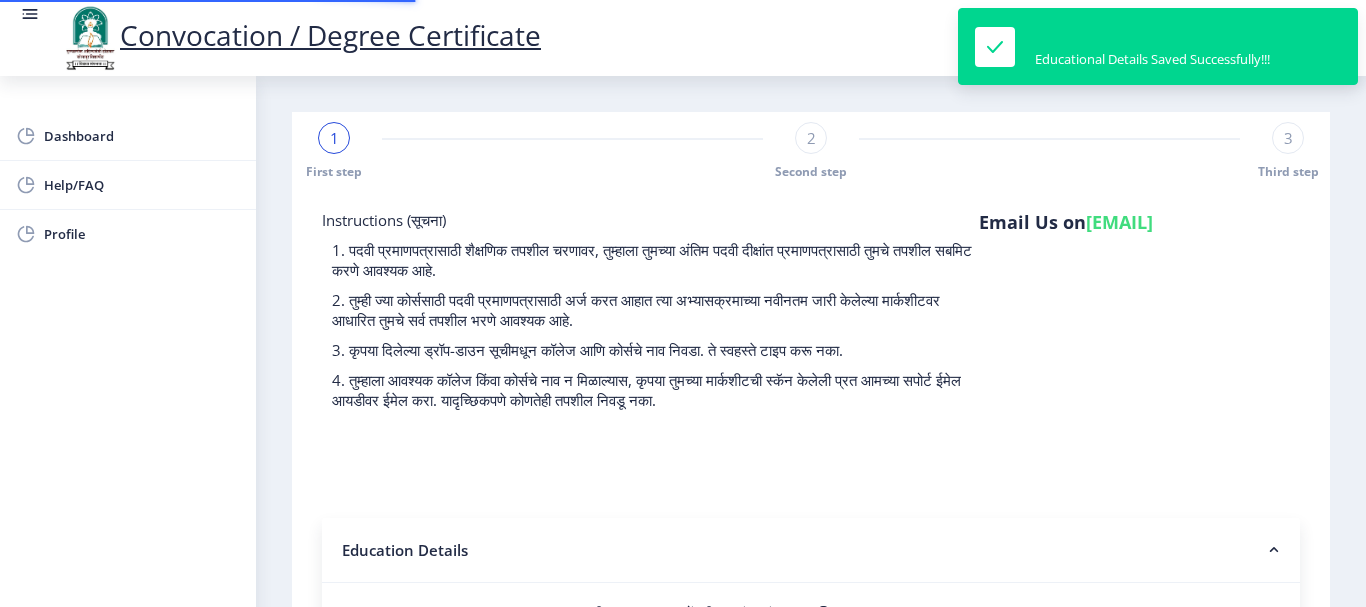 type on "[DOCUMENT_ID]" 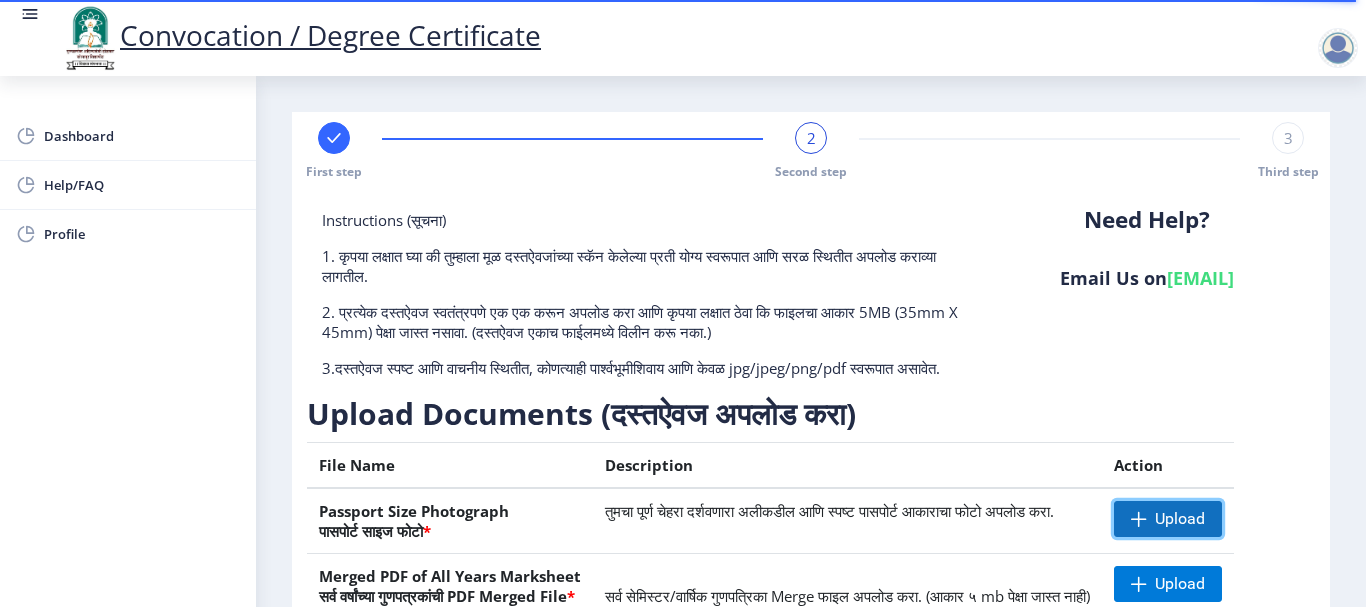 click on "Upload" 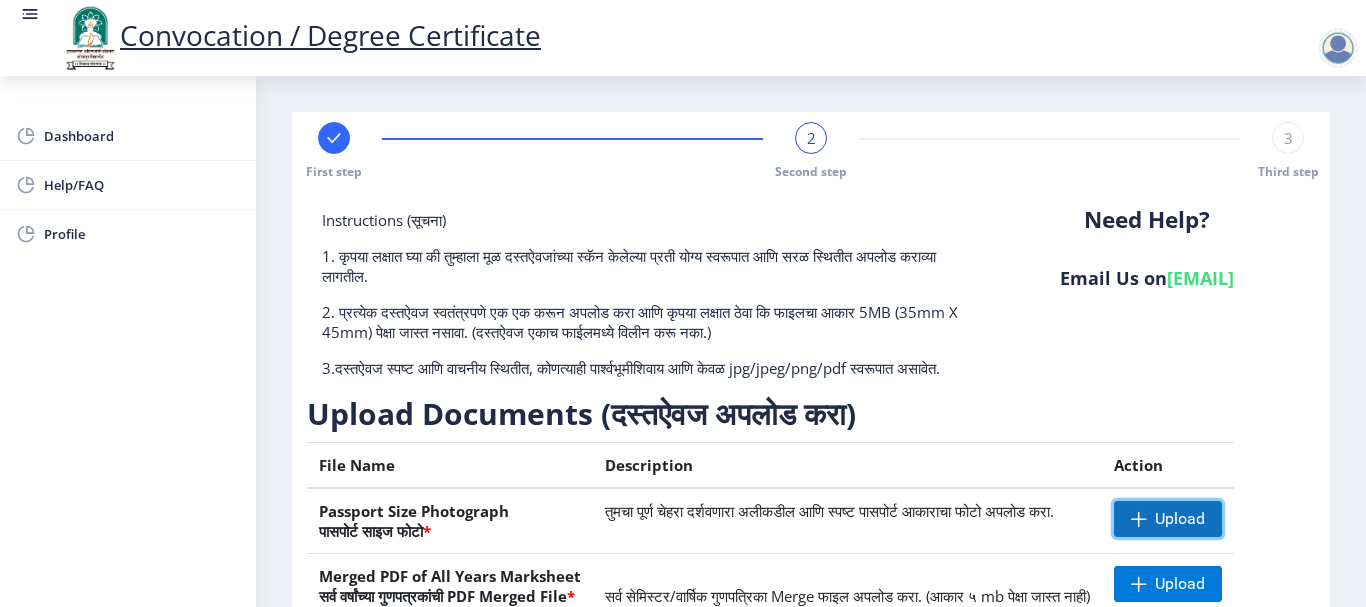 click on "Upload" 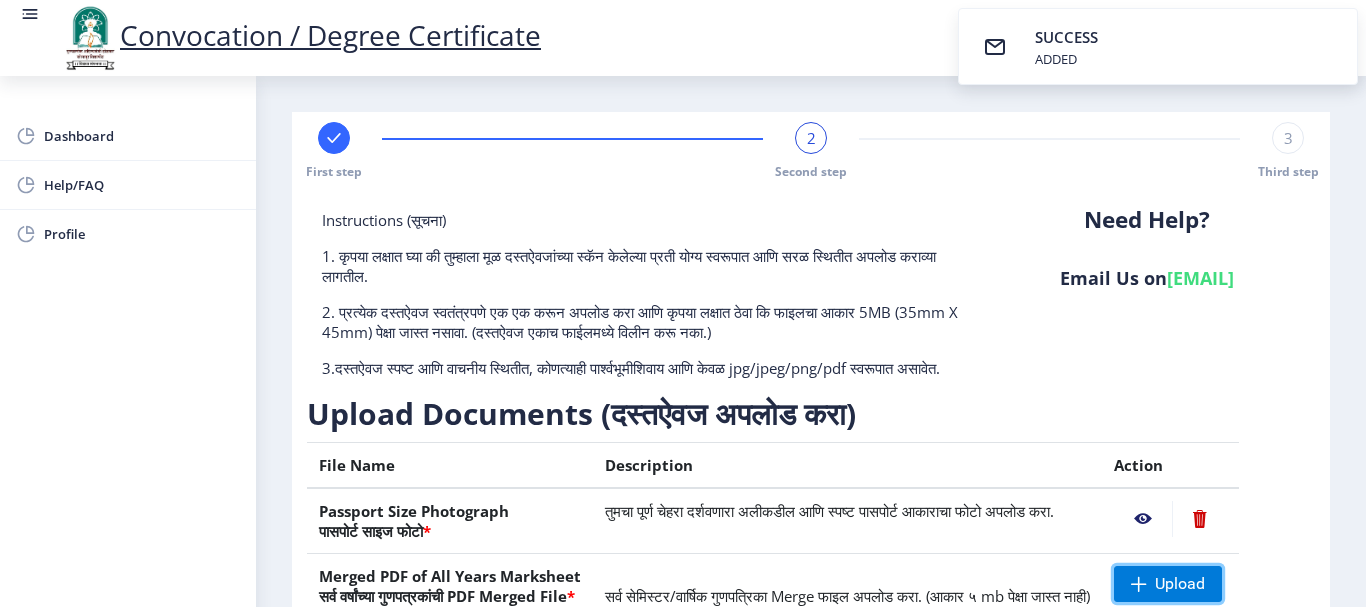 scroll, scrollTop: 14, scrollLeft: 0, axis: vertical 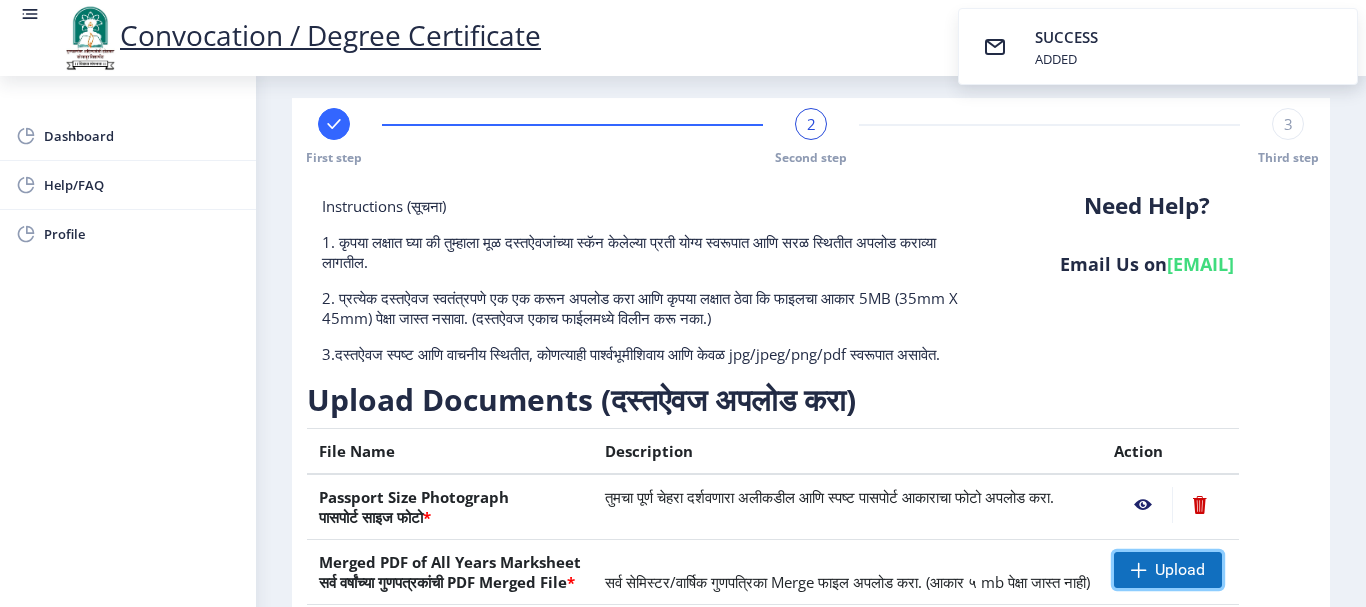 click 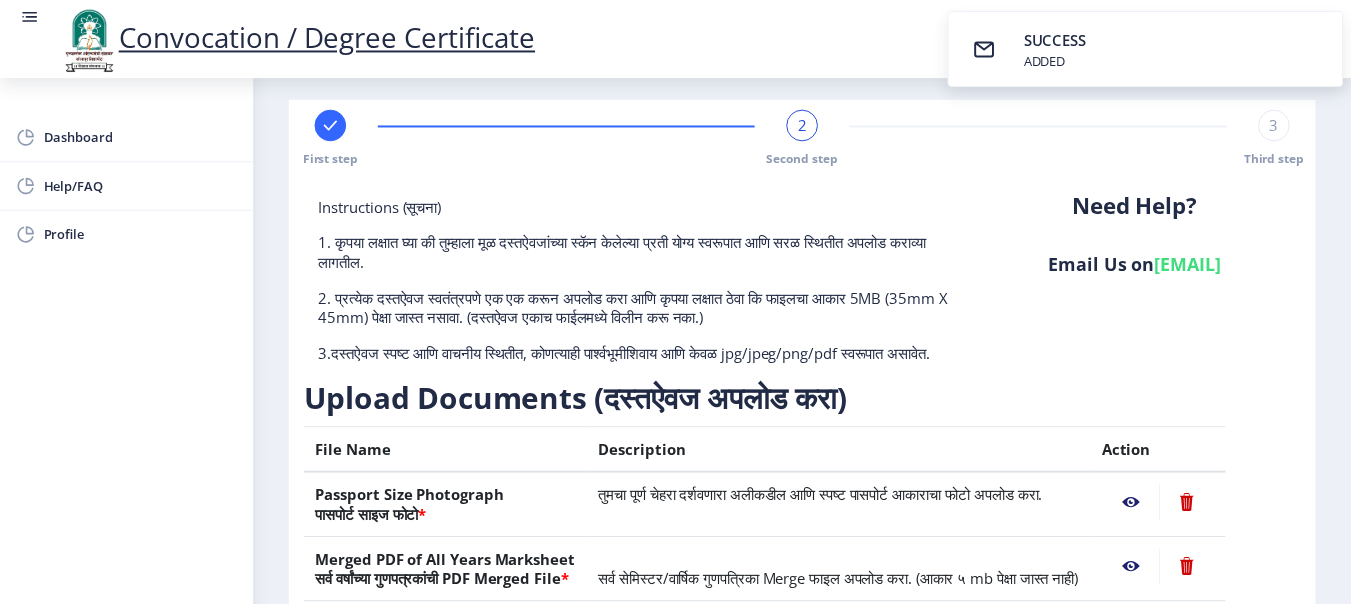 scroll, scrollTop: 385, scrollLeft: 0, axis: vertical 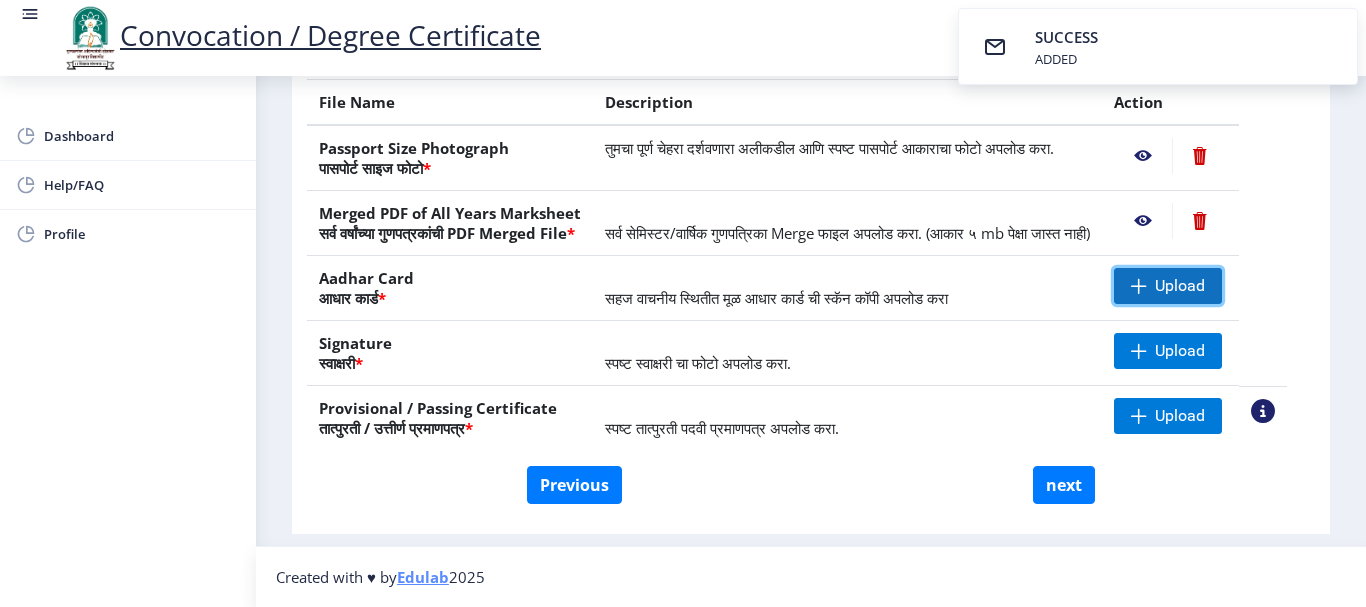 click 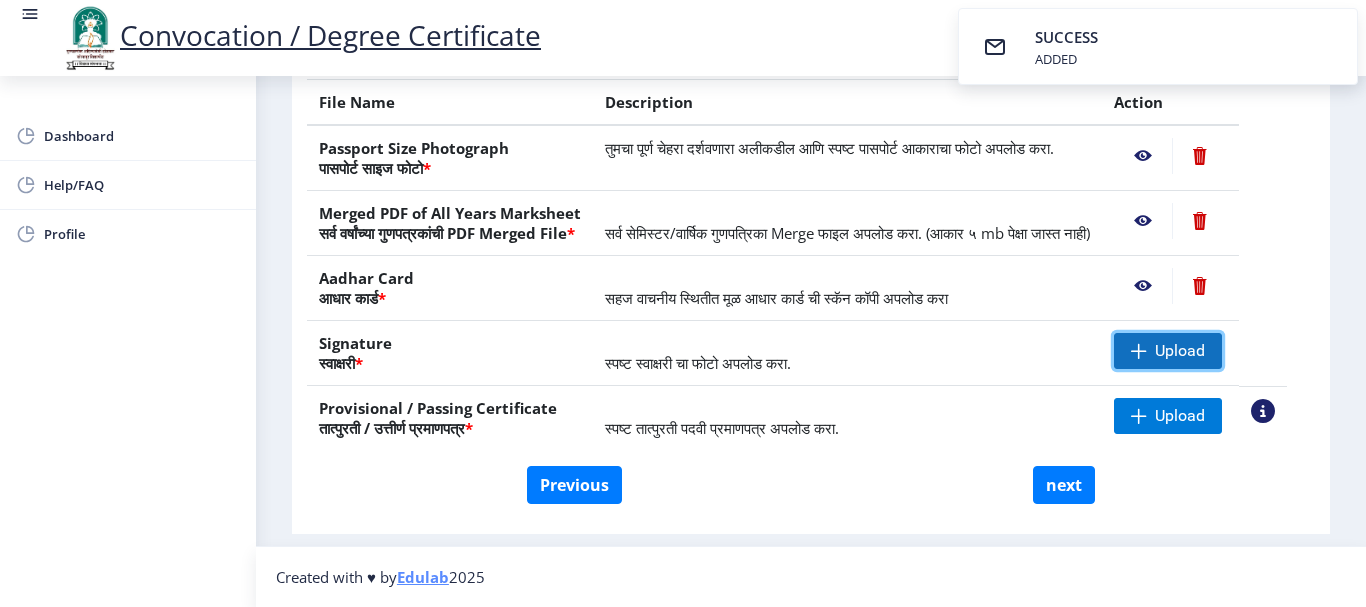 click on "Upload" 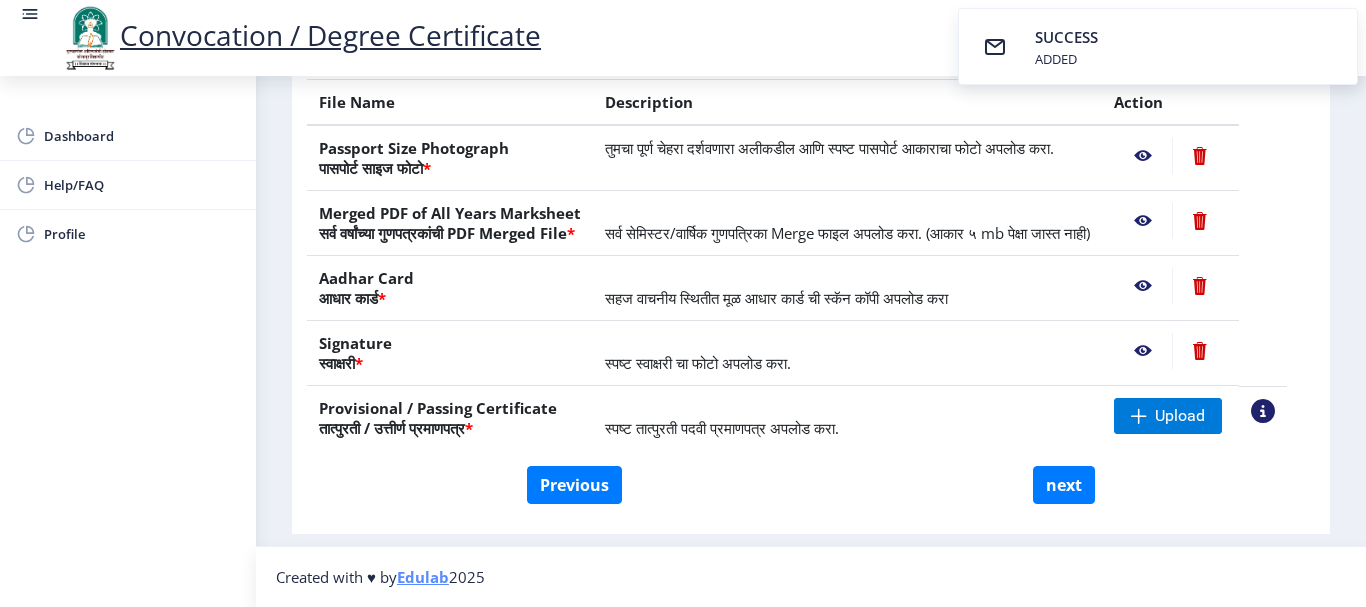 click 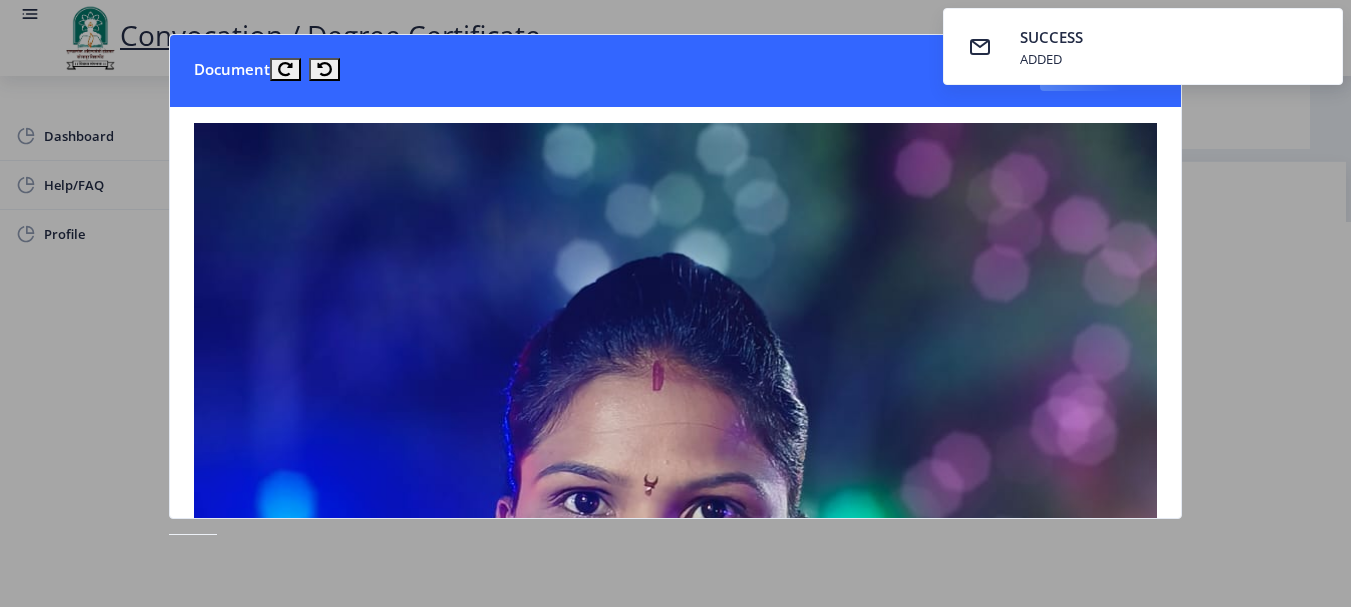 click 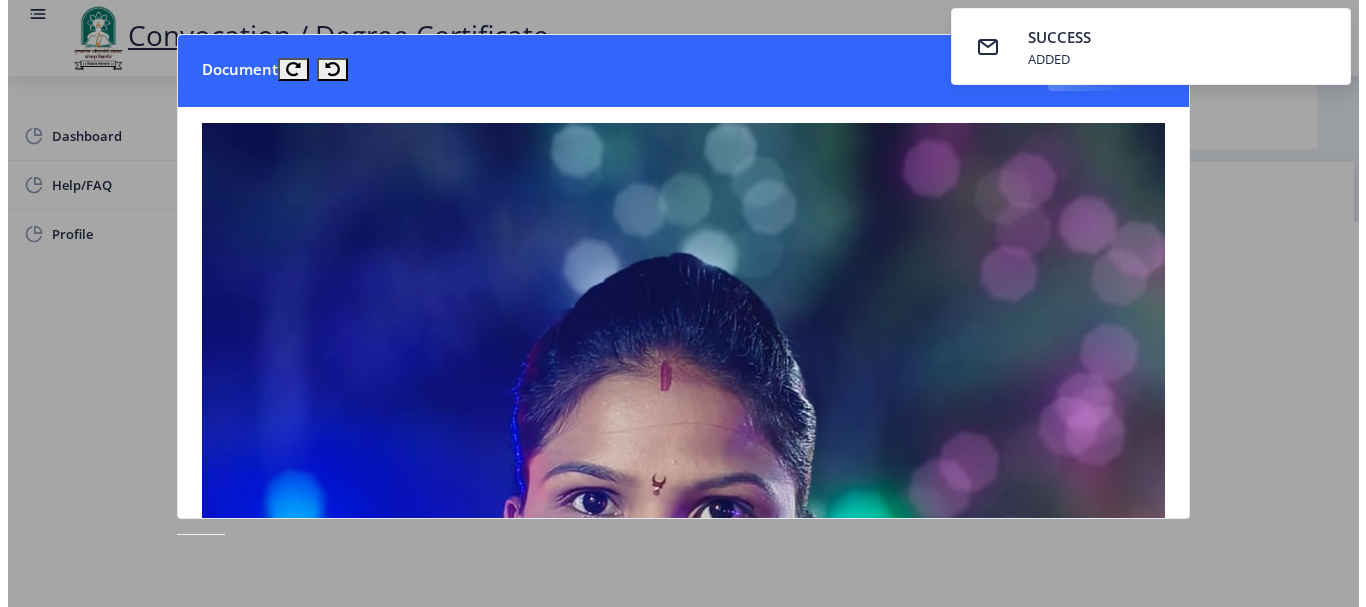 scroll, scrollTop: 207, scrollLeft: 0, axis: vertical 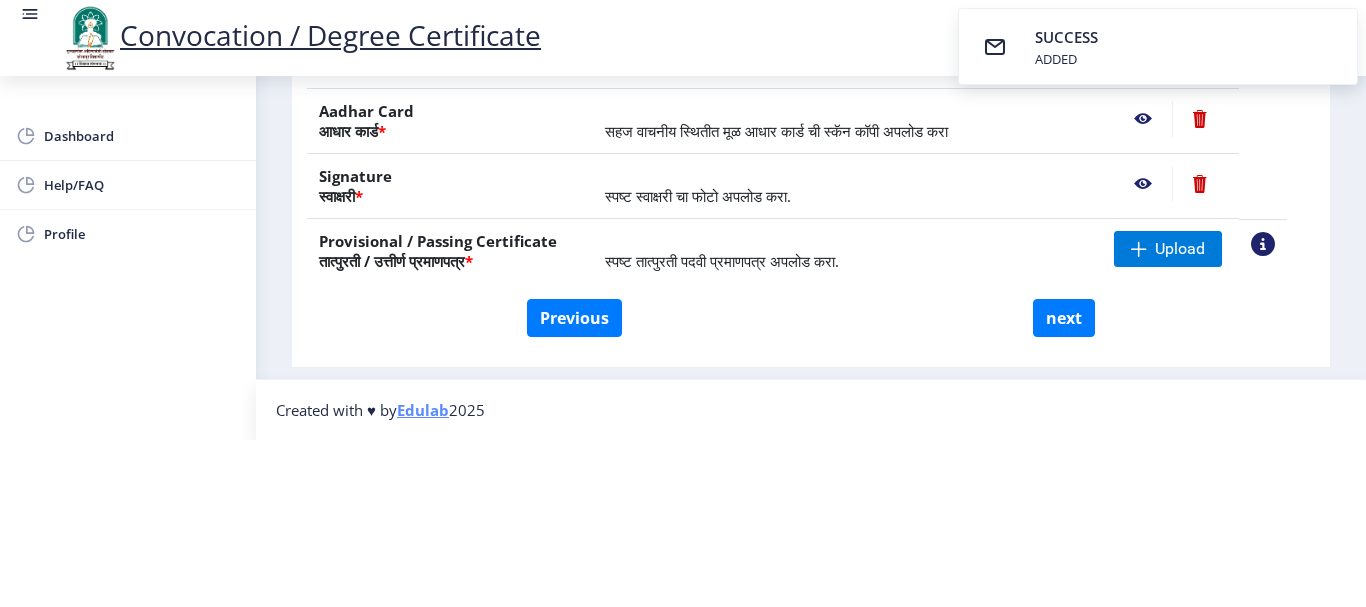 click on "View Sample PDC" 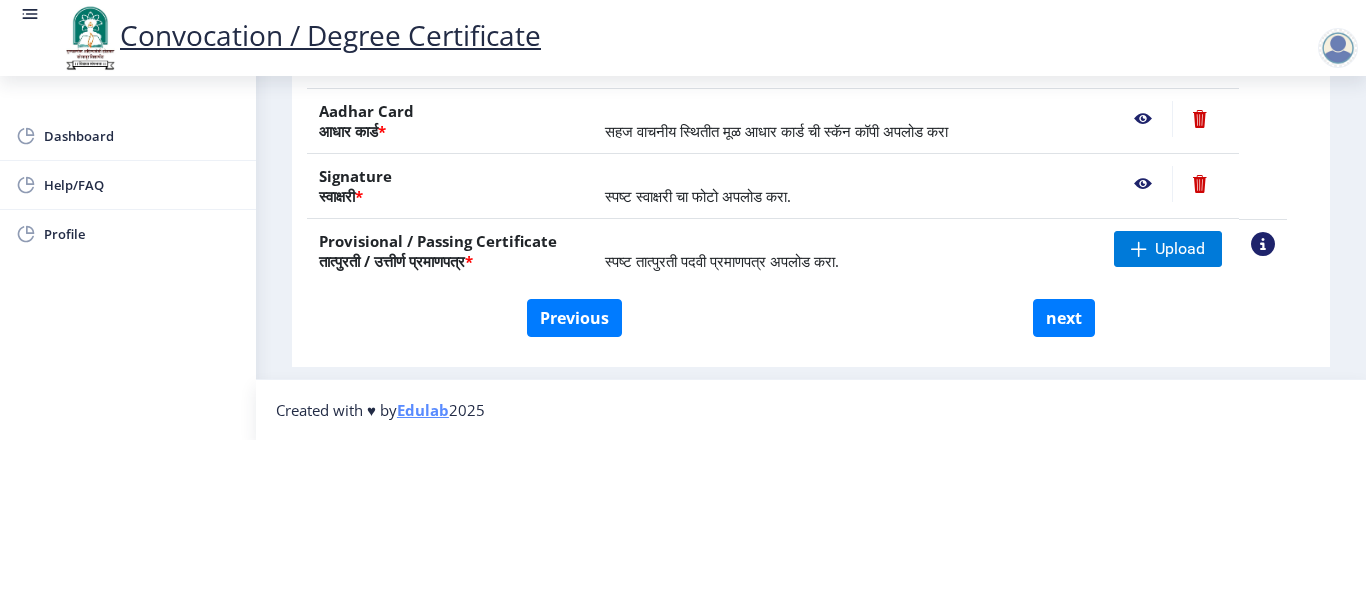 click 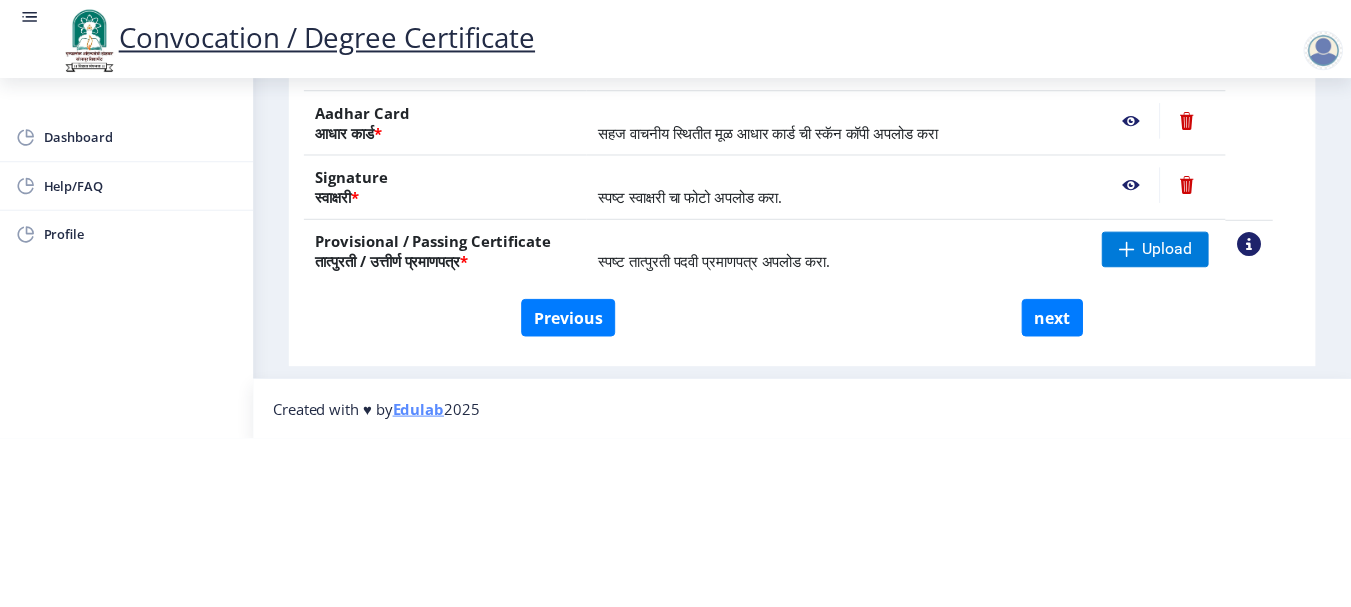 scroll, scrollTop: 0, scrollLeft: 0, axis: both 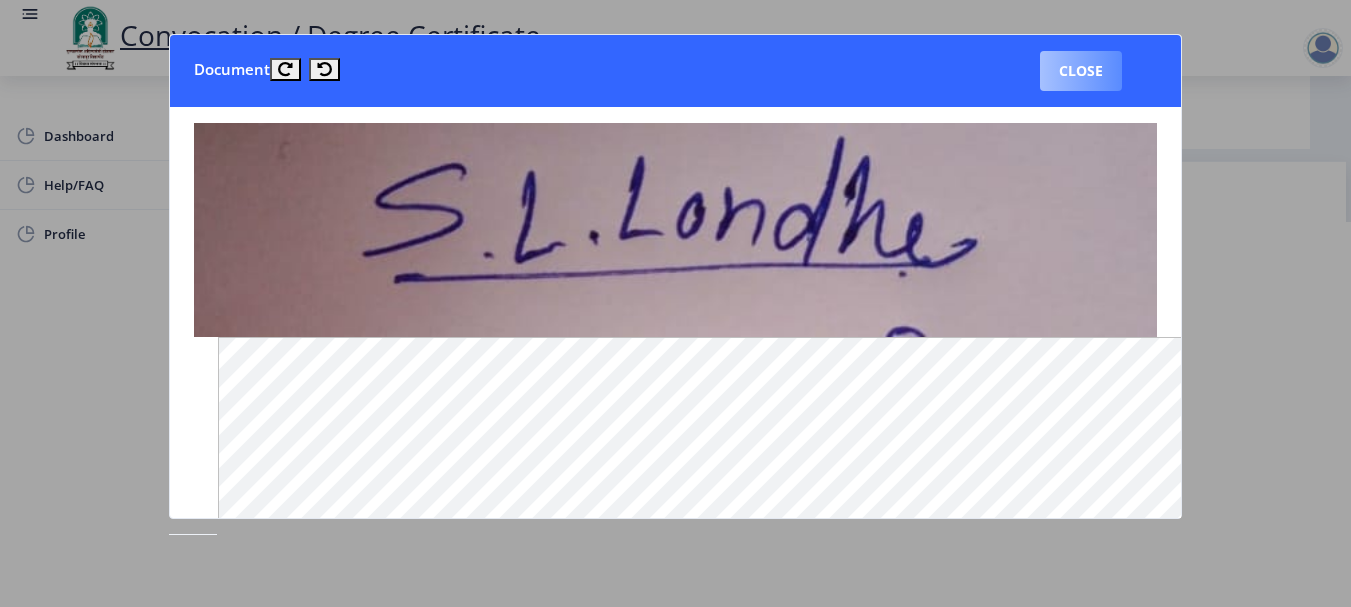 click on "Close" at bounding box center (1081, 71) 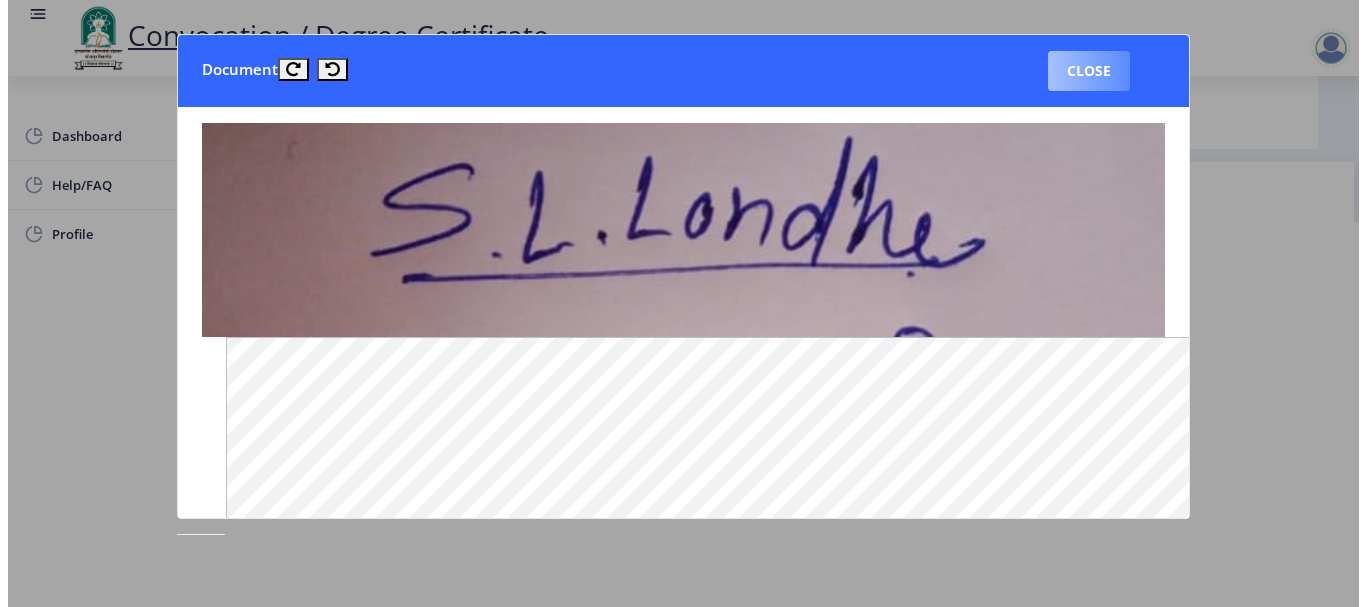 scroll, scrollTop: 207, scrollLeft: 0, axis: vertical 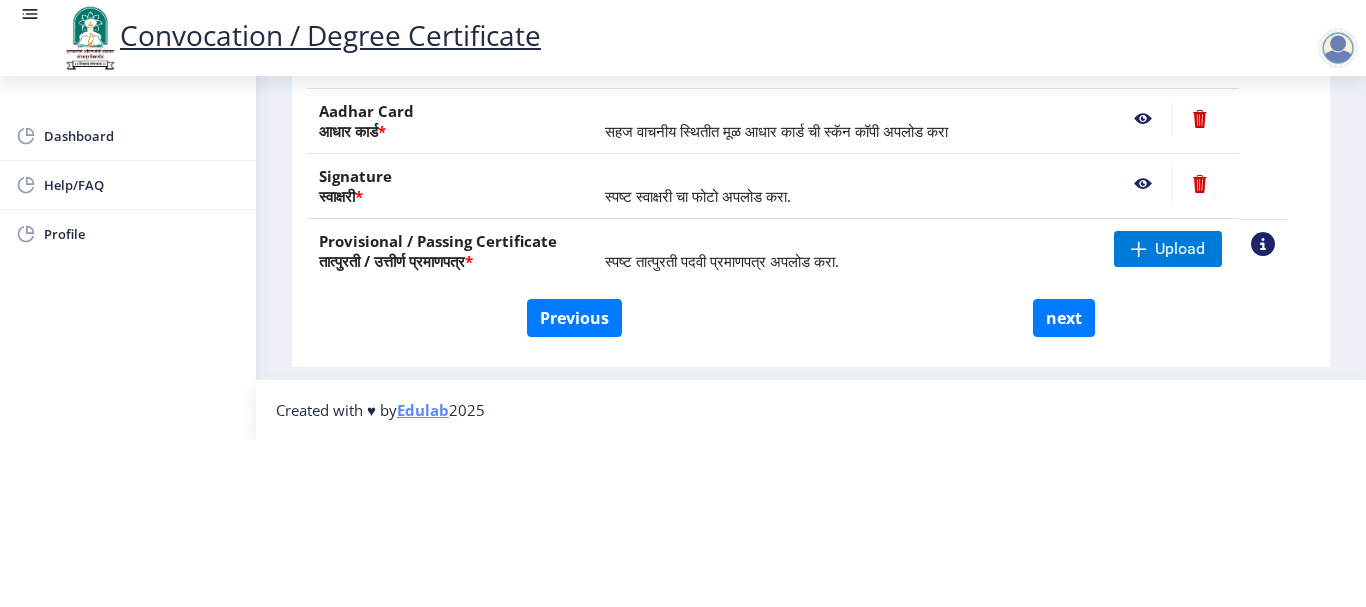 click 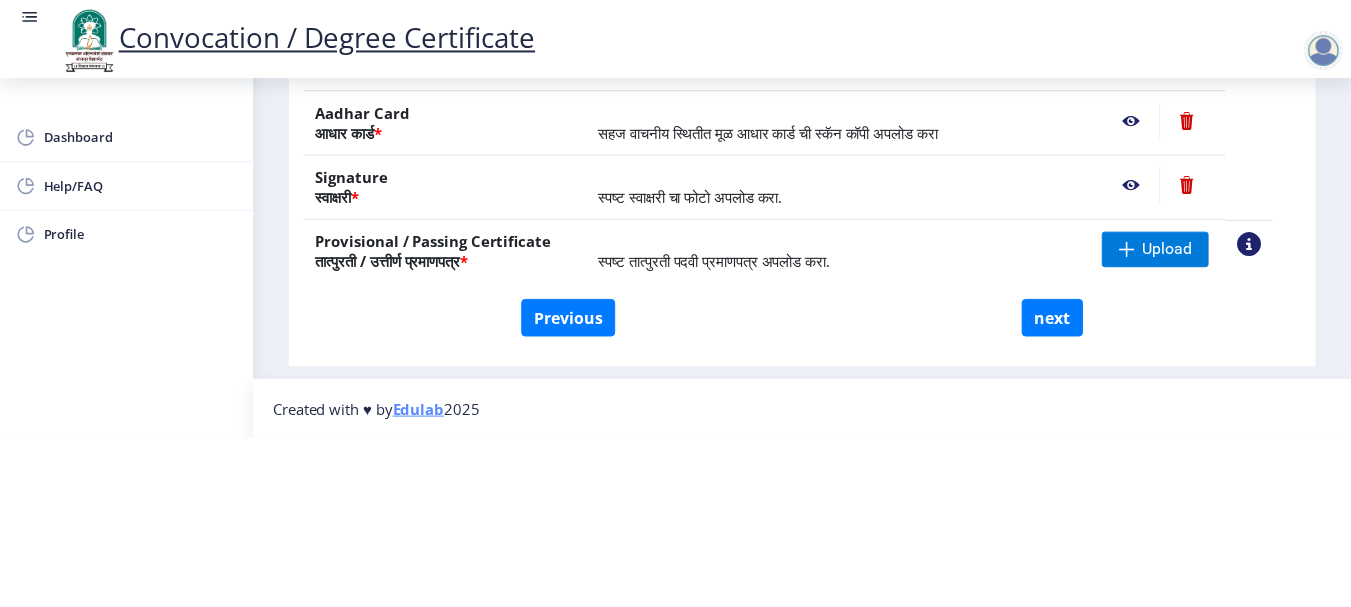 scroll, scrollTop: 0, scrollLeft: 0, axis: both 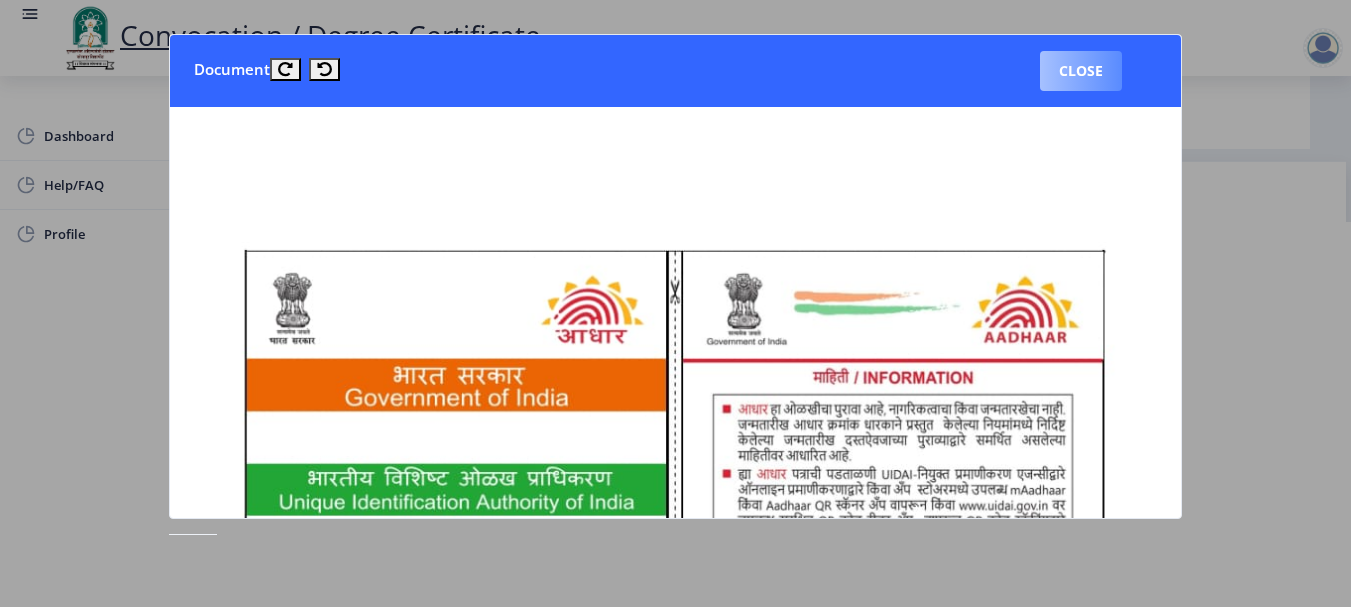 click on "Close" at bounding box center [1081, 71] 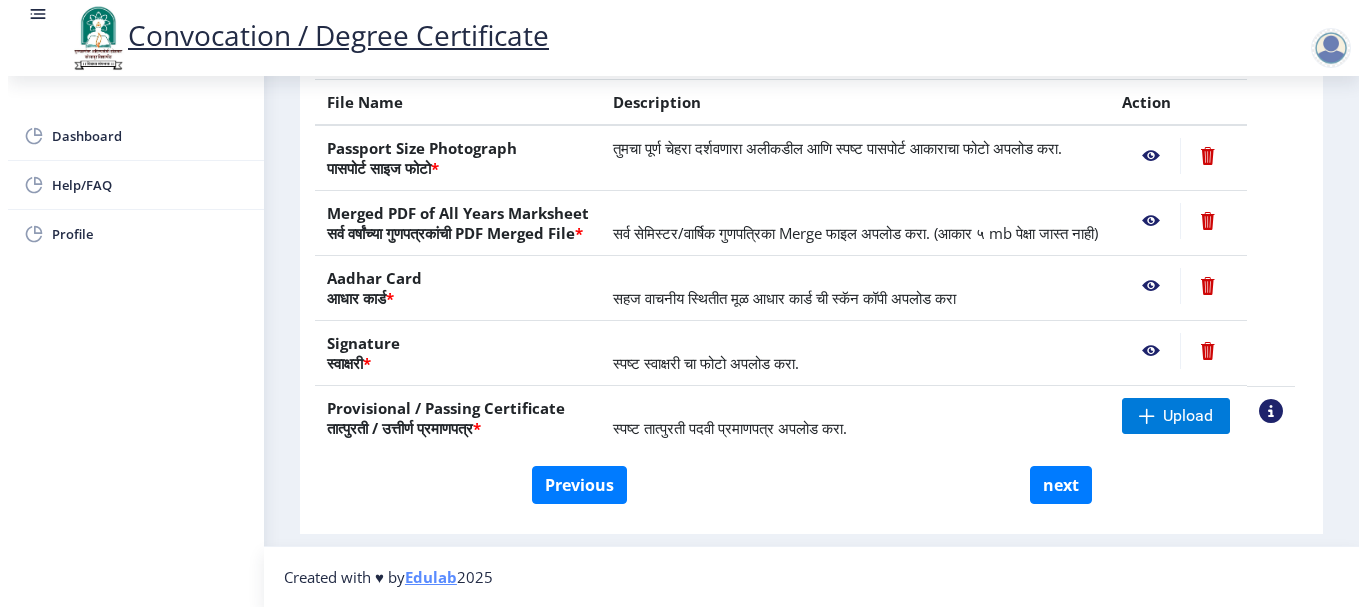 scroll, scrollTop: 207, scrollLeft: 0, axis: vertical 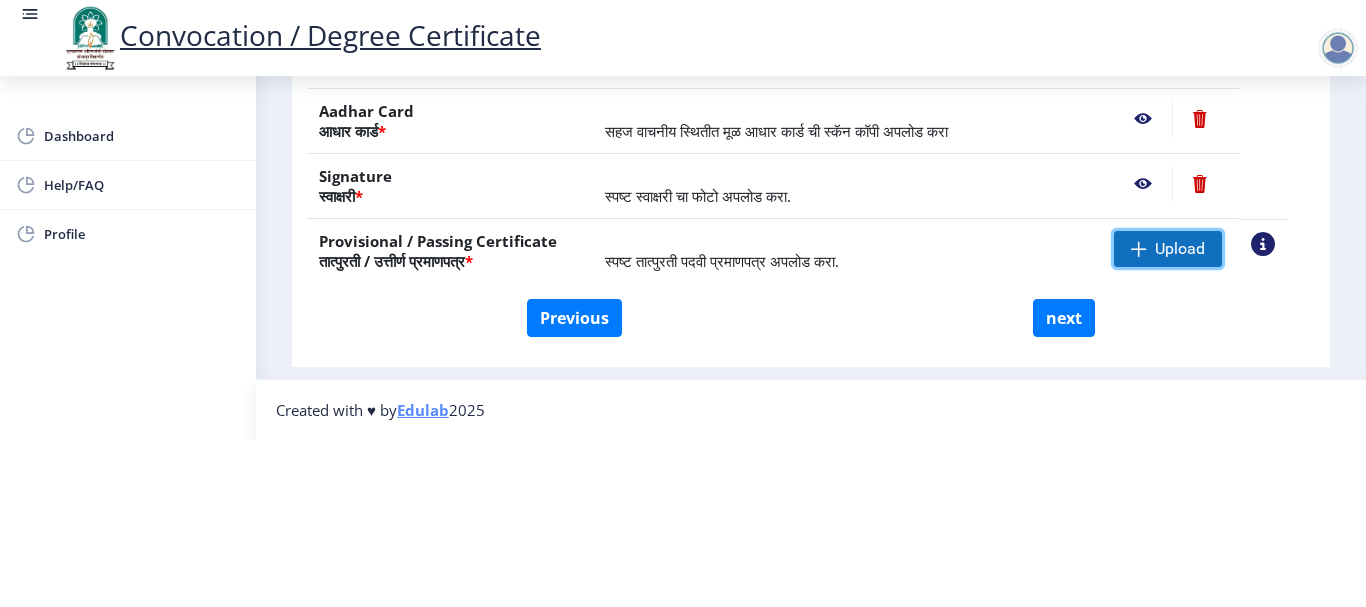 click on "Upload" 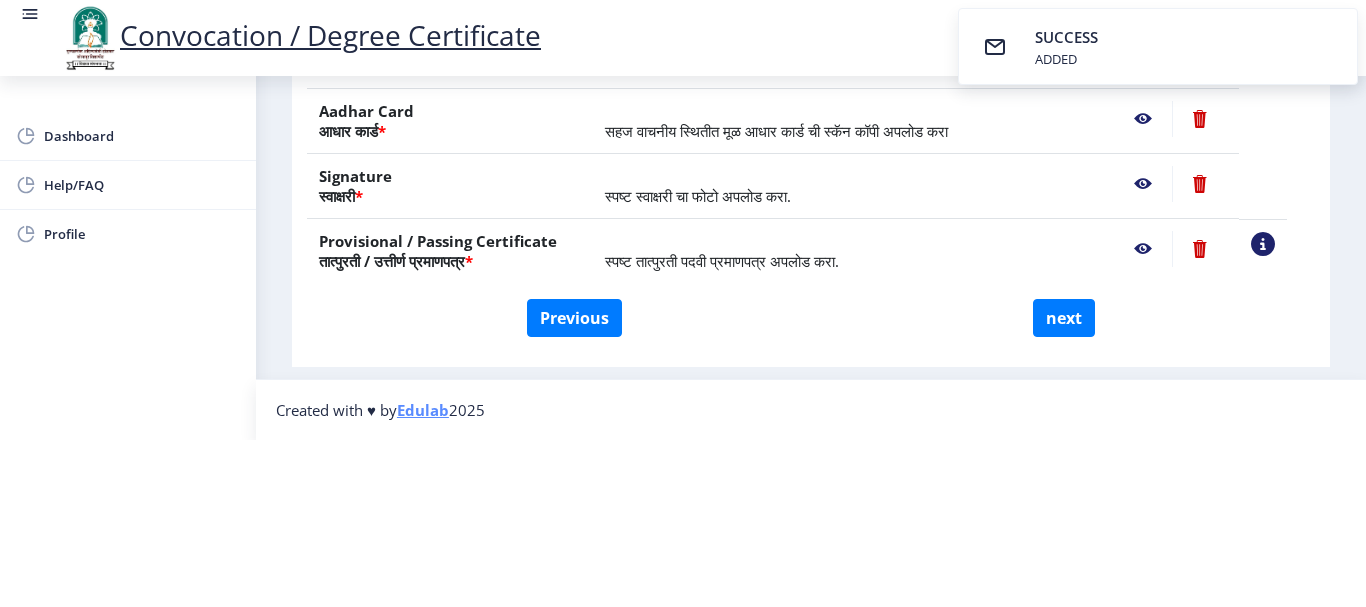 click 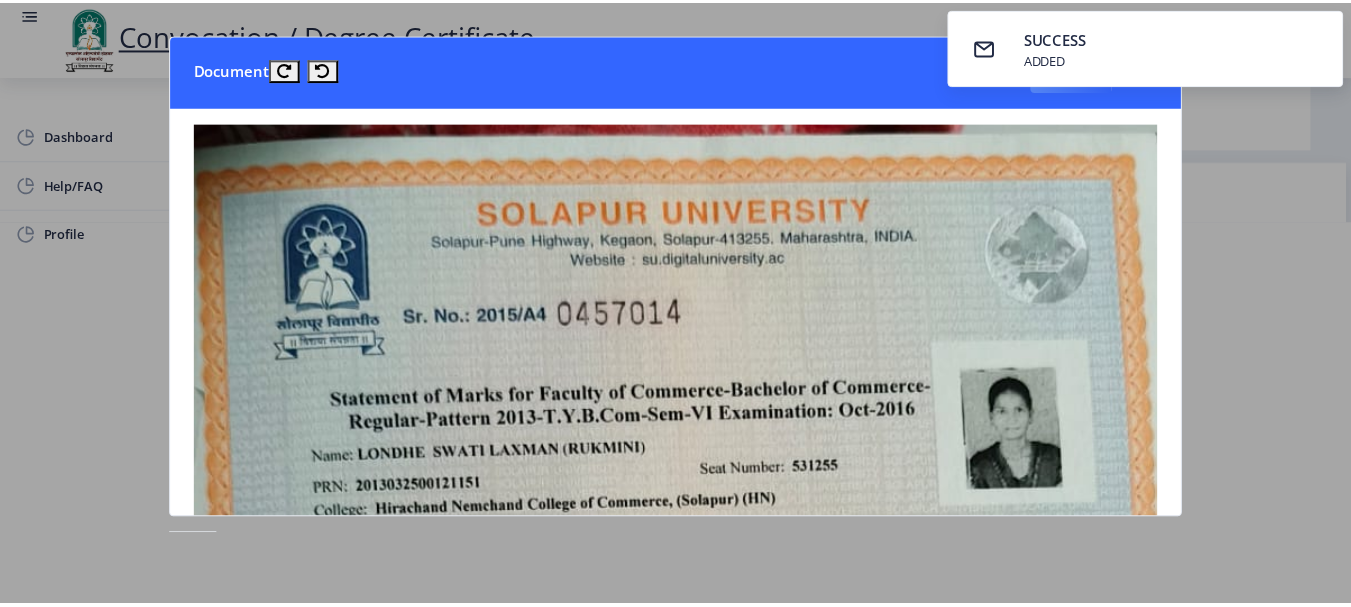 scroll, scrollTop: 0, scrollLeft: 0, axis: both 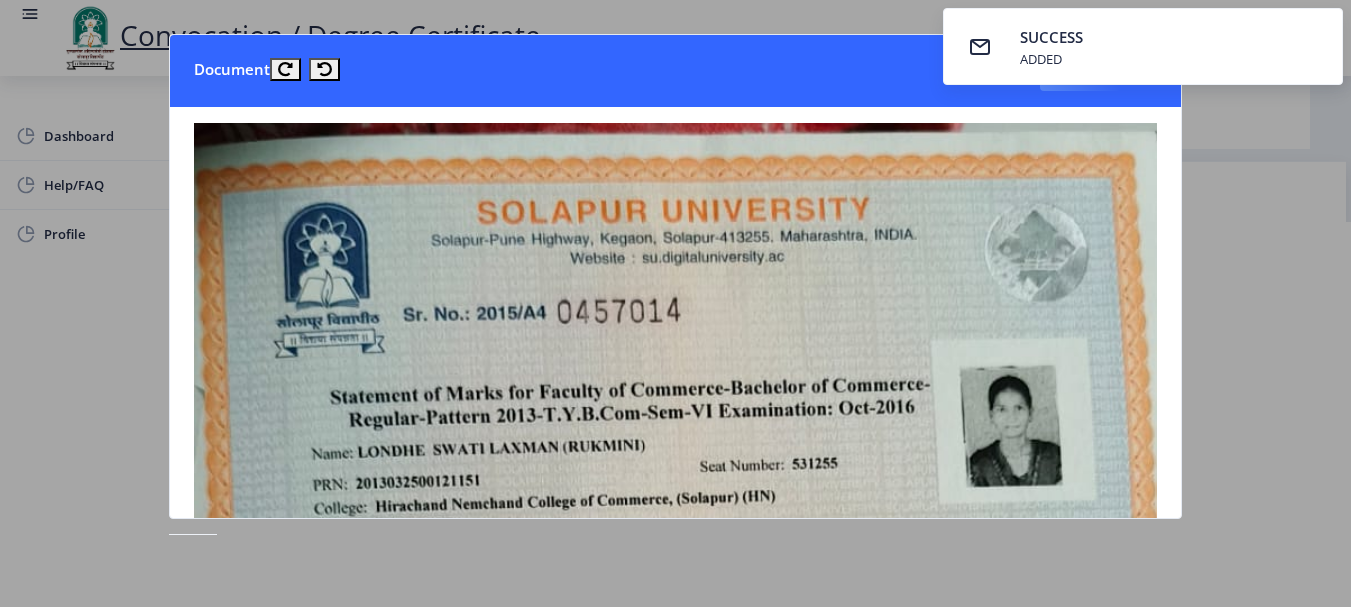 click 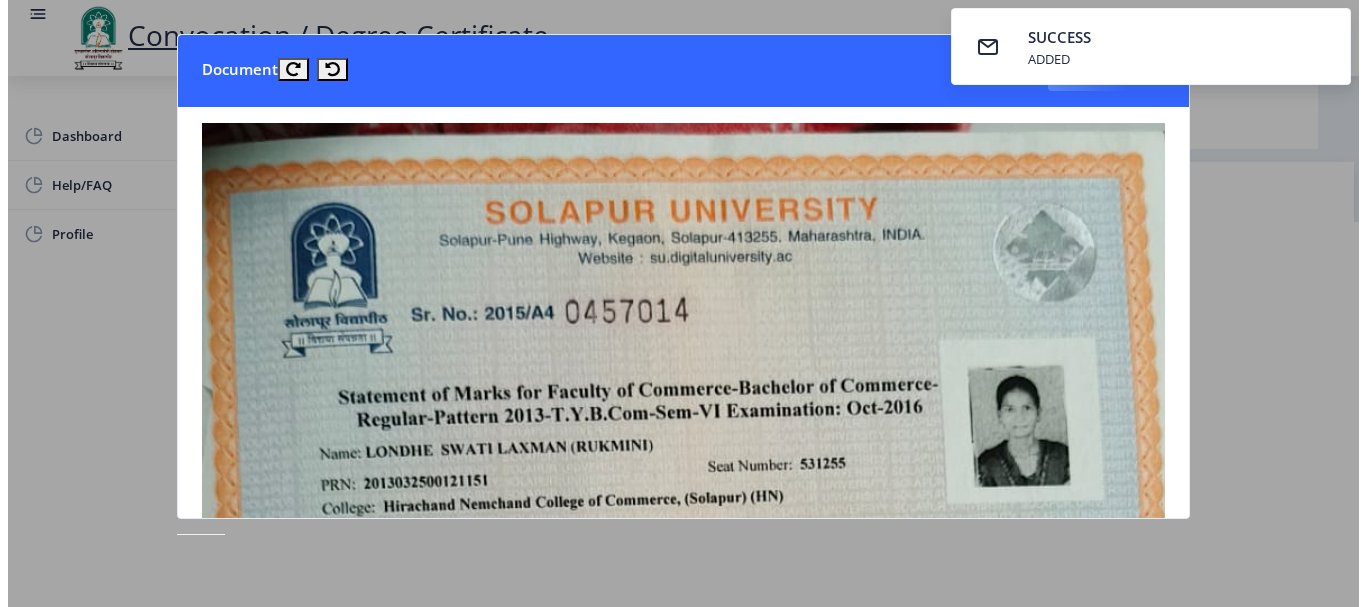 scroll, scrollTop: 207, scrollLeft: 0, axis: vertical 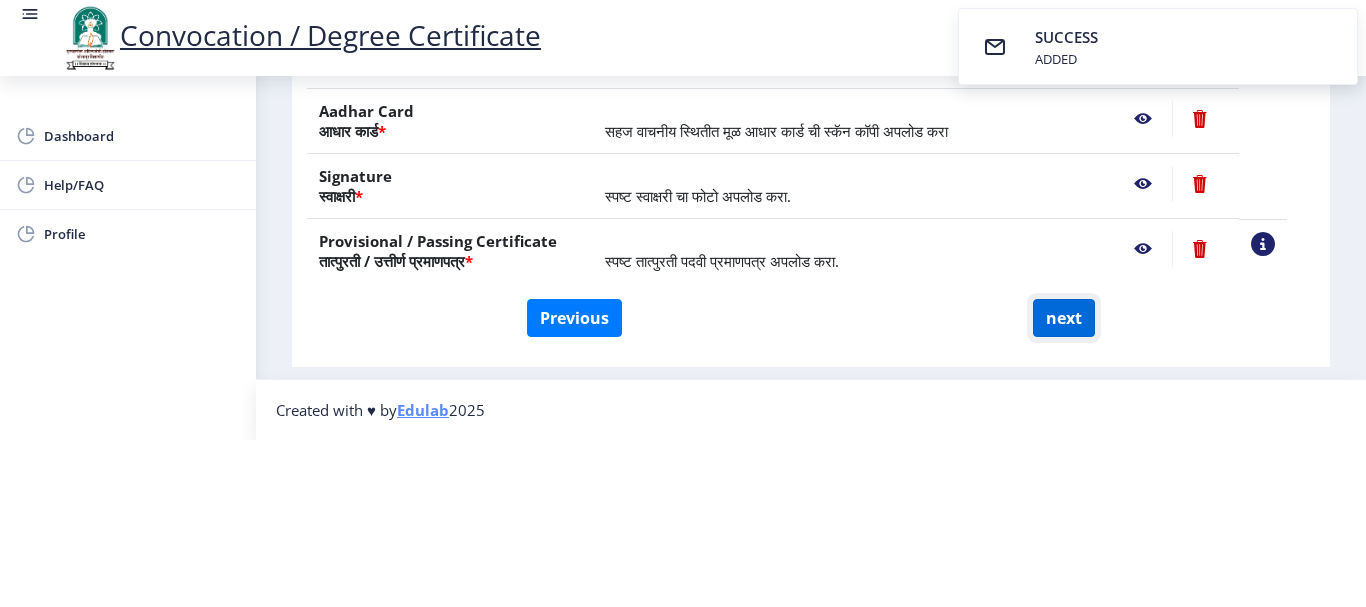 click on "next" 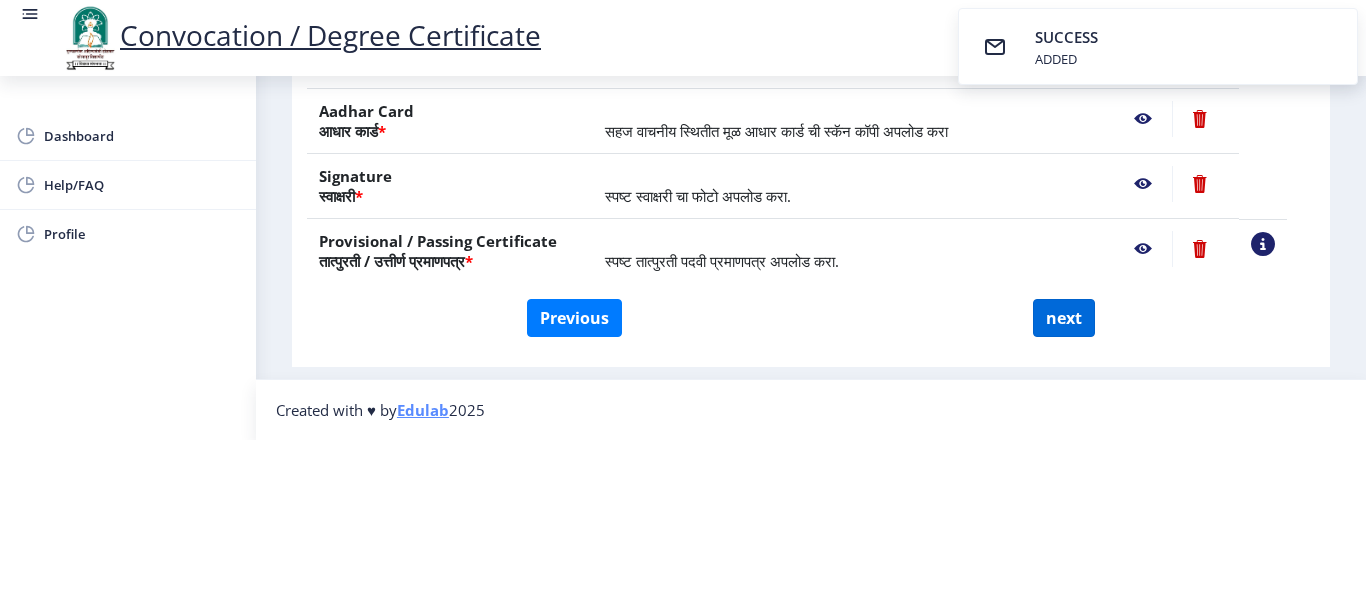 select 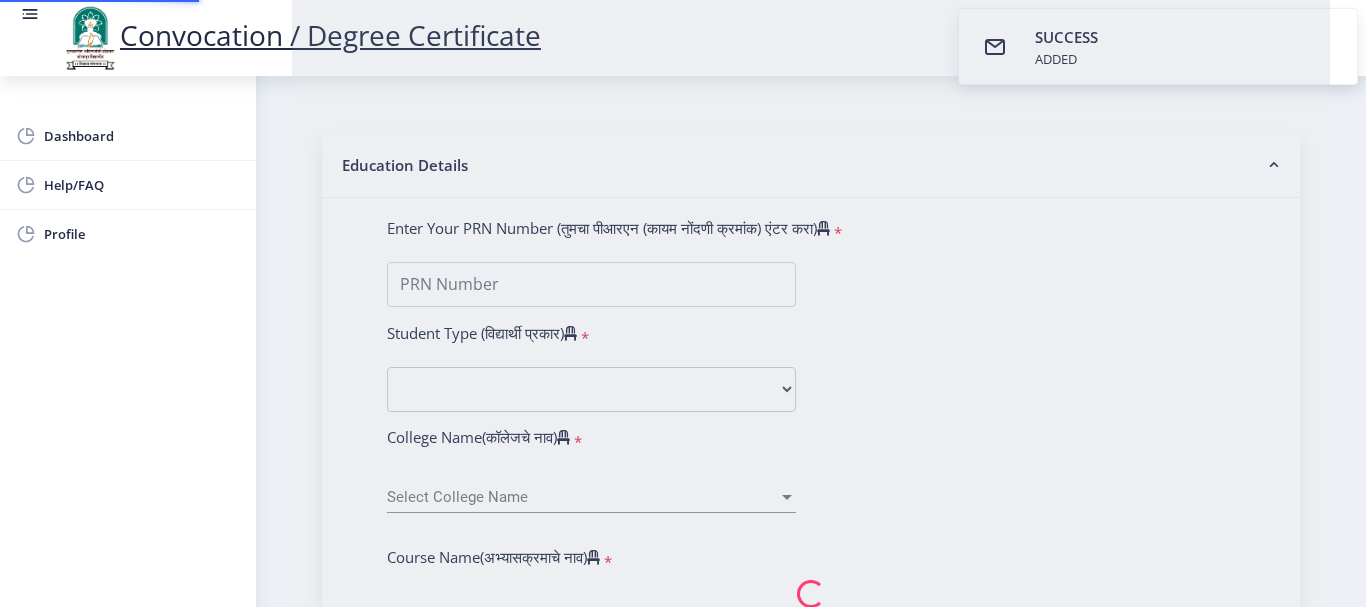 scroll, scrollTop: 0, scrollLeft: 0, axis: both 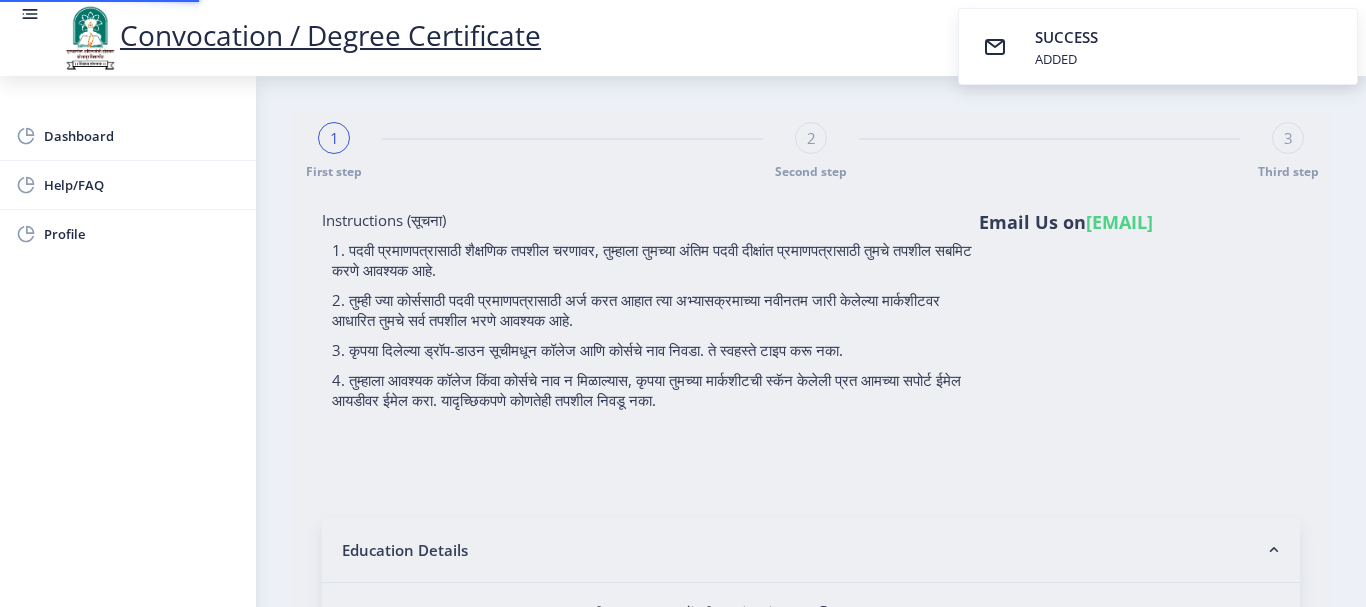 type on "[LAST] [FIRST] [MIDDLE]" 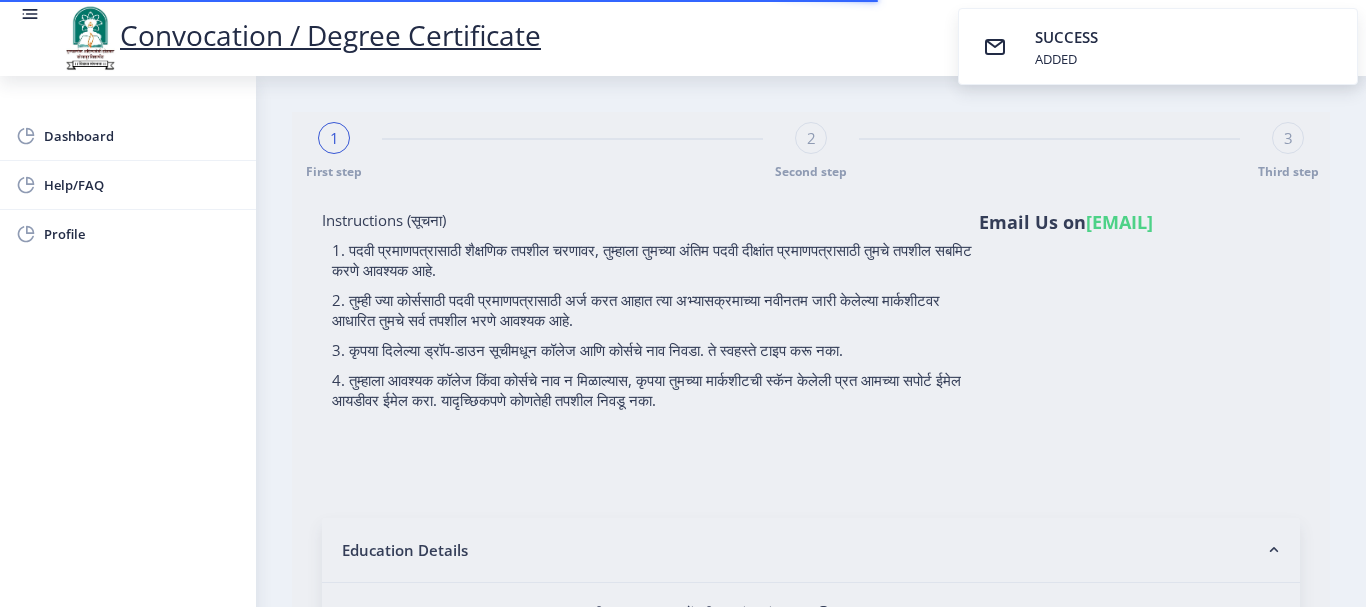 type on "[DOCUMENT_ID]" 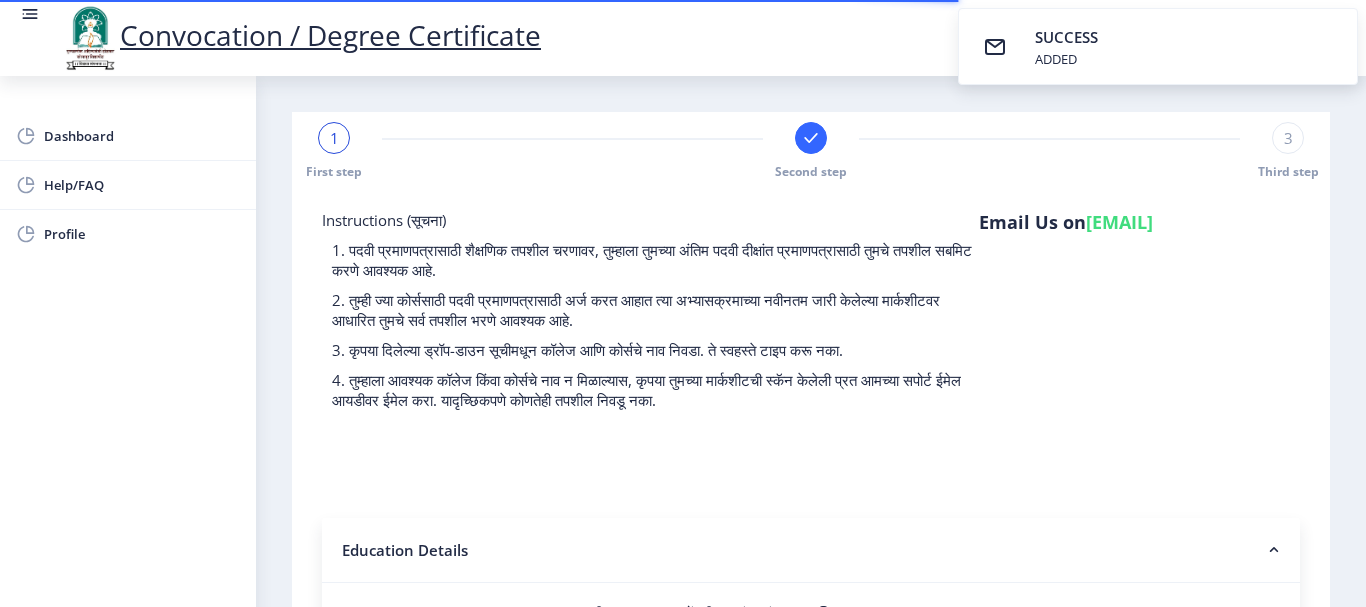 select 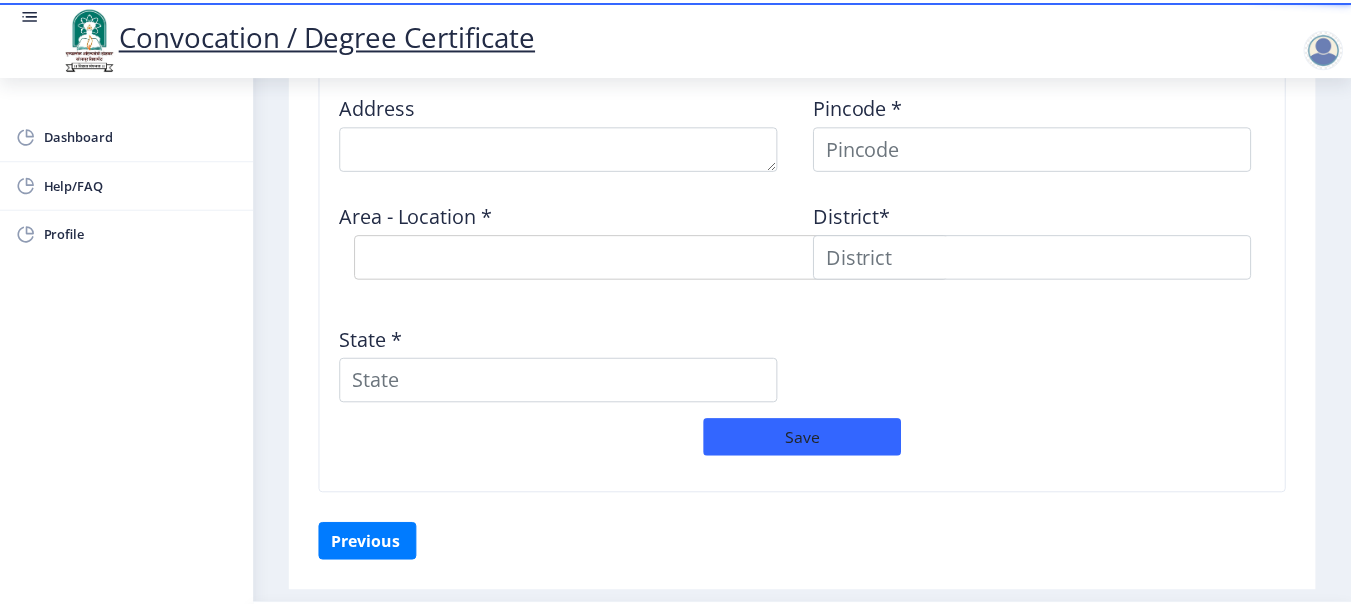 scroll, scrollTop: 1663, scrollLeft: 0, axis: vertical 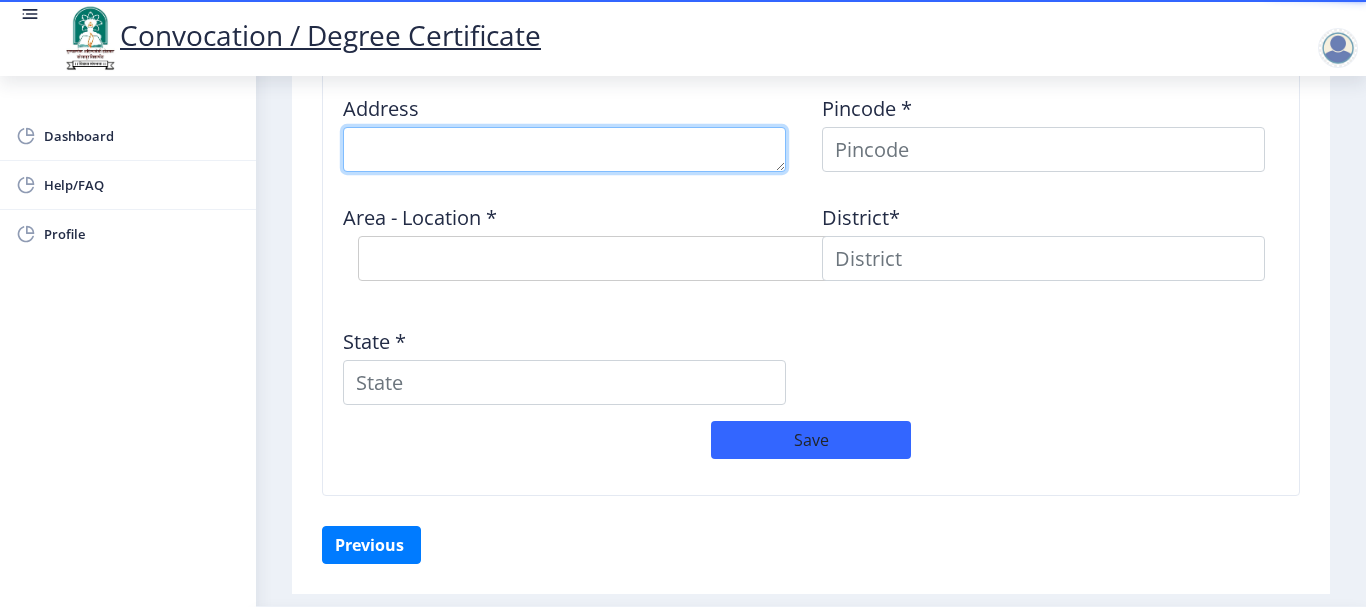 click at bounding box center [564, 149] 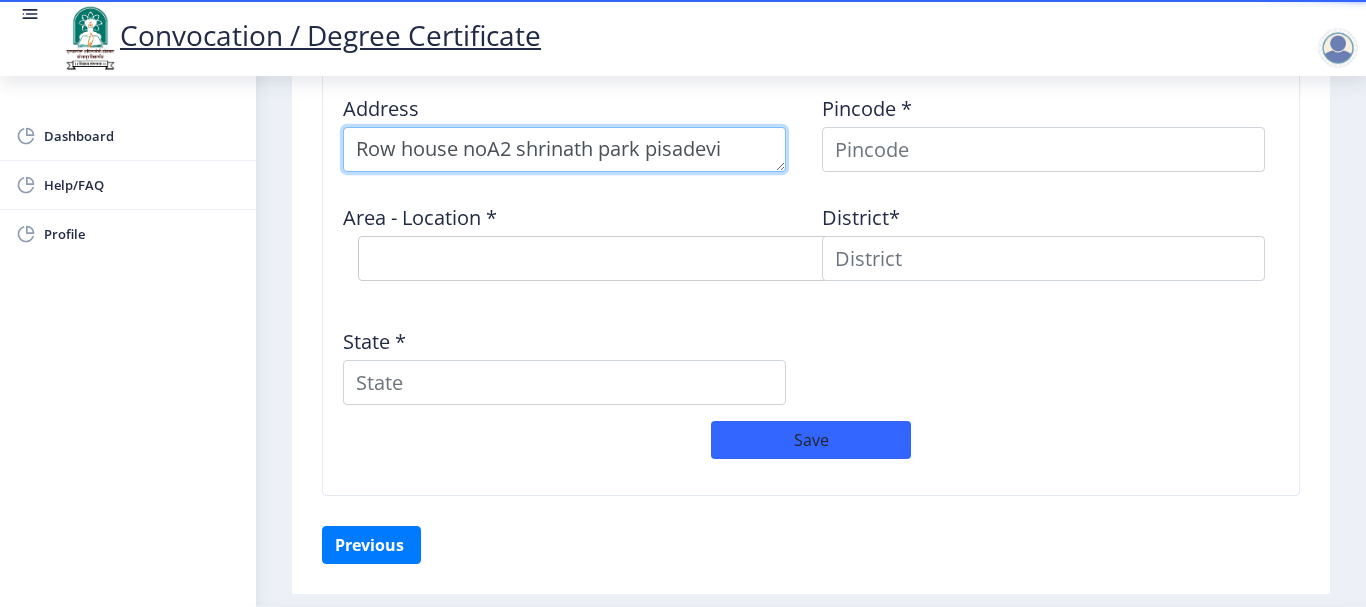click at bounding box center [564, 149] 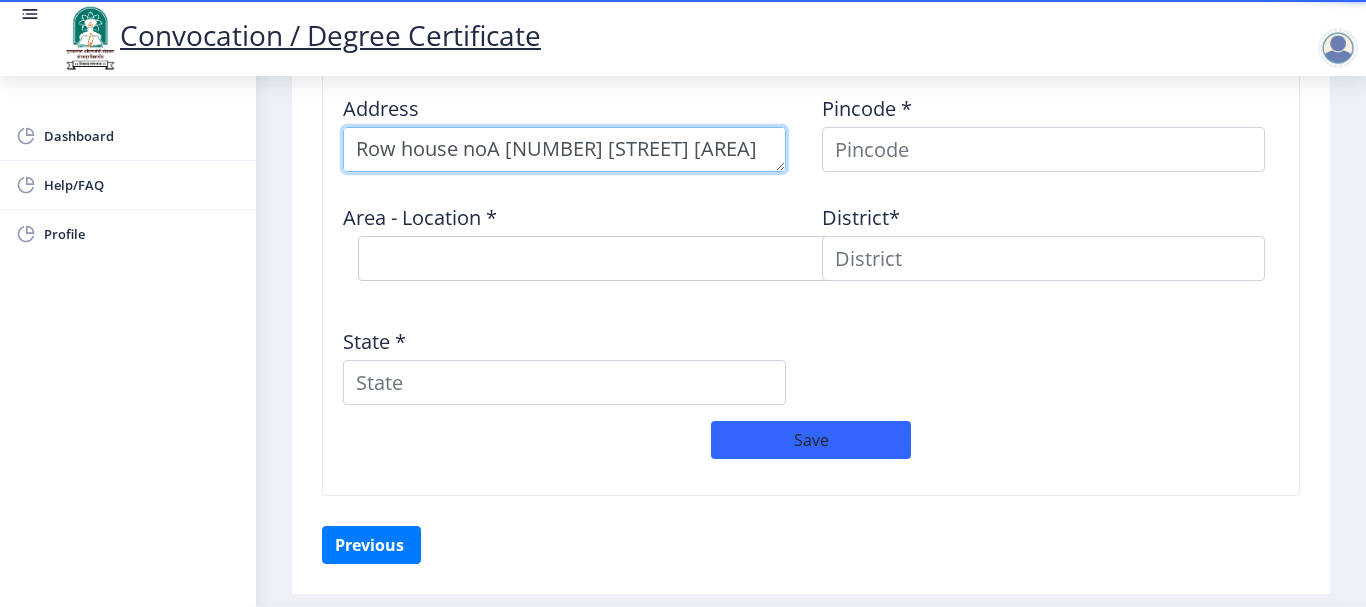 click at bounding box center [564, 149] 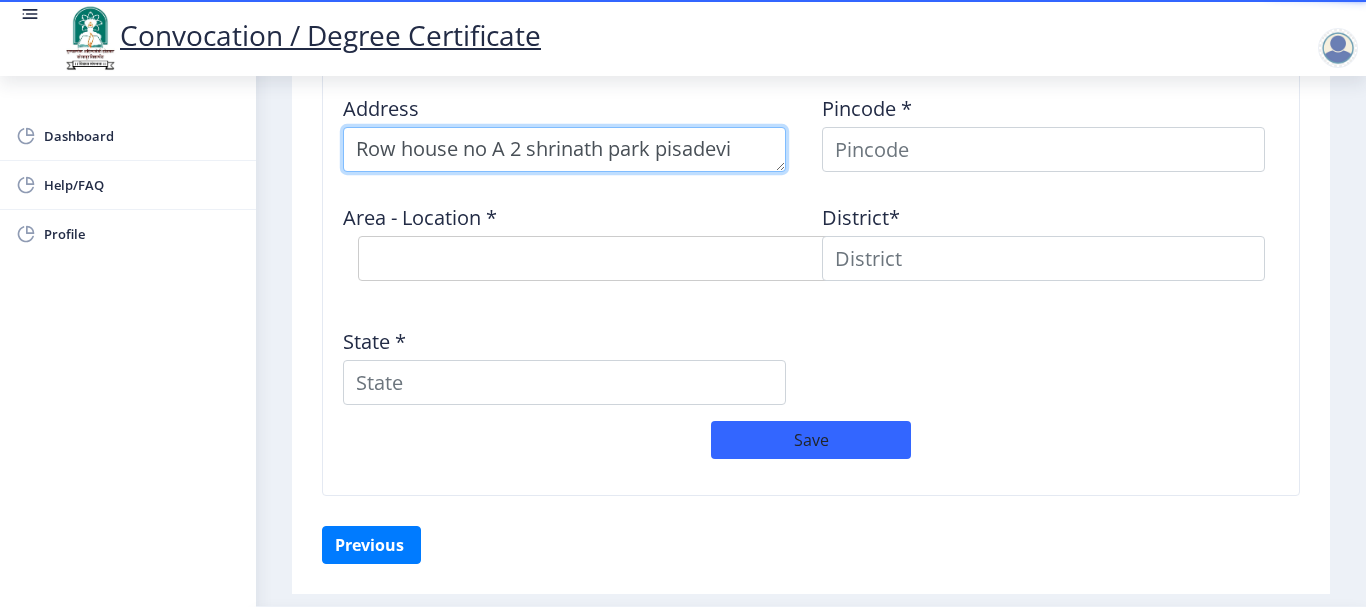 type on "Row house no A 2 shrinath park pisadevi" 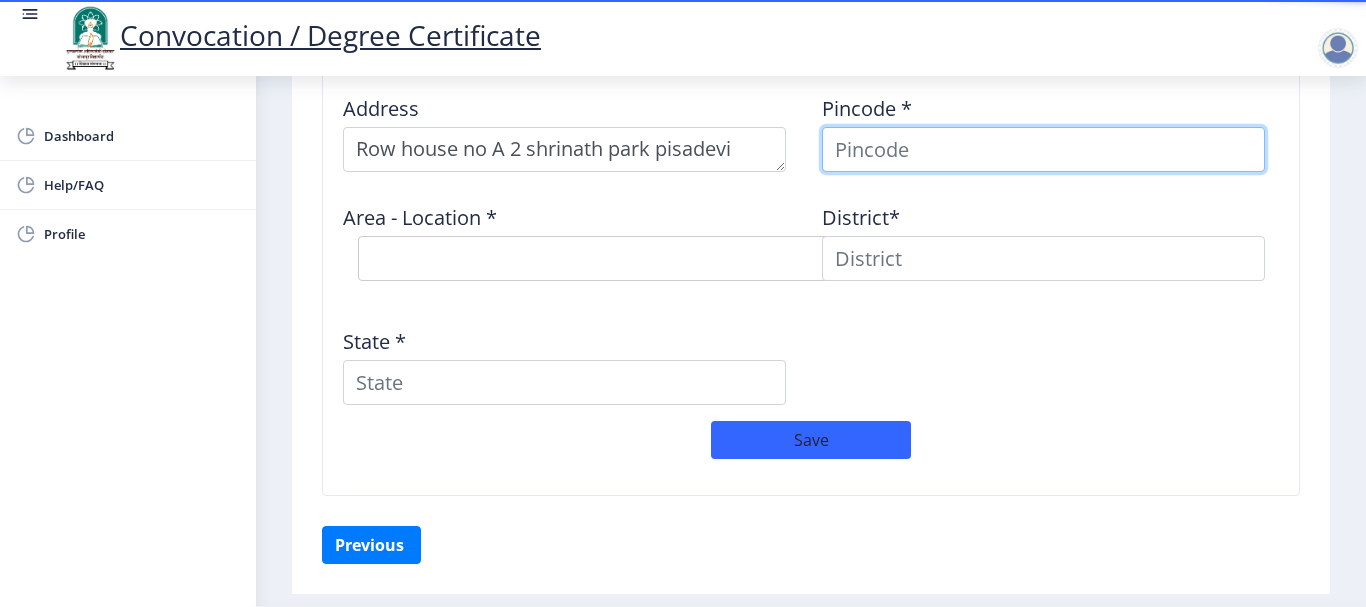 click at bounding box center [1043, 149] 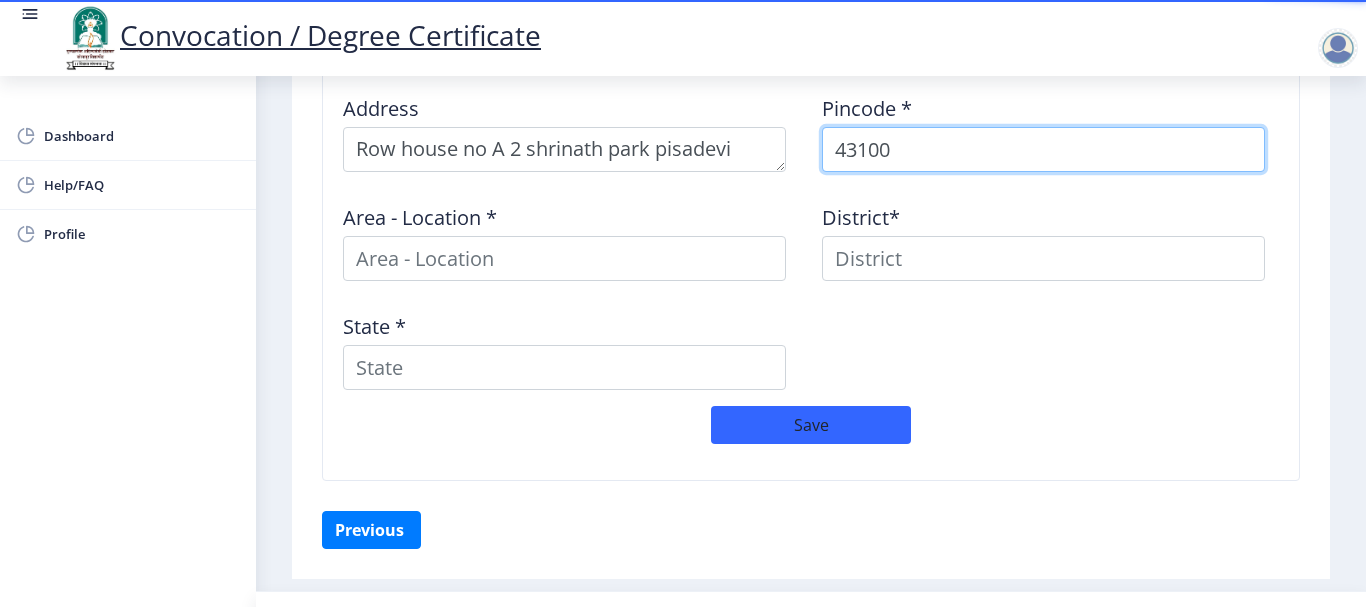 type on "[POSTAL_CODE]" 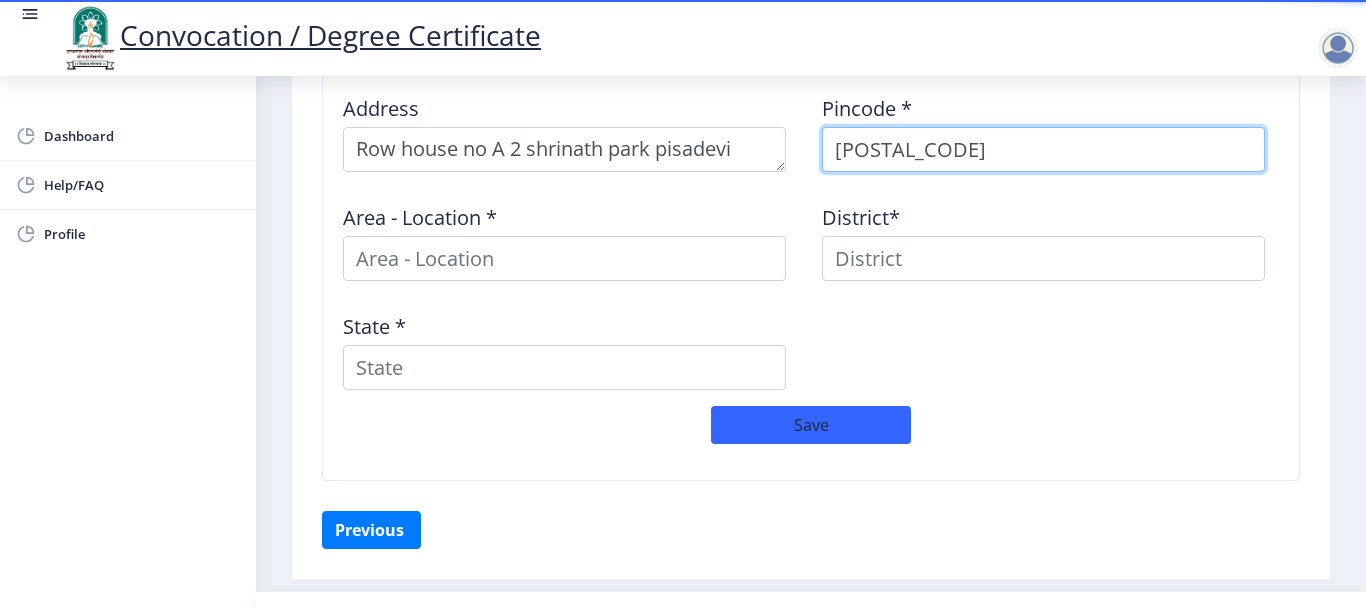 select 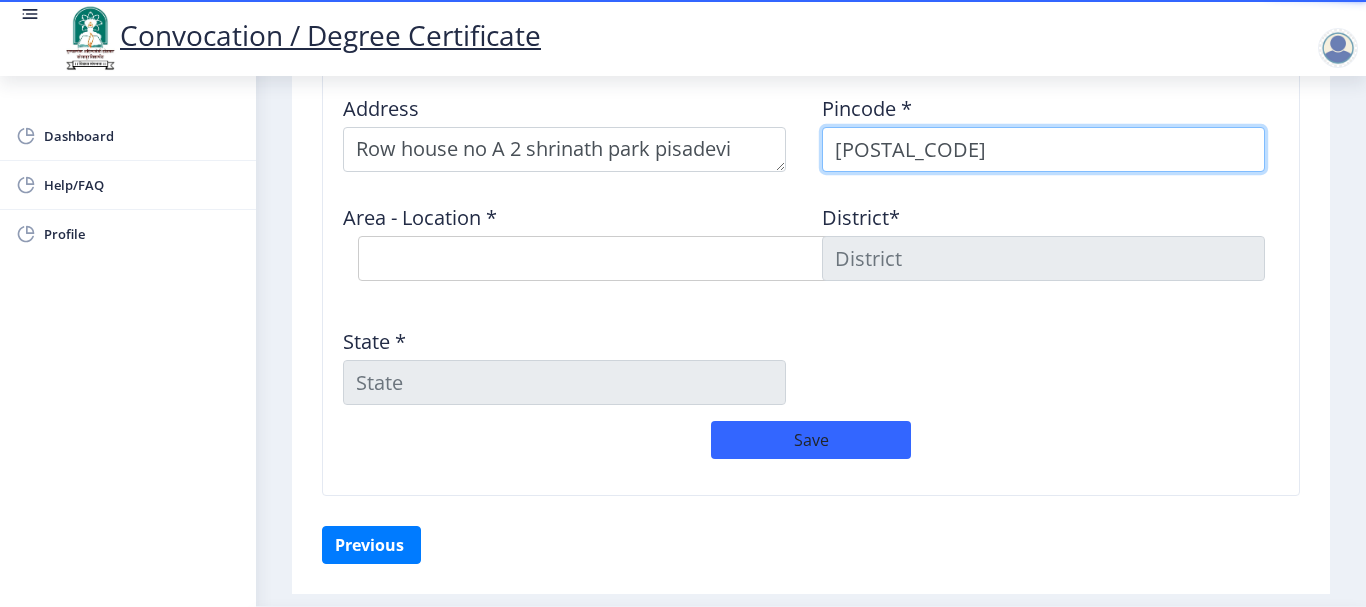type on "[POSTAL_CODE]" 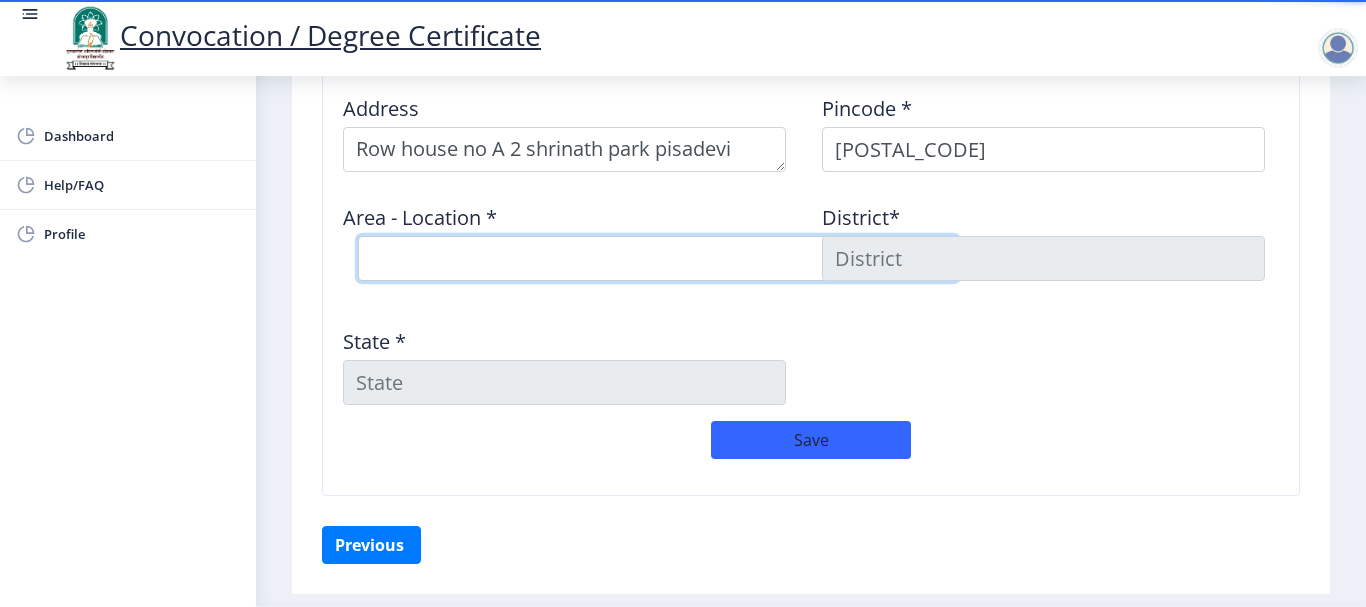 click on "Select Area Location Adgaon Sarak B.O Bilda B.O Chouka B.O Ganori B.O Harsool S.O Jatwada B.O Palshi (Shahar) B.O Tuljapur Sawangi B.O" at bounding box center [658, 258] 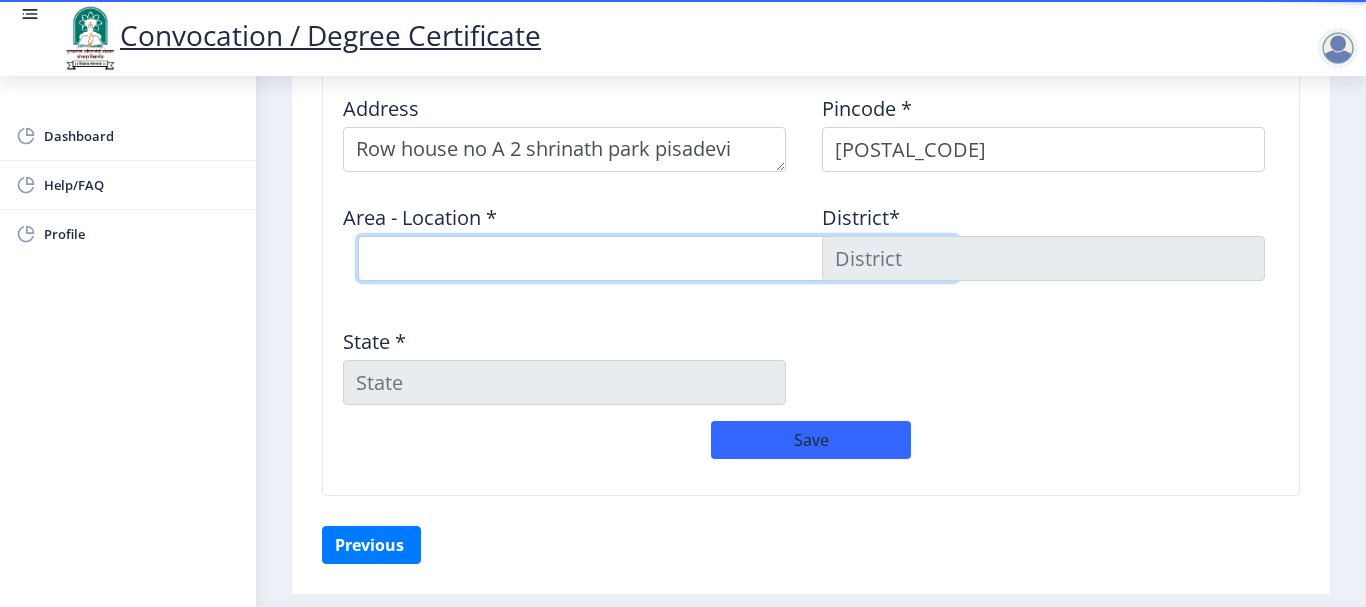 select on "7: Object" 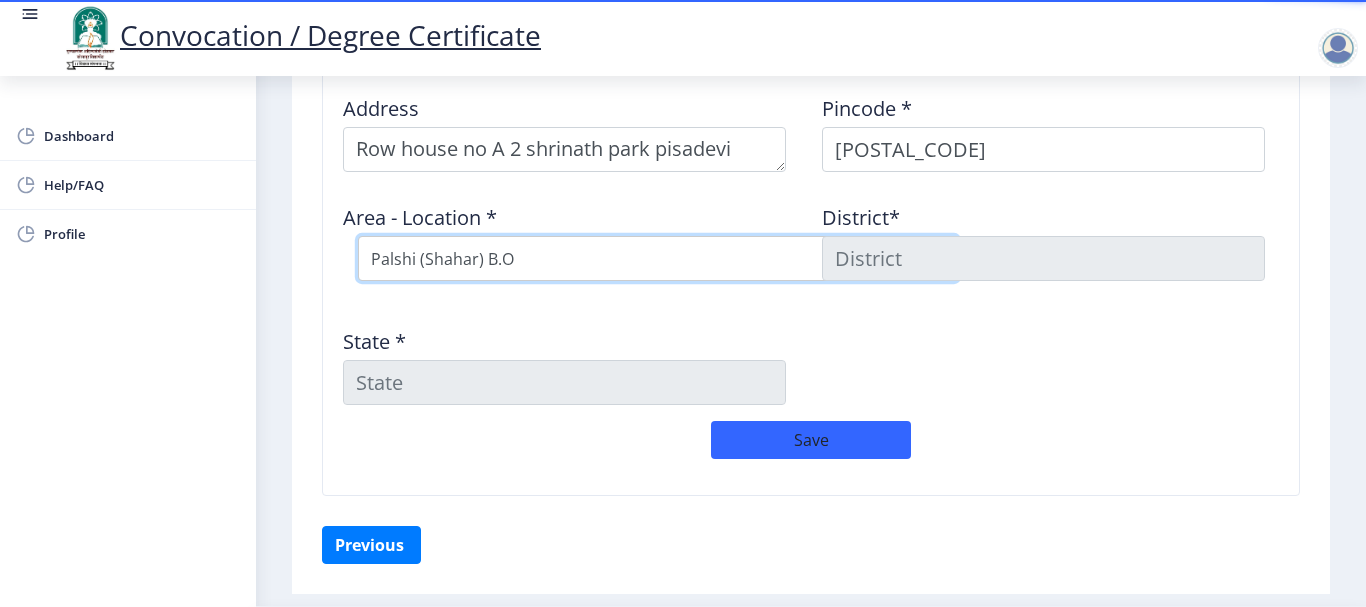 click on "Select Area Location Adgaon Sarak B.O Bilda B.O Chouka B.O Ganori B.O Harsool S.O Jatwada B.O Palshi (Shahar) B.O Tuljapur Sawangi B.O" at bounding box center (658, 258) 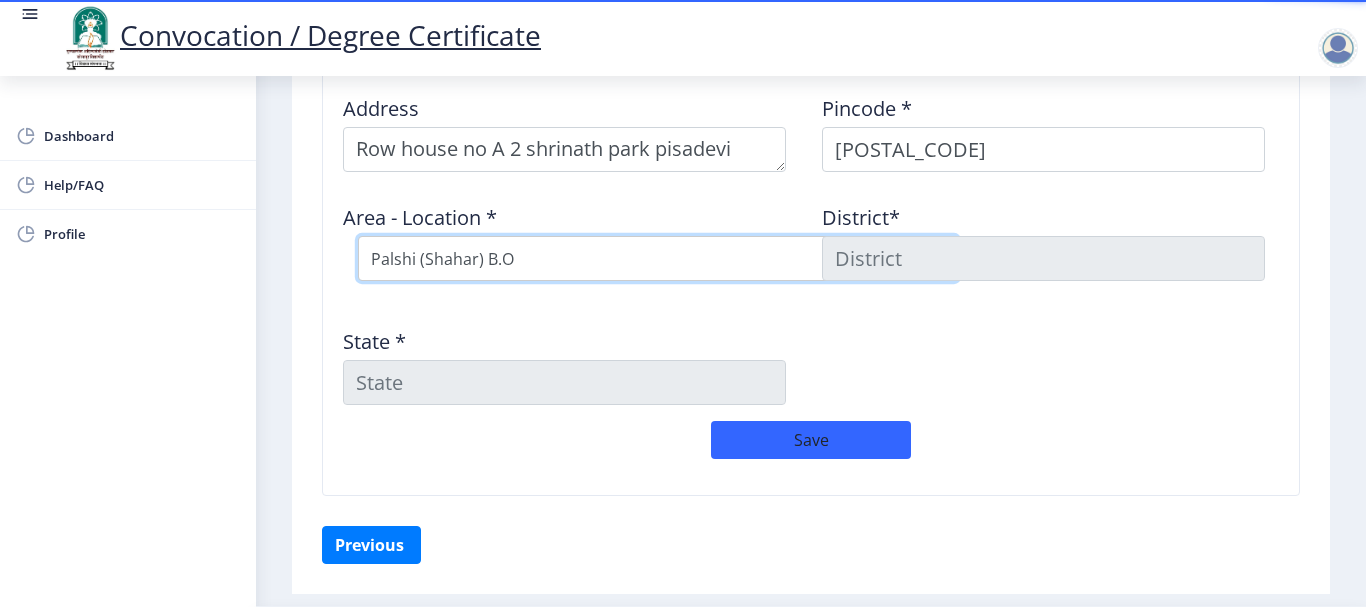 type on "AURANGABAD" 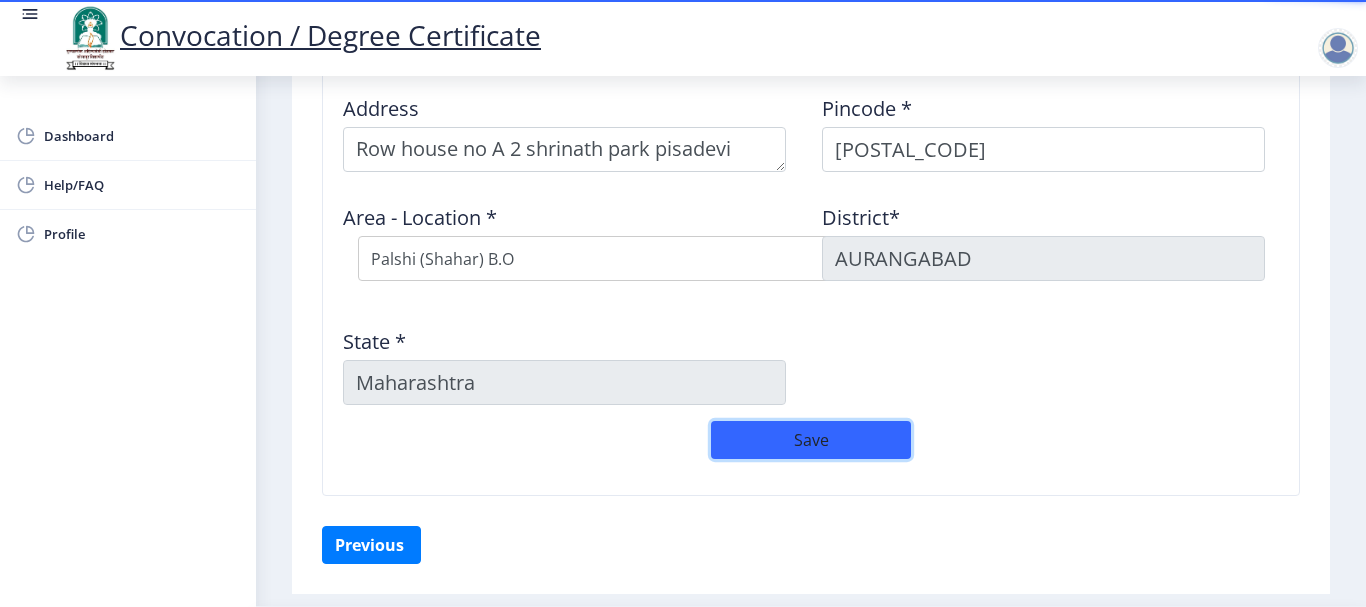 click on "Save" 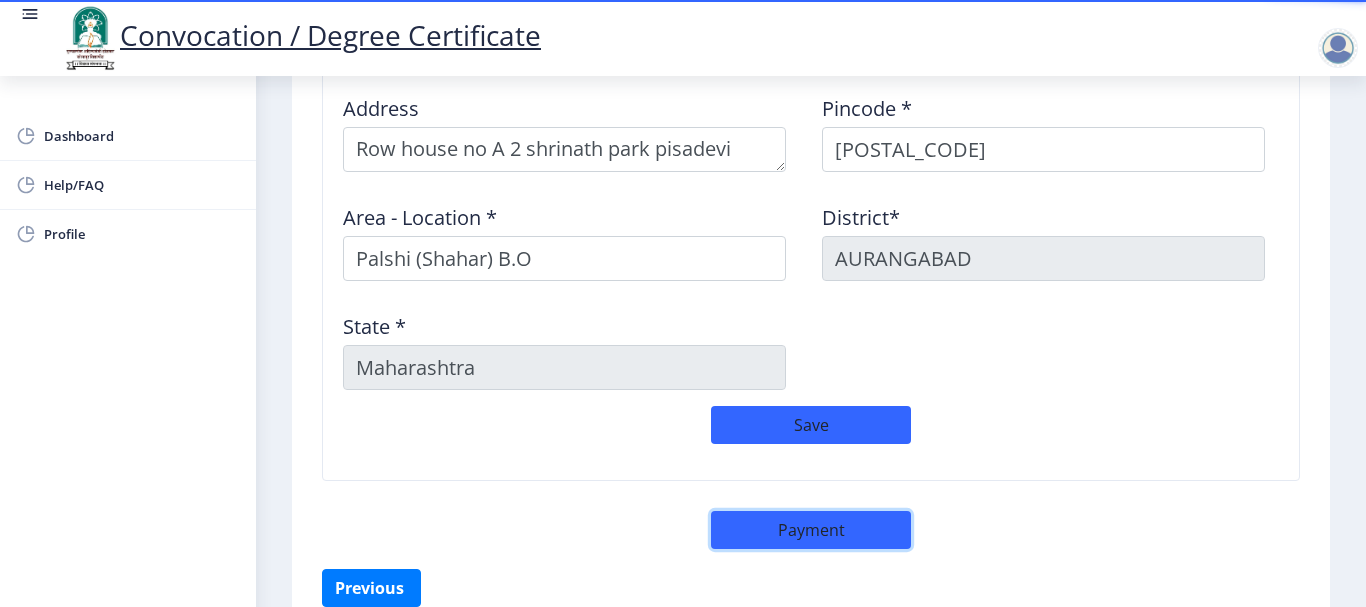 click on "Payment" 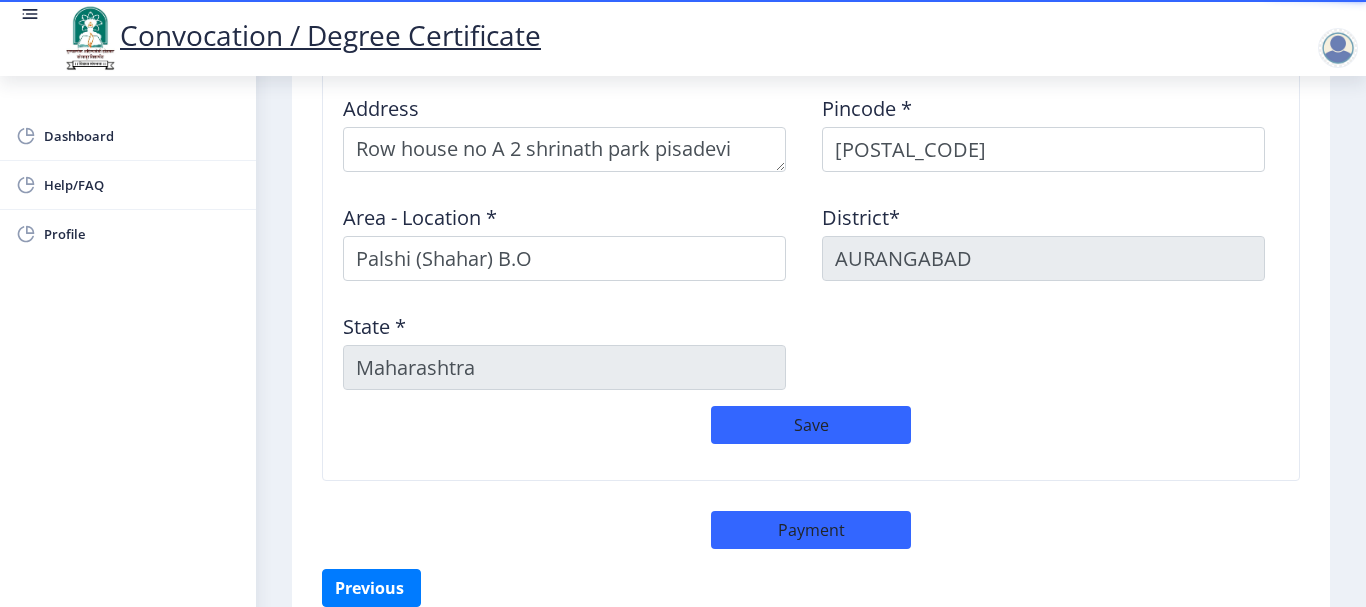 select on "sealed" 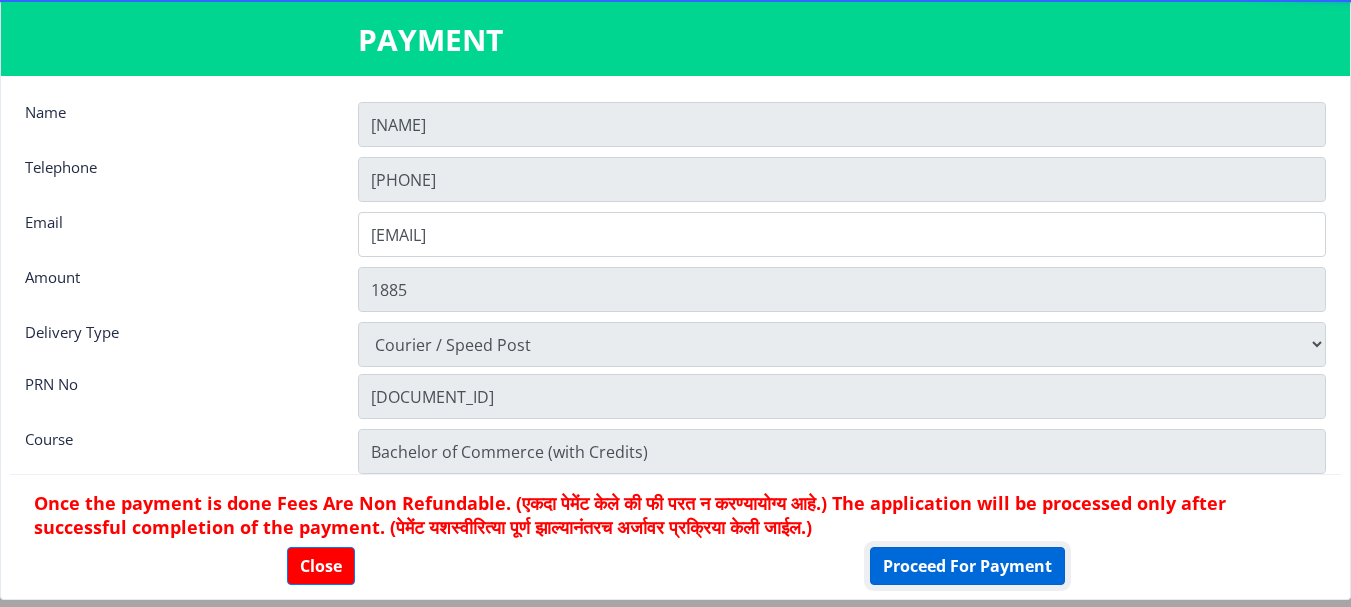 click on "Proceed For Payment" 